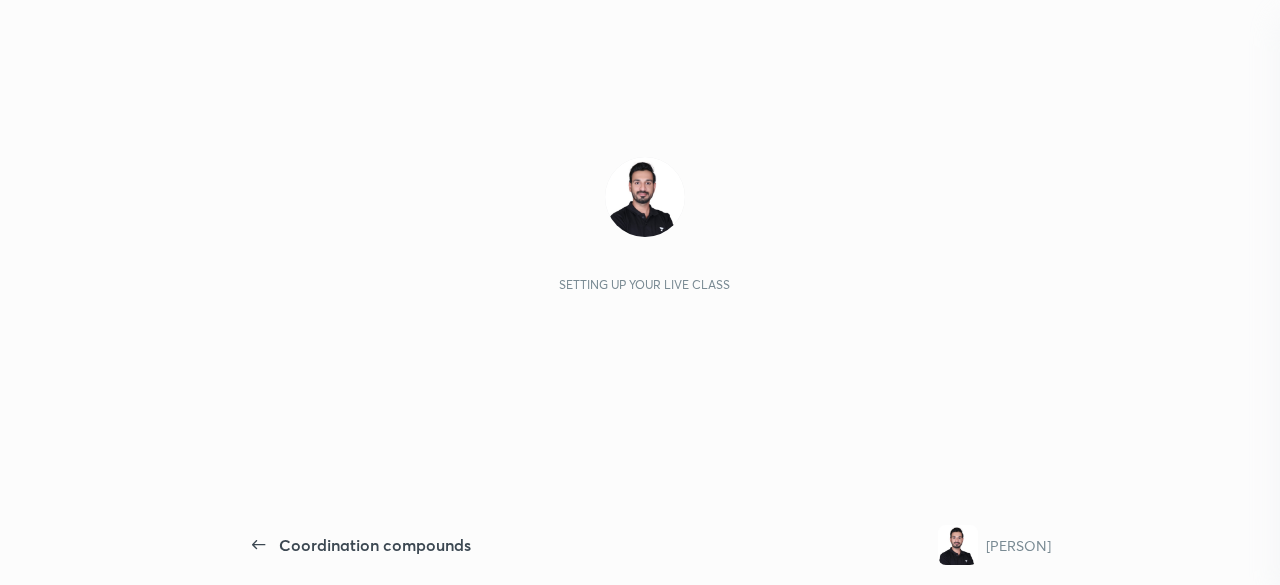 scroll, scrollTop: 0, scrollLeft: 0, axis: both 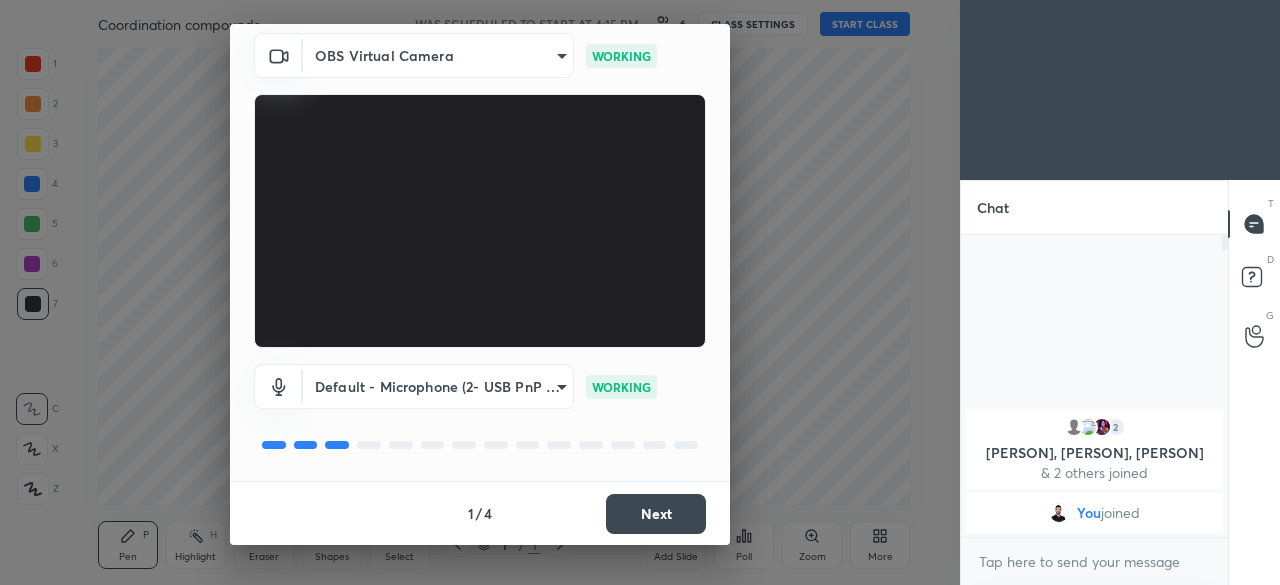 click on "Next" at bounding box center [656, 514] 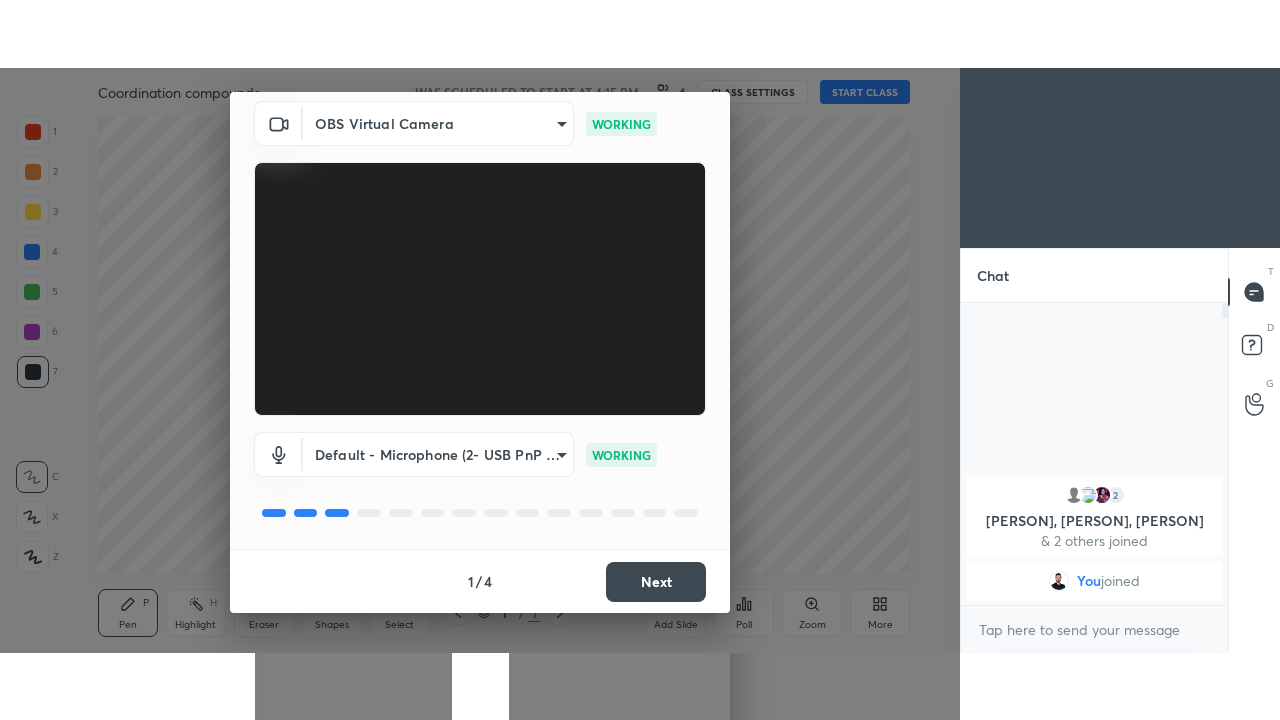 scroll, scrollTop: 0, scrollLeft: 0, axis: both 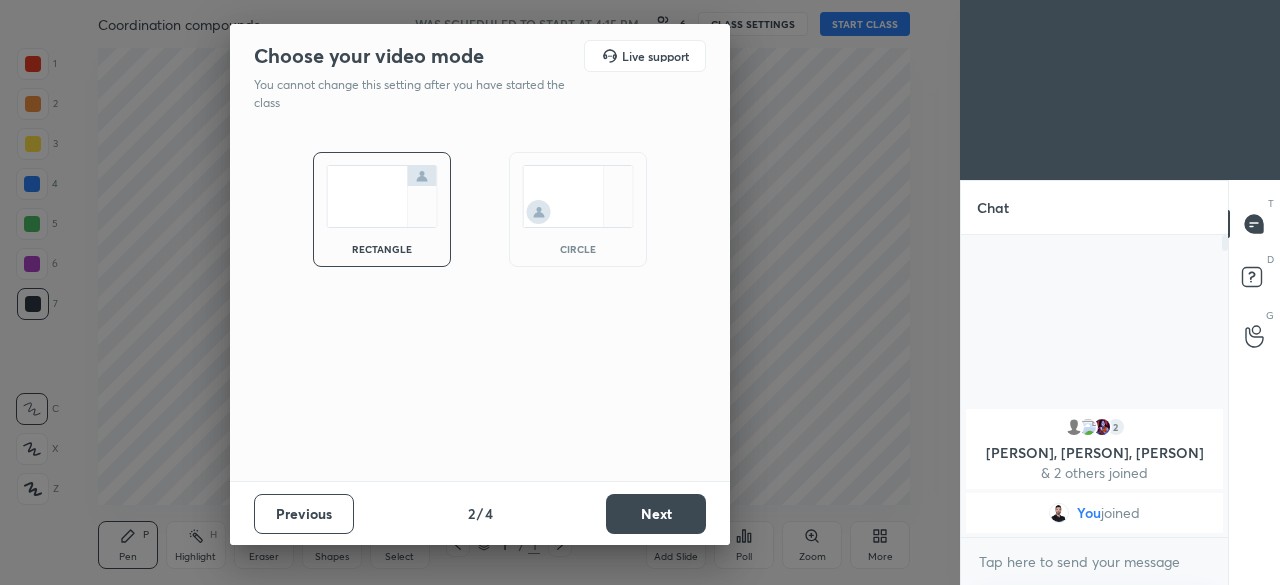 click on "Next" at bounding box center (656, 514) 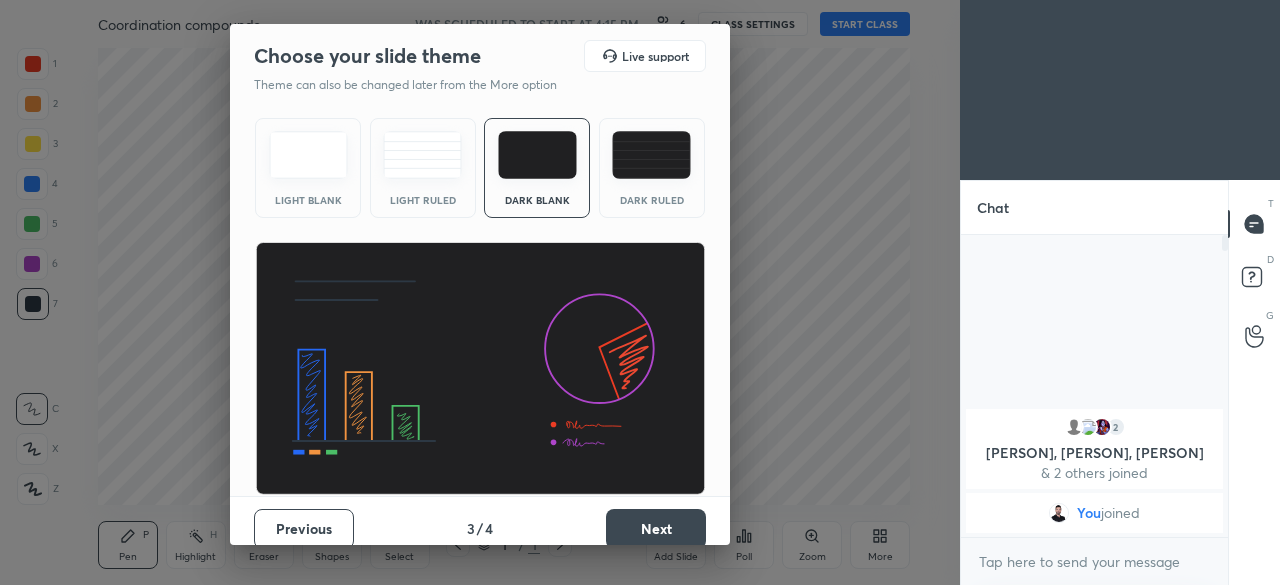click on "Next" at bounding box center (656, 529) 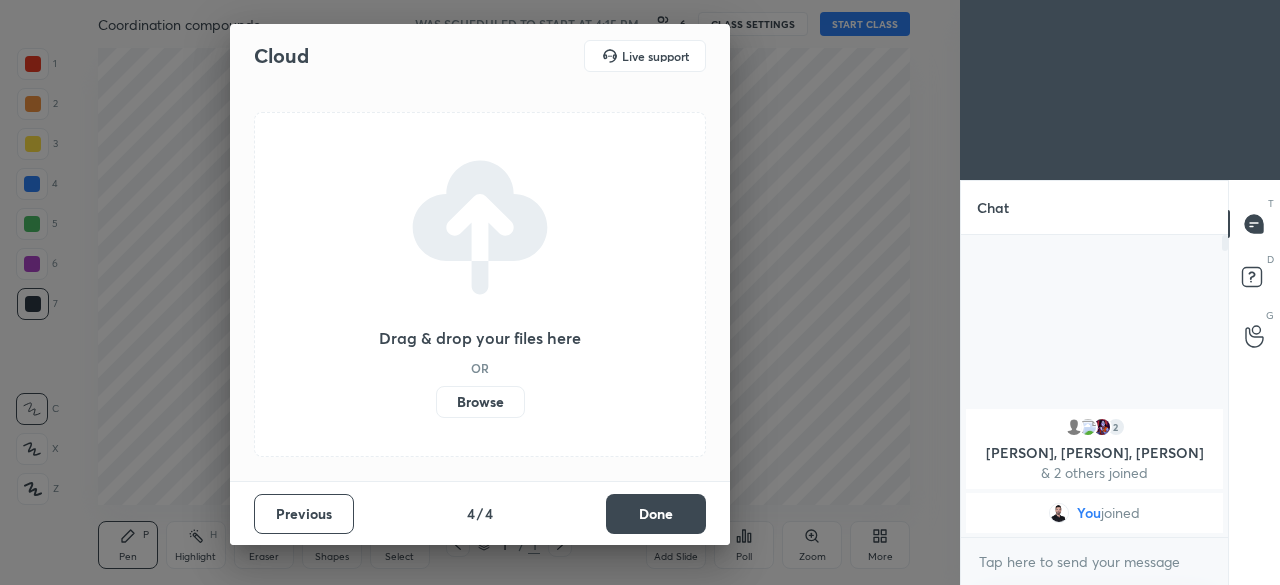 click on "Done" at bounding box center [656, 514] 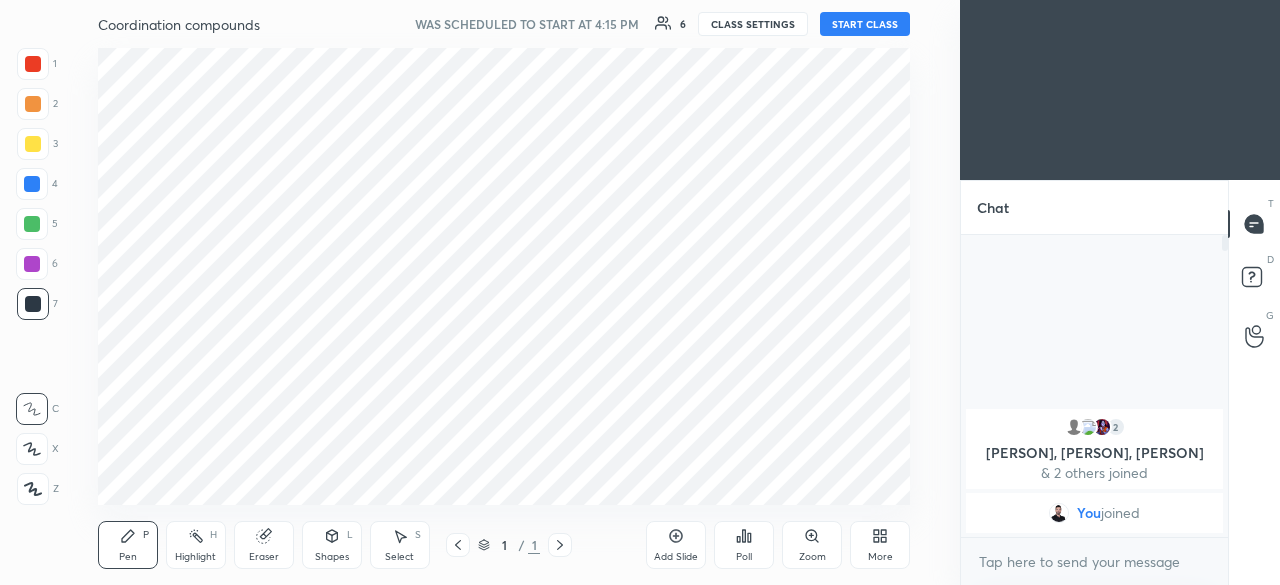 click 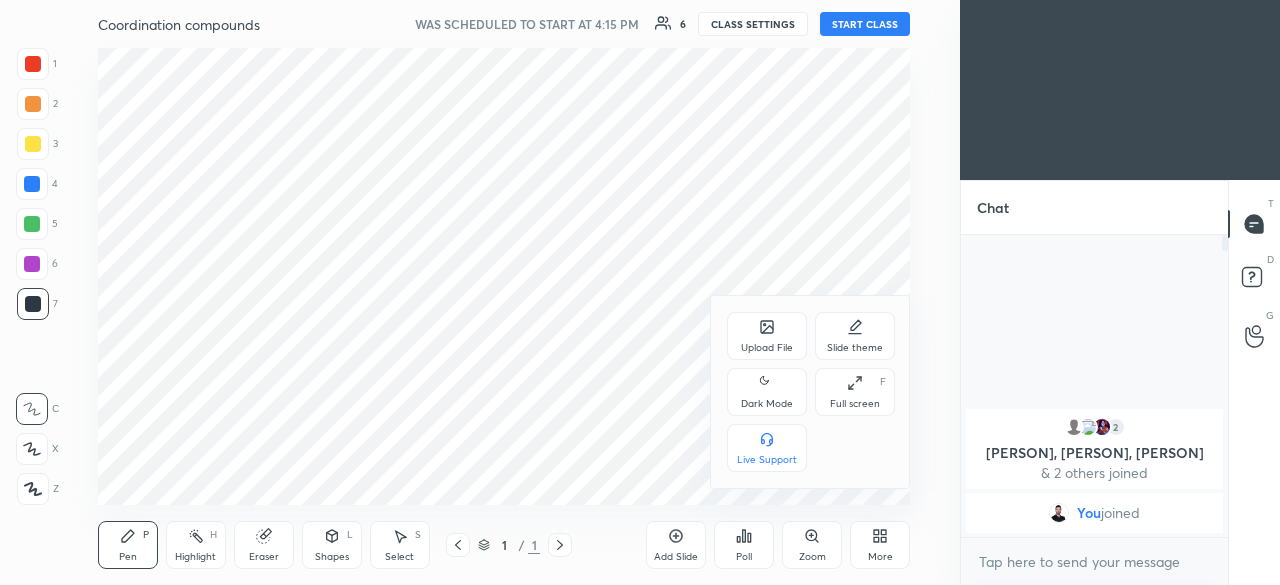 click 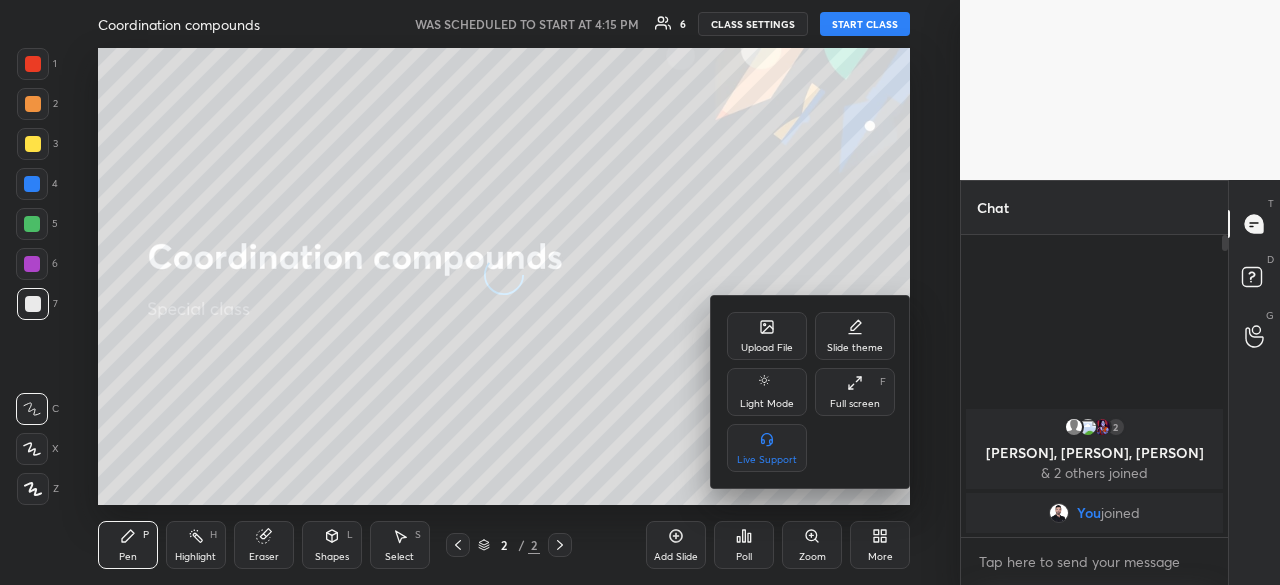 click at bounding box center [640, 292] 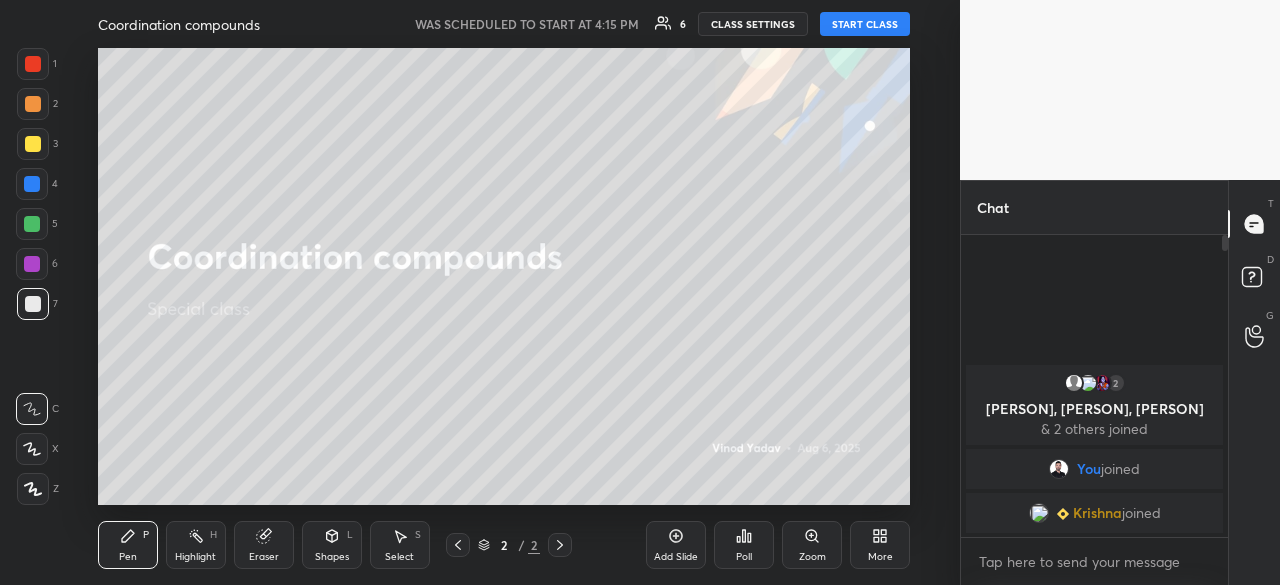 click on "More" at bounding box center (880, 545) 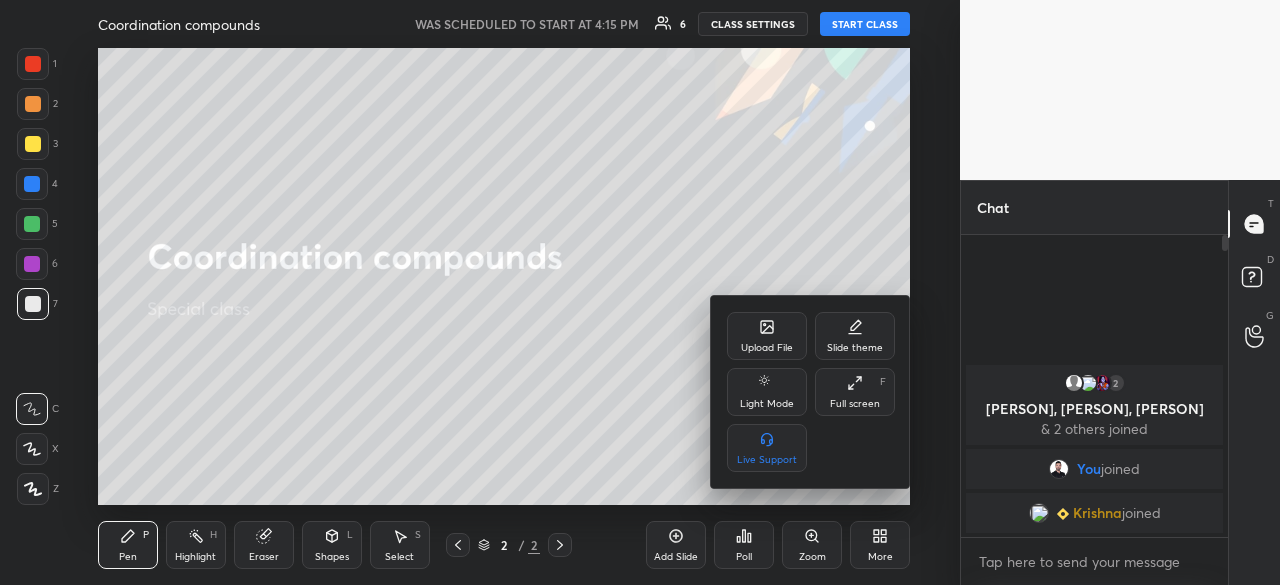 click on "Full screen" at bounding box center [855, 404] 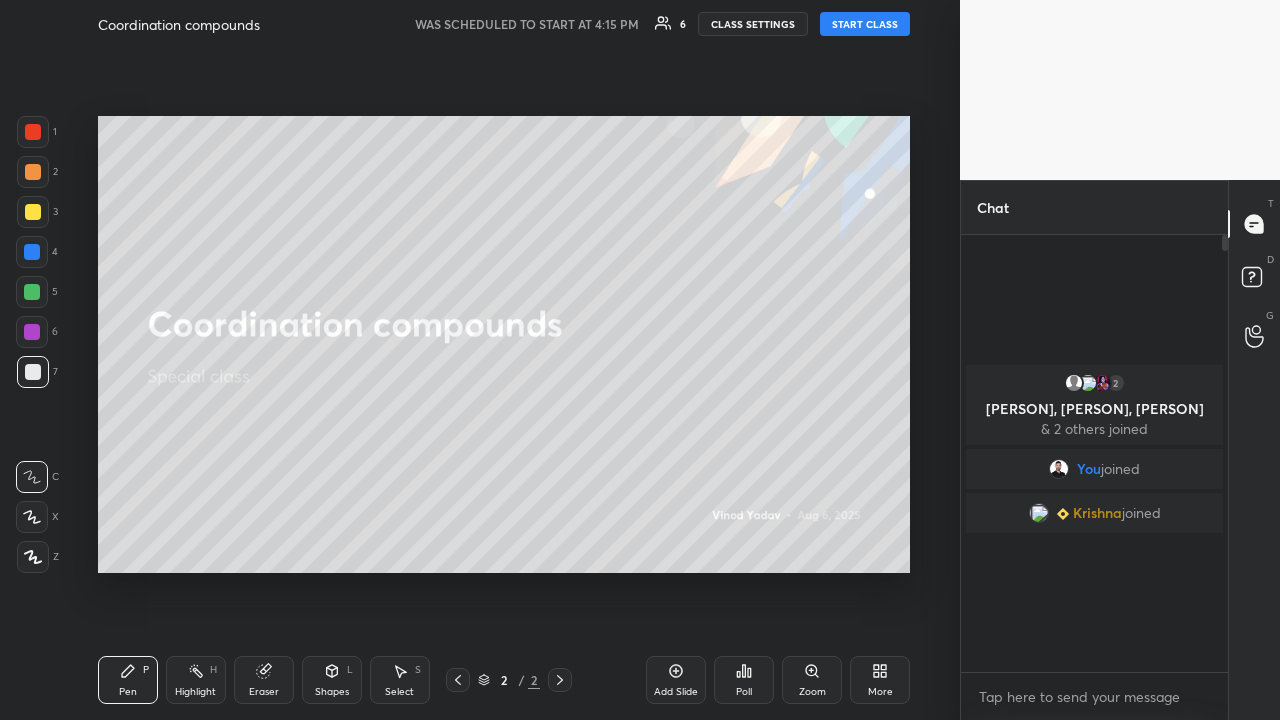 scroll, scrollTop: 99408, scrollLeft: 99120, axis: both 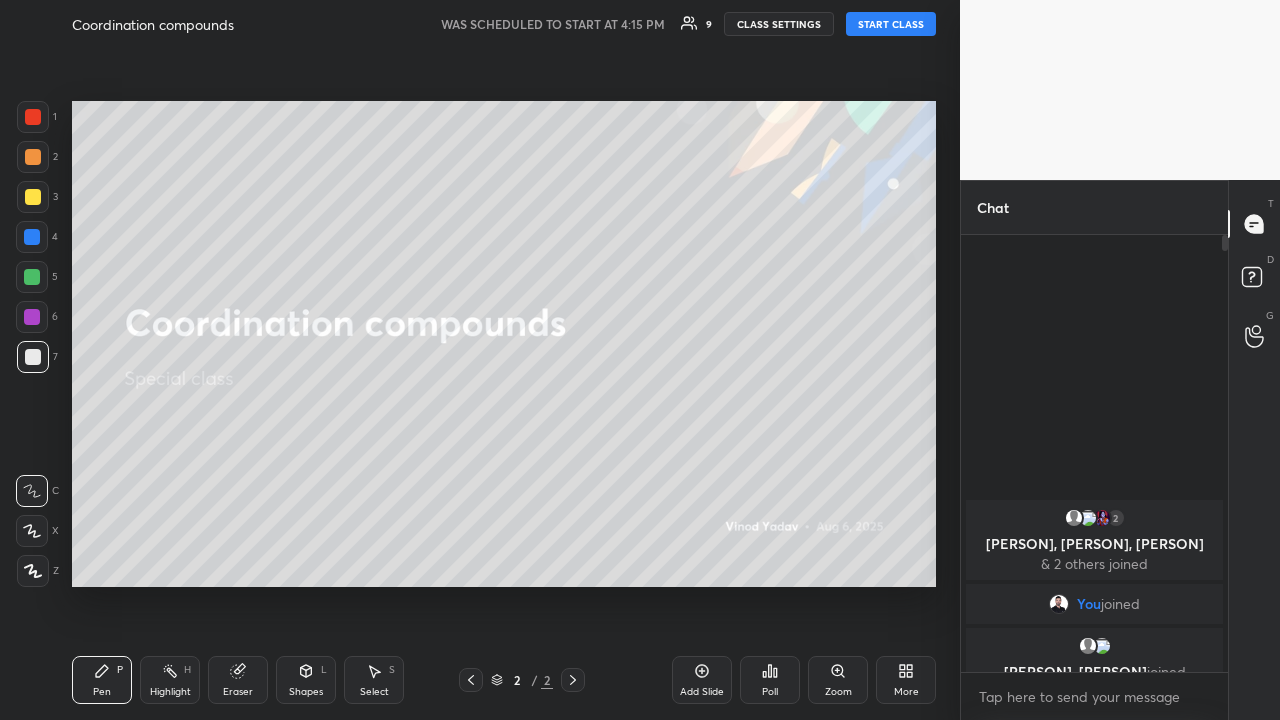 click on "START CLASS" at bounding box center [891, 24] 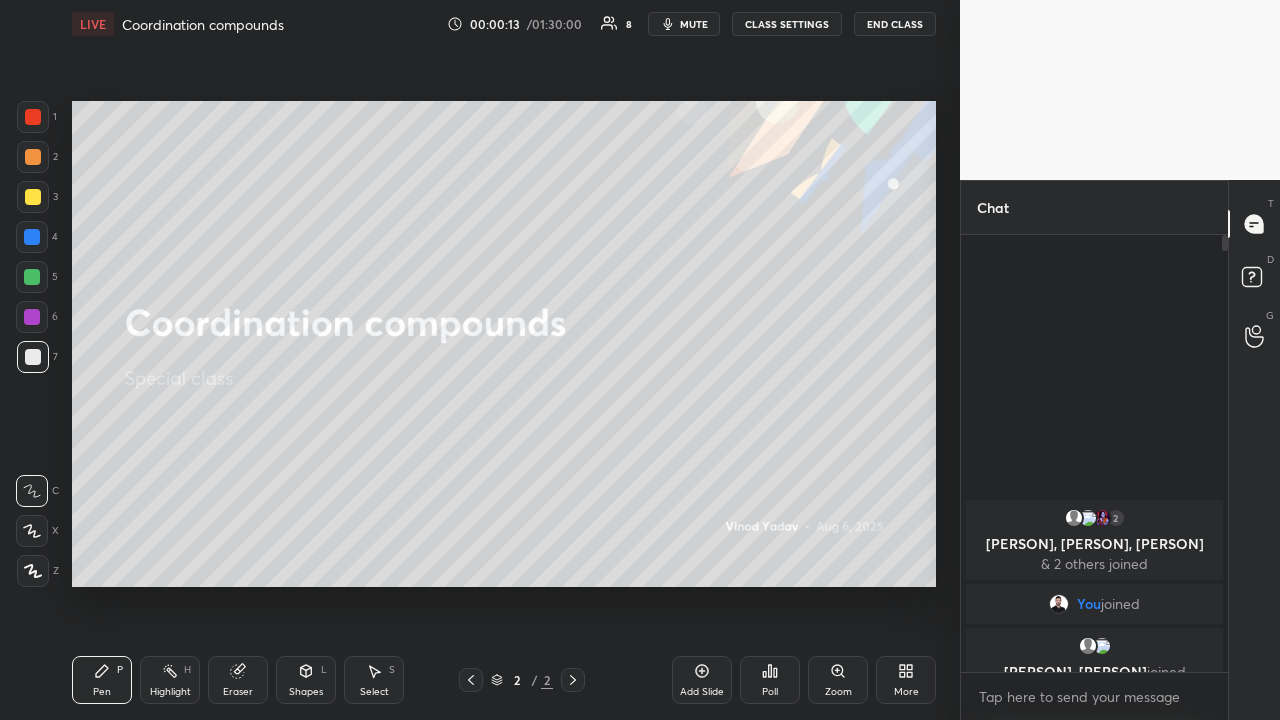 click on "Add Slide" at bounding box center [702, 680] 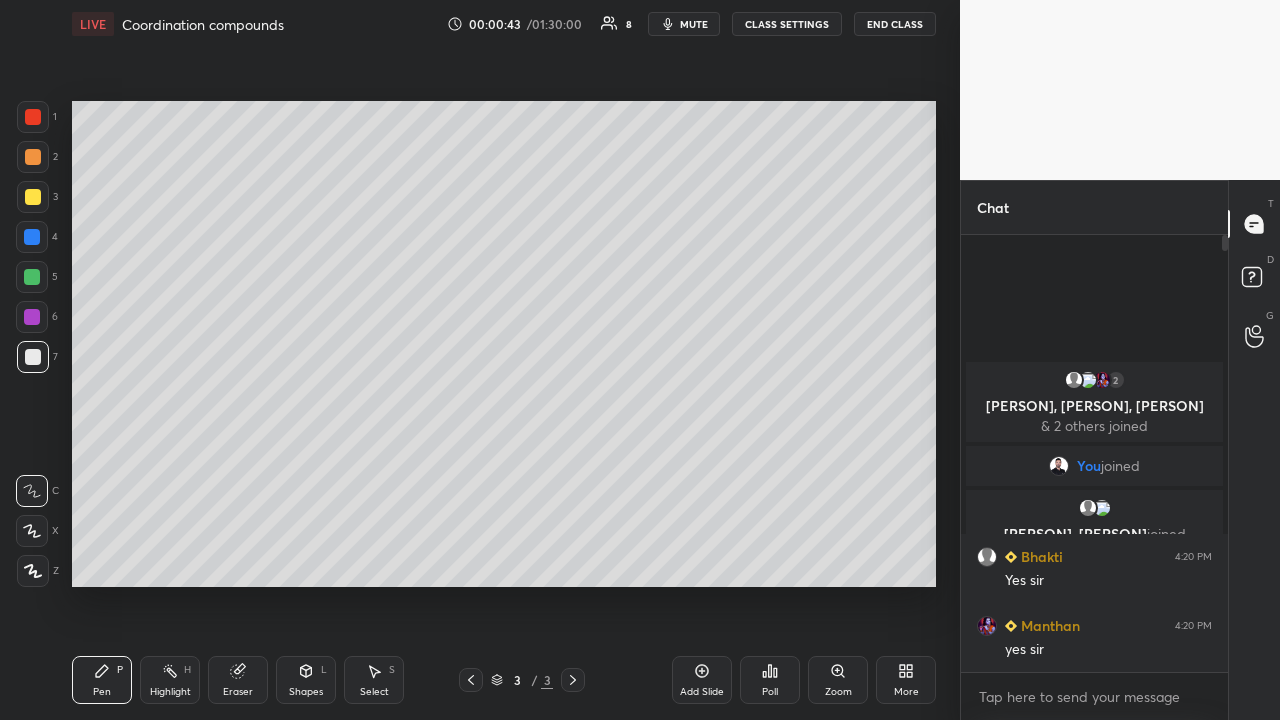 click at bounding box center (33, 117) 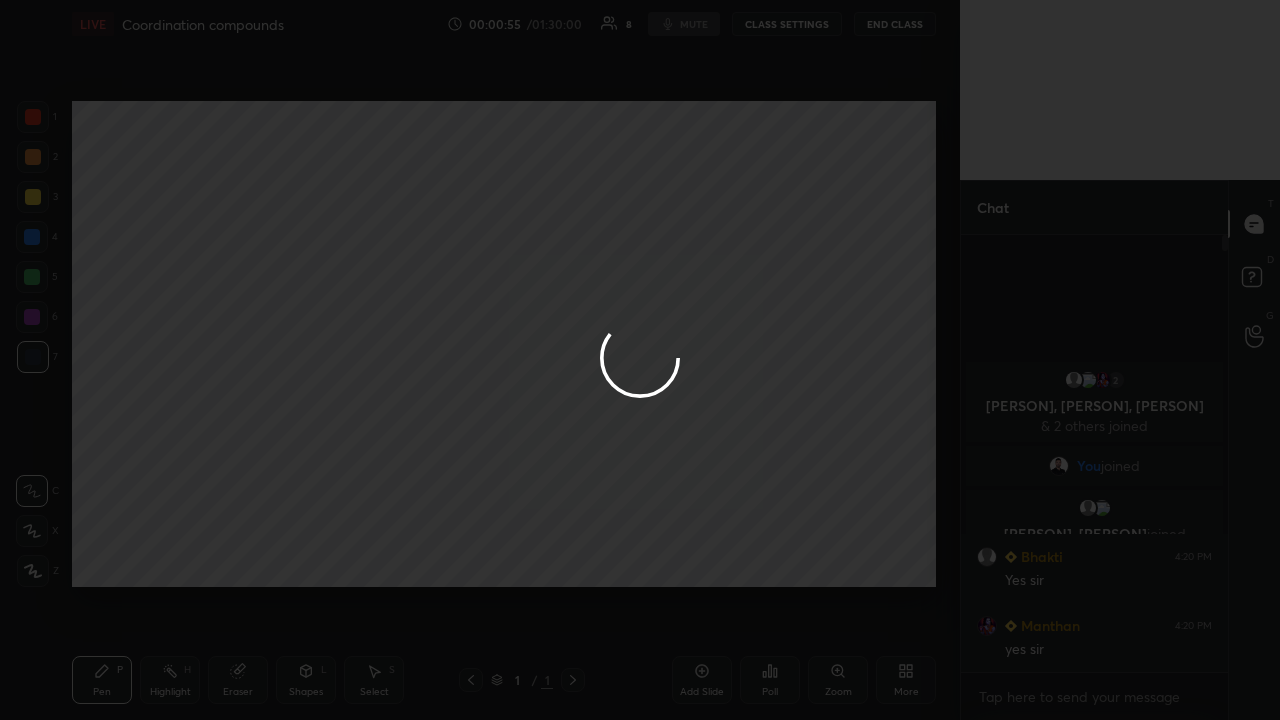 click at bounding box center (640, 360) 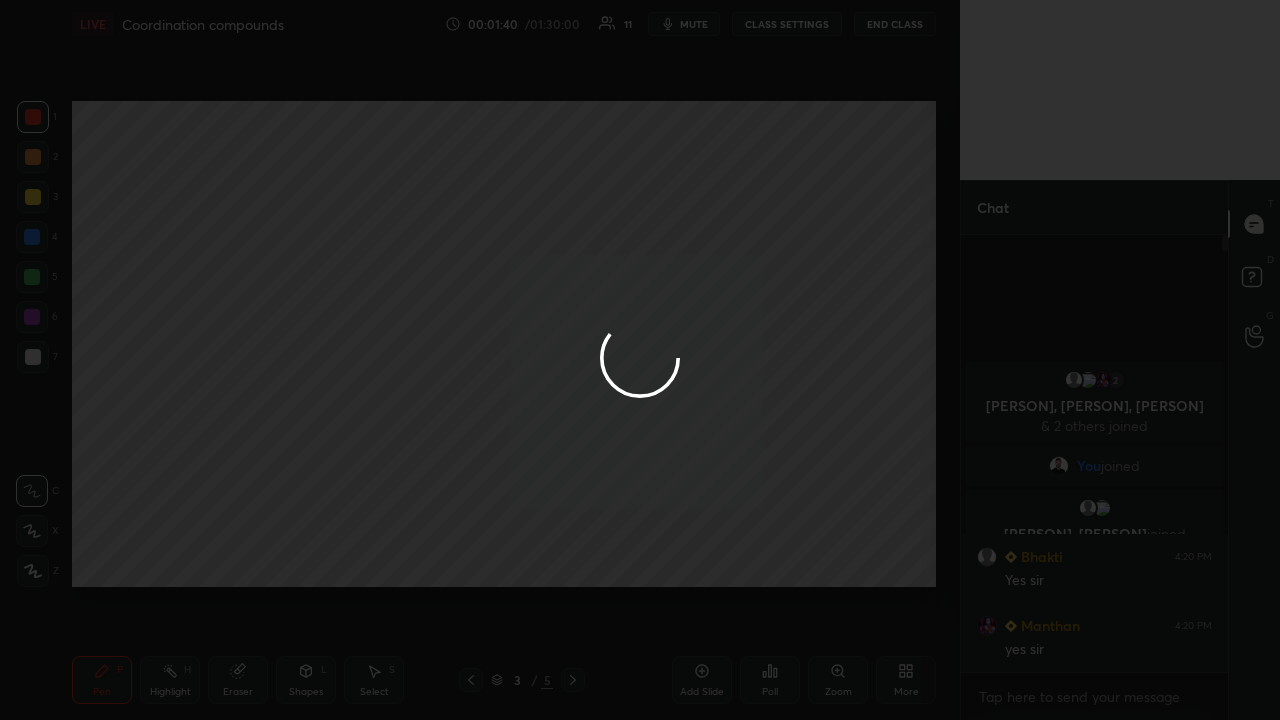 click at bounding box center (640, 360) 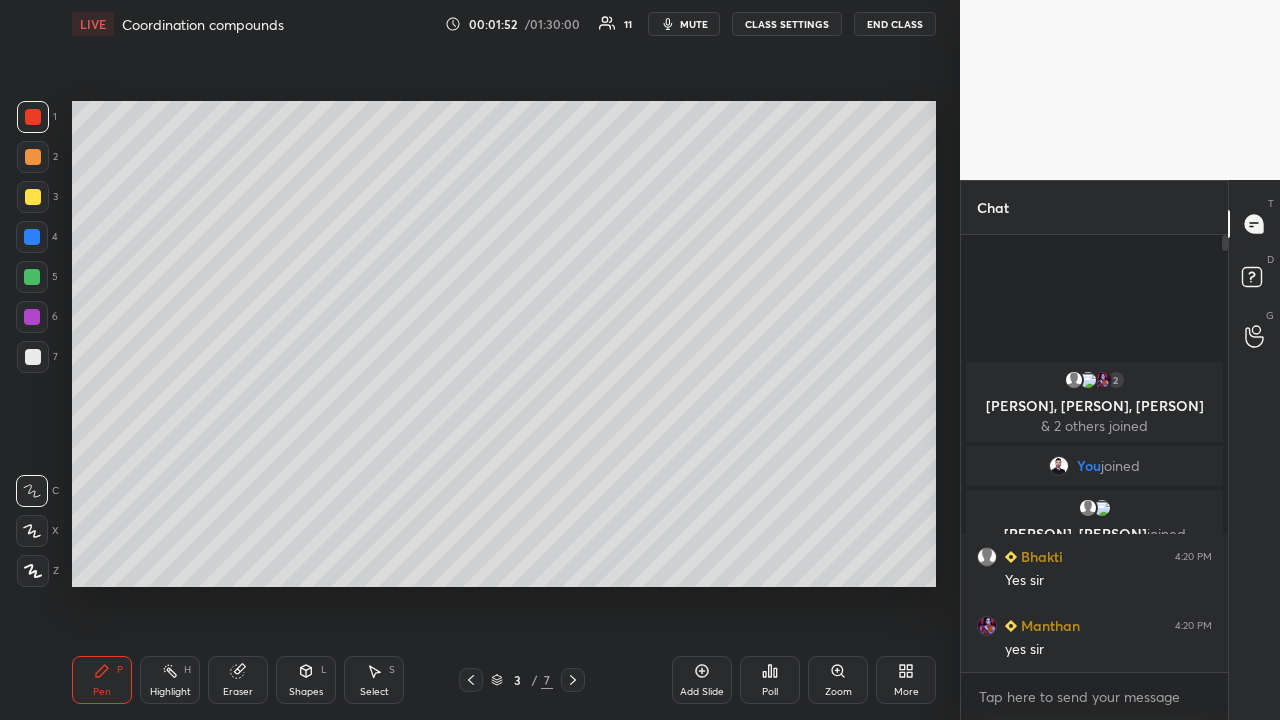 click at bounding box center (32, 237) 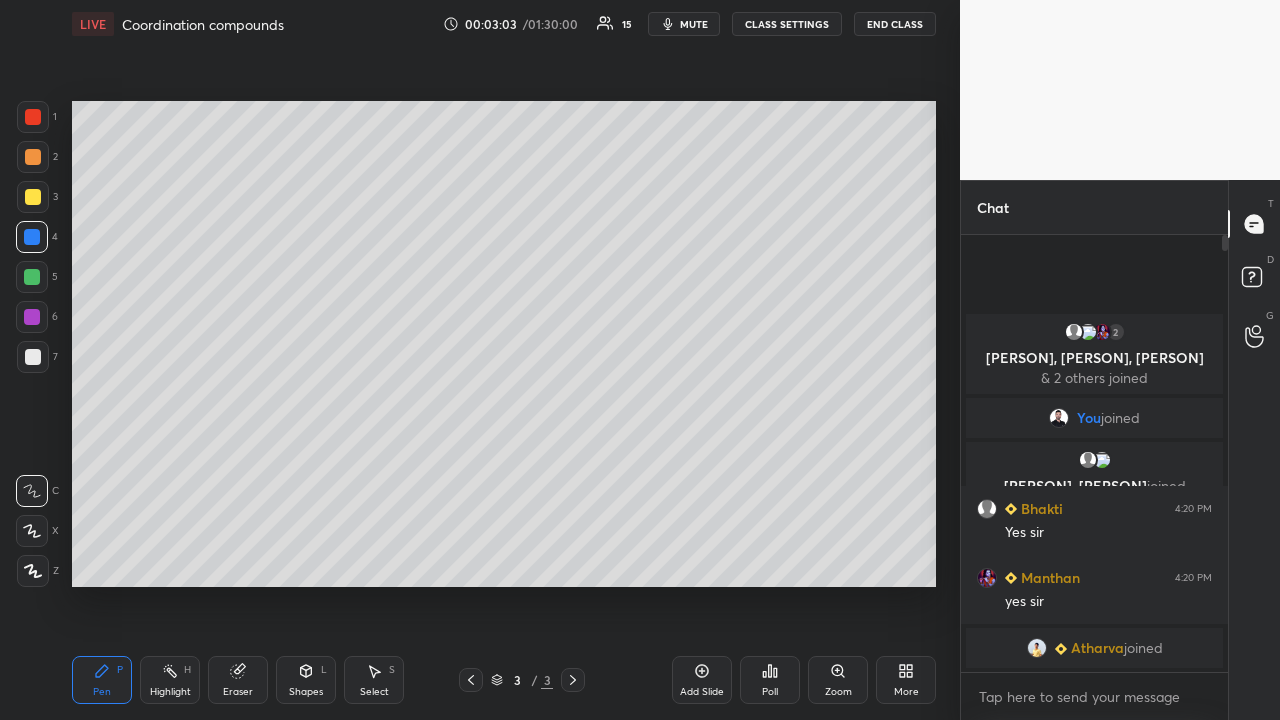 click 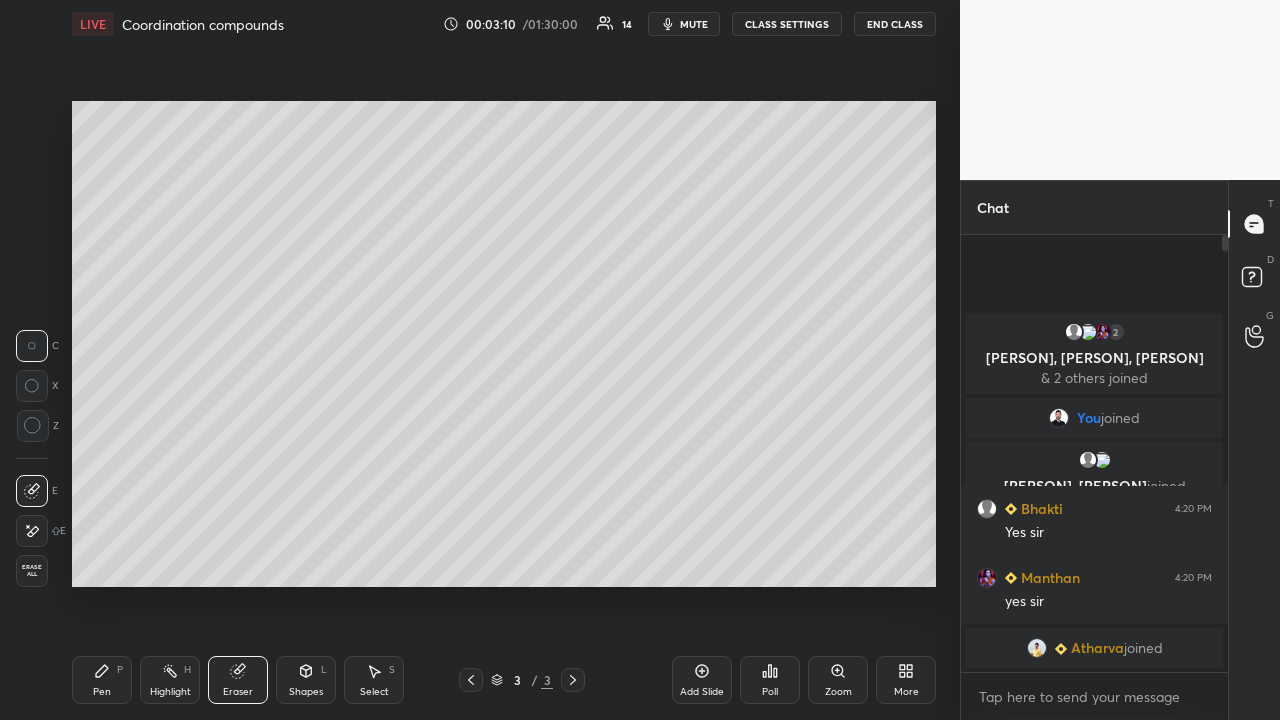 click 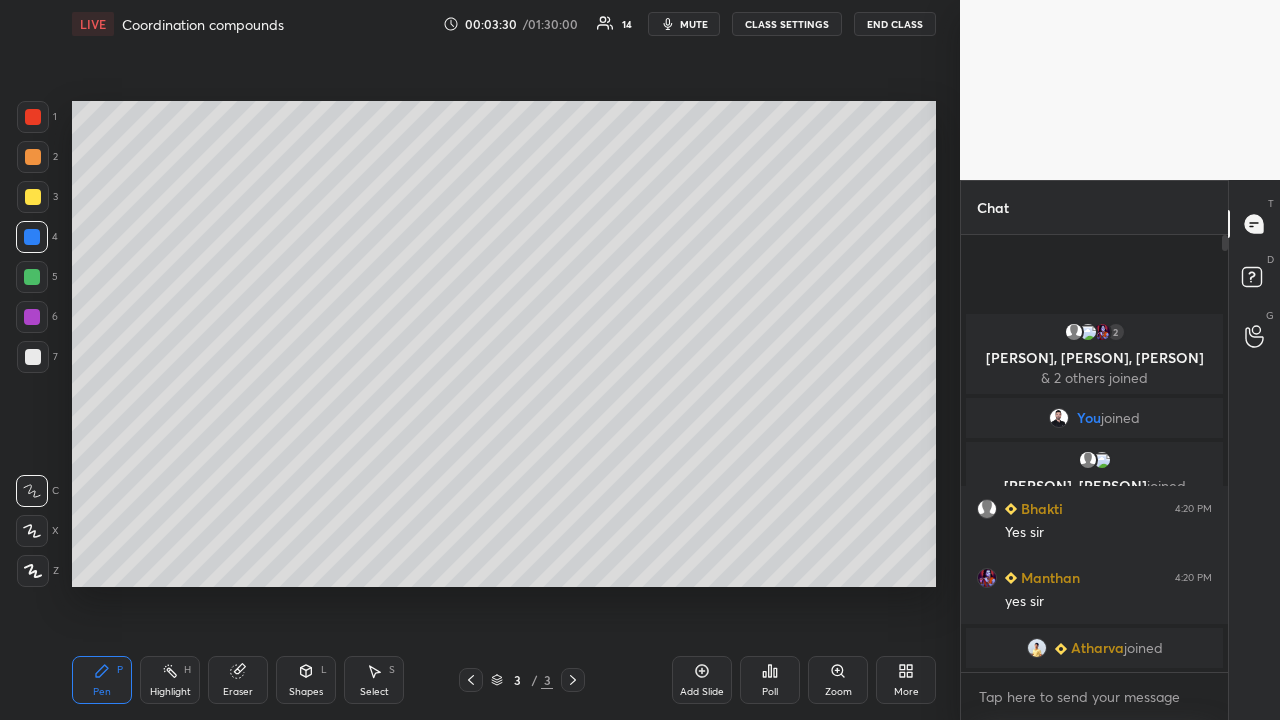 click on "Eraser" at bounding box center (238, 692) 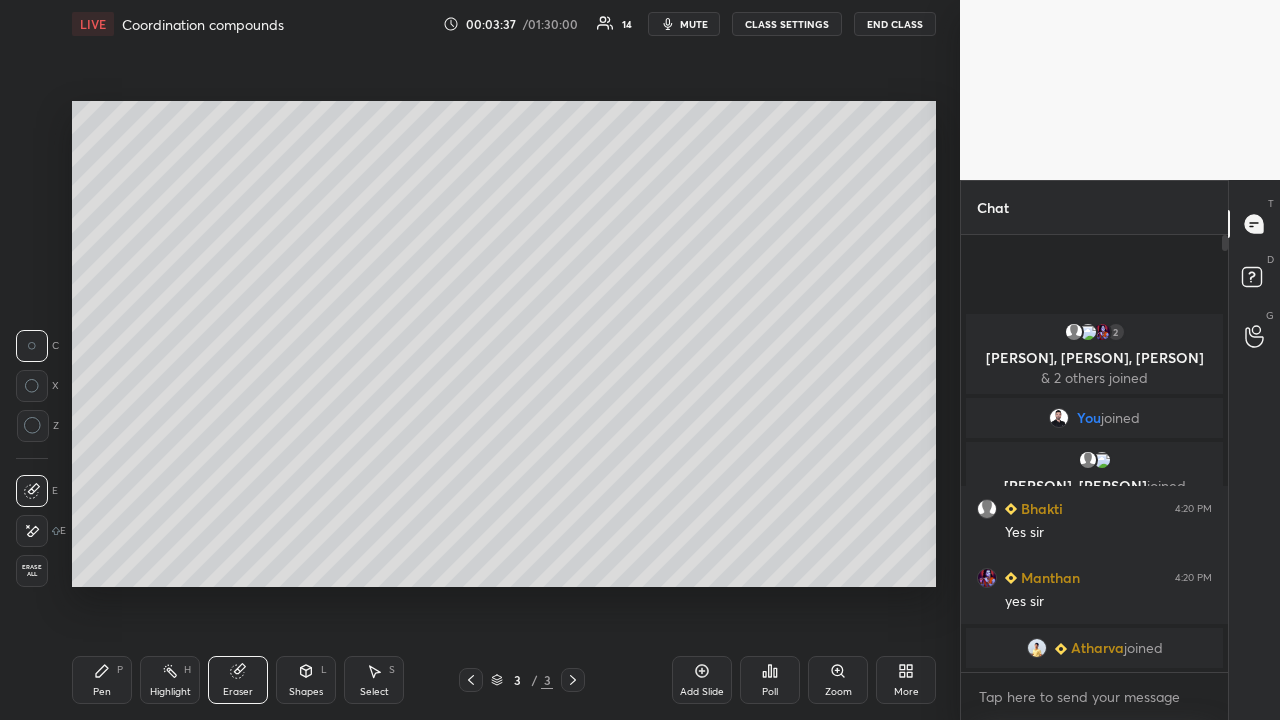 click 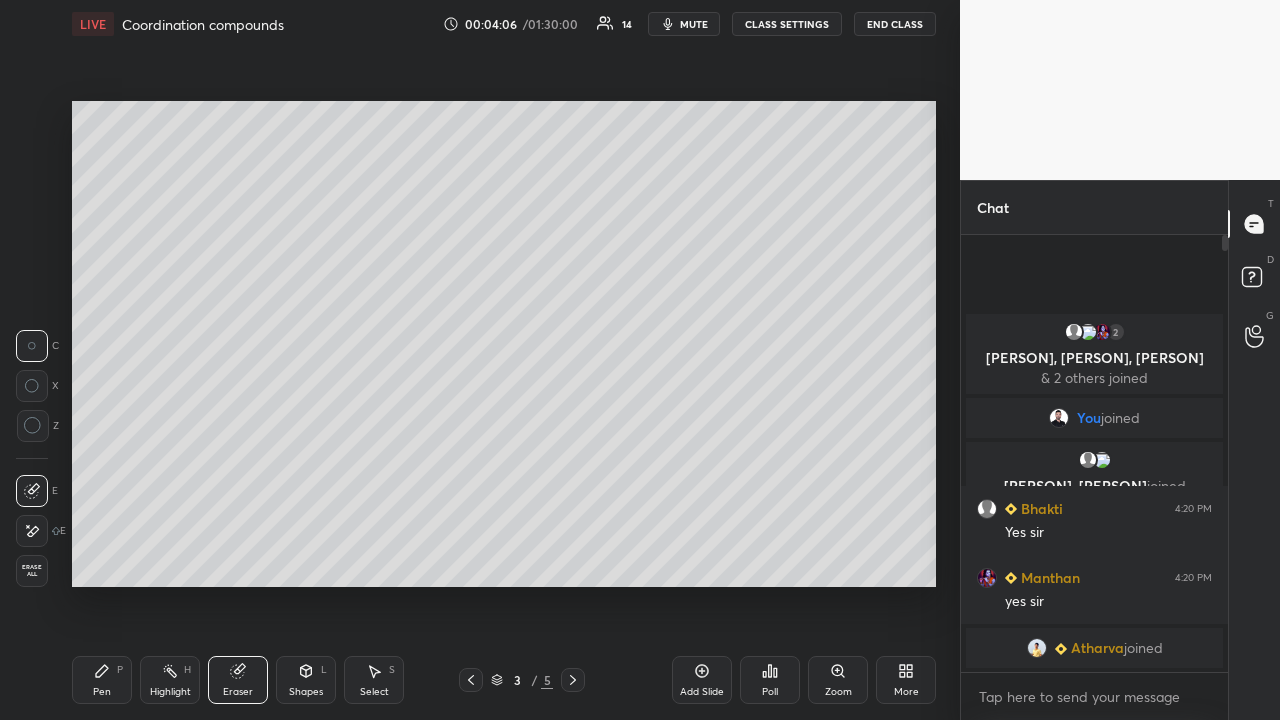 click 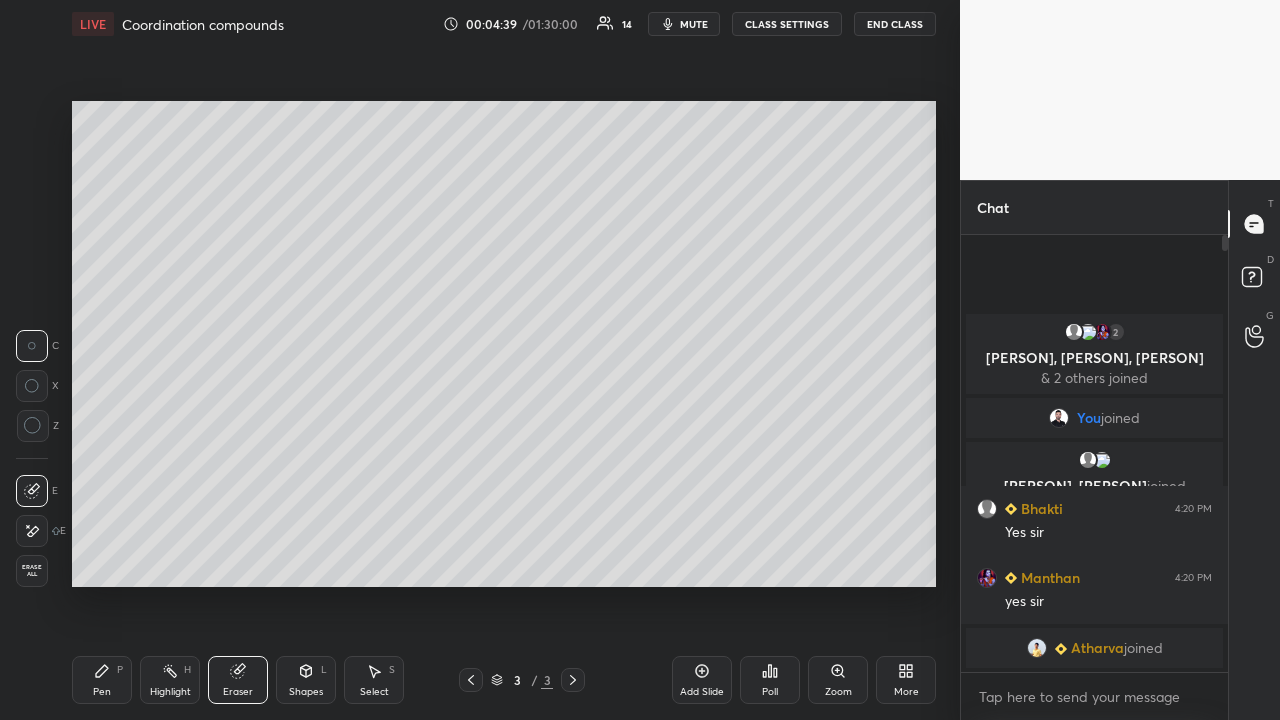 click on "End Class" at bounding box center [895, 24] 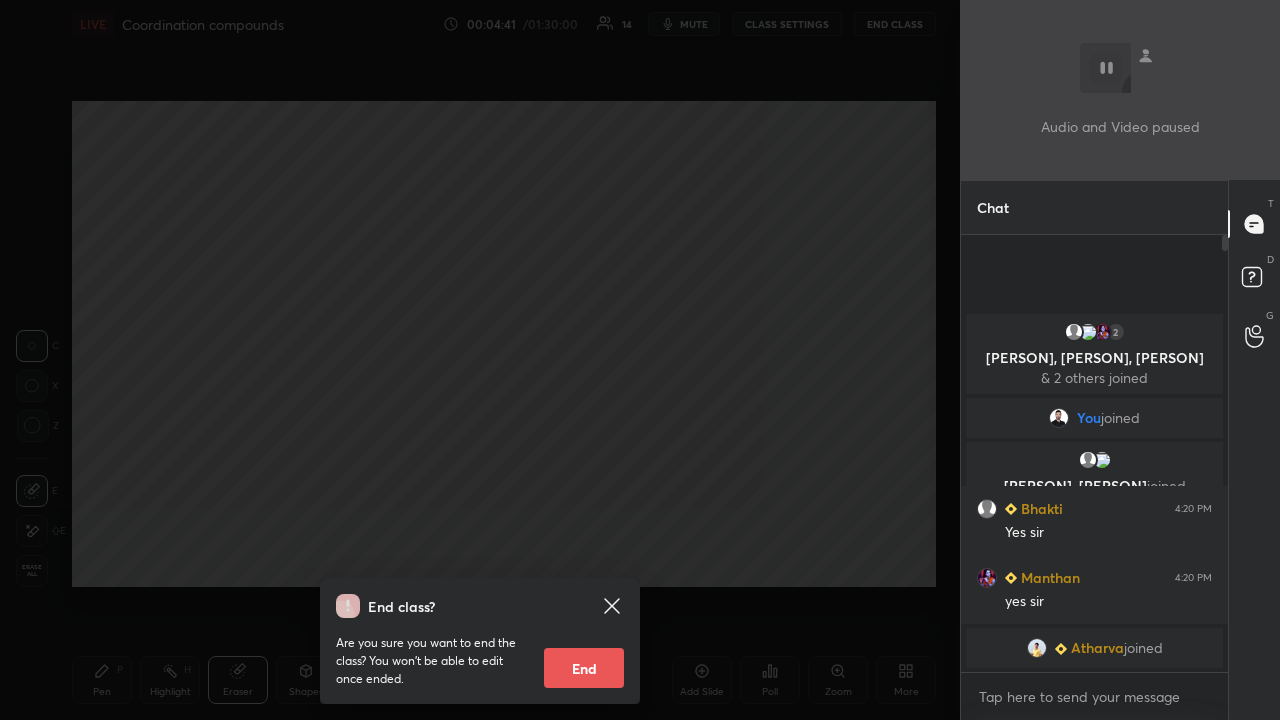 click on "End" at bounding box center (584, 668) 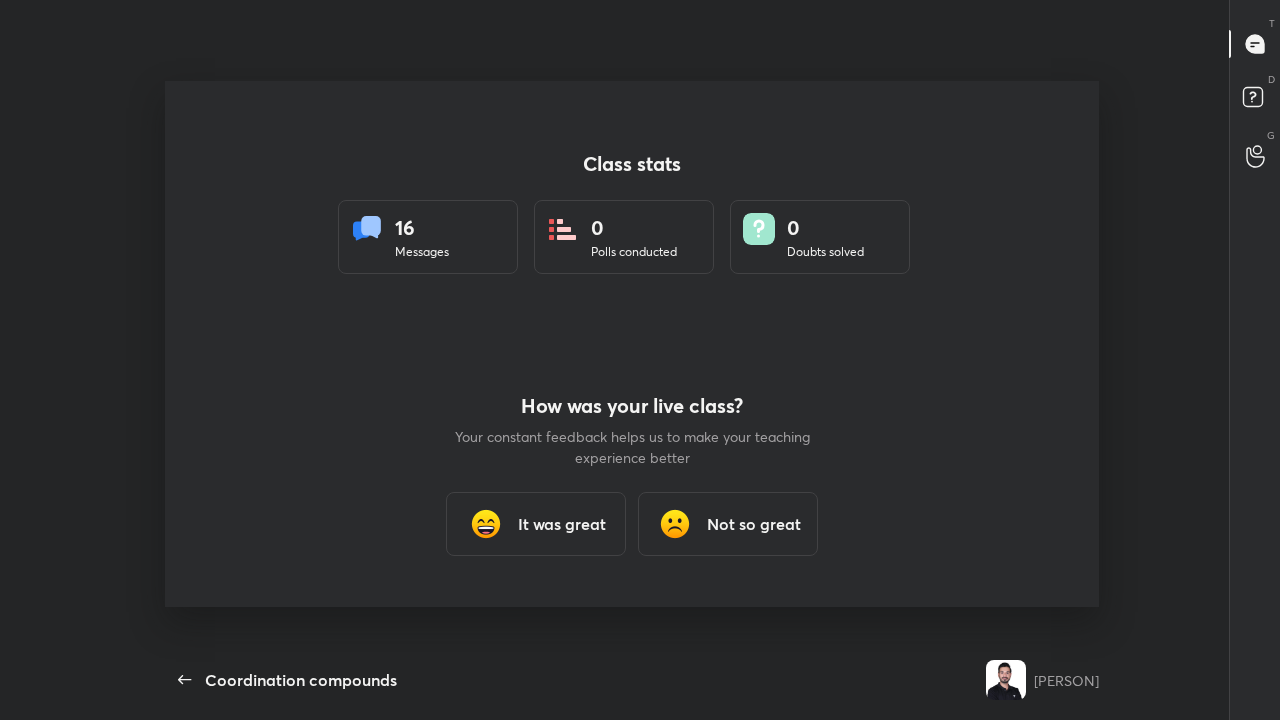 scroll, scrollTop: 99408, scrollLeft: 99049, axis: both 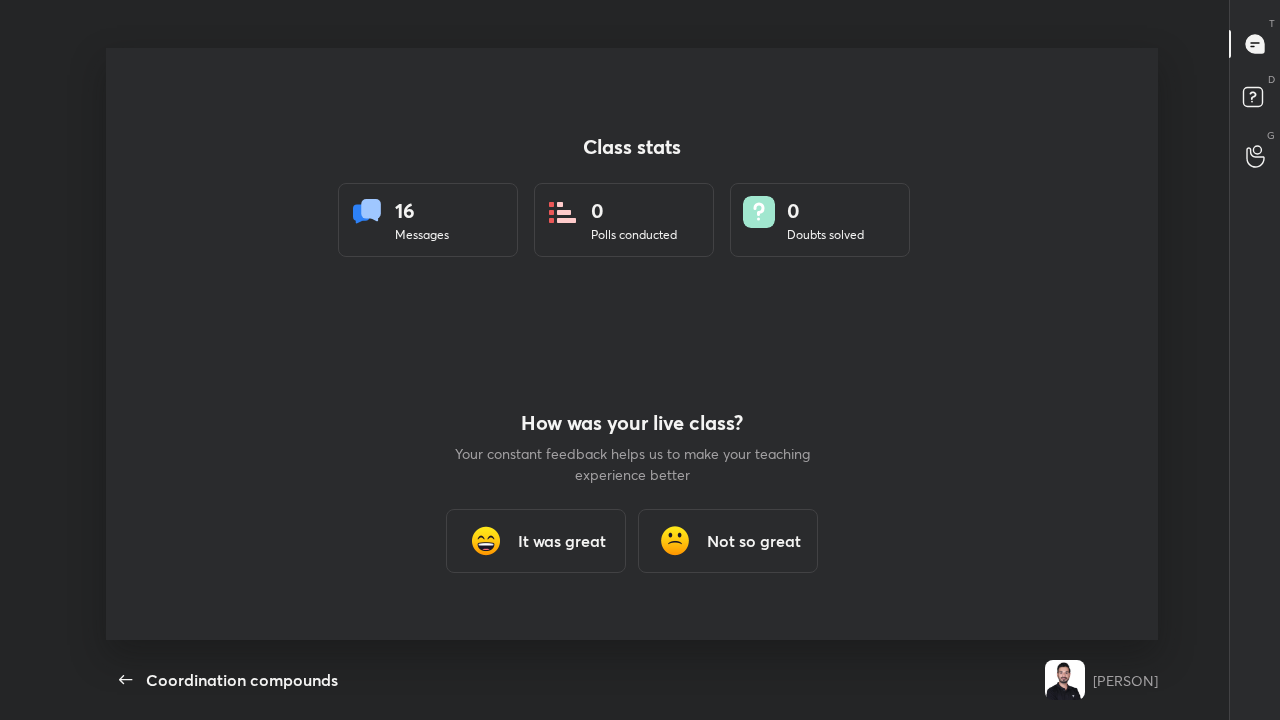 type on "x" 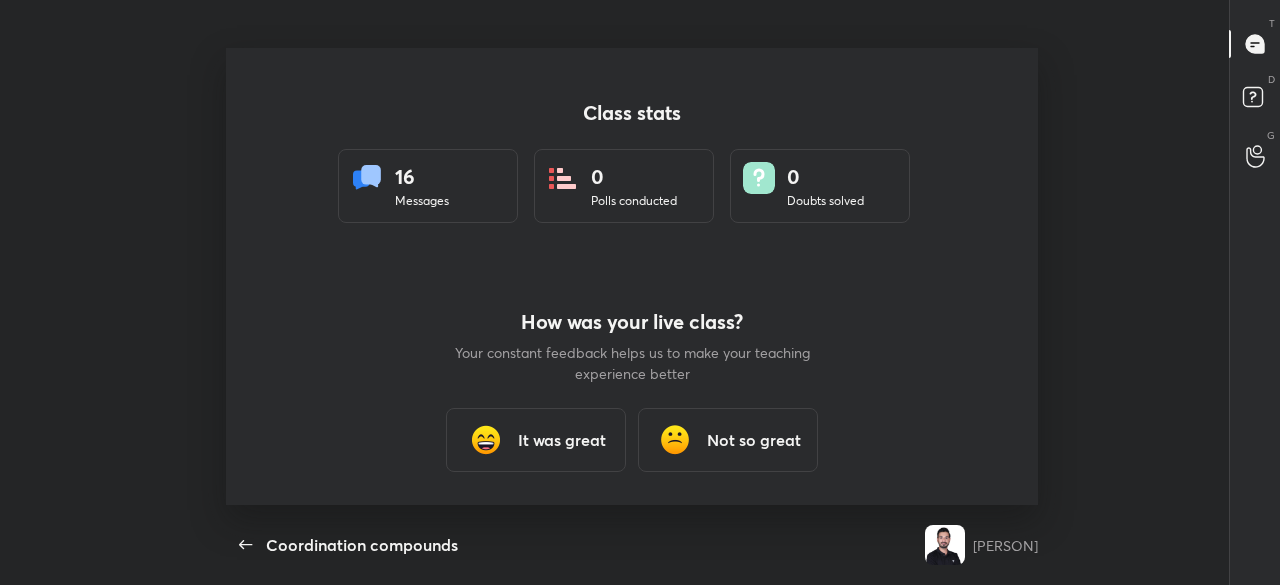 scroll, scrollTop: 457, scrollLeft: 1264, axis: both 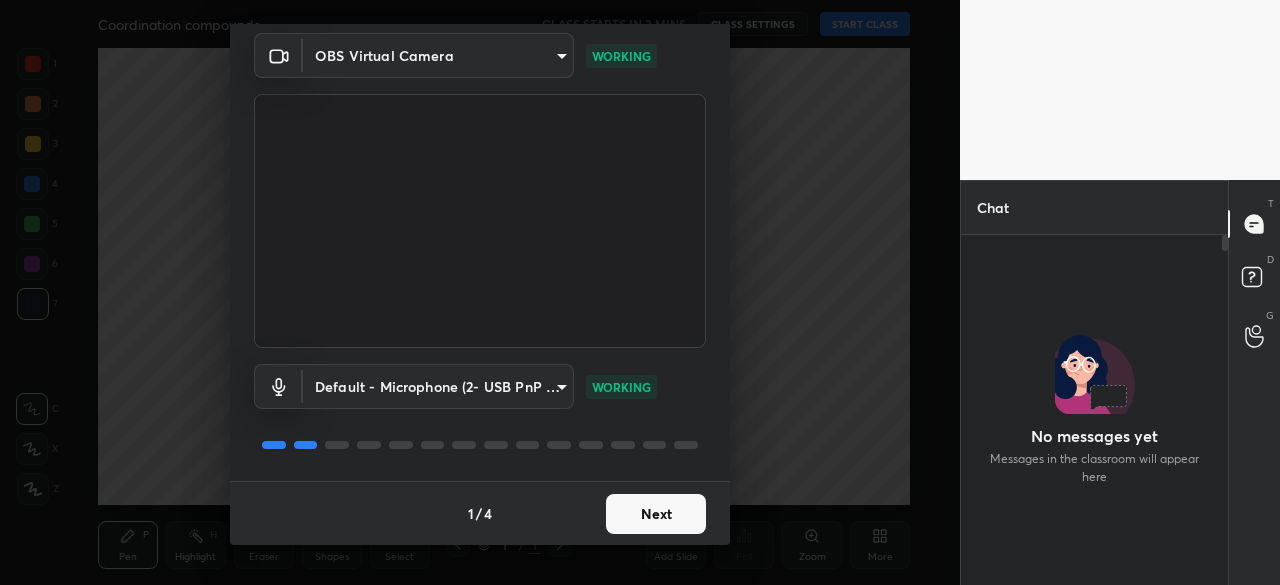 click on "Next" at bounding box center [656, 514] 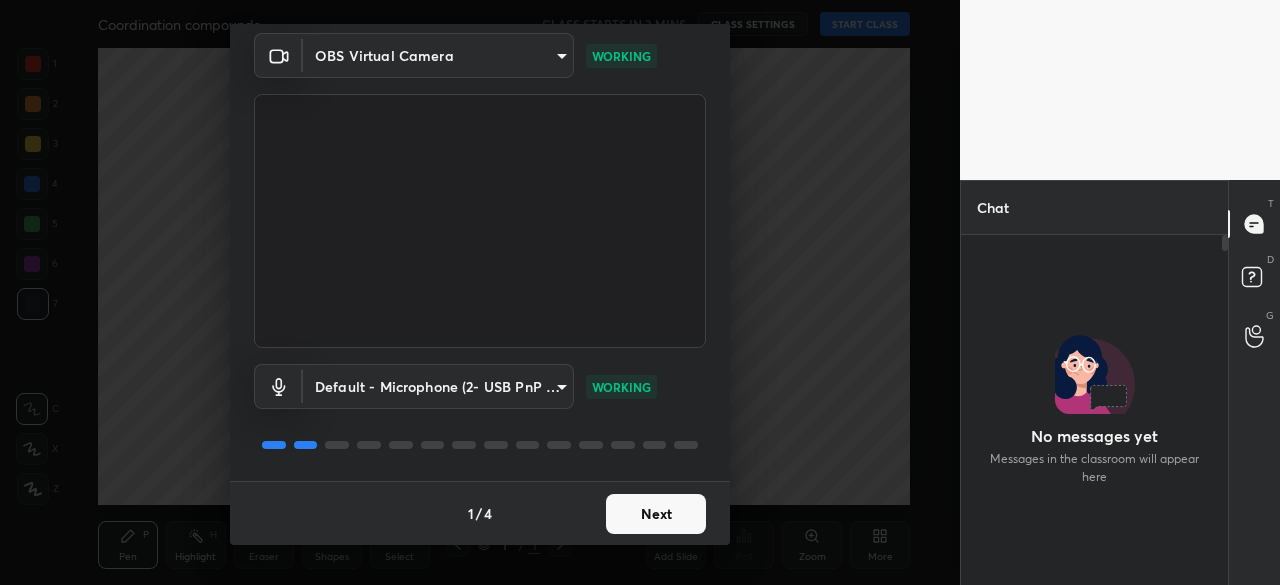 scroll, scrollTop: 0, scrollLeft: 0, axis: both 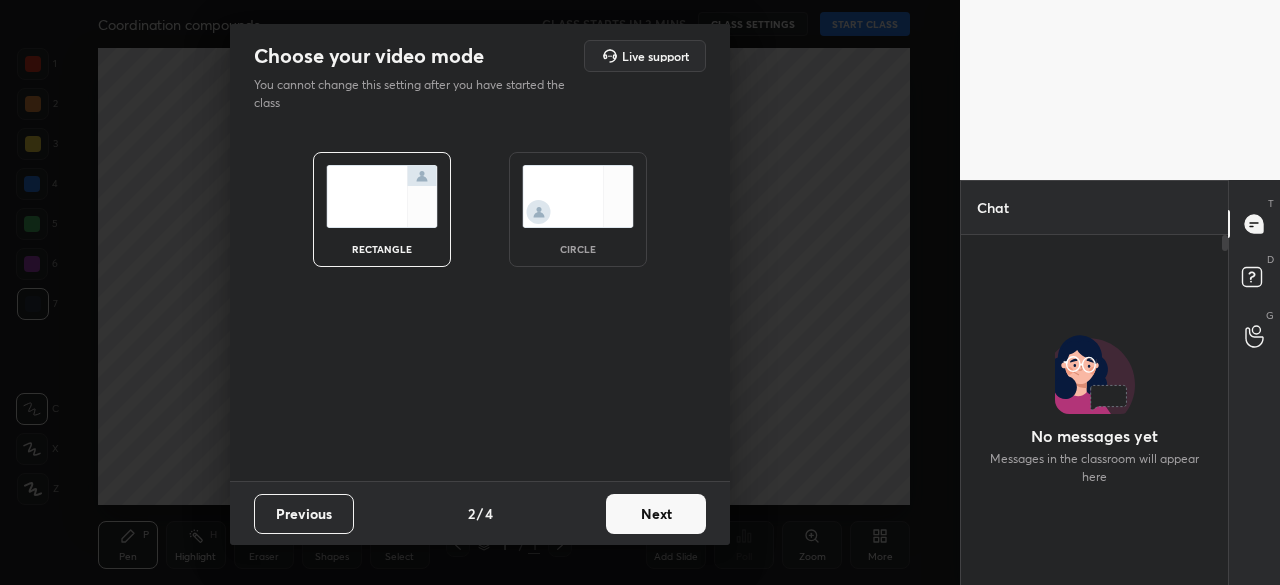 click on "Next" at bounding box center [656, 514] 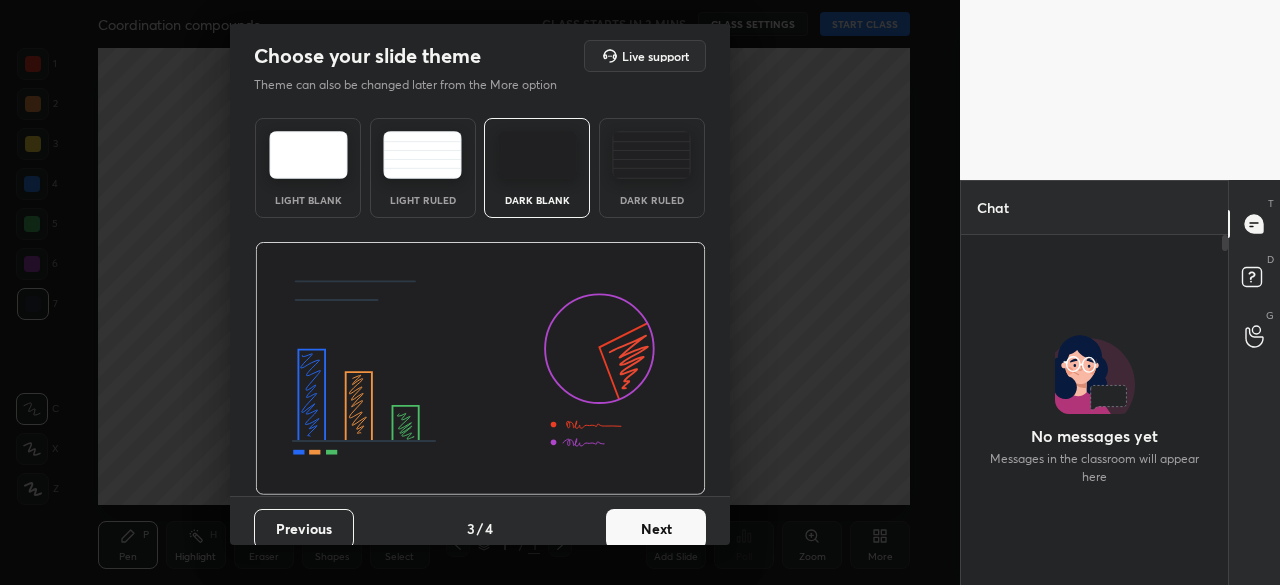 click on "Next" at bounding box center (656, 529) 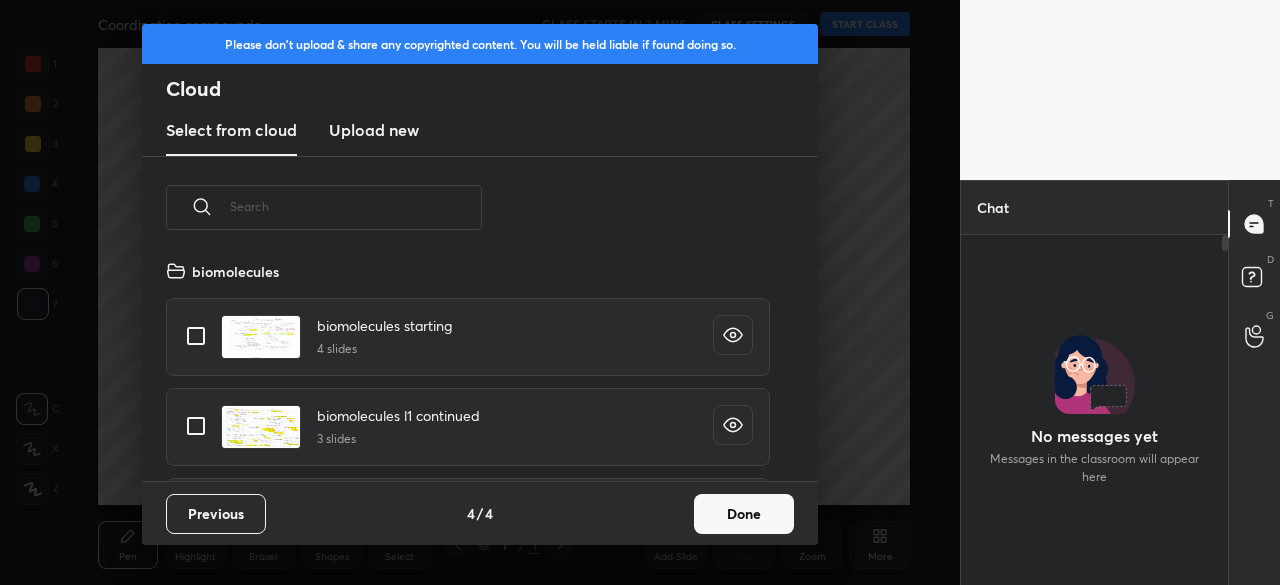 scroll, scrollTop: 7, scrollLeft: 11, axis: both 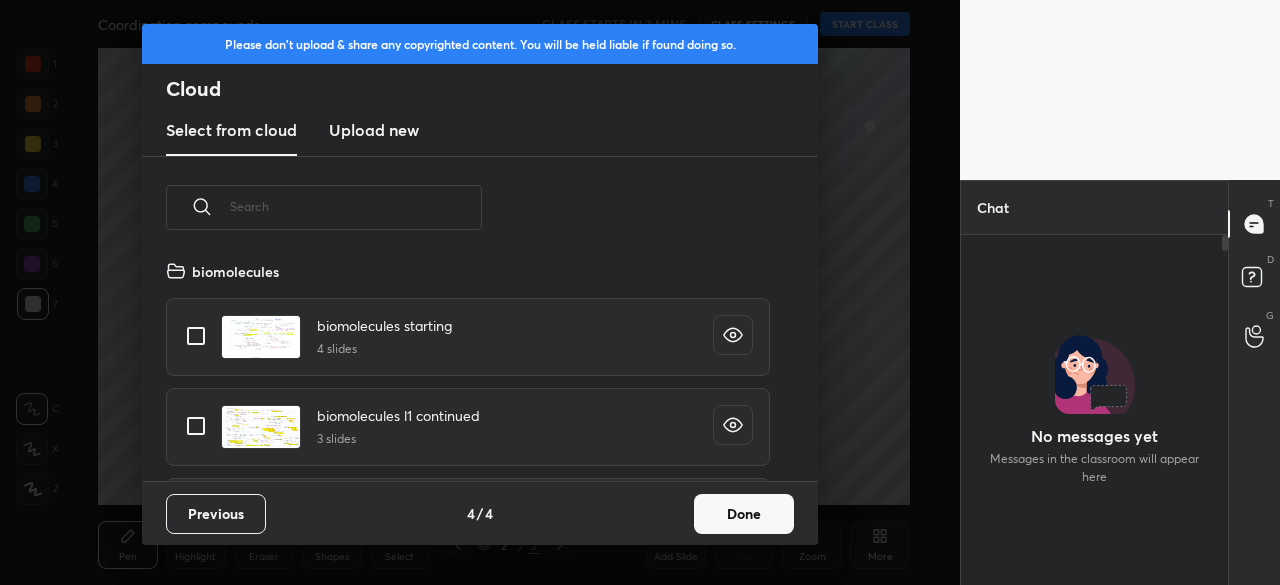 click on "Done" at bounding box center (744, 514) 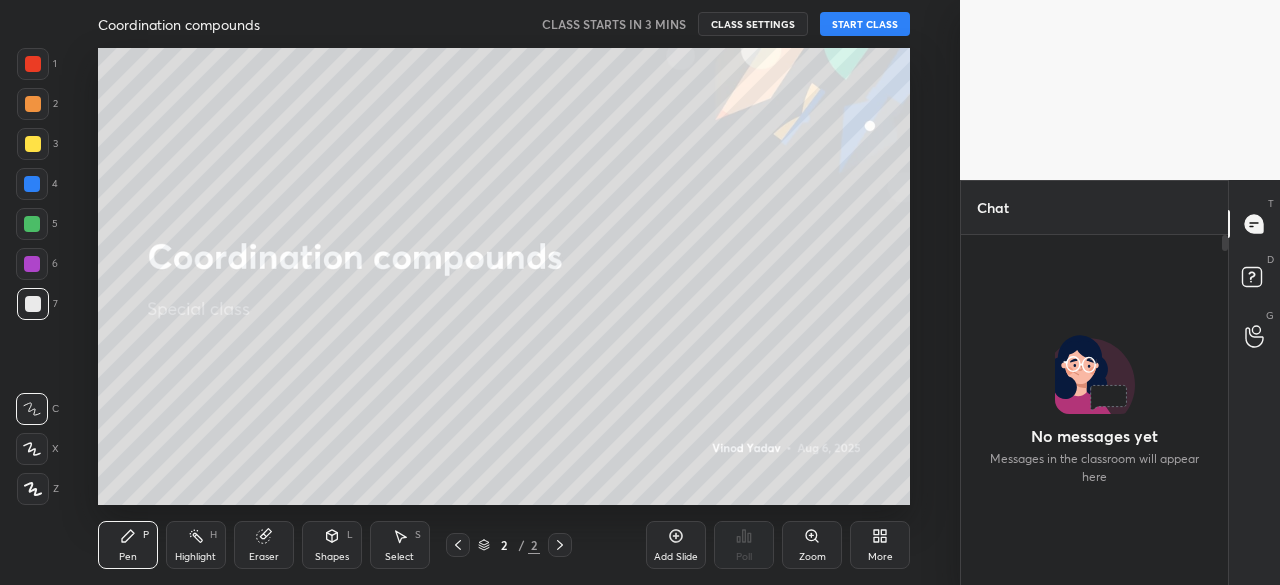 click on "START CLASS" at bounding box center [865, 24] 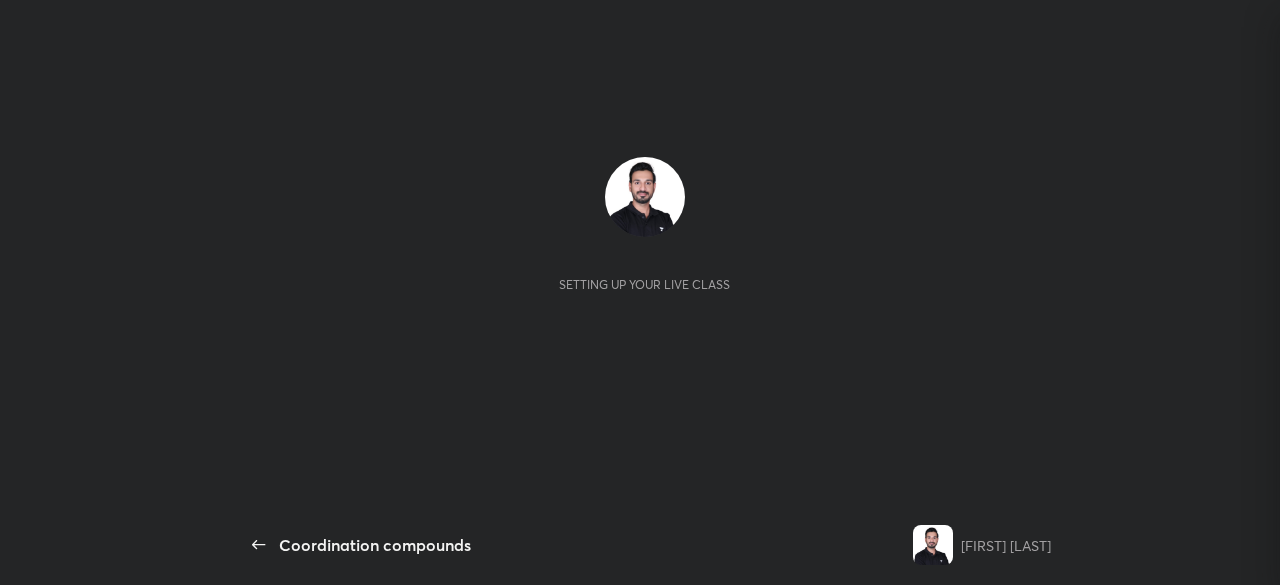scroll, scrollTop: 0, scrollLeft: 0, axis: both 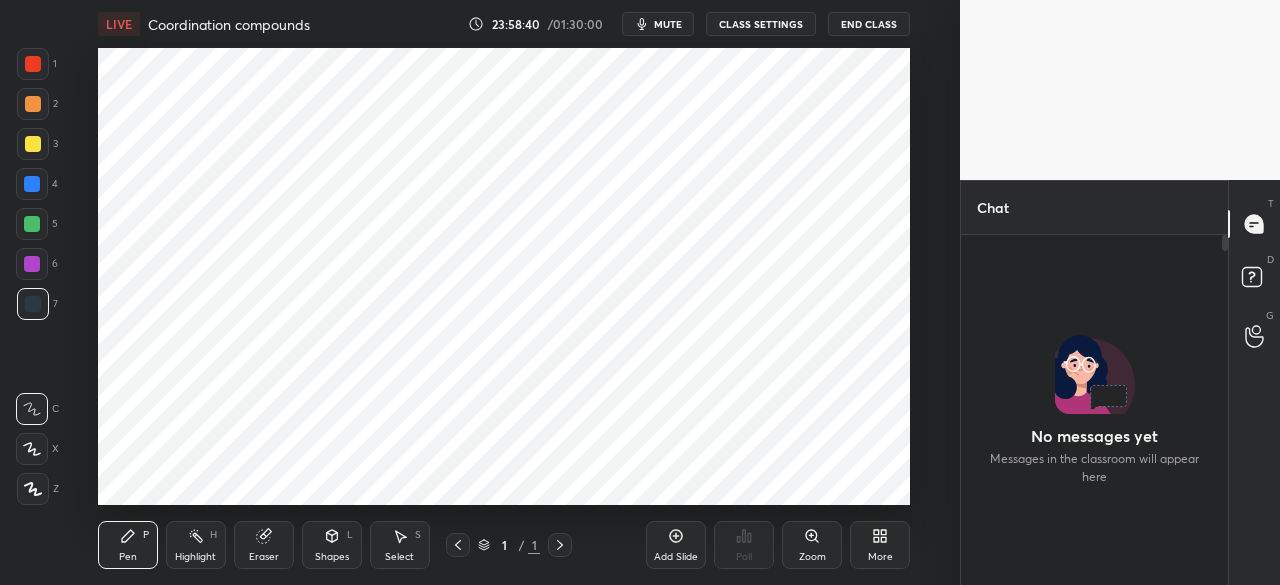 click on "End Class" at bounding box center [869, 24] 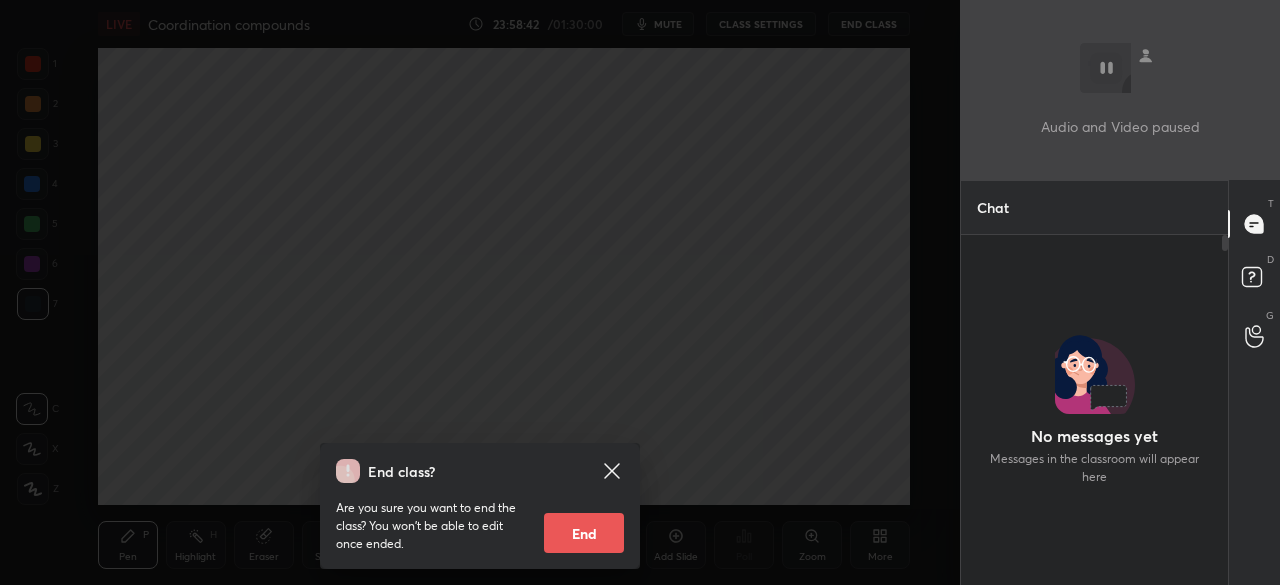 click on "End" at bounding box center [584, 533] 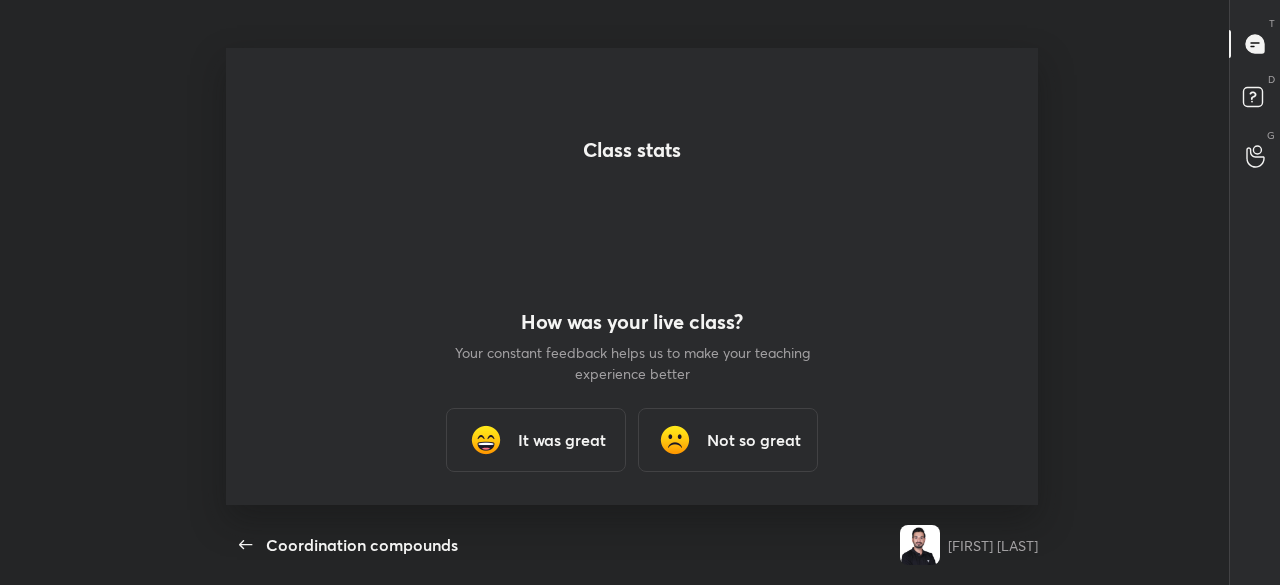 scroll, scrollTop: 99543, scrollLeft: 98982, axis: both 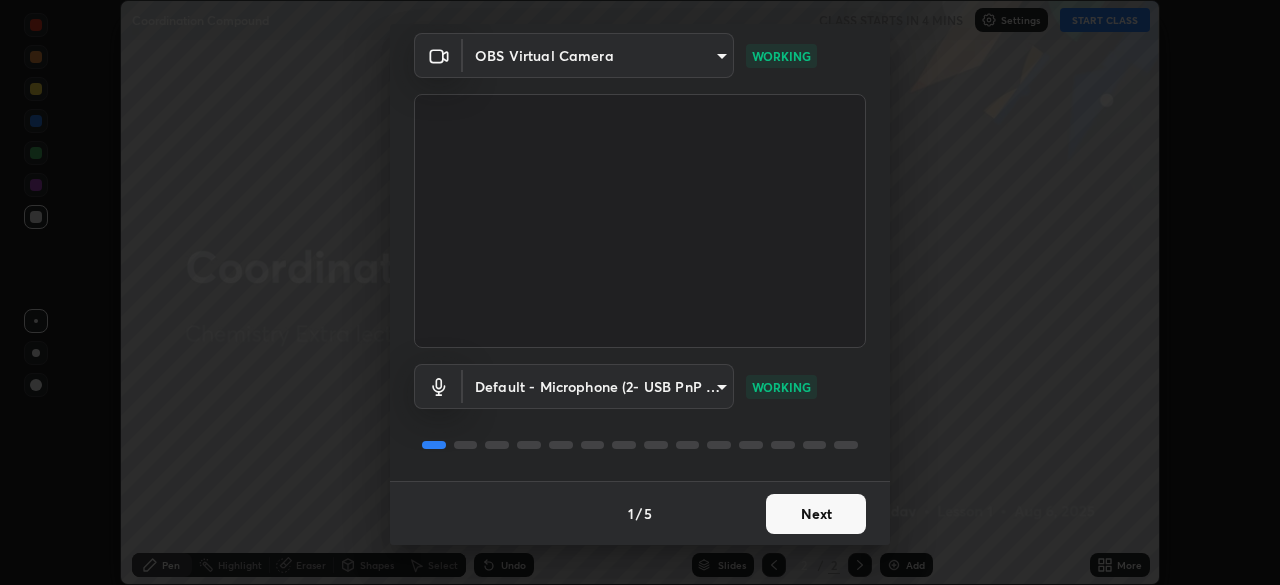 click on "Next" at bounding box center (816, 514) 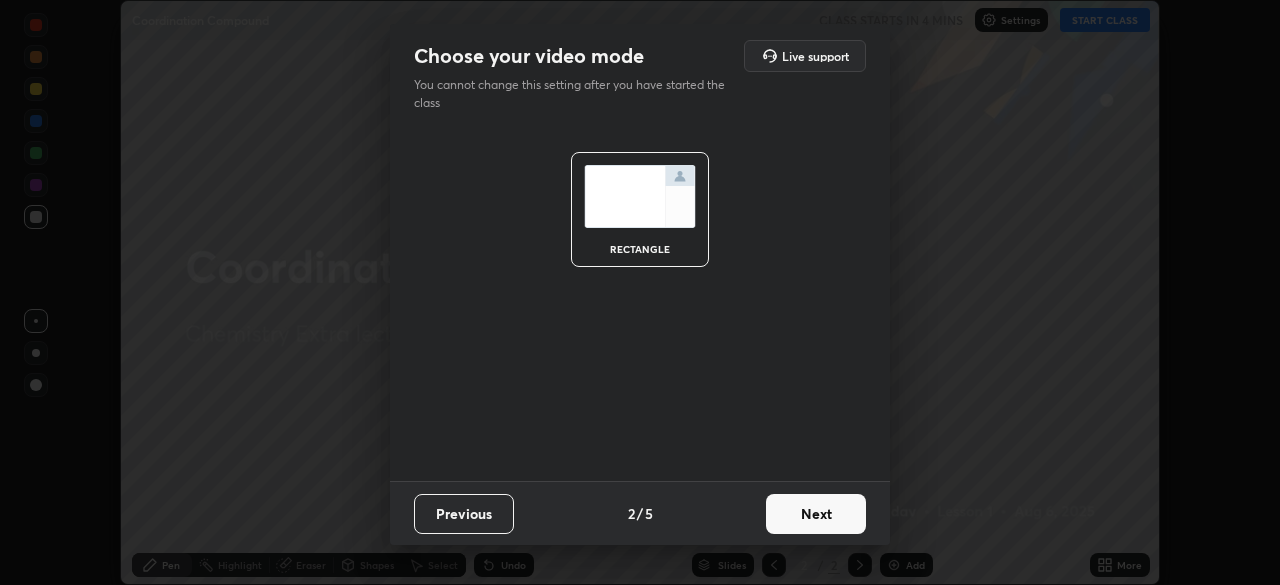 scroll, scrollTop: 0, scrollLeft: 0, axis: both 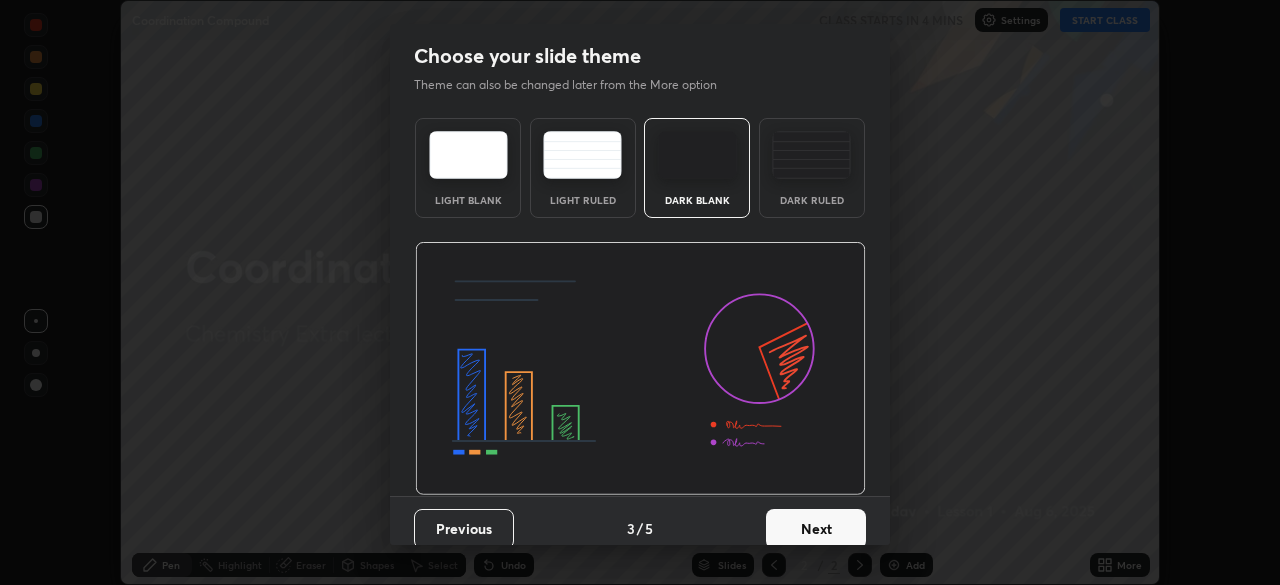 click on "Next" at bounding box center (816, 529) 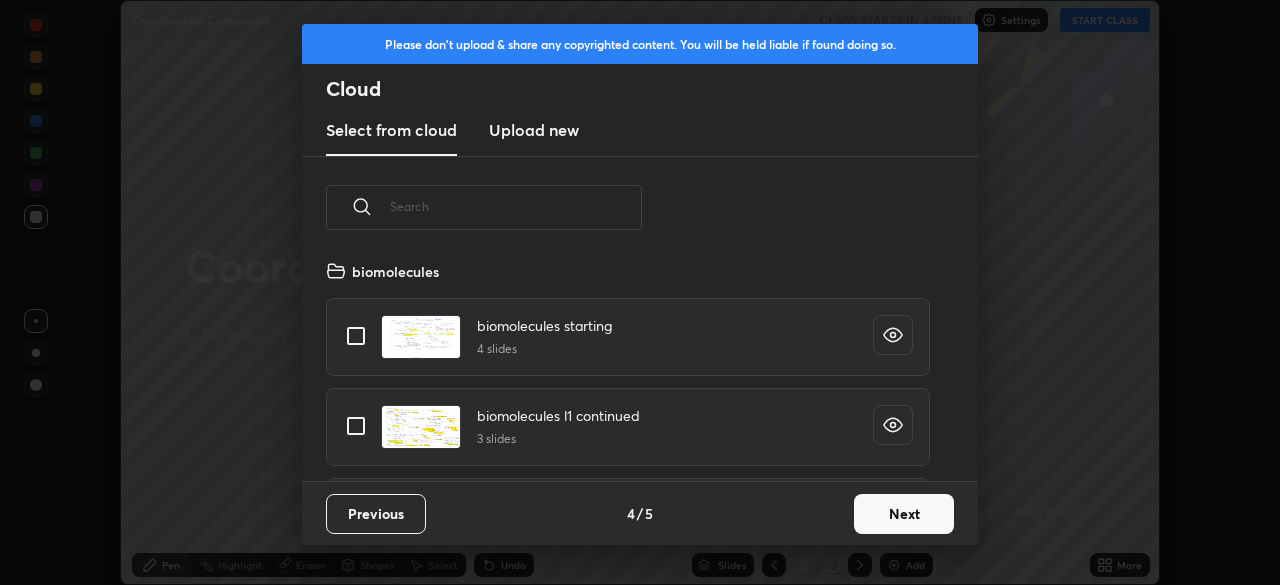 scroll, scrollTop: 7, scrollLeft: 11, axis: both 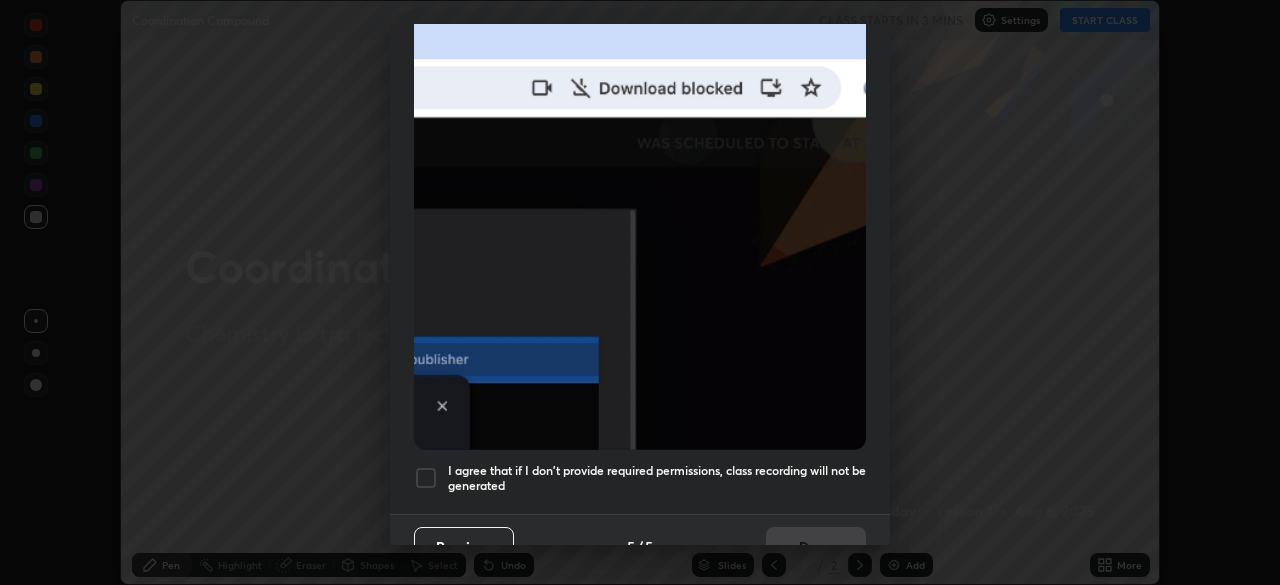 click at bounding box center [426, 478] 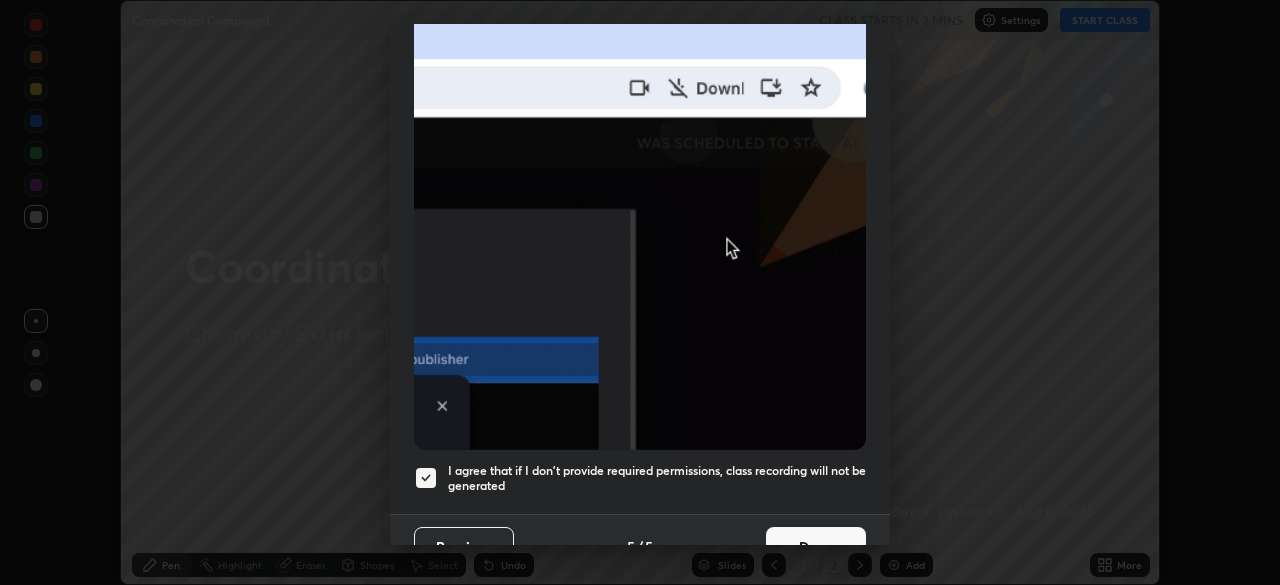 click on "Done" at bounding box center [816, 547] 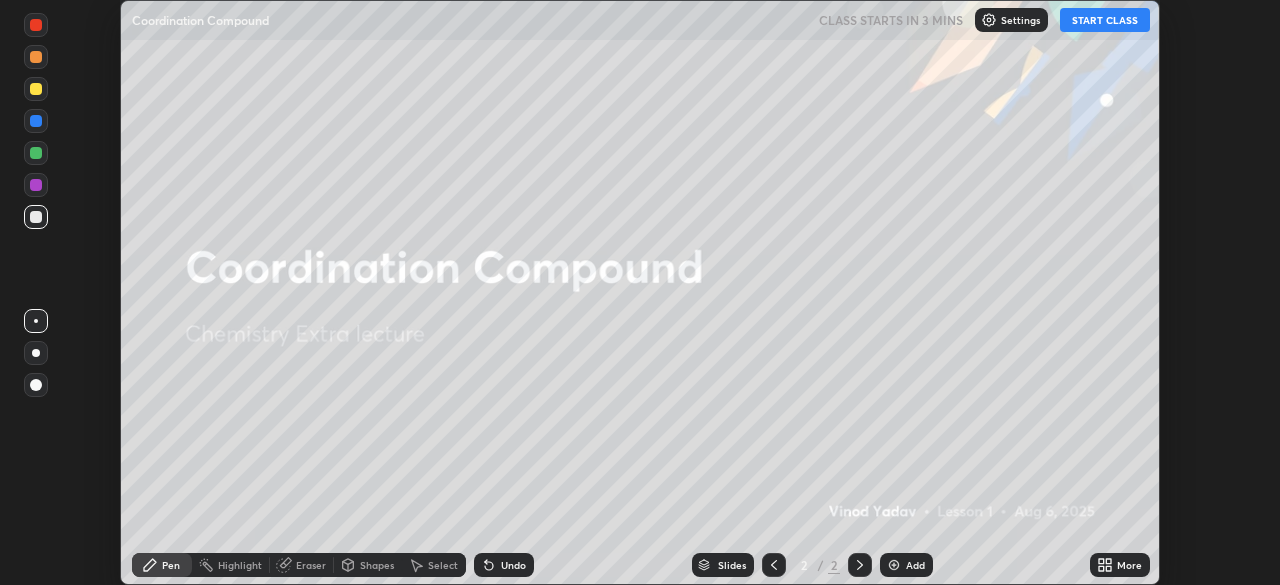 click on "START CLASS" at bounding box center [1105, 20] 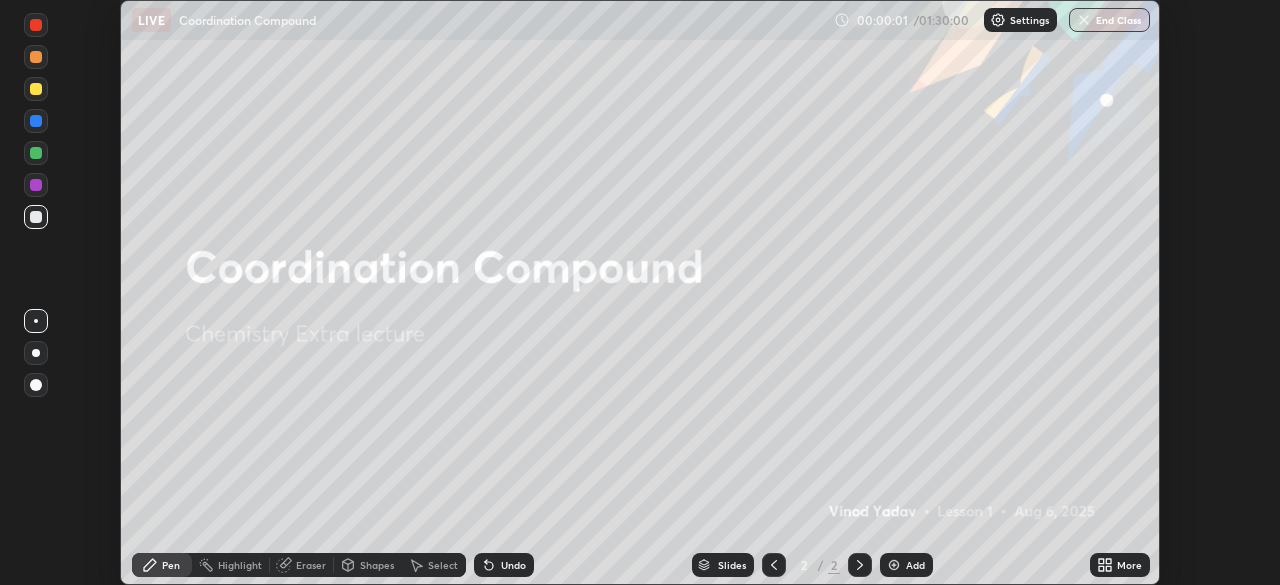 click at bounding box center [894, 565] 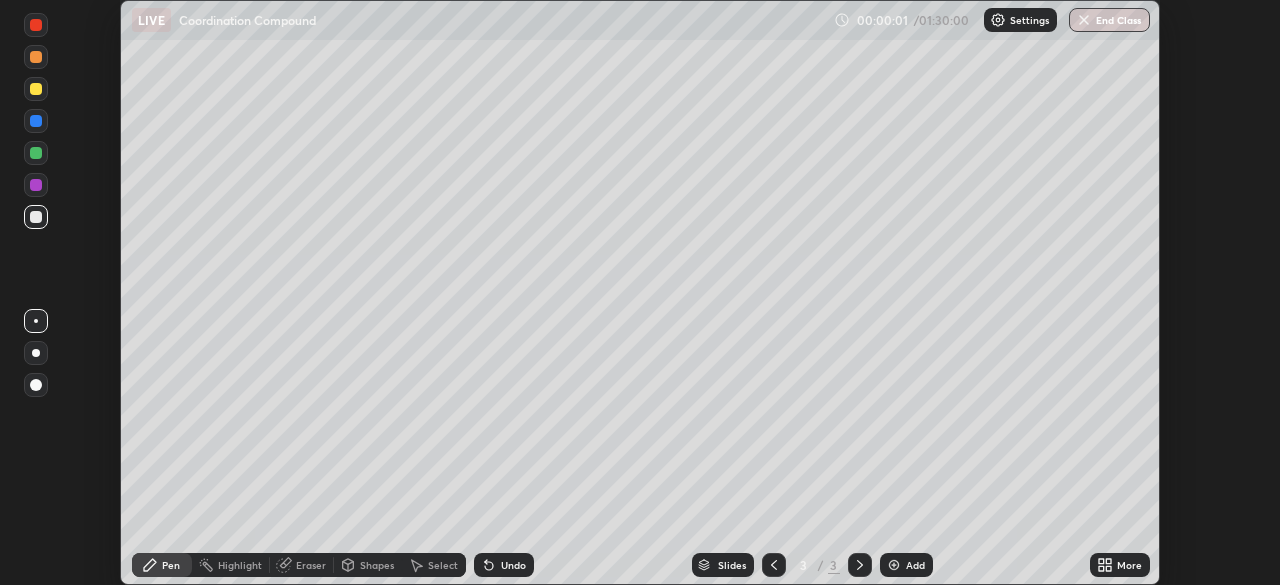 click 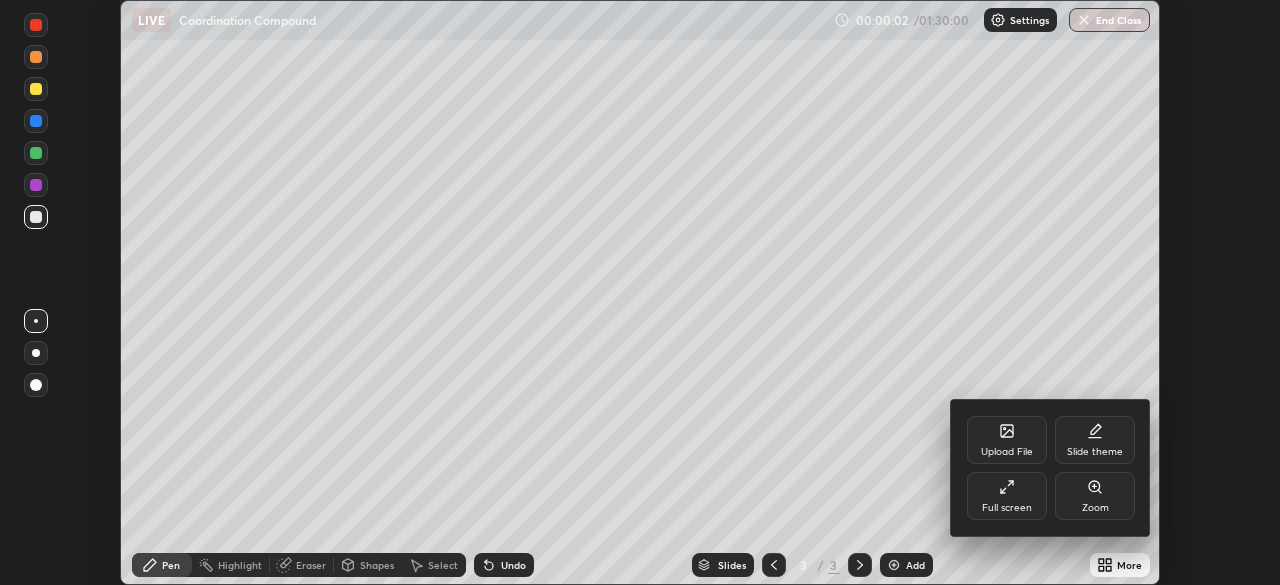 click 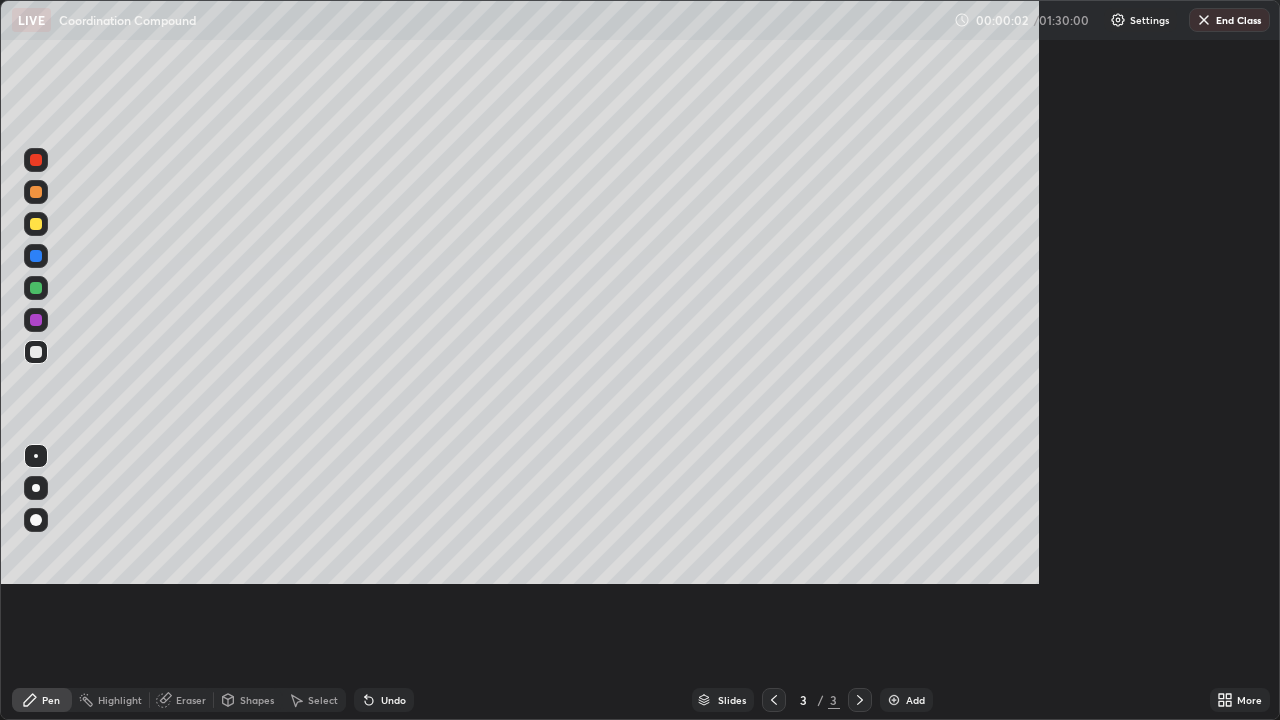 scroll, scrollTop: 99280, scrollLeft: 98720, axis: both 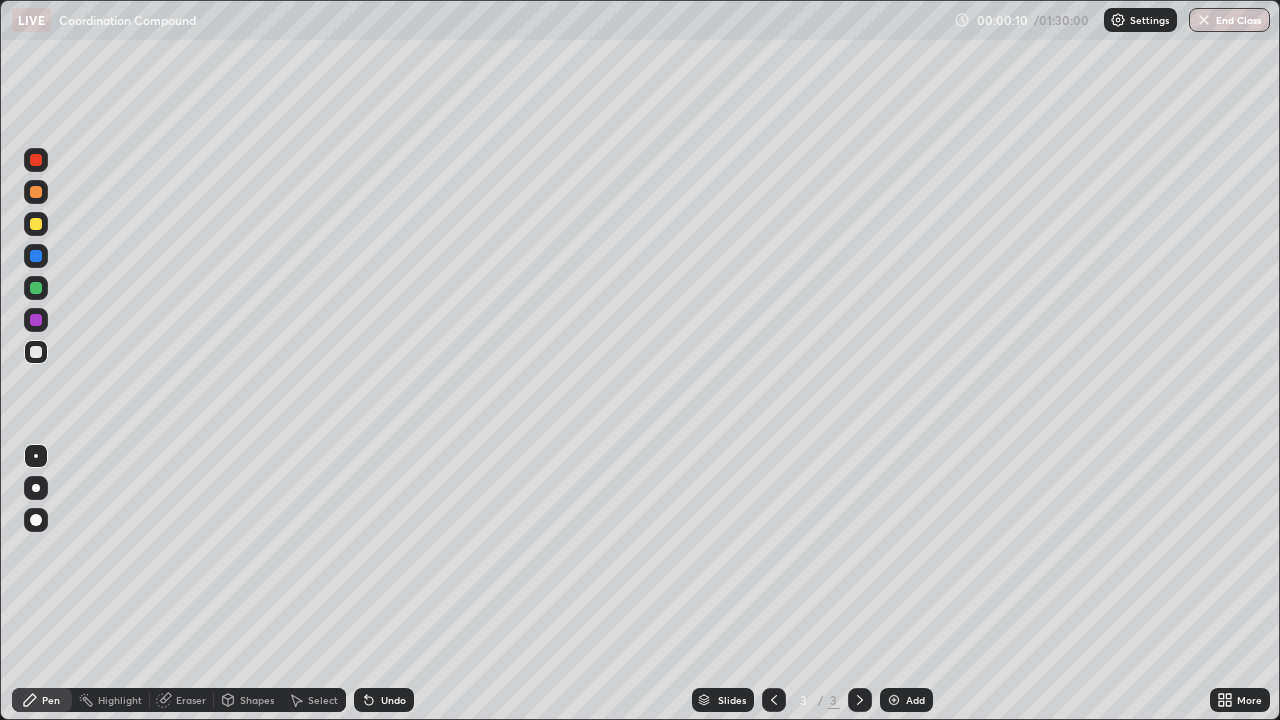 click at bounding box center [36, 160] 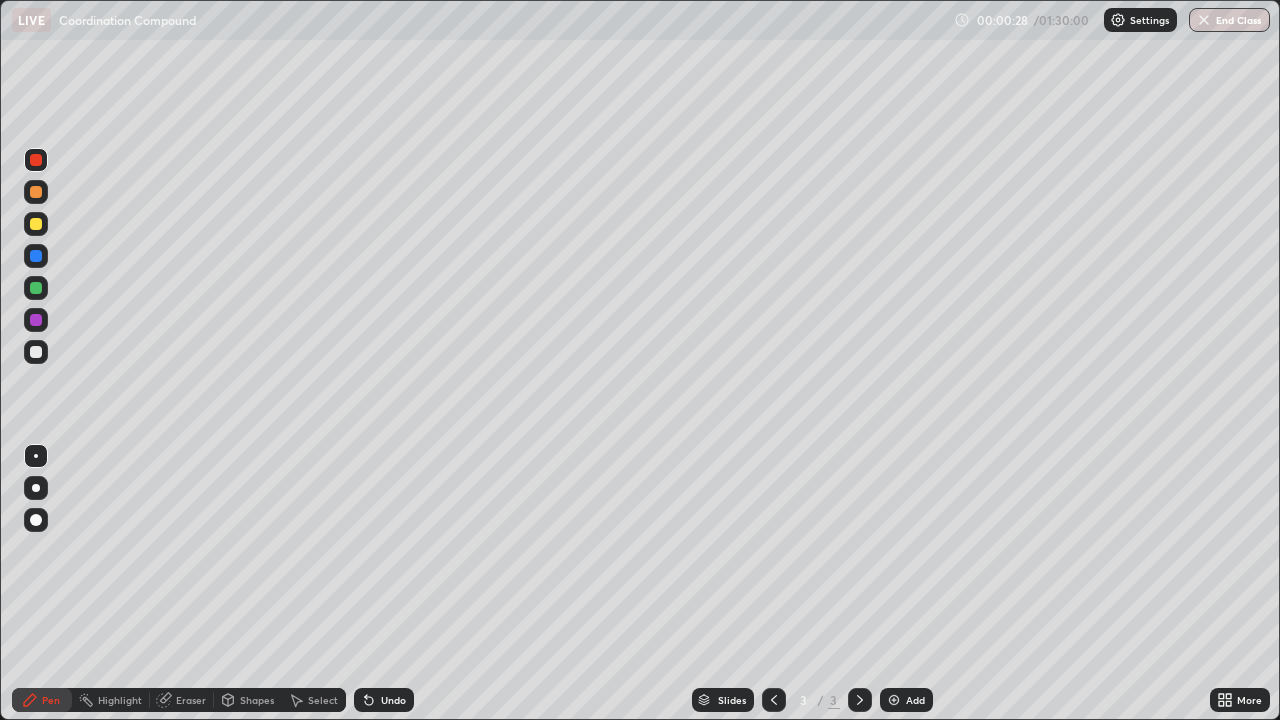 click at bounding box center [36, 320] 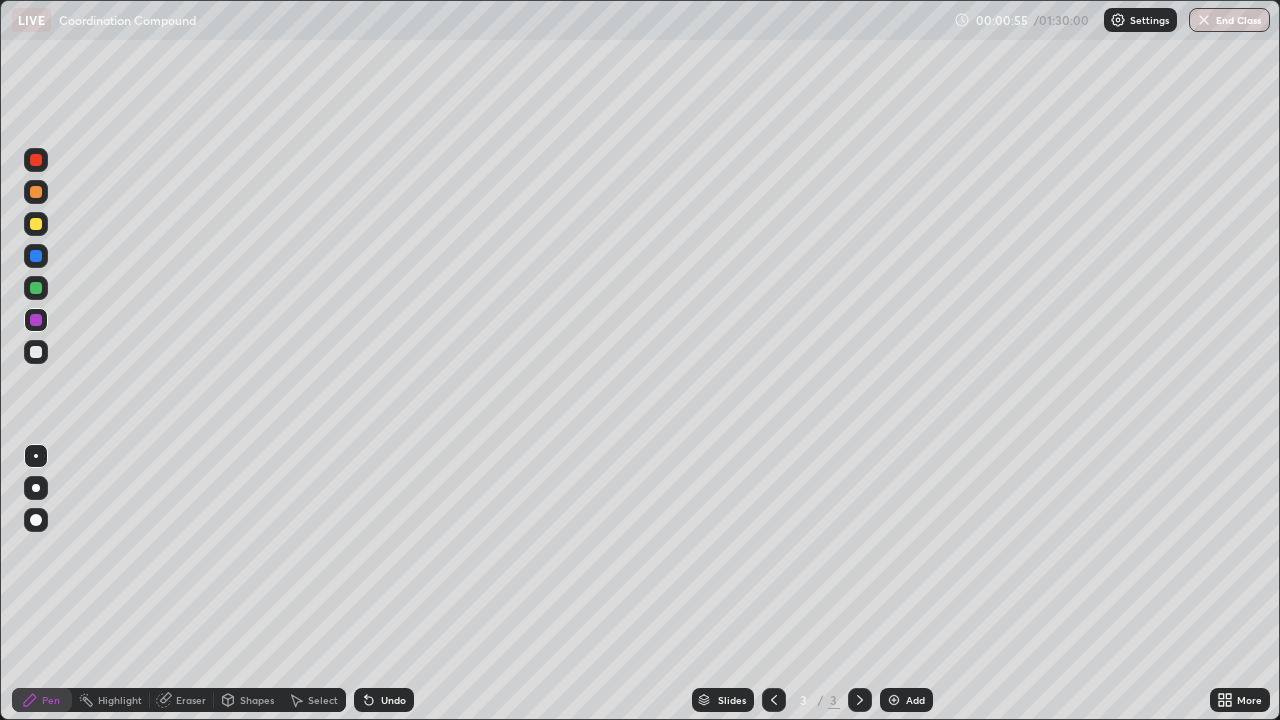 click at bounding box center [36, 288] 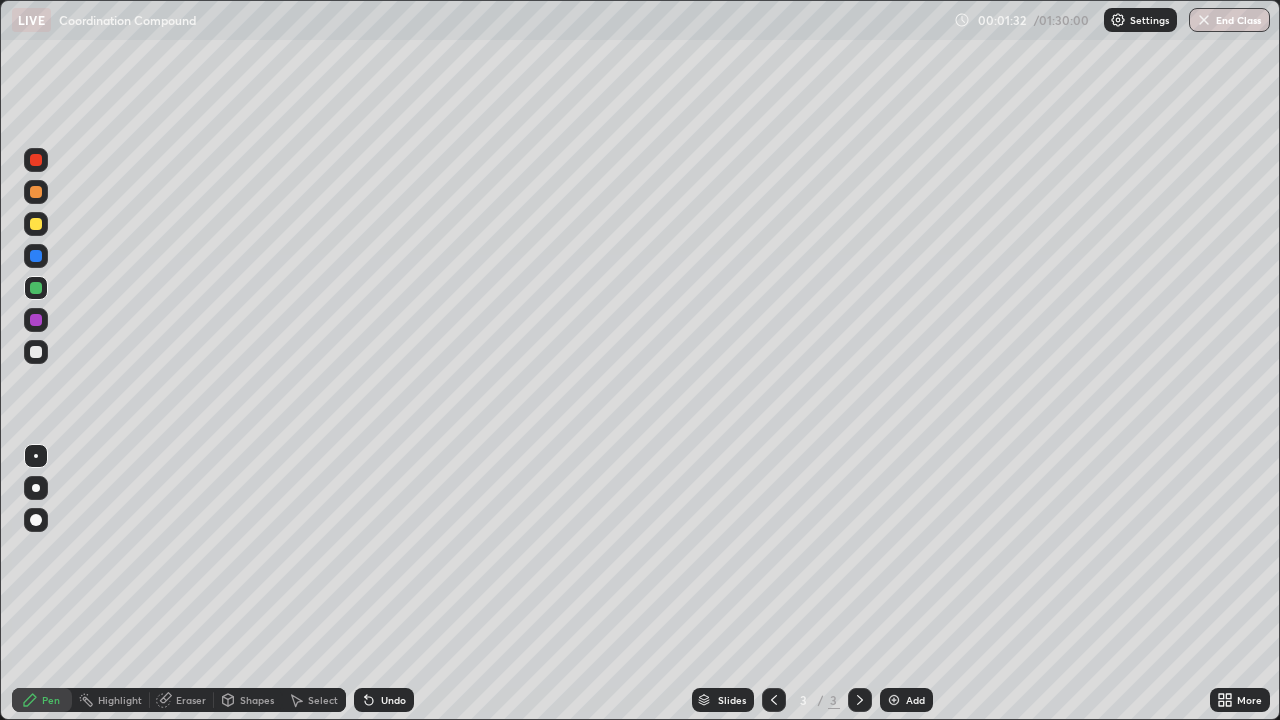 click at bounding box center (36, 224) 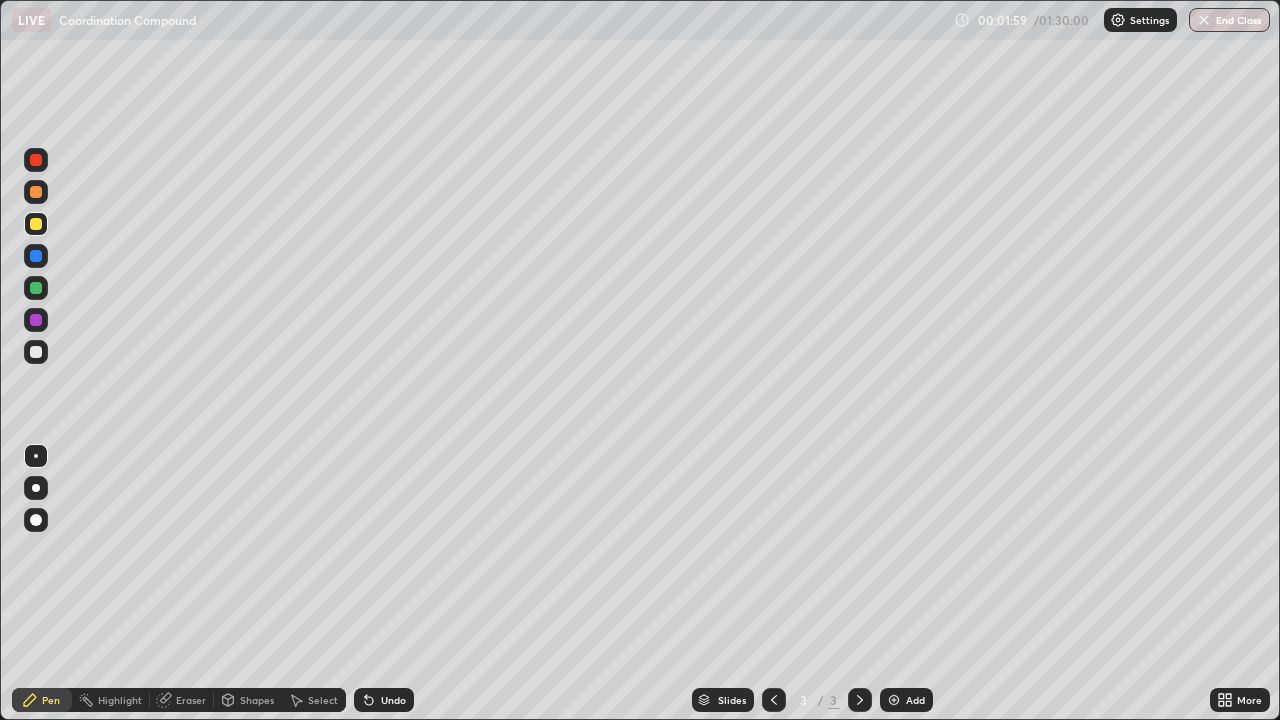 click at bounding box center [36, 192] 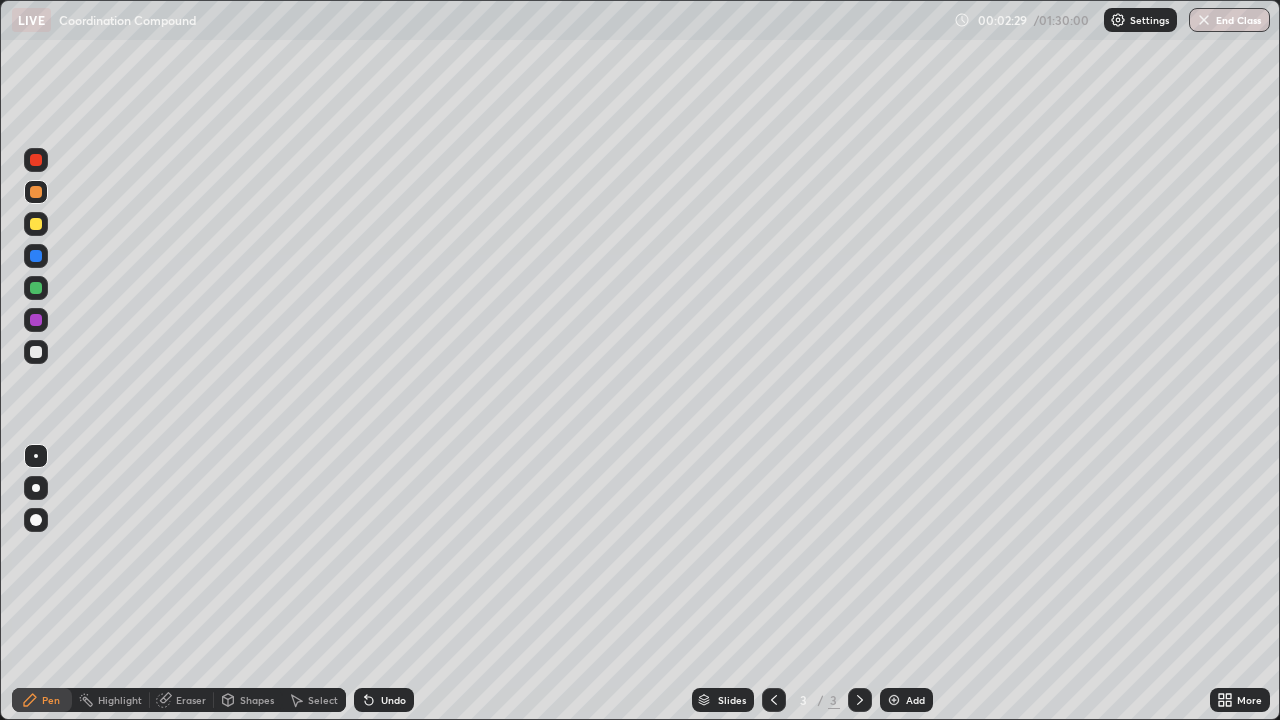 click at bounding box center (36, 288) 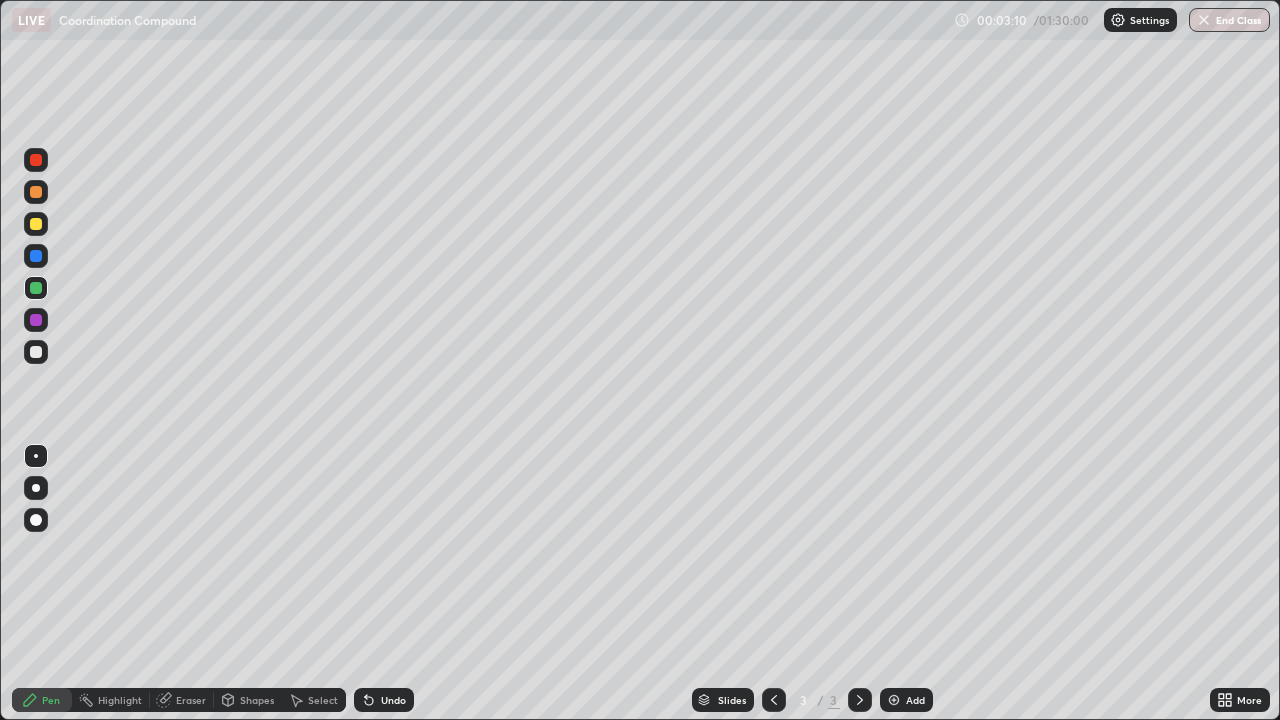click at bounding box center [36, 192] 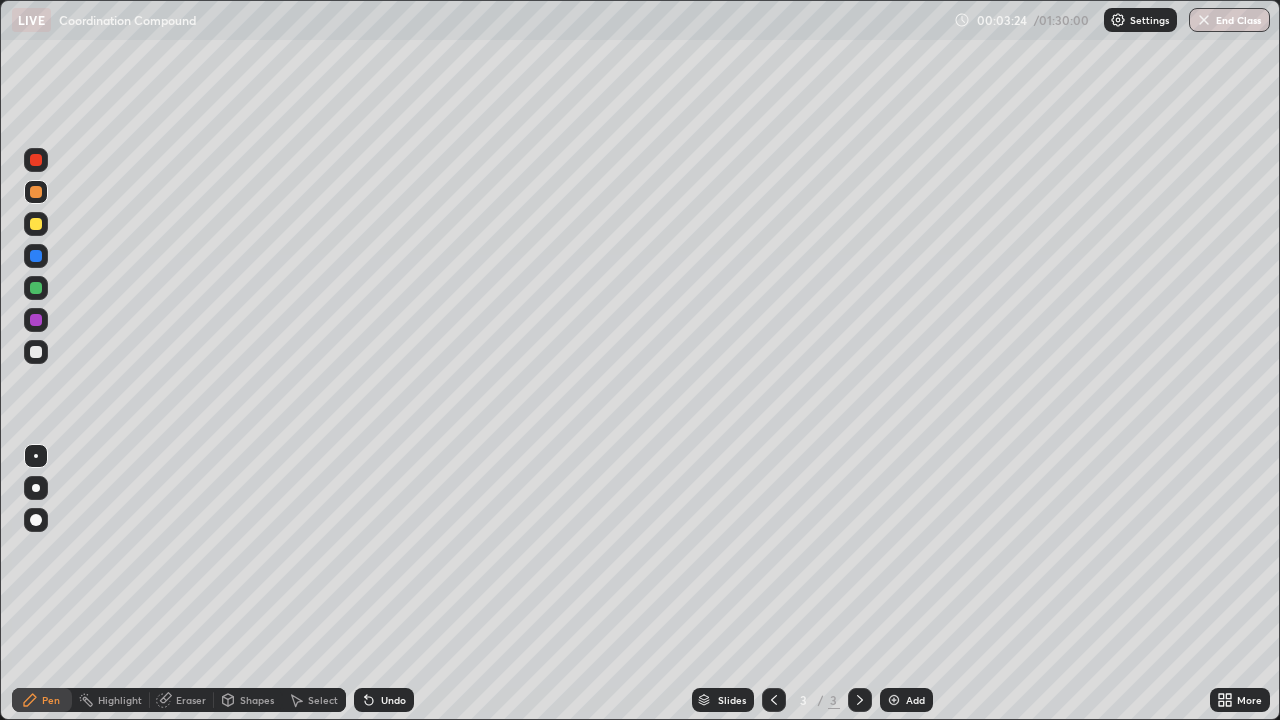 click at bounding box center (36, 224) 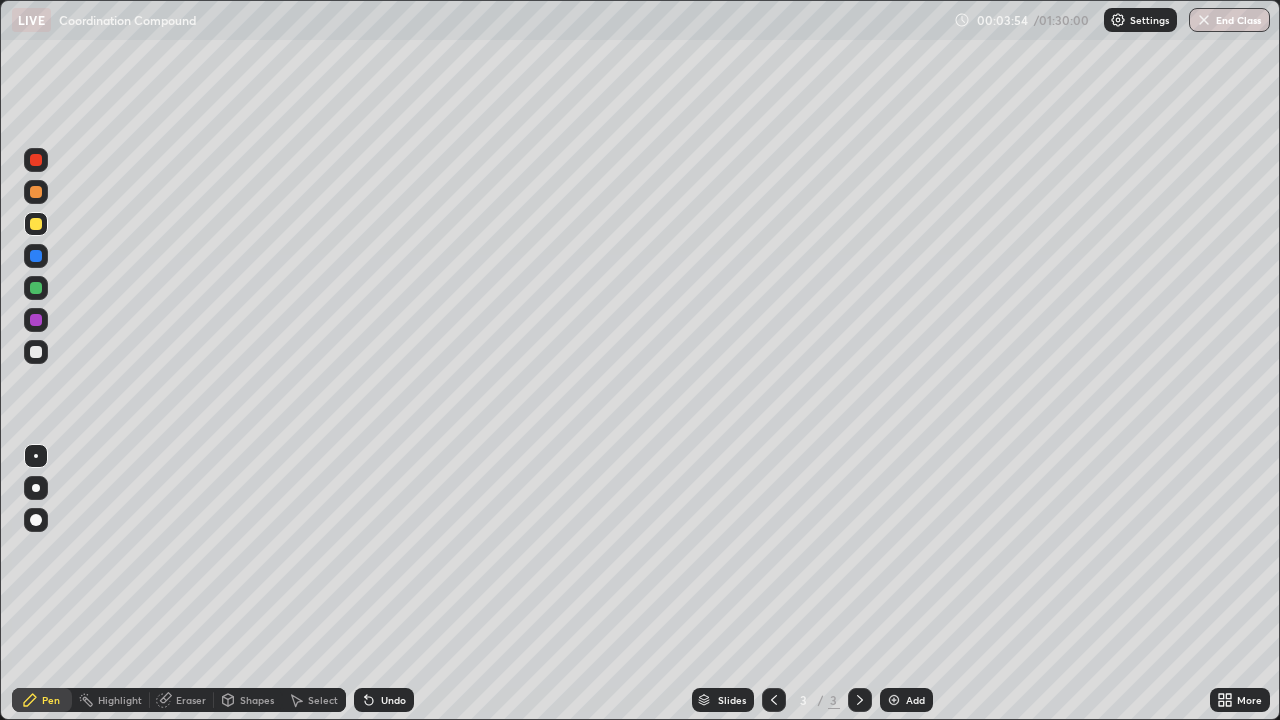 click at bounding box center [36, 192] 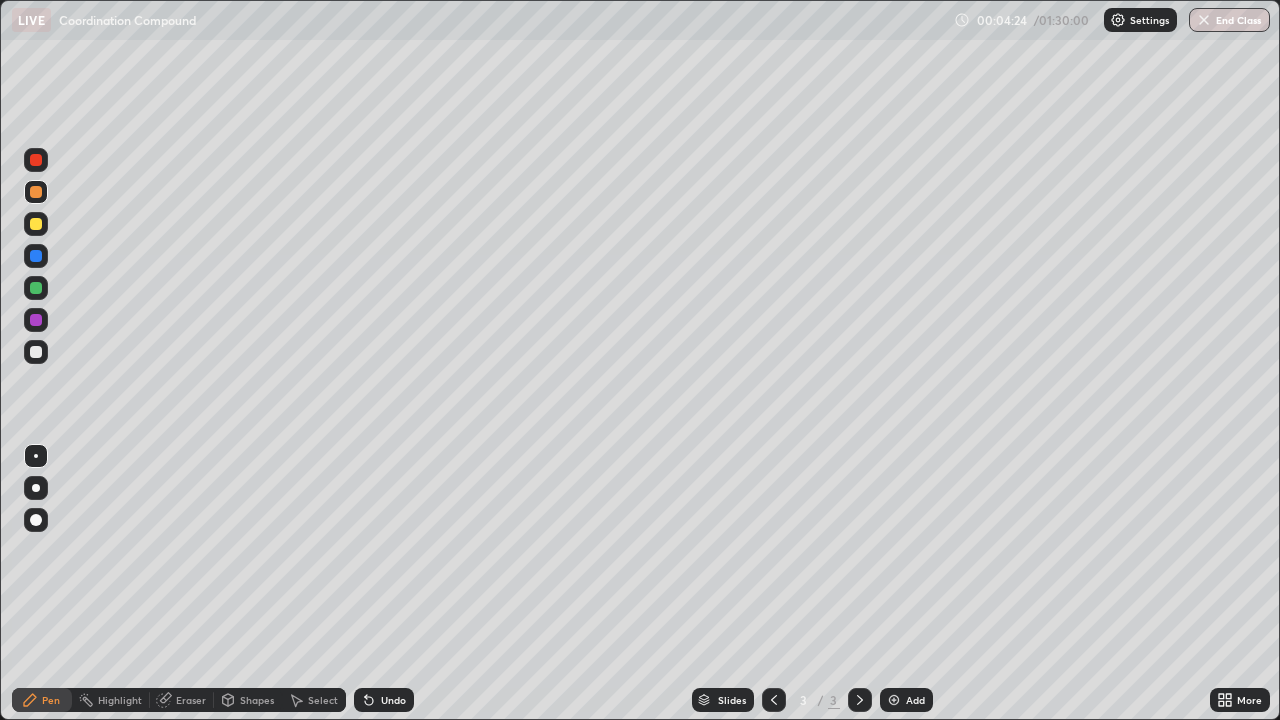 click on "Add" at bounding box center [915, 700] 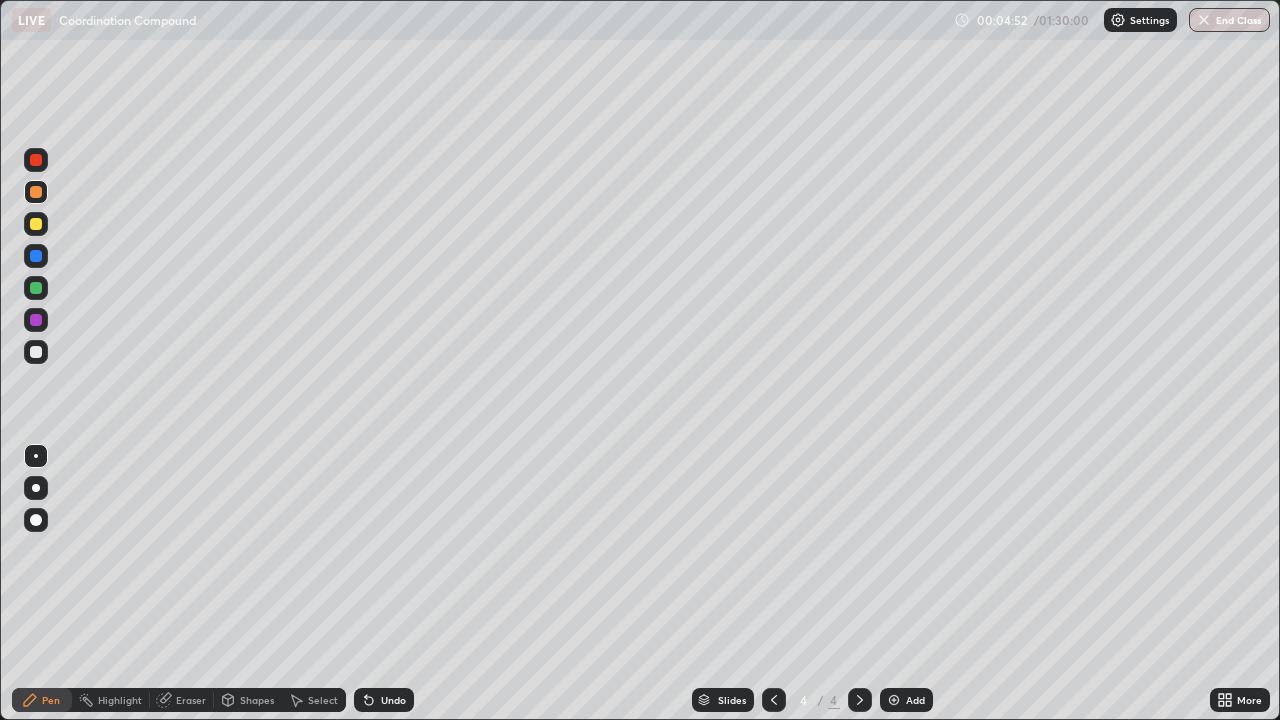 click at bounding box center [36, 320] 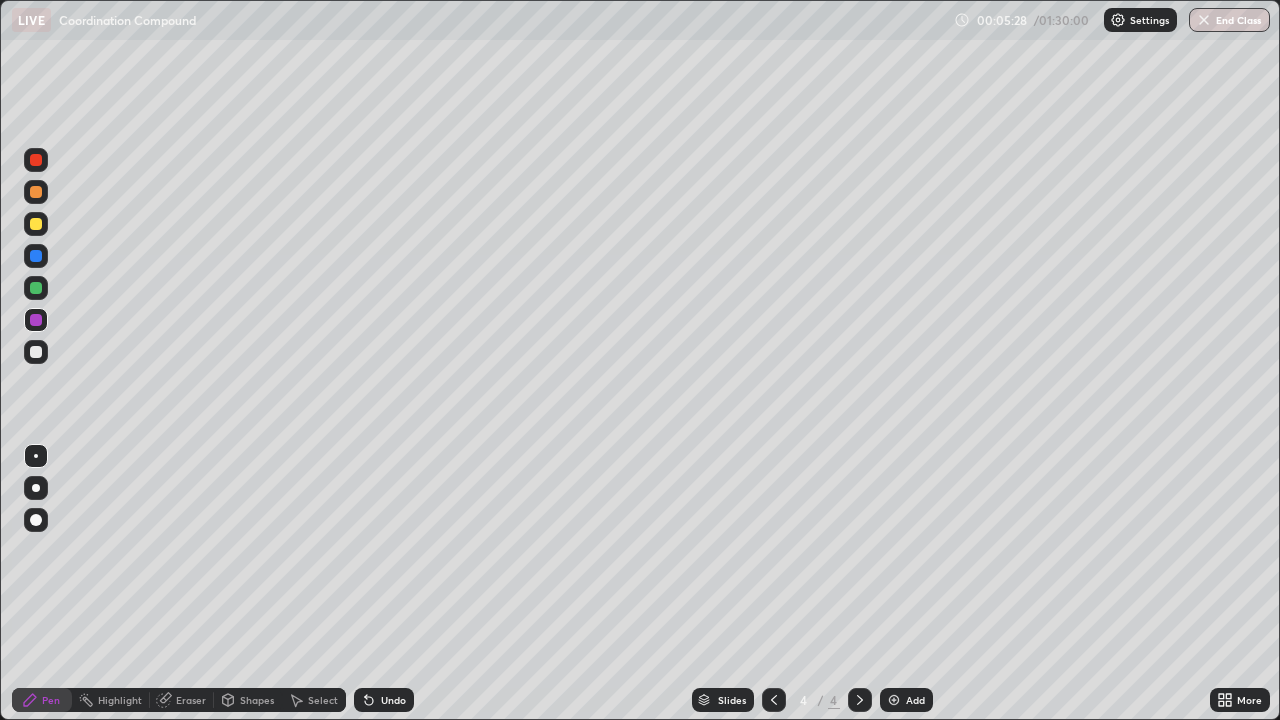 click at bounding box center (36, 288) 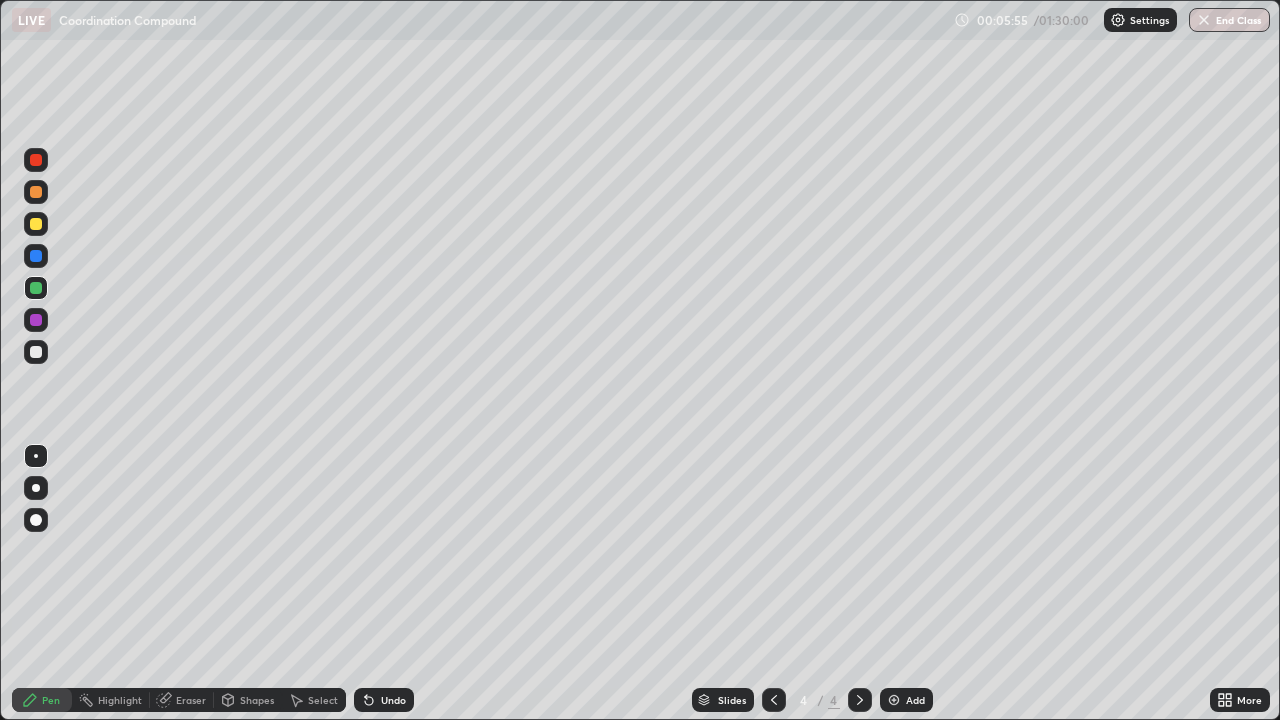 click at bounding box center (36, 256) 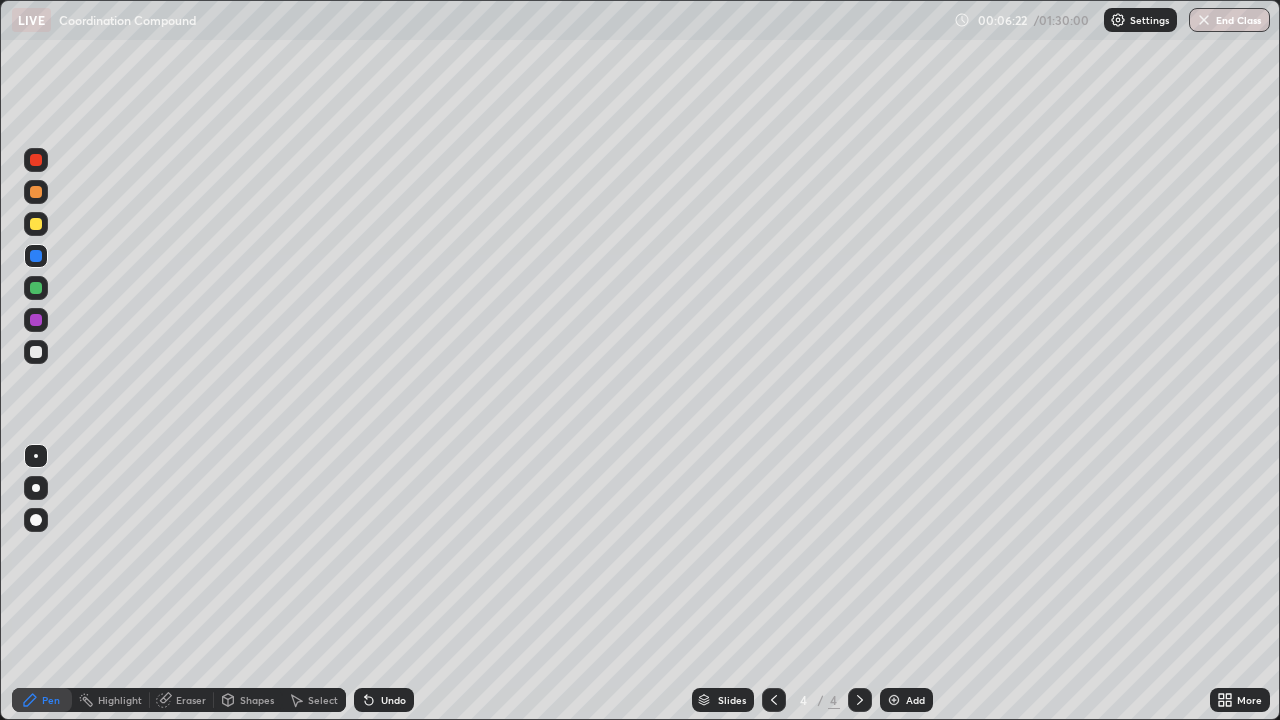 click at bounding box center [36, 320] 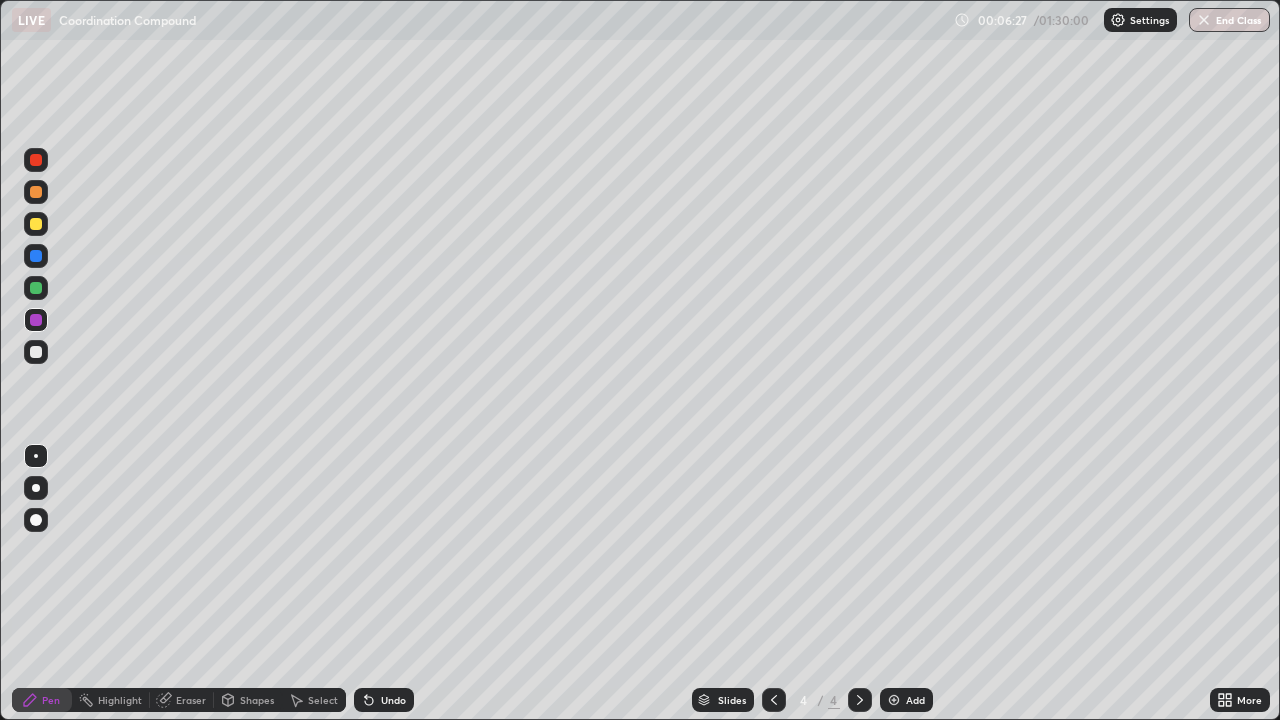click 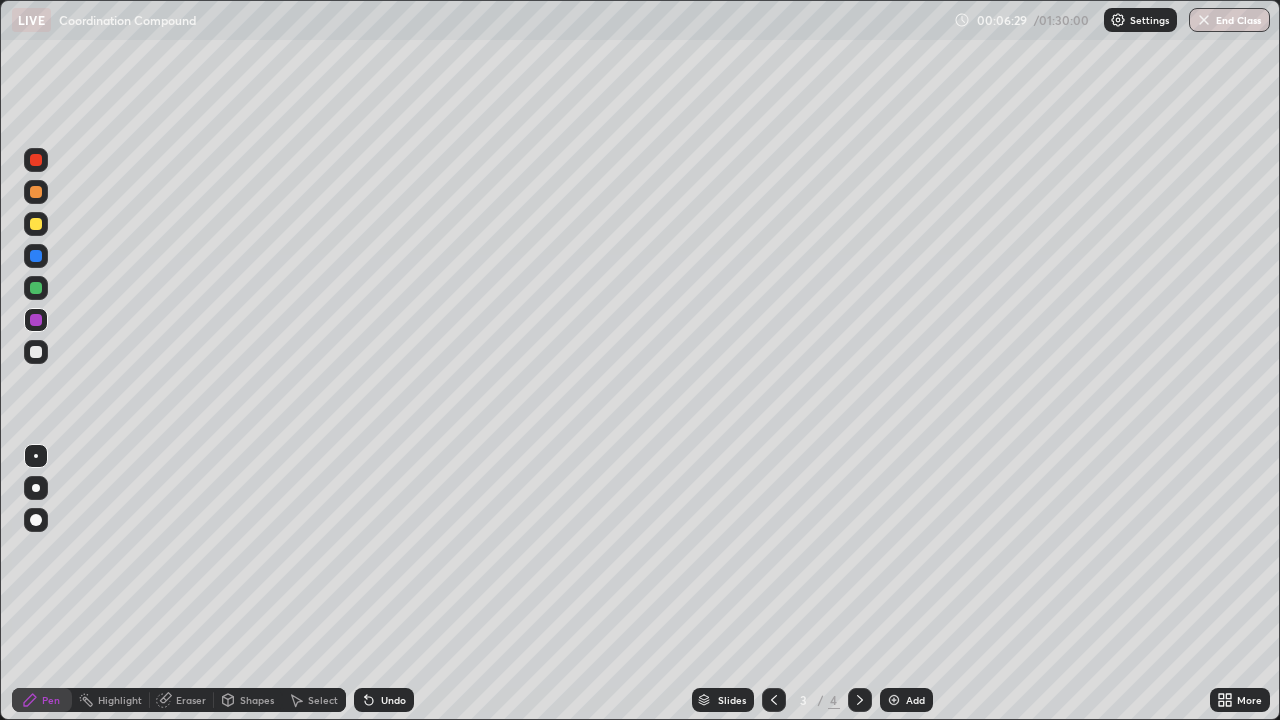 click 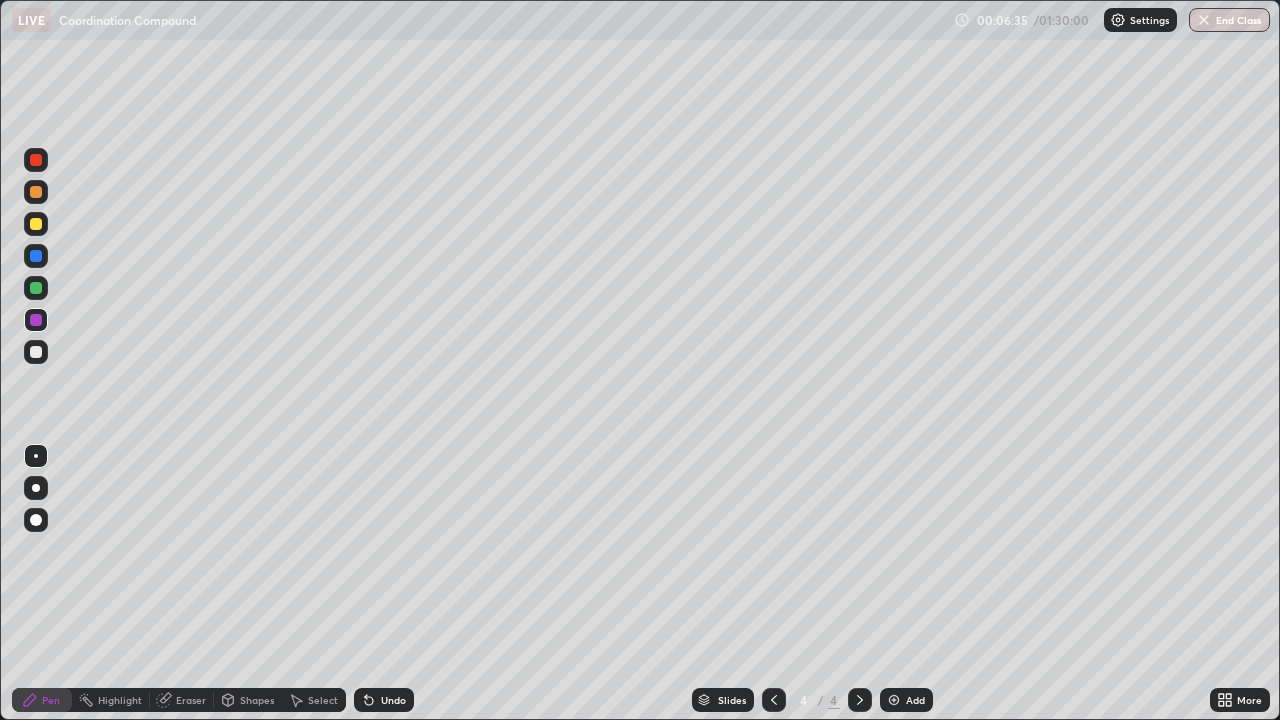 click 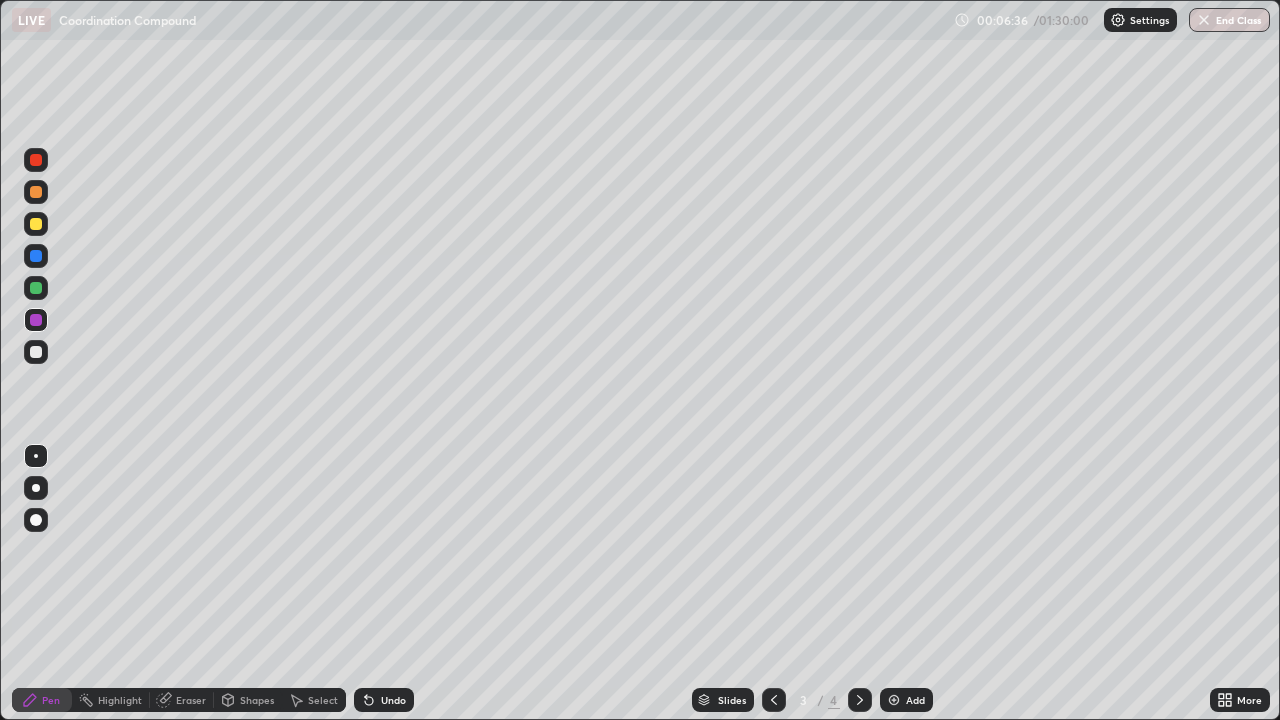 click 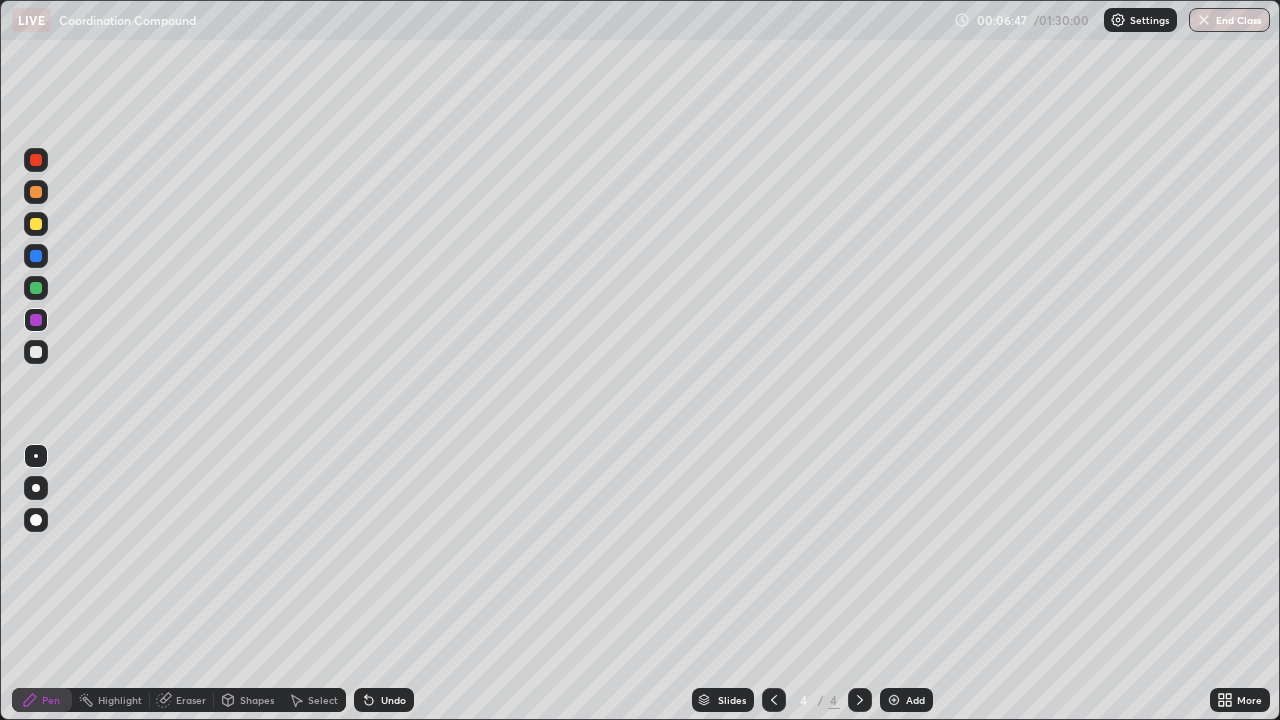 click at bounding box center (36, 192) 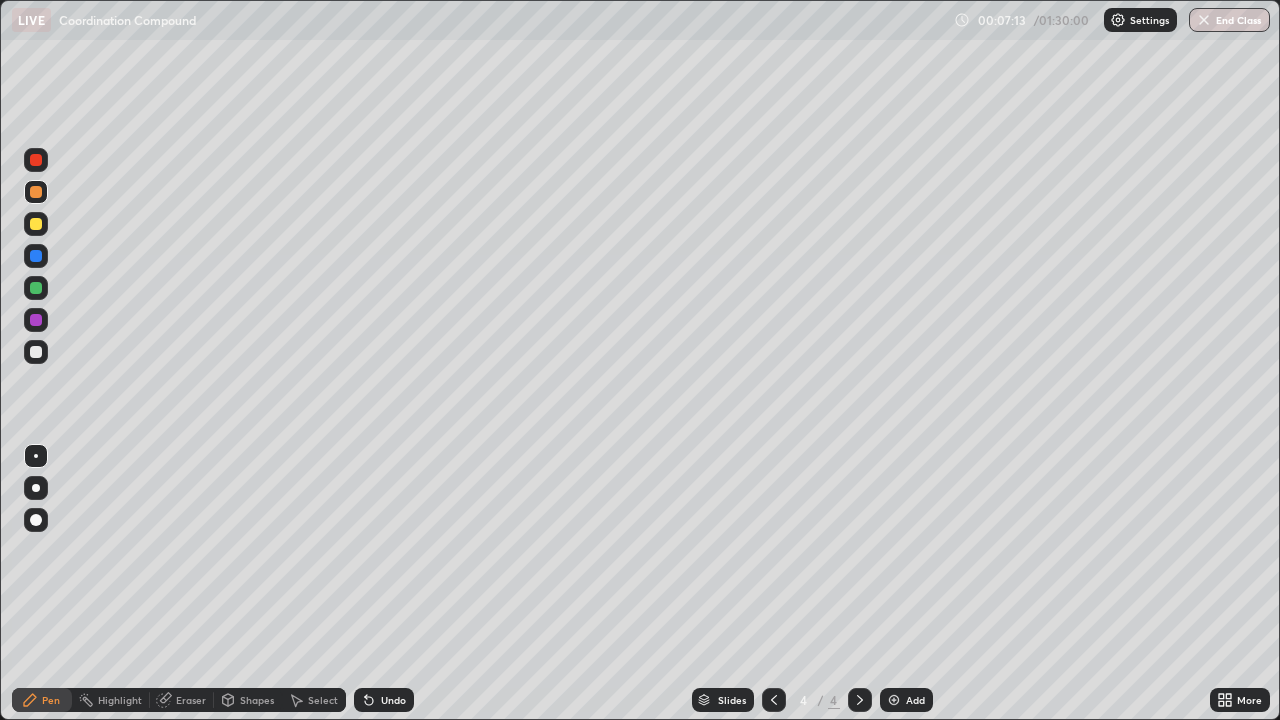 click at bounding box center (36, 224) 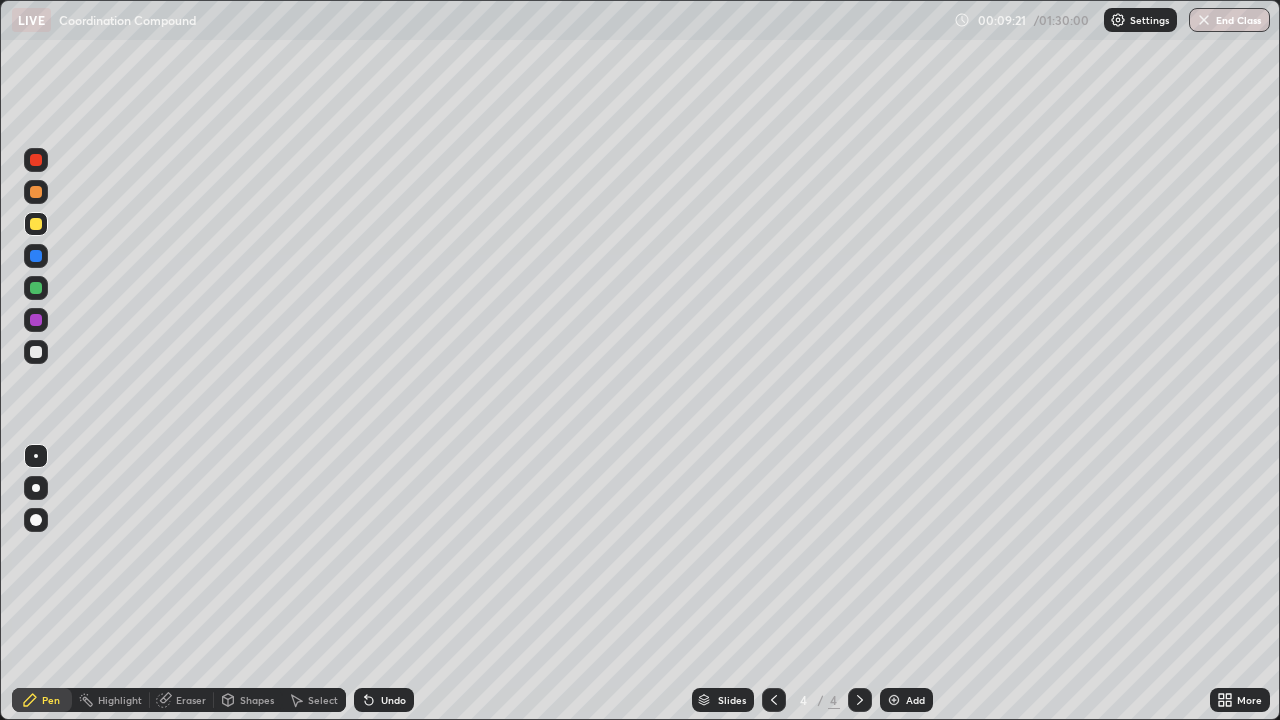 click 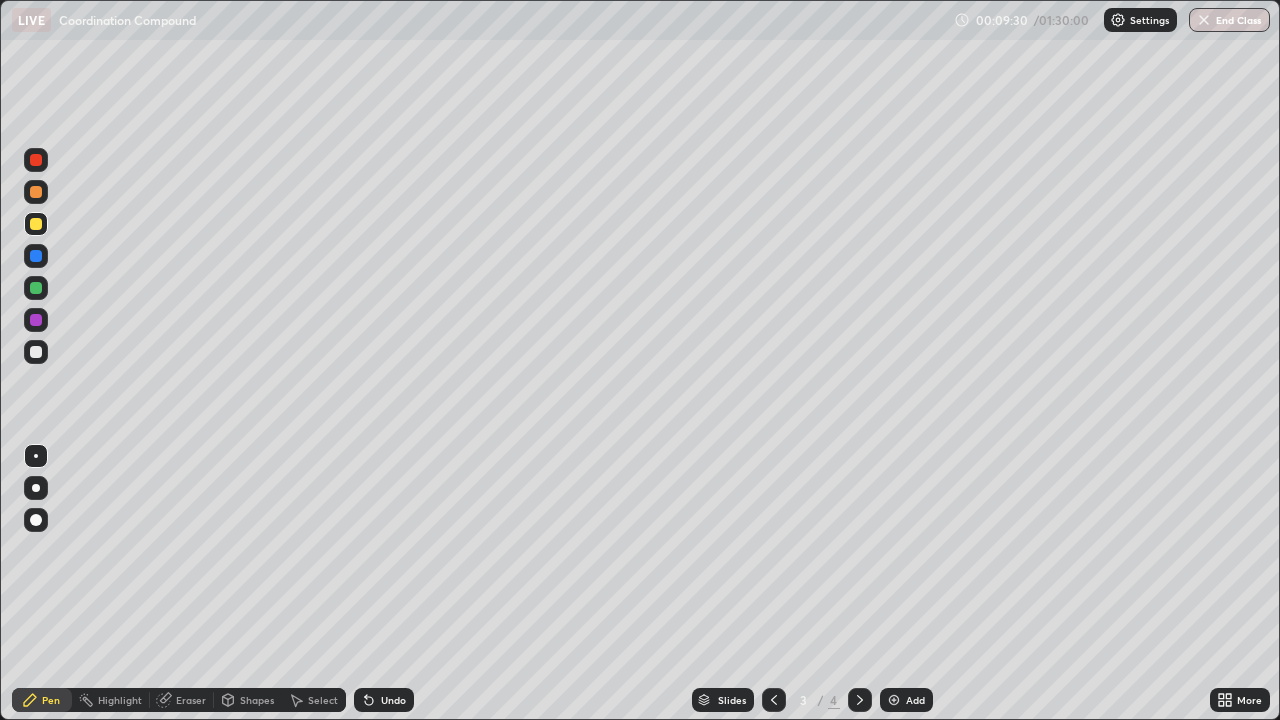 click 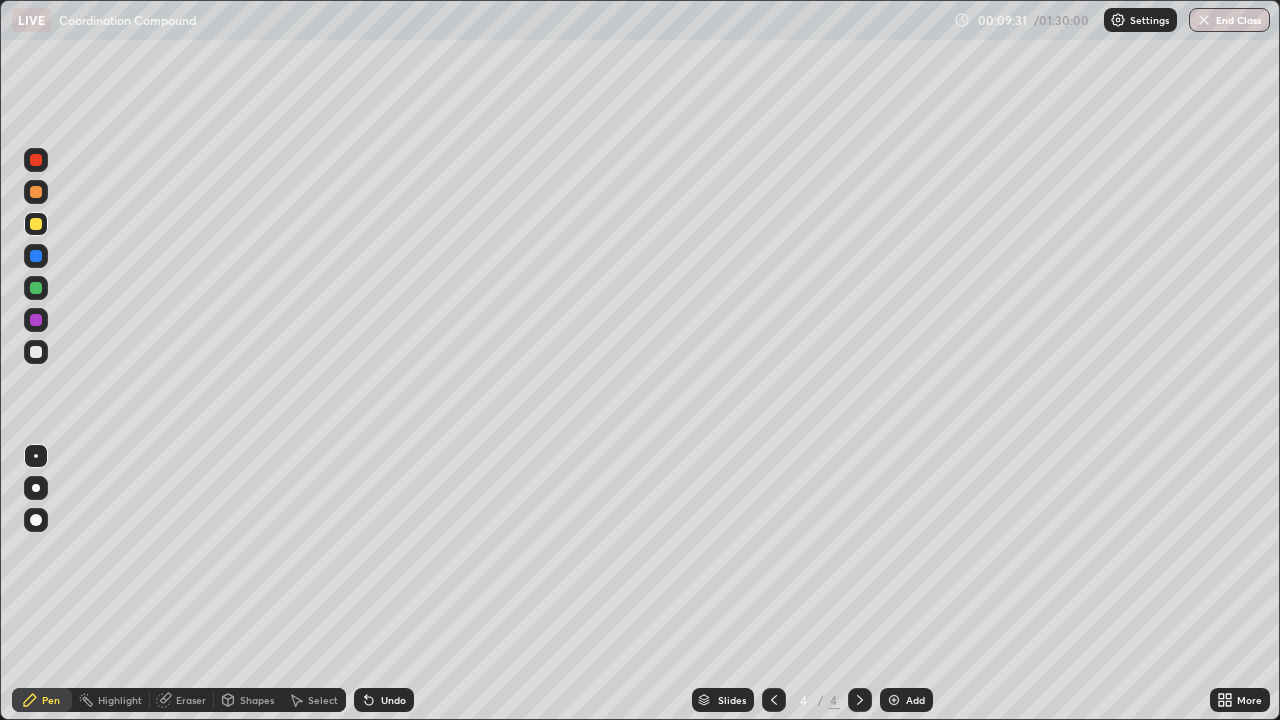 click at bounding box center (894, 700) 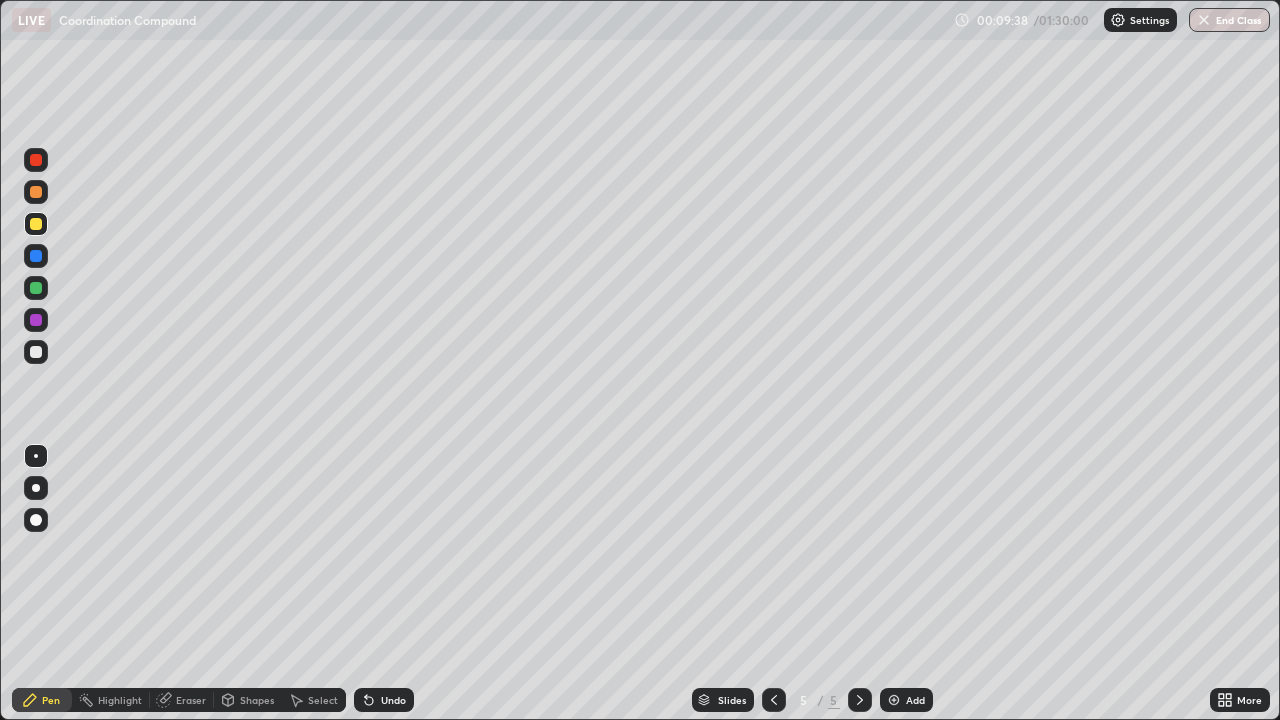 click at bounding box center [36, 224] 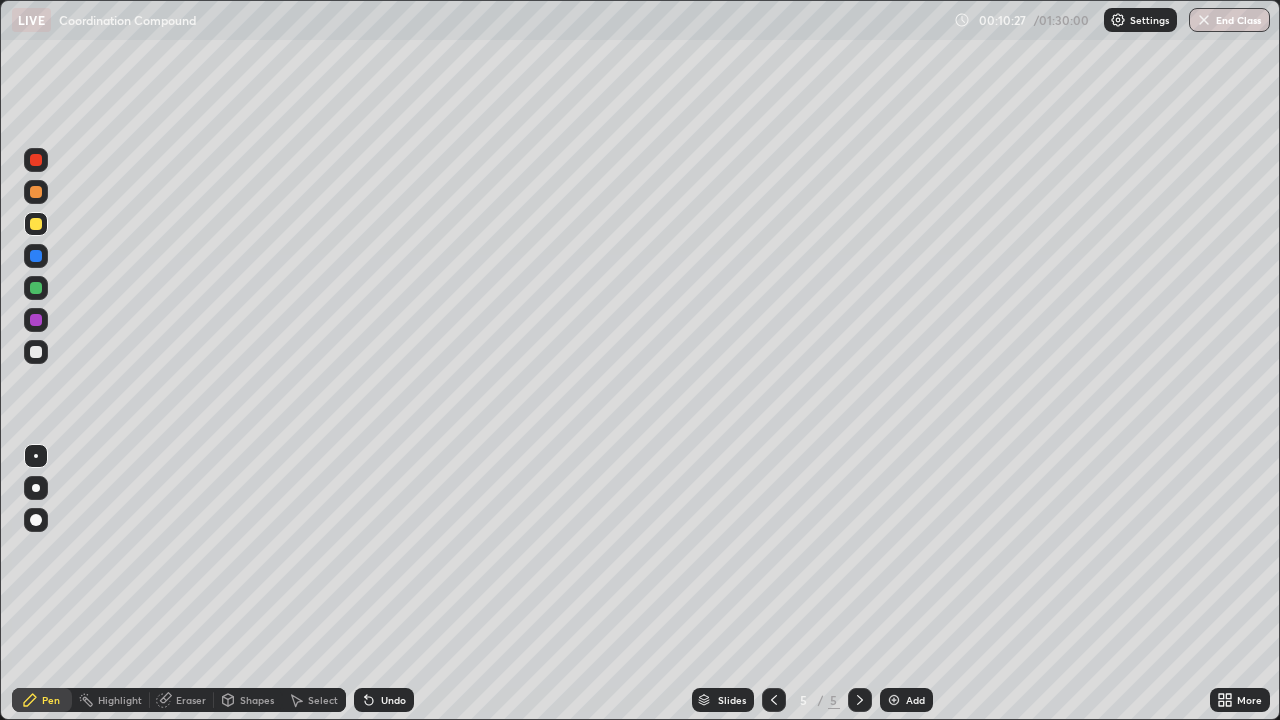 click at bounding box center [36, 192] 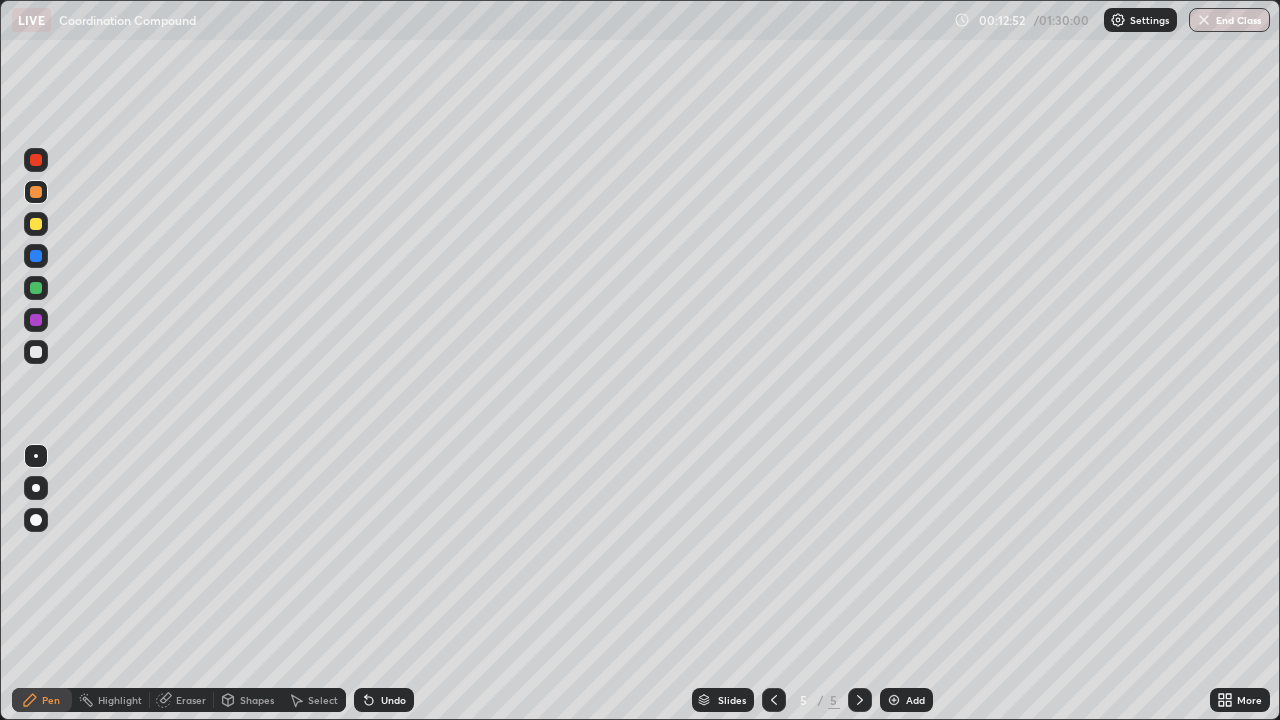 click at bounding box center (36, 288) 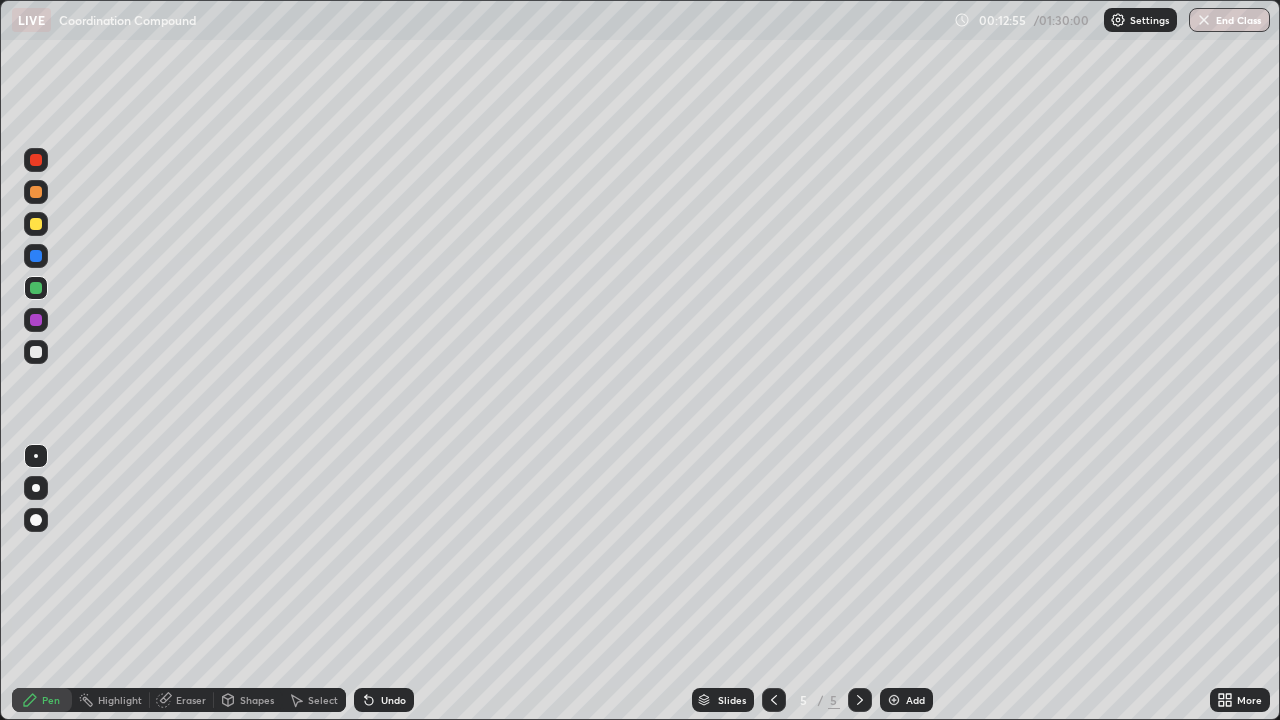 click on "Add" at bounding box center [906, 700] 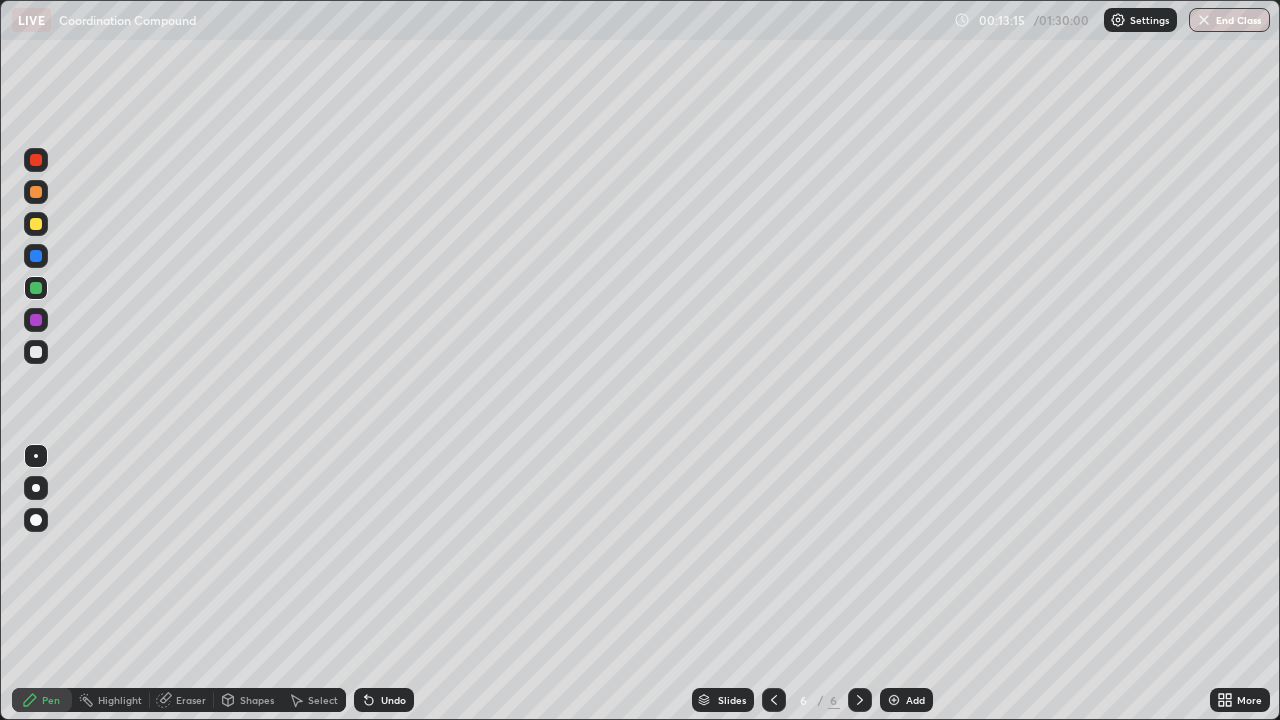 click at bounding box center [36, 256] 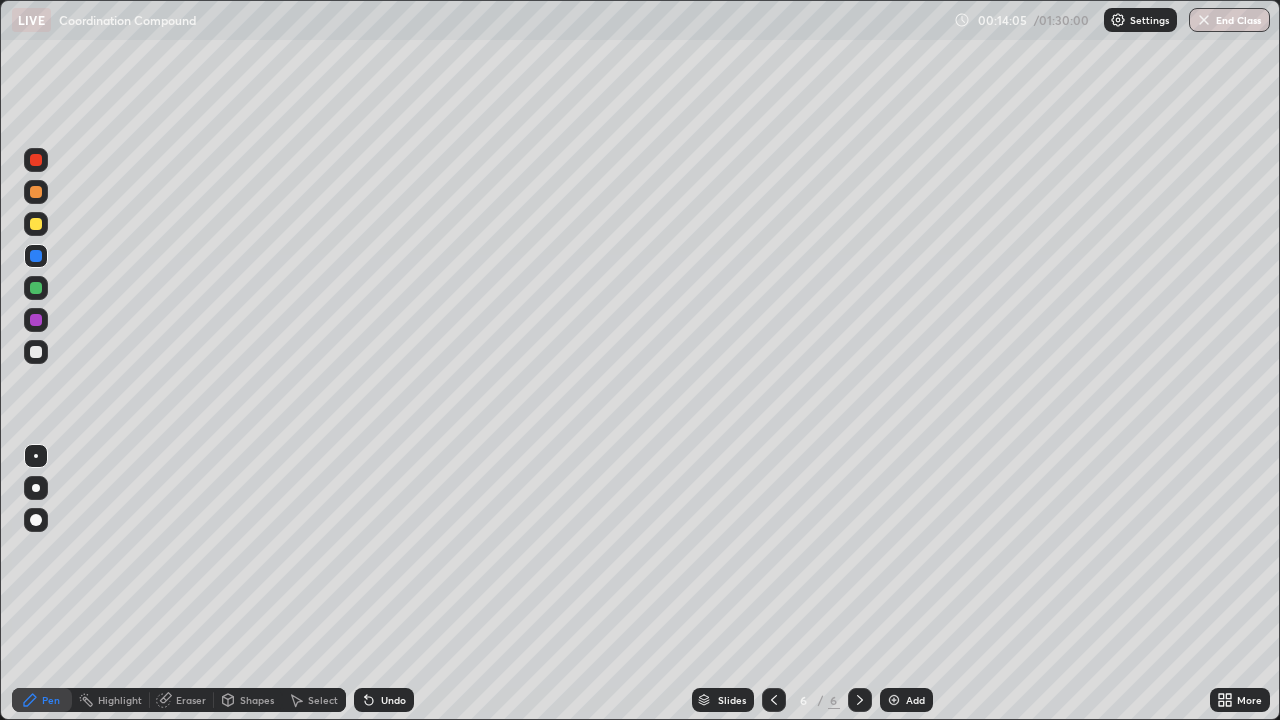click 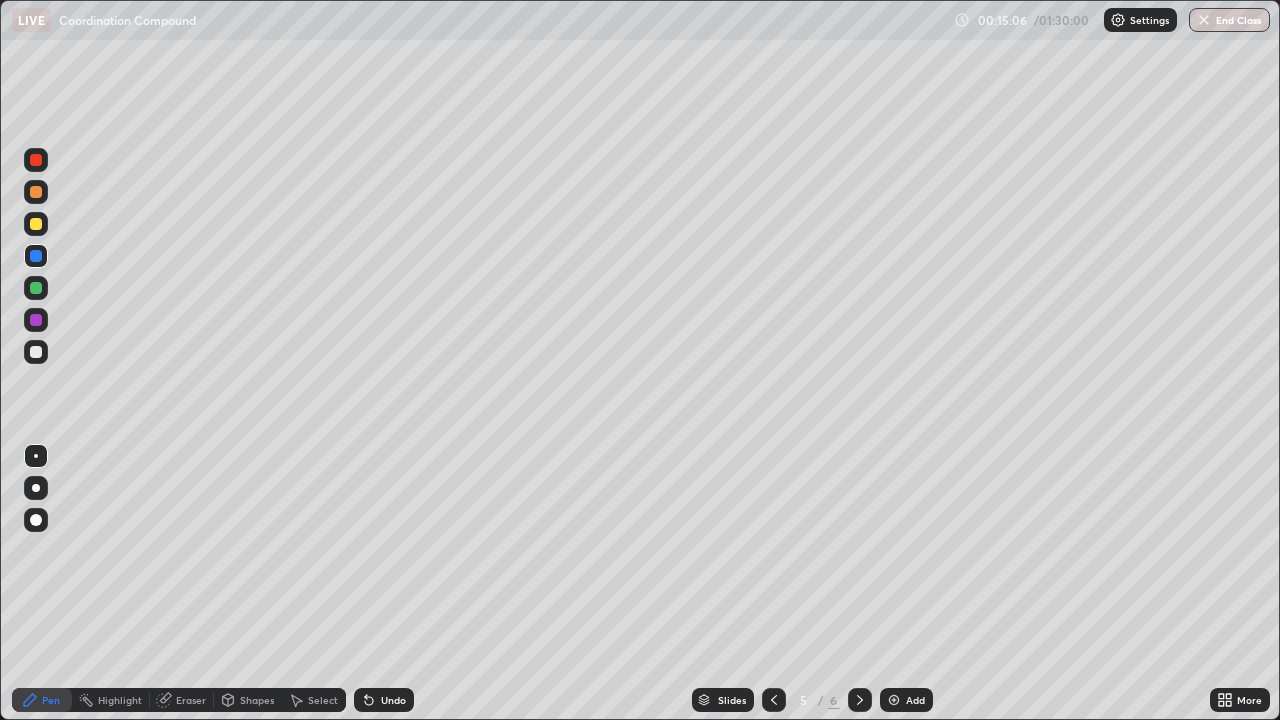 click at bounding box center (36, 192) 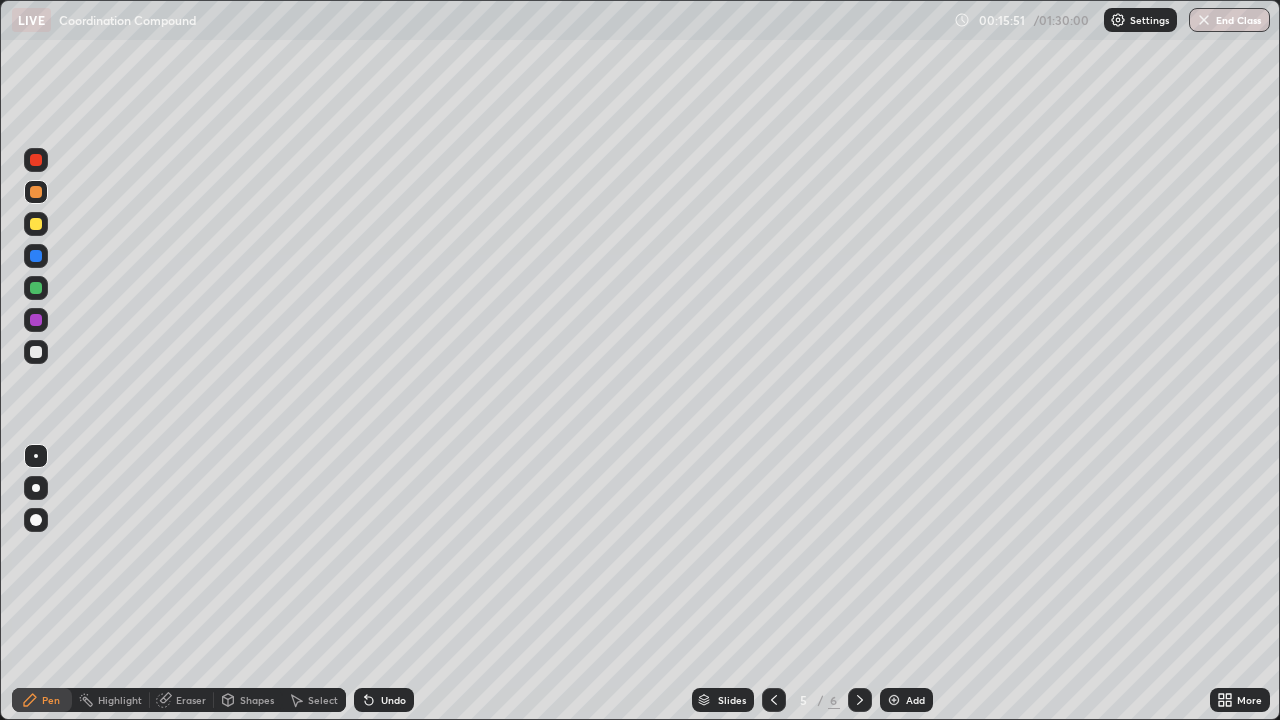 click at bounding box center [36, 320] 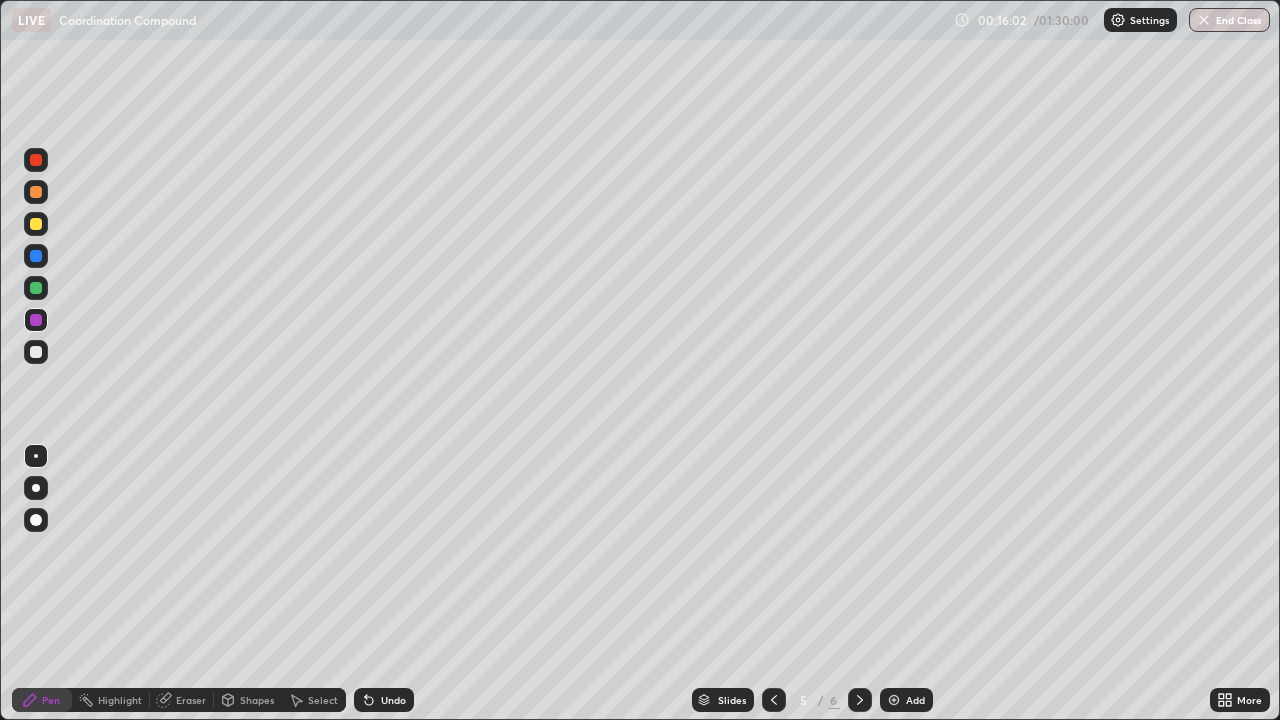 click at bounding box center [860, 700] 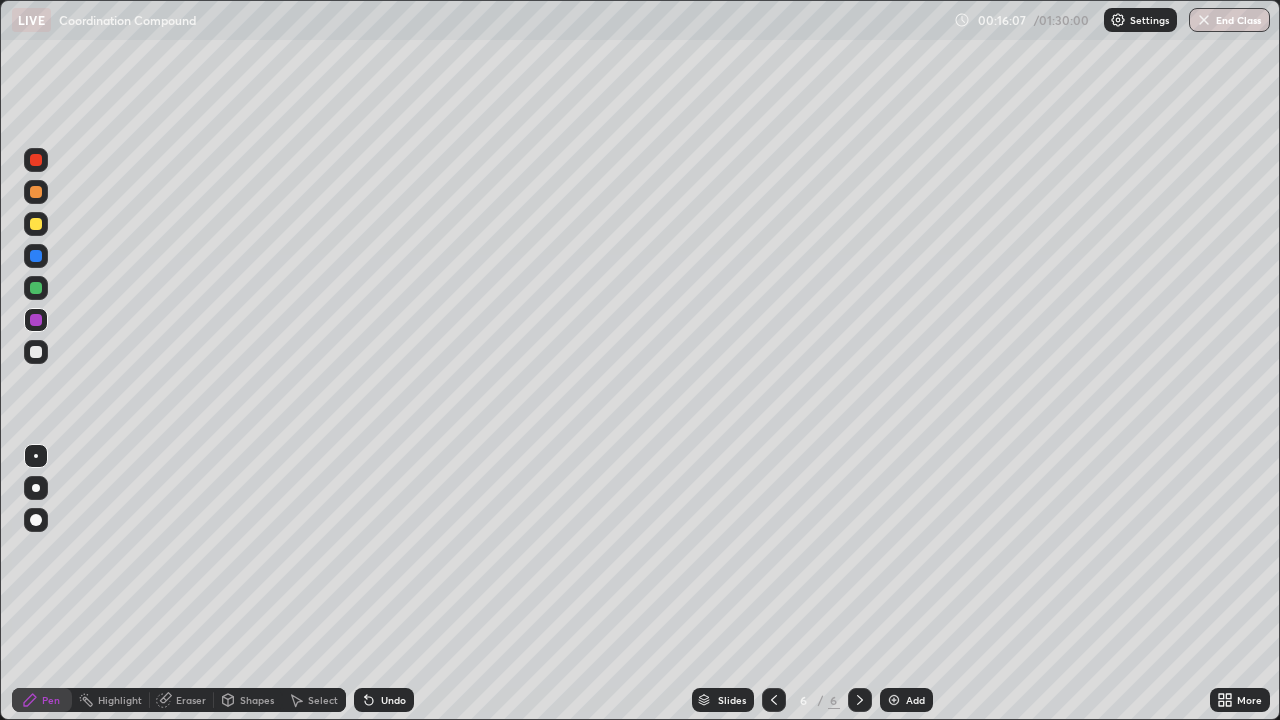 click 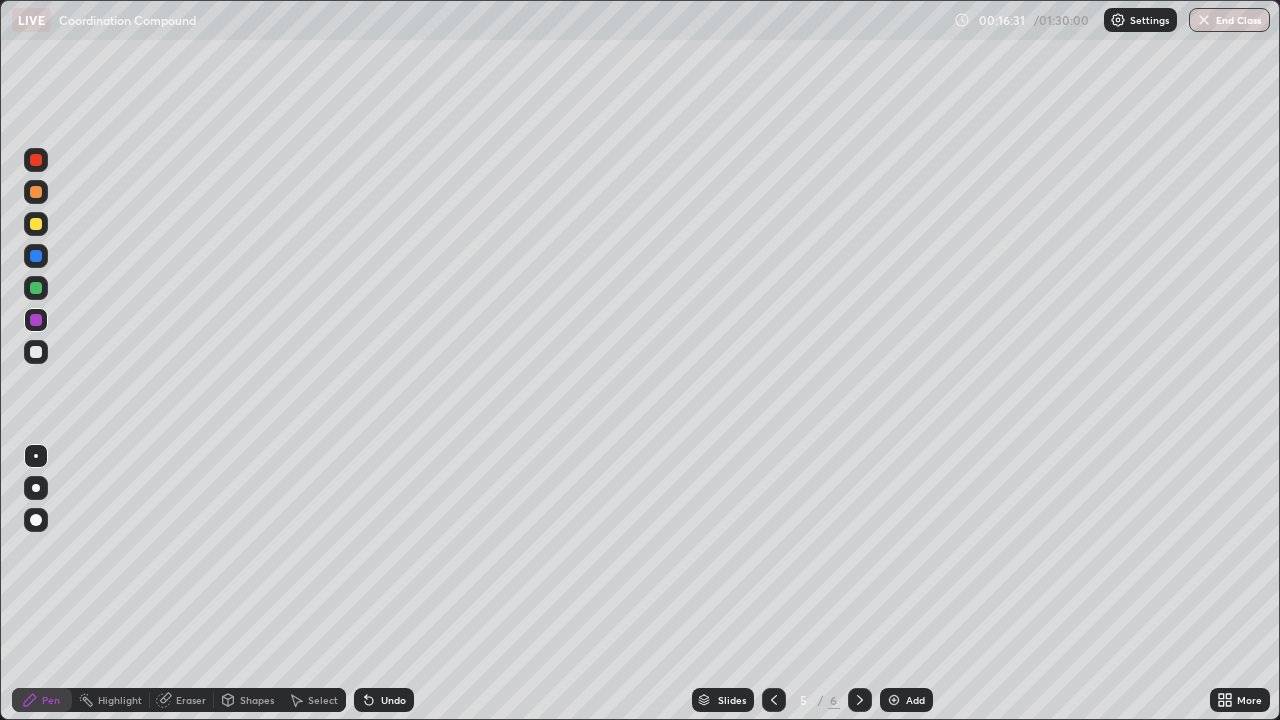 click at bounding box center [36, 256] 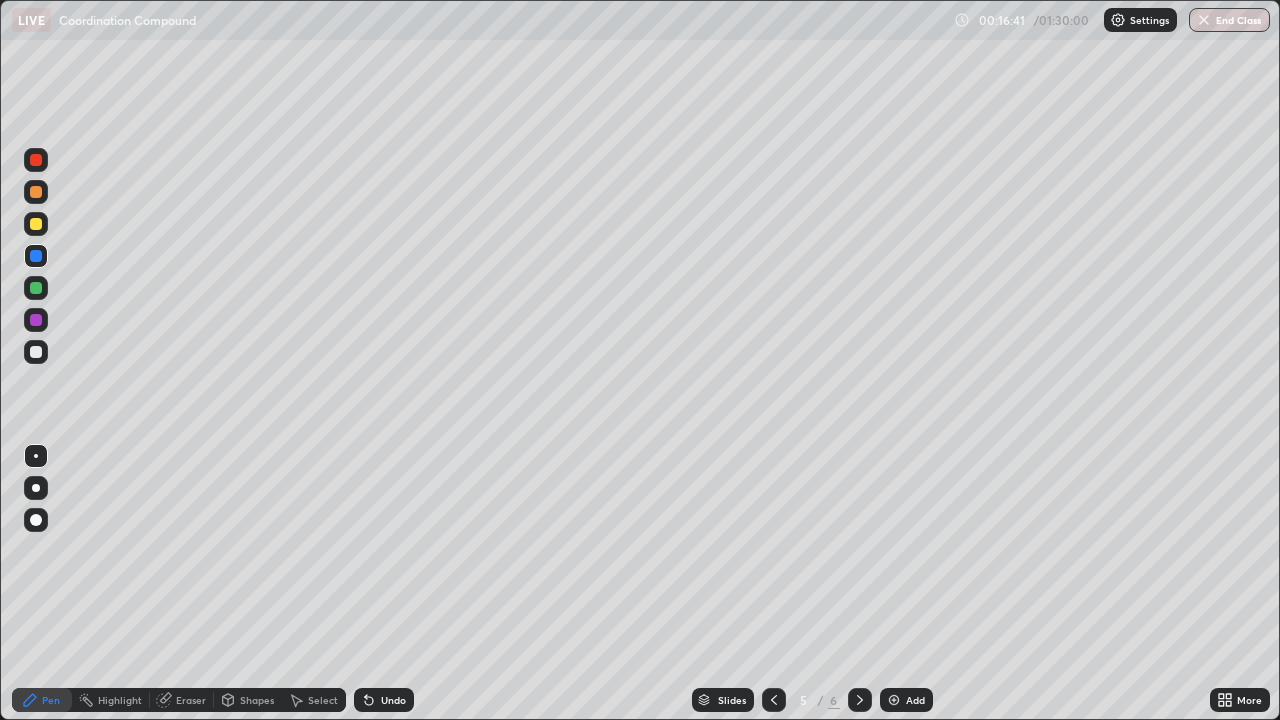 click at bounding box center (36, 224) 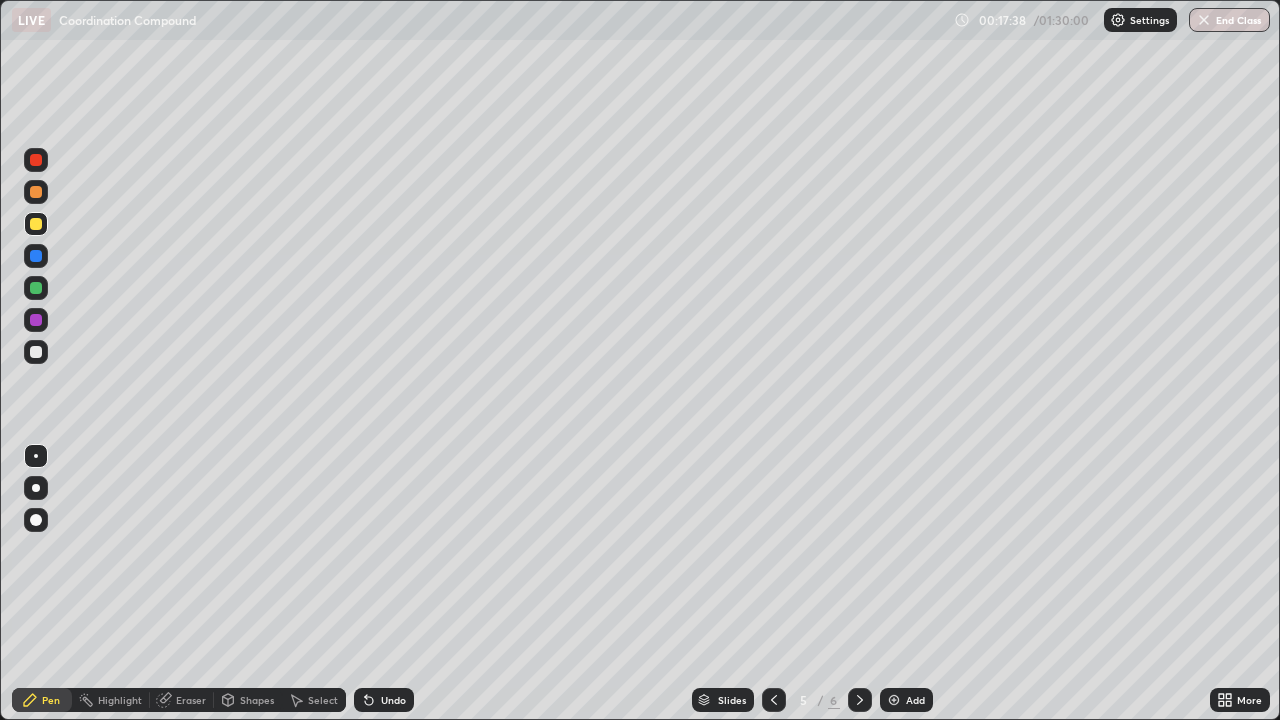 click at bounding box center [36, 256] 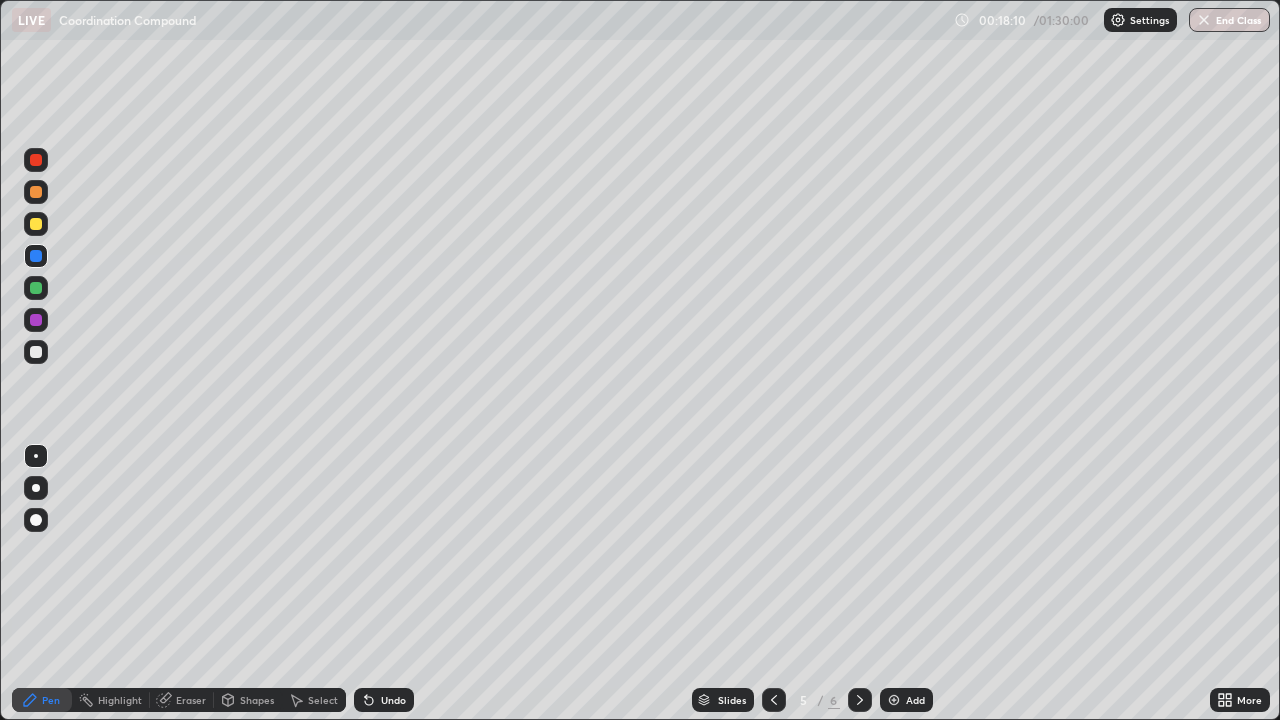 click 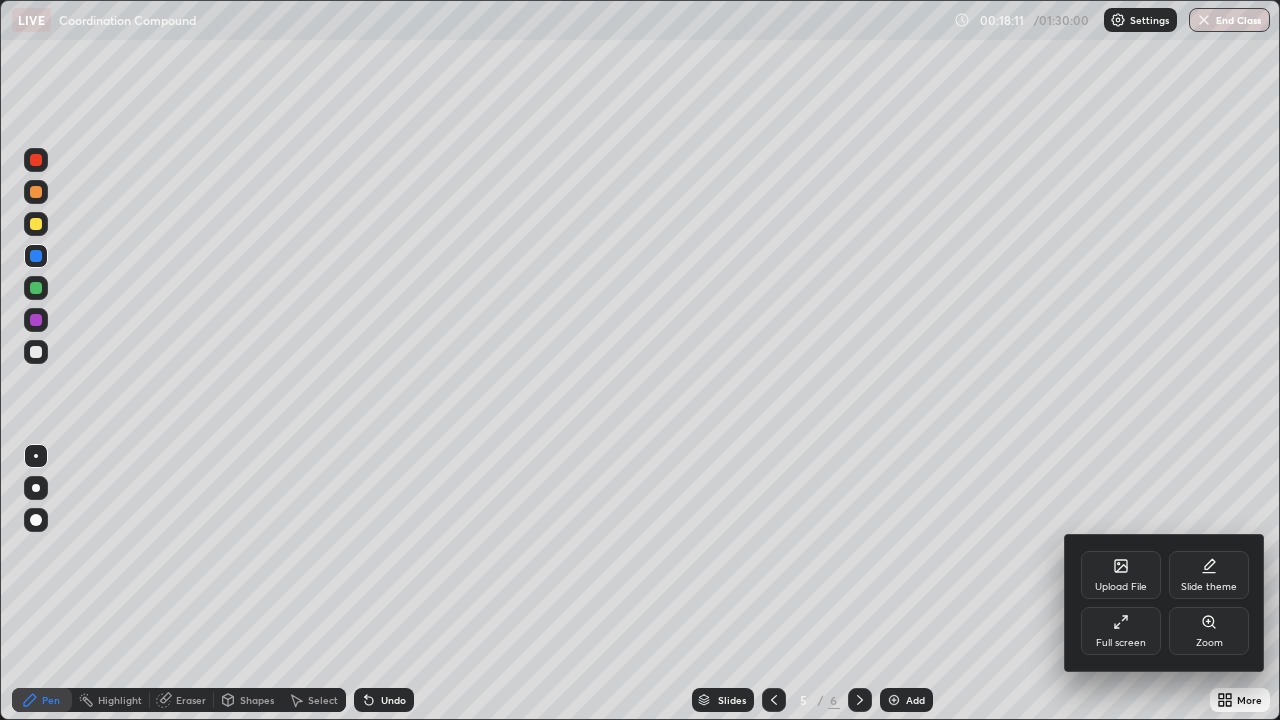 click 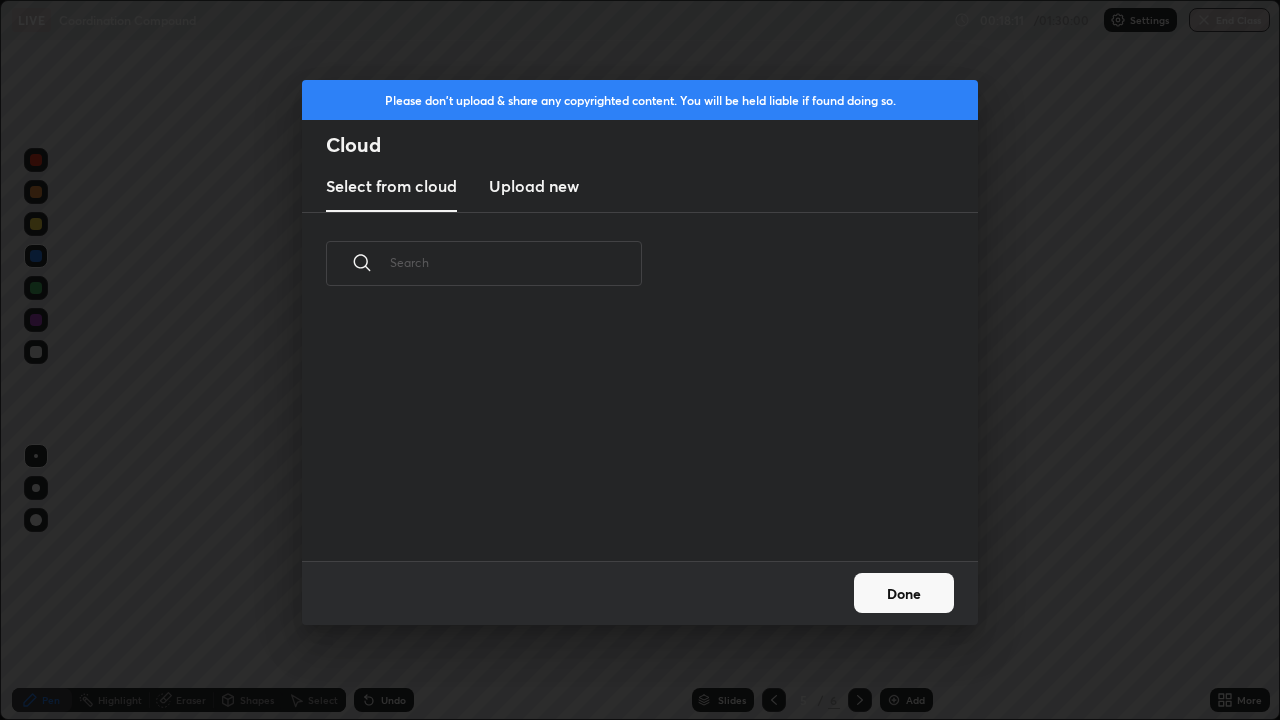 scroll, scrollTop: 7, scrollLeft: 11, axis: both 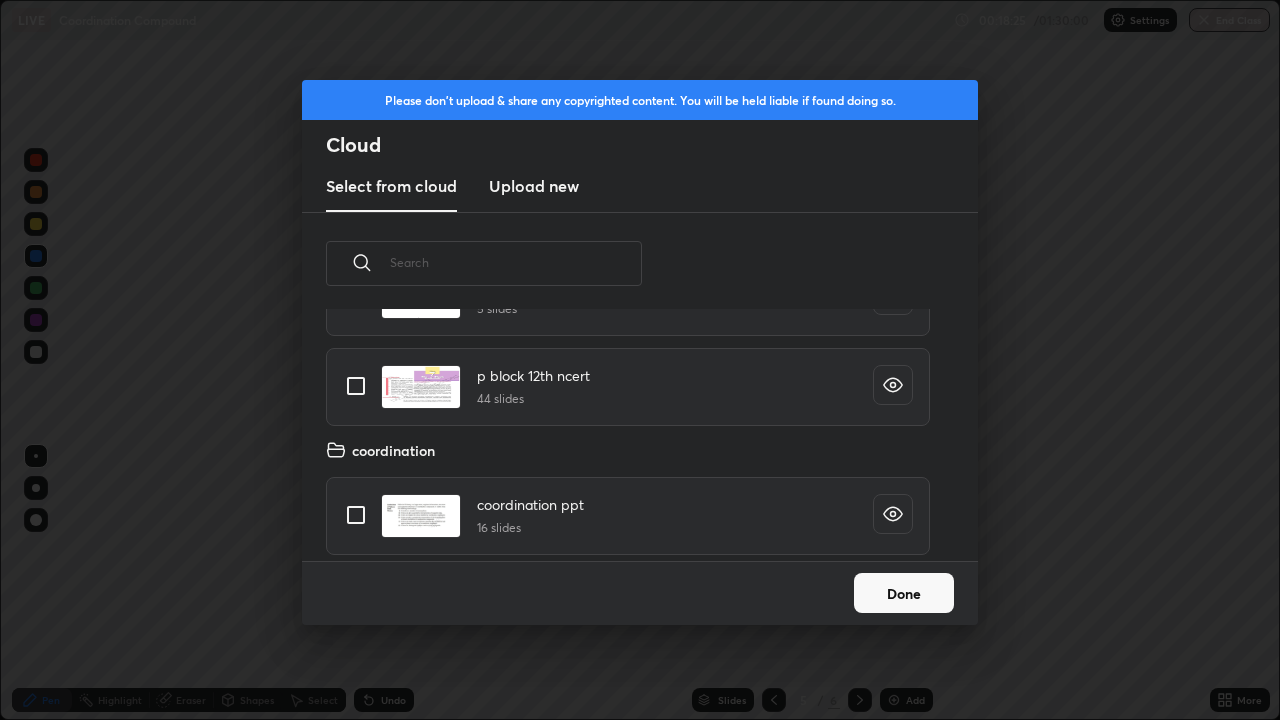 click at bounding box center (356, 515) 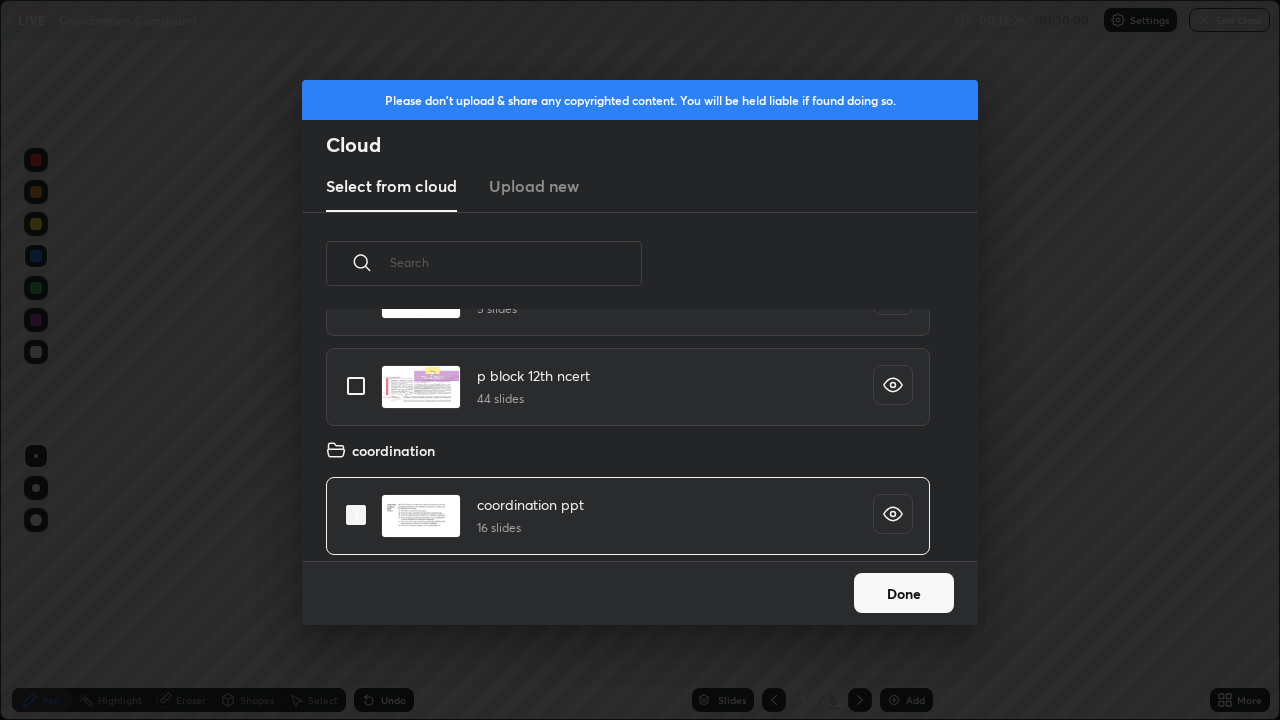 click on "Done" at bounding box center [904, 593] 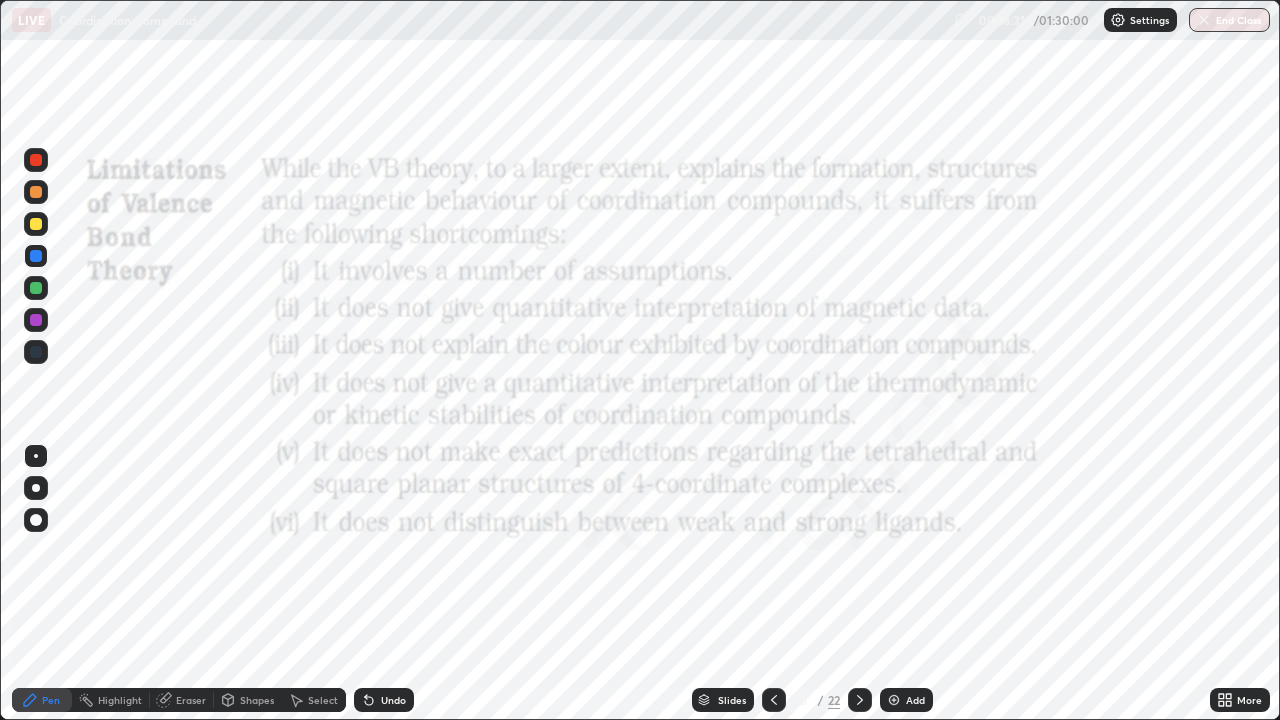 click 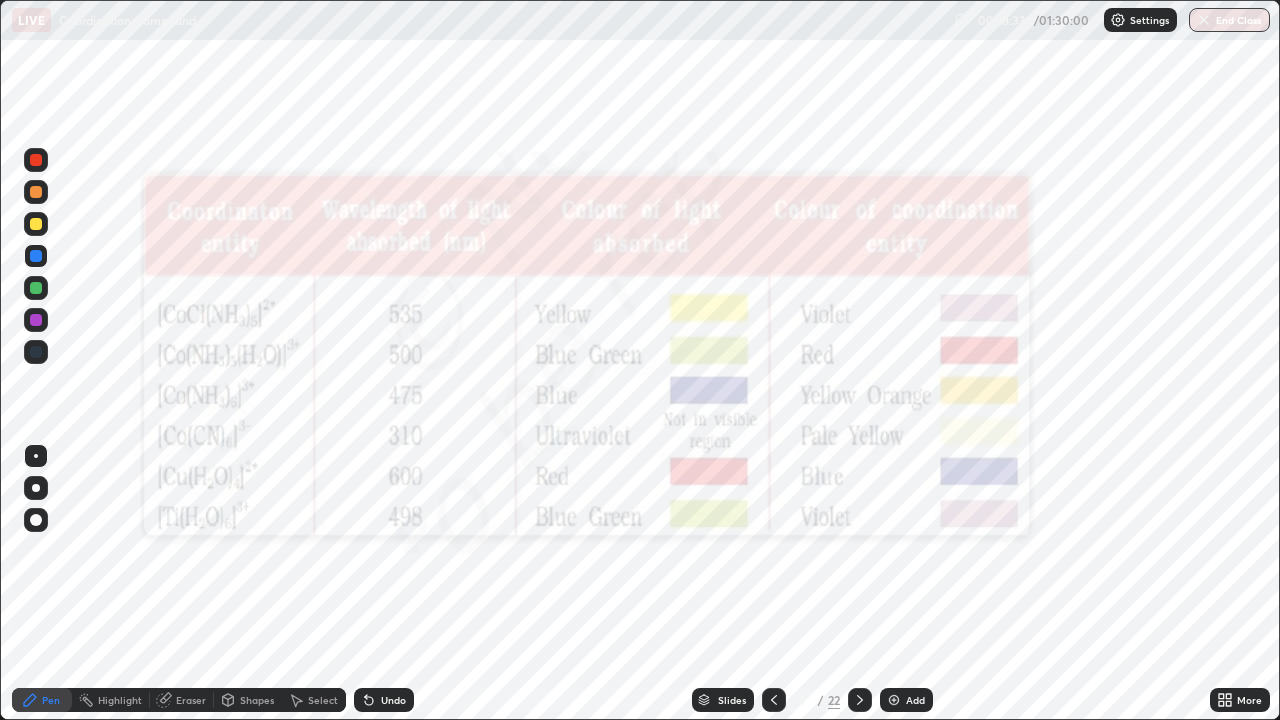 click 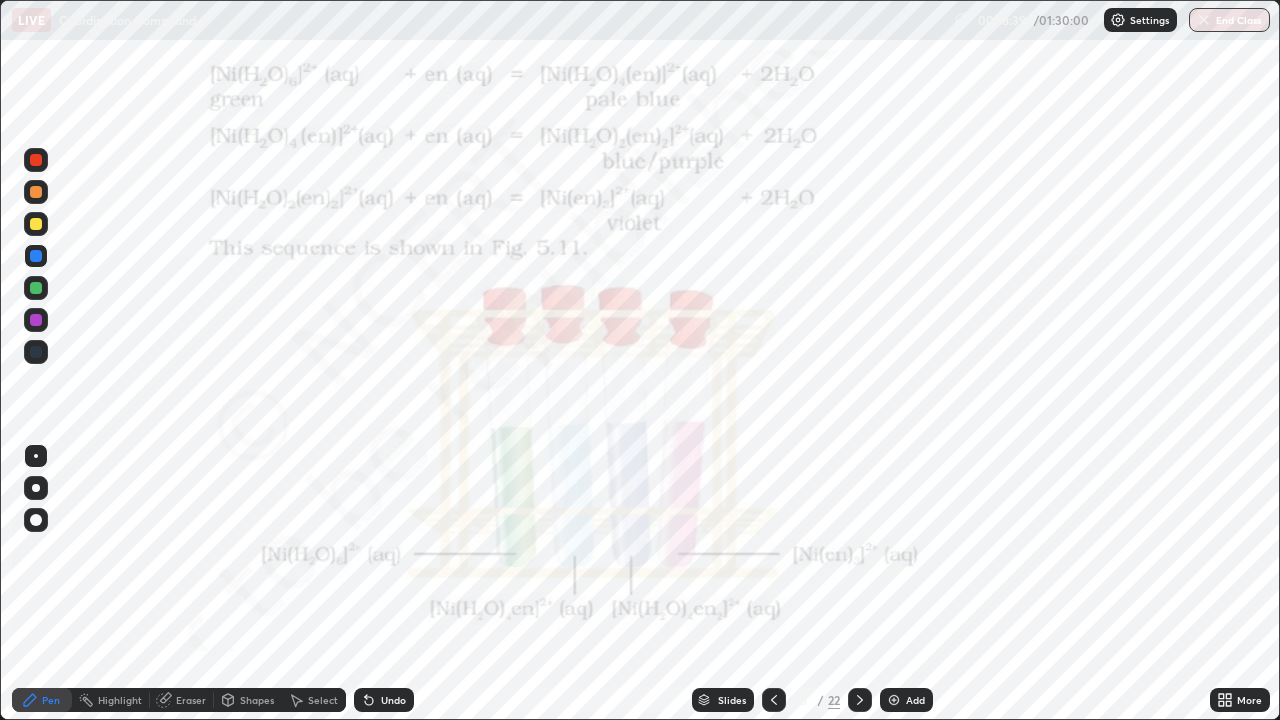 click 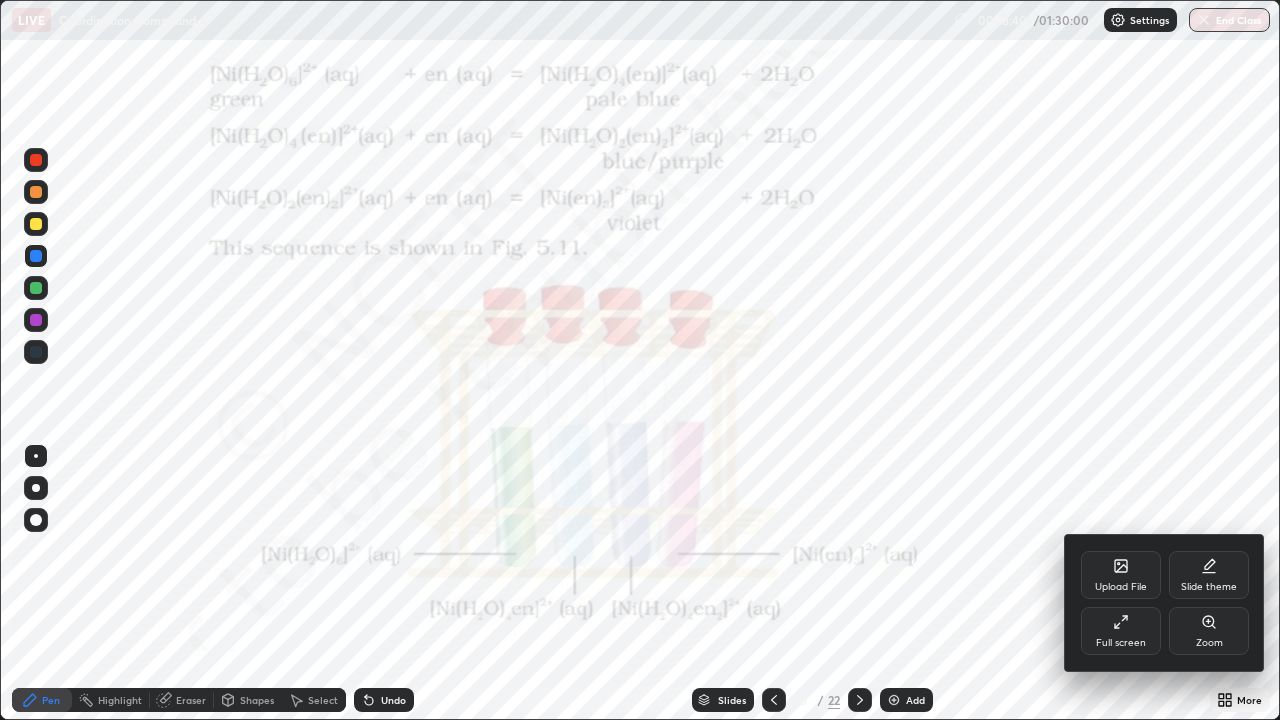click on "Zoom" at bounding box center [1209, 643] 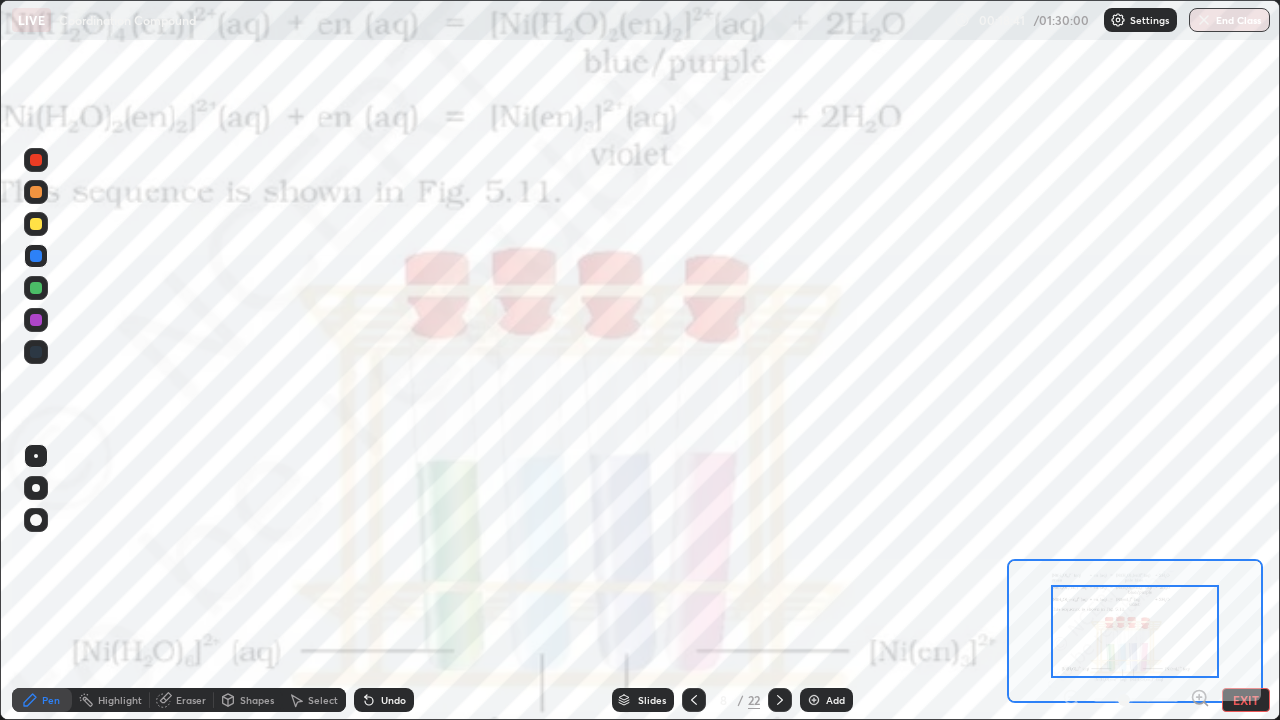 click 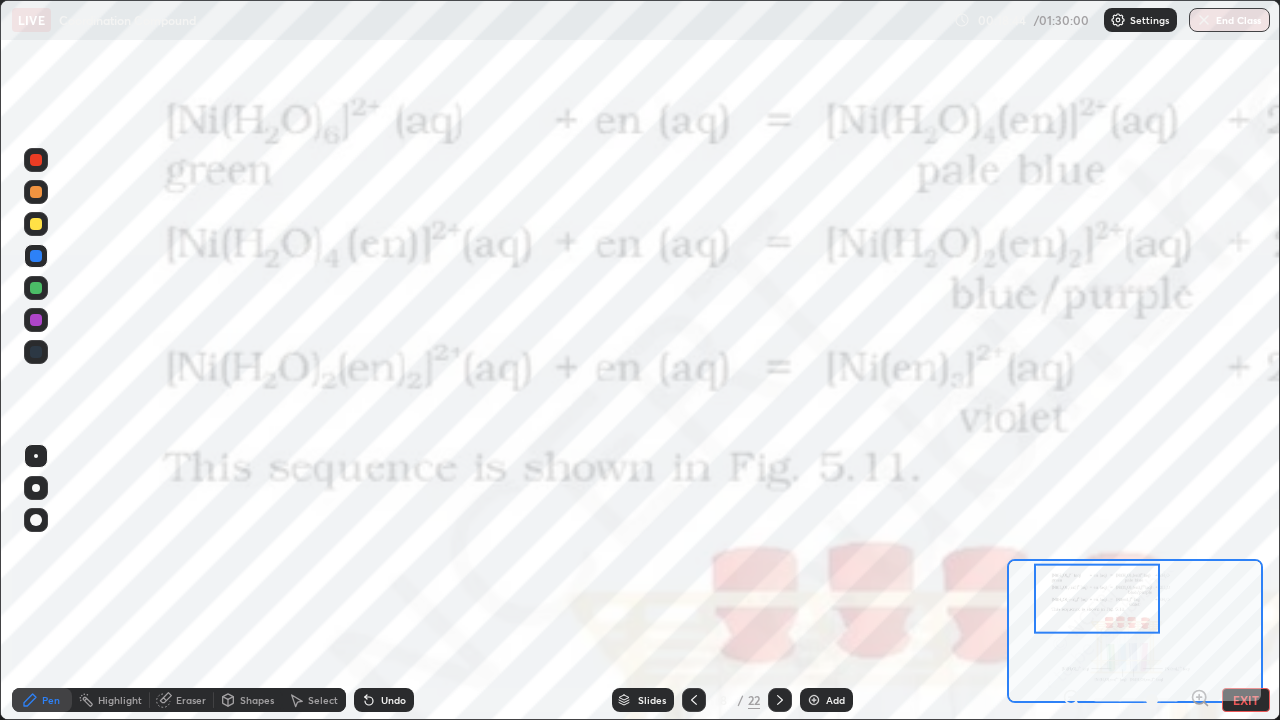 click 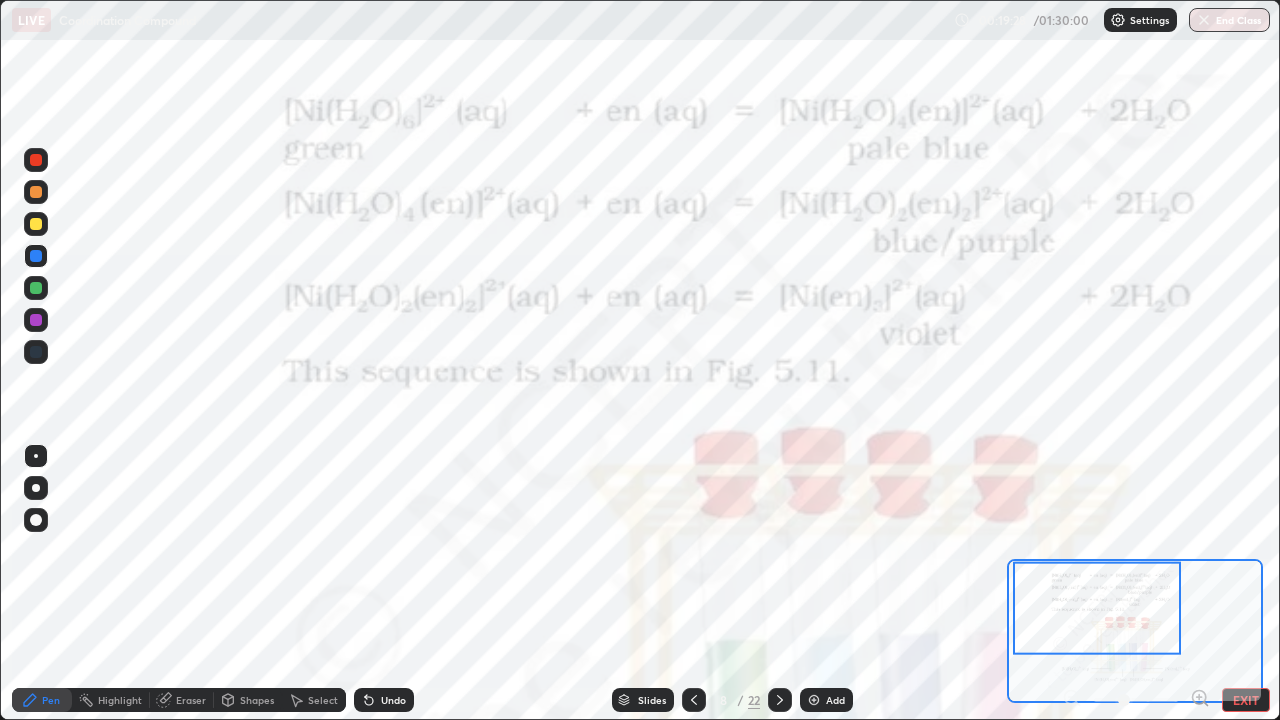 click 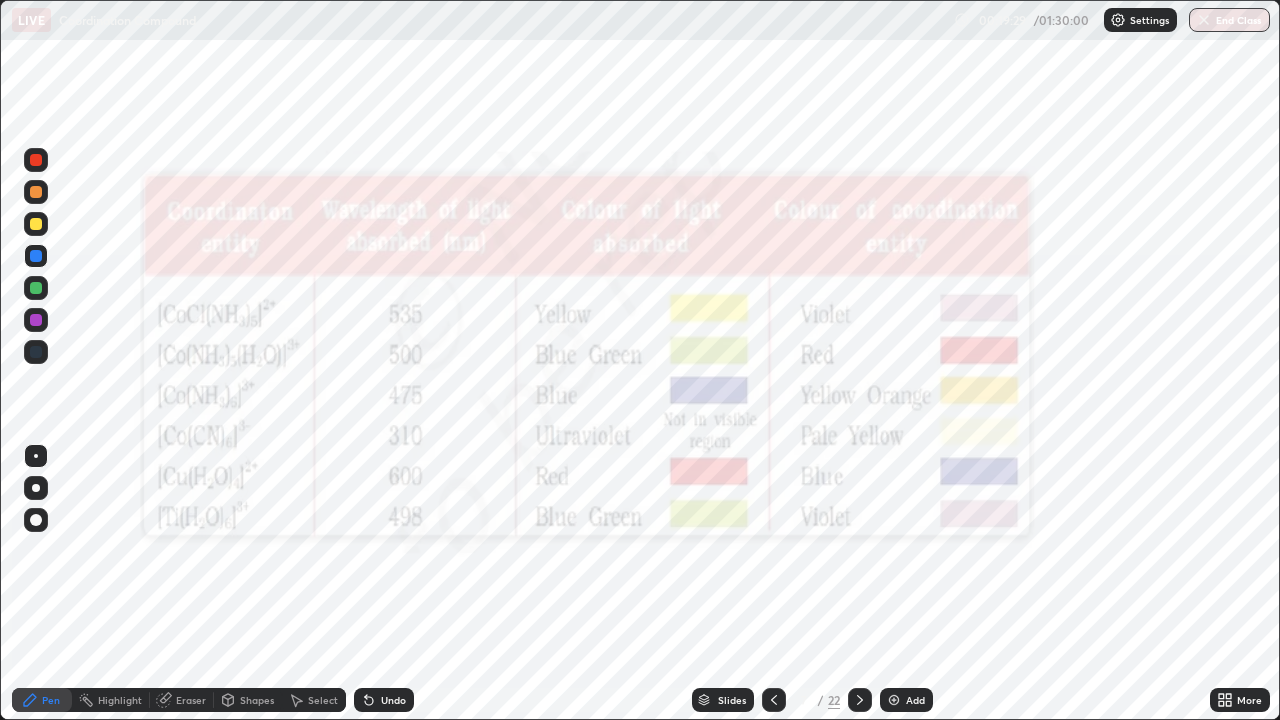 click 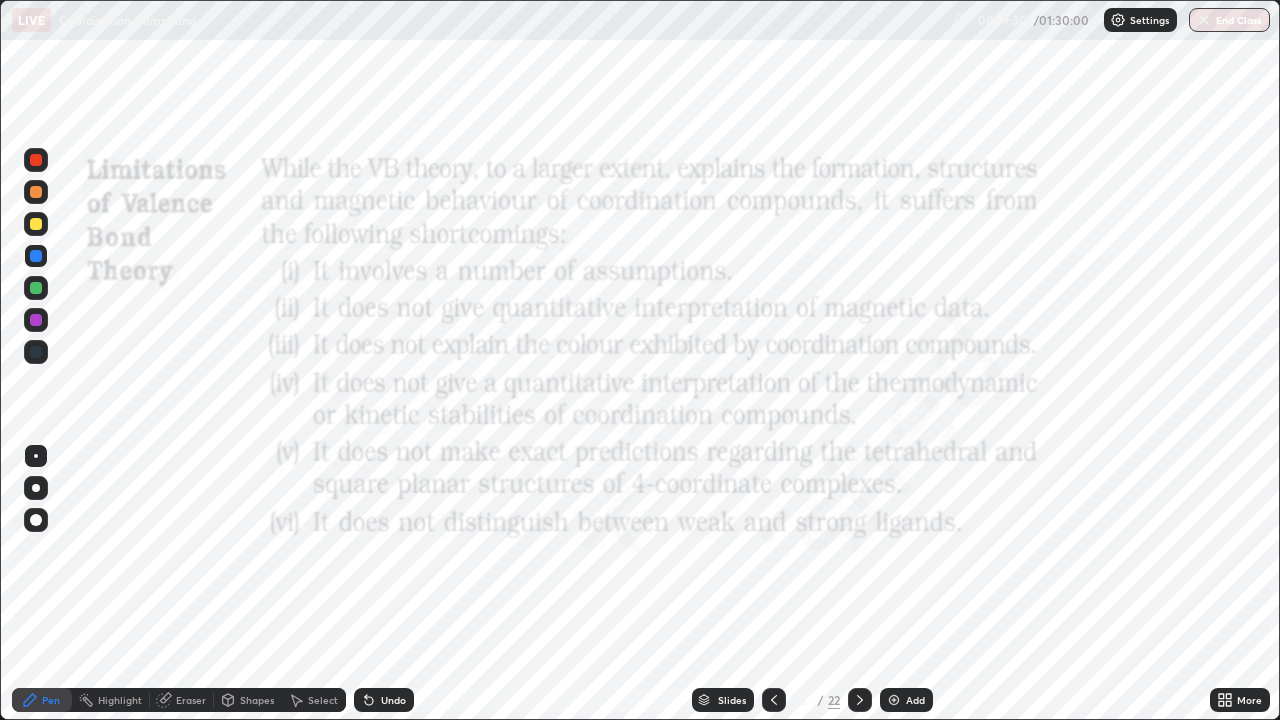 click 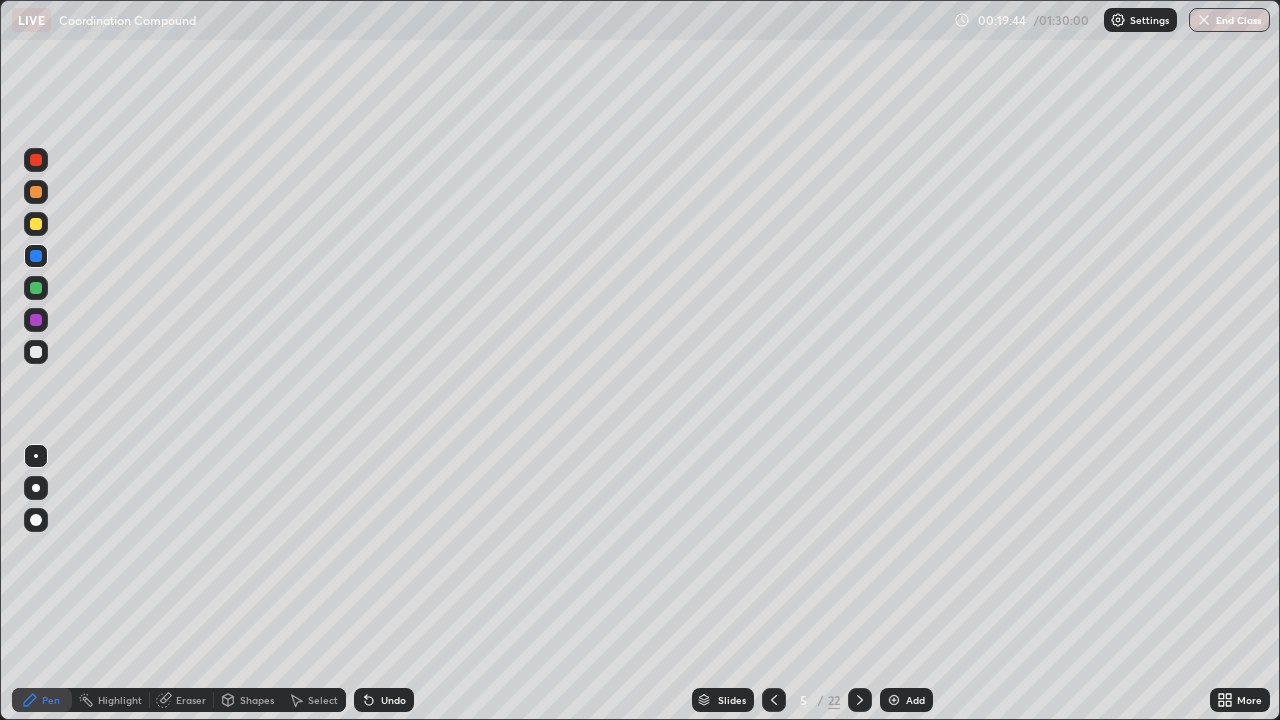 click at bounding box center [894, 700] 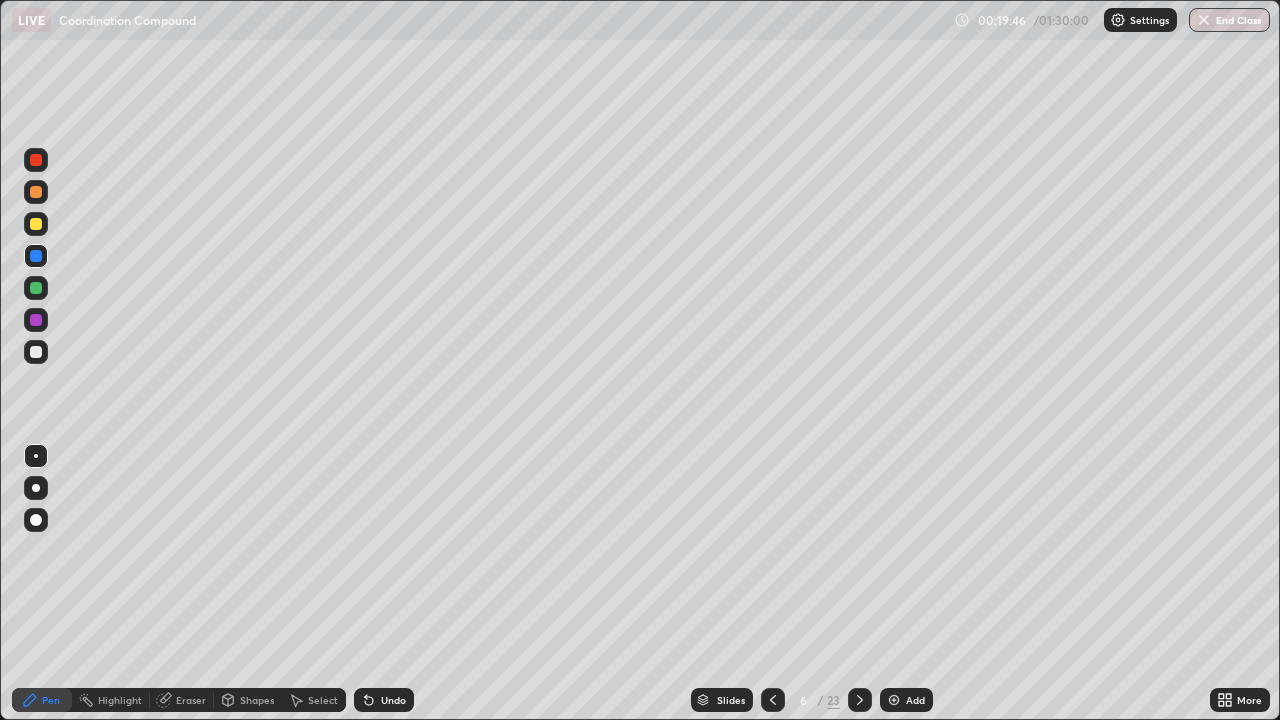click at bounding box center (36, 224) 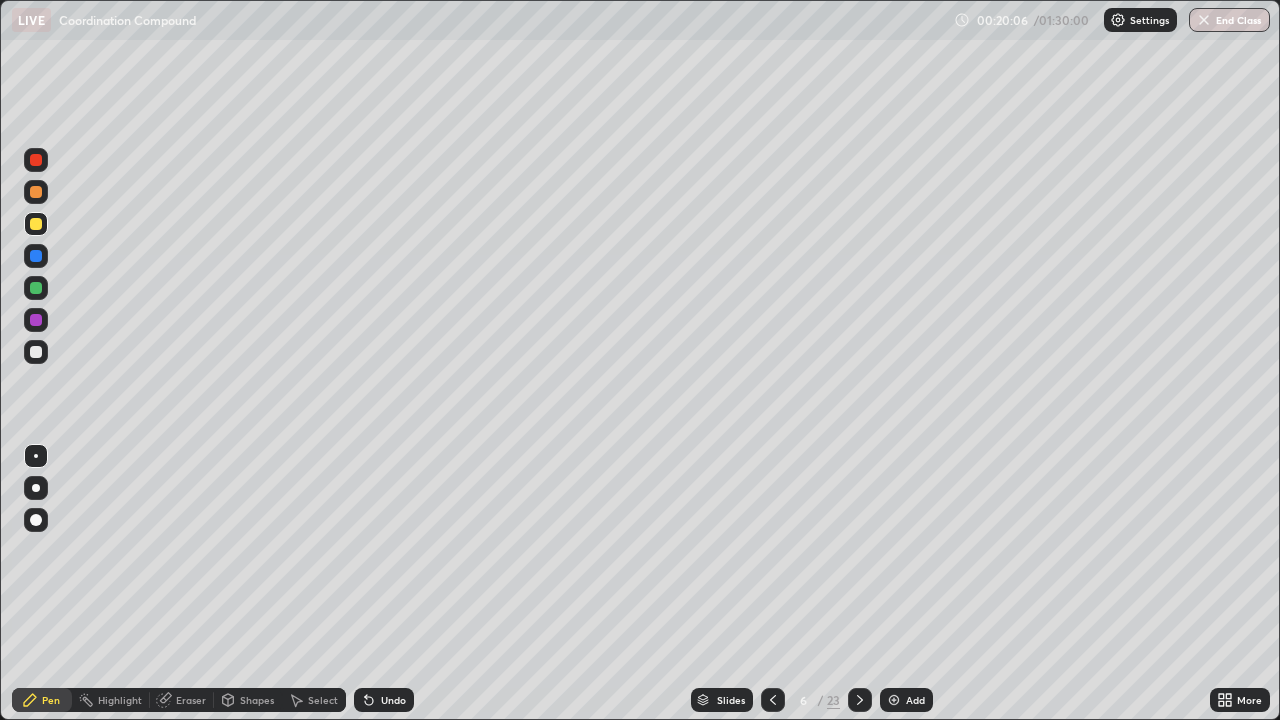 click at bounding box center (36, 192) 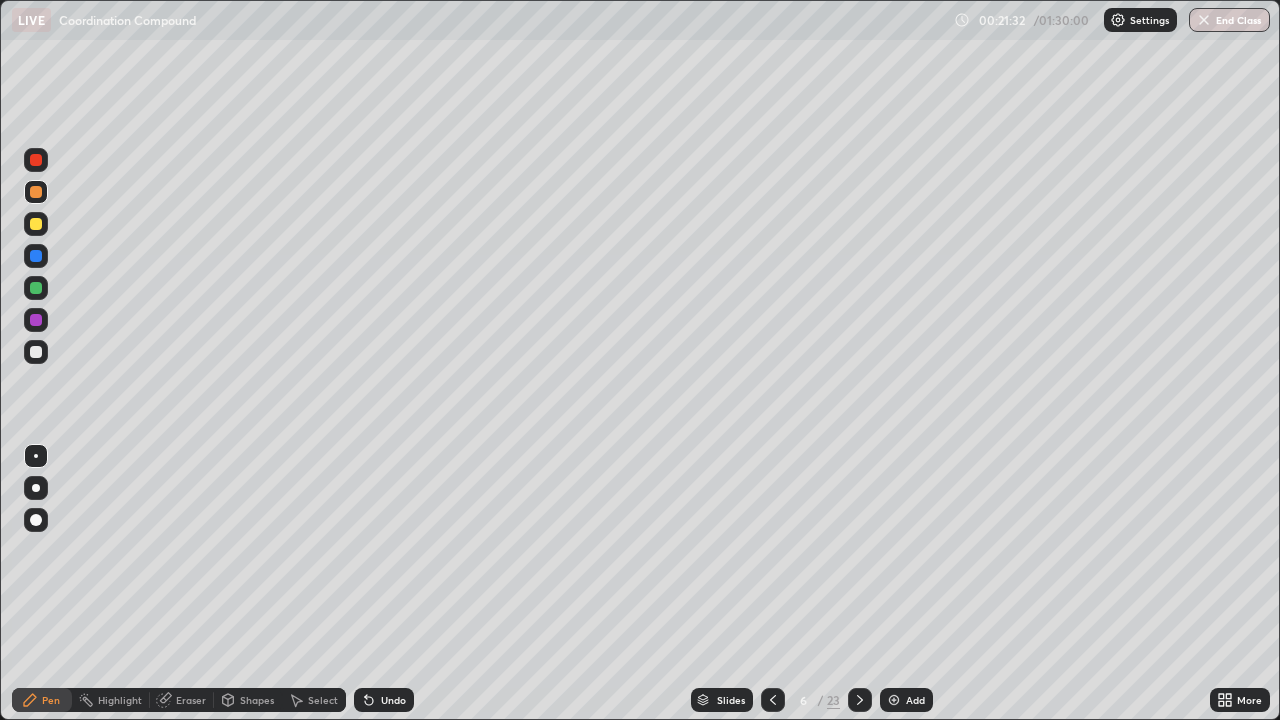 click at bounding box center [36, 256] 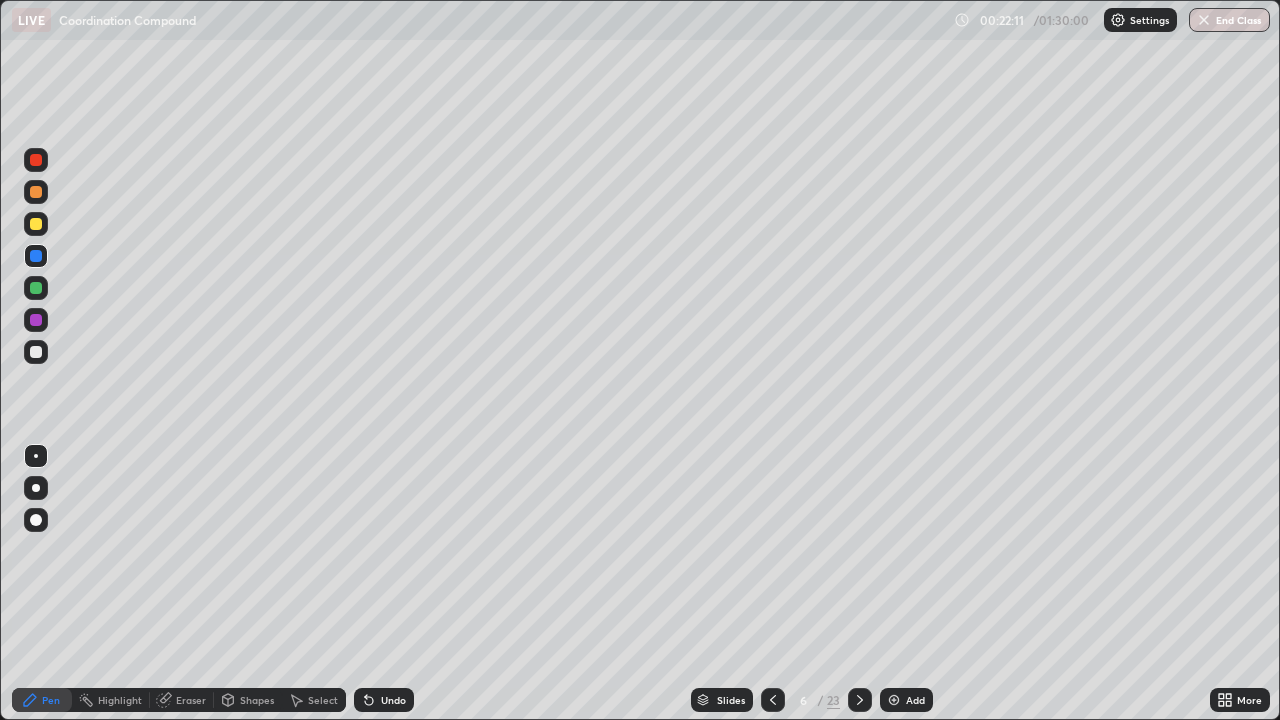 click at bounding box center (36, 320) 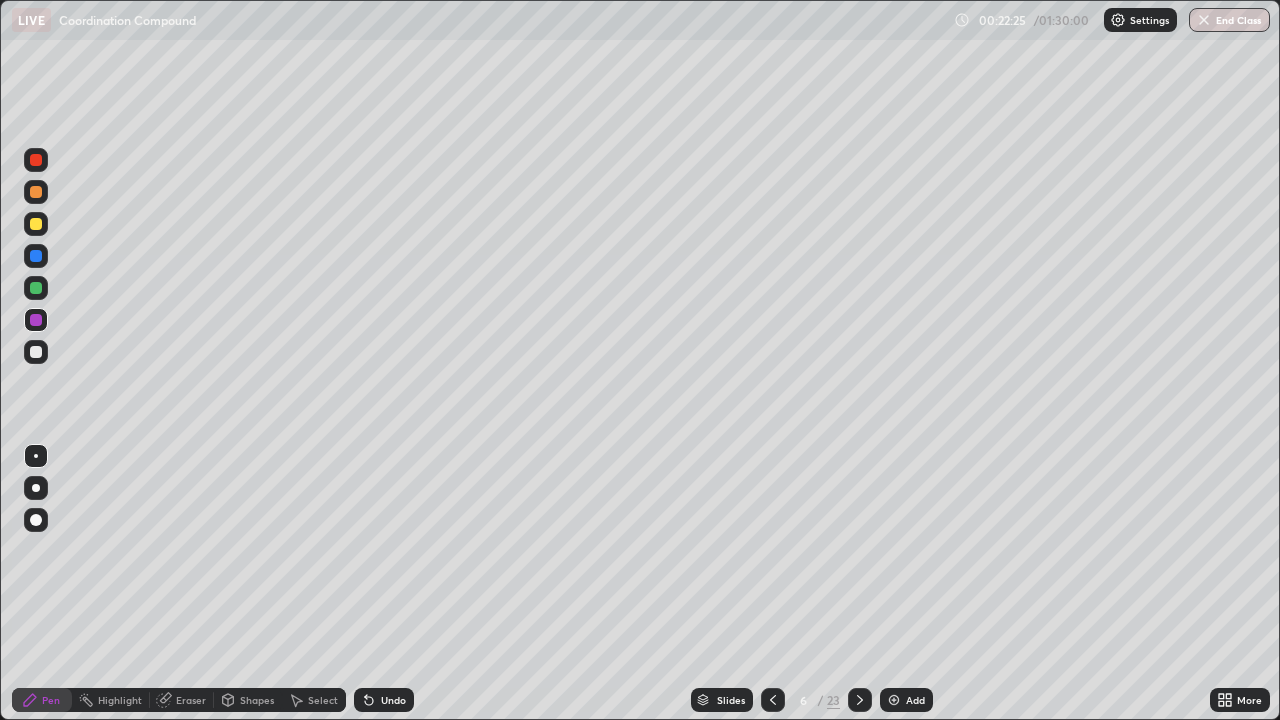 click at bounding box center [36, 256] 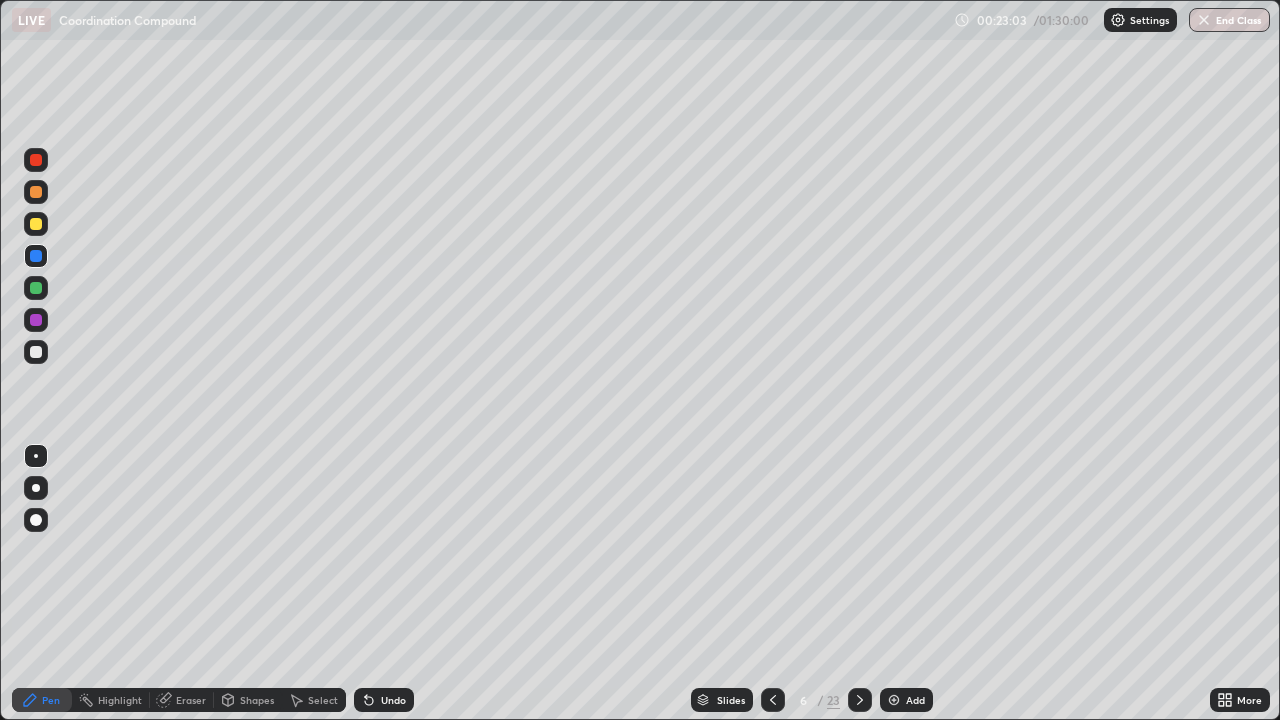 click on "Add" at bounding box center (915, 700) 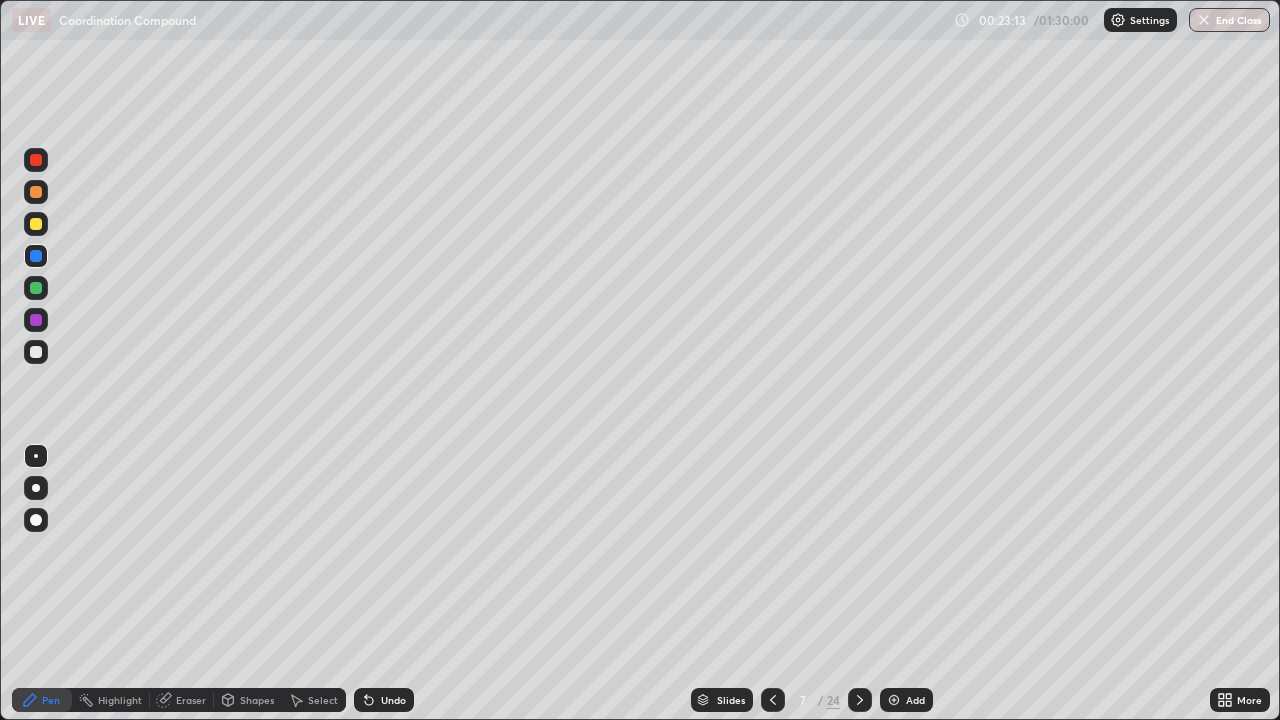 click at bounding box center (36, 224) 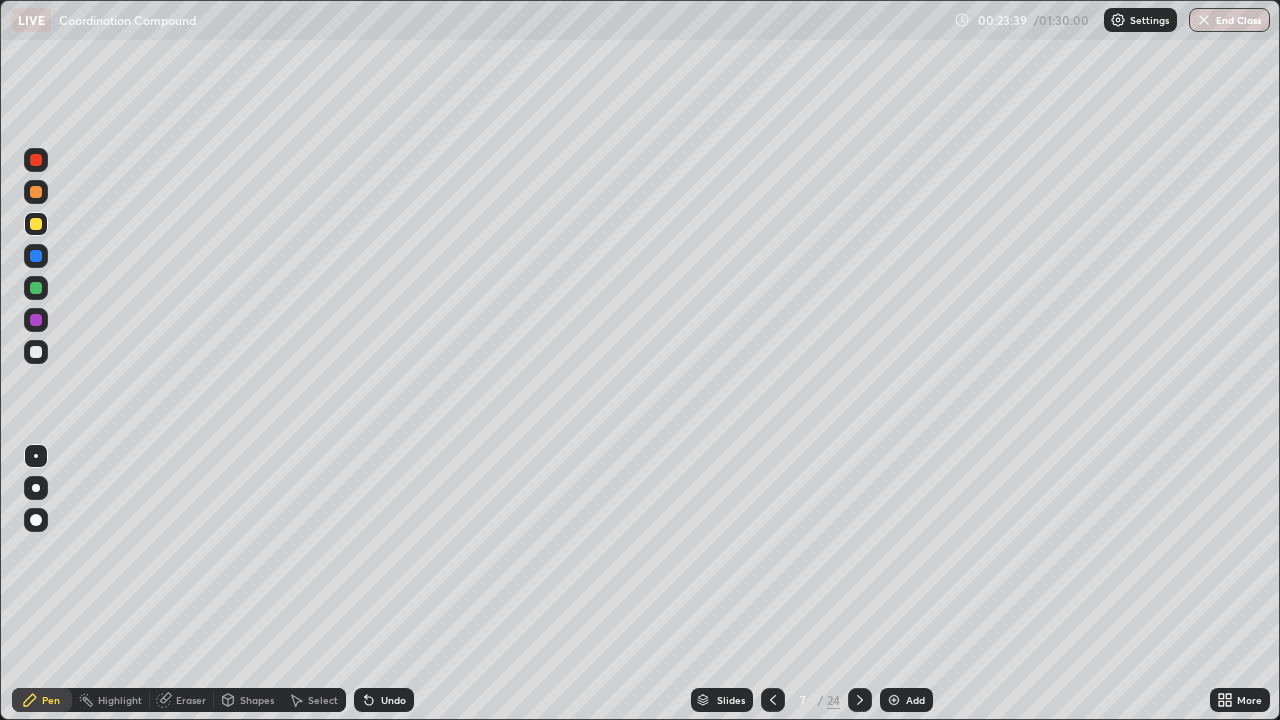 click 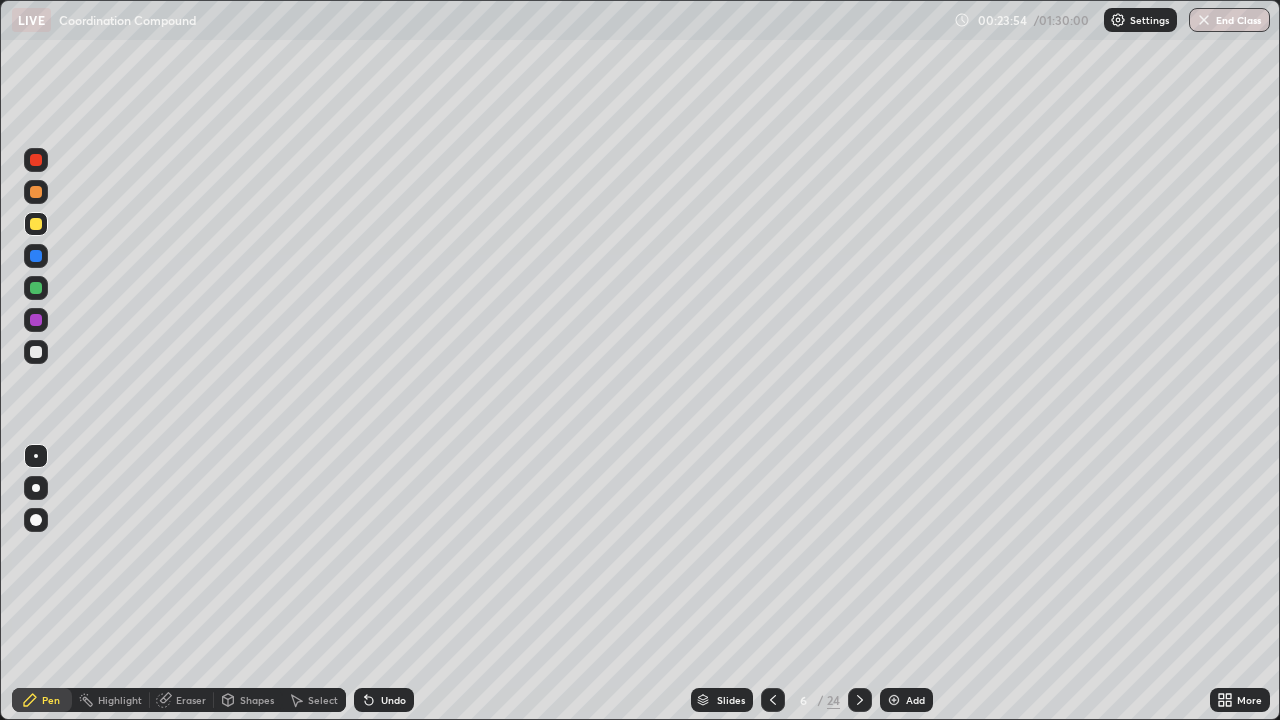 click 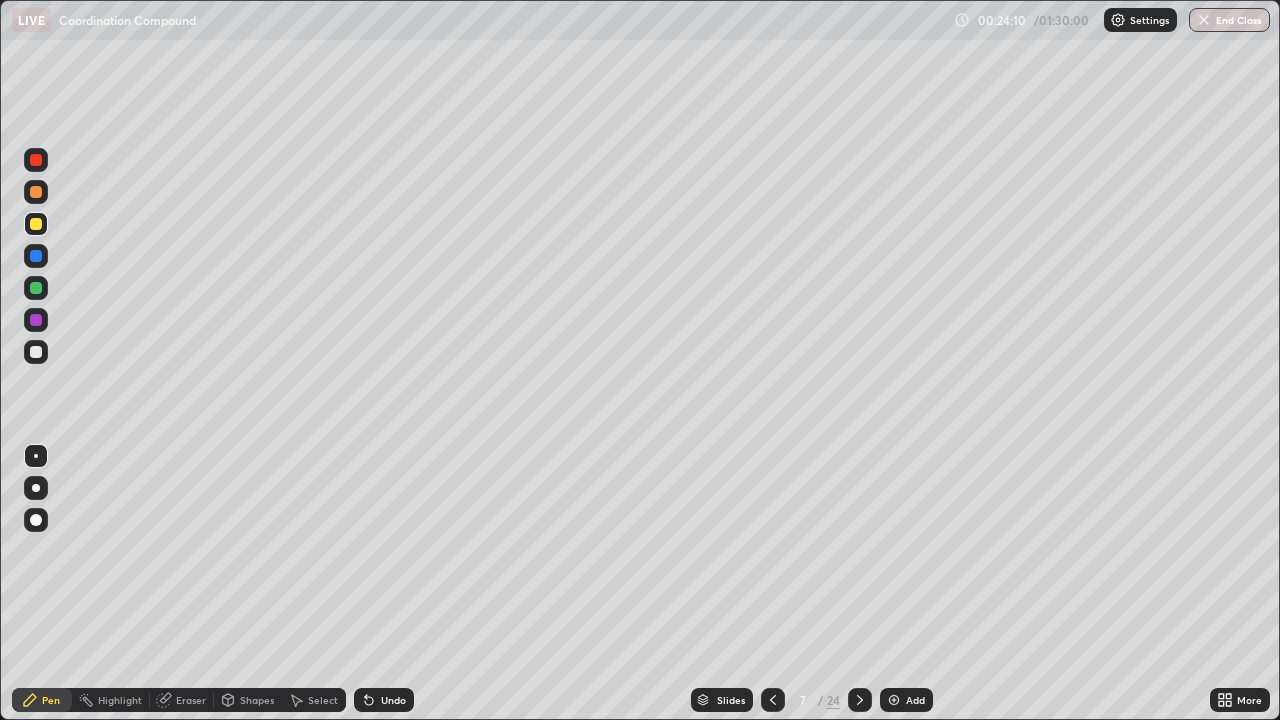 click 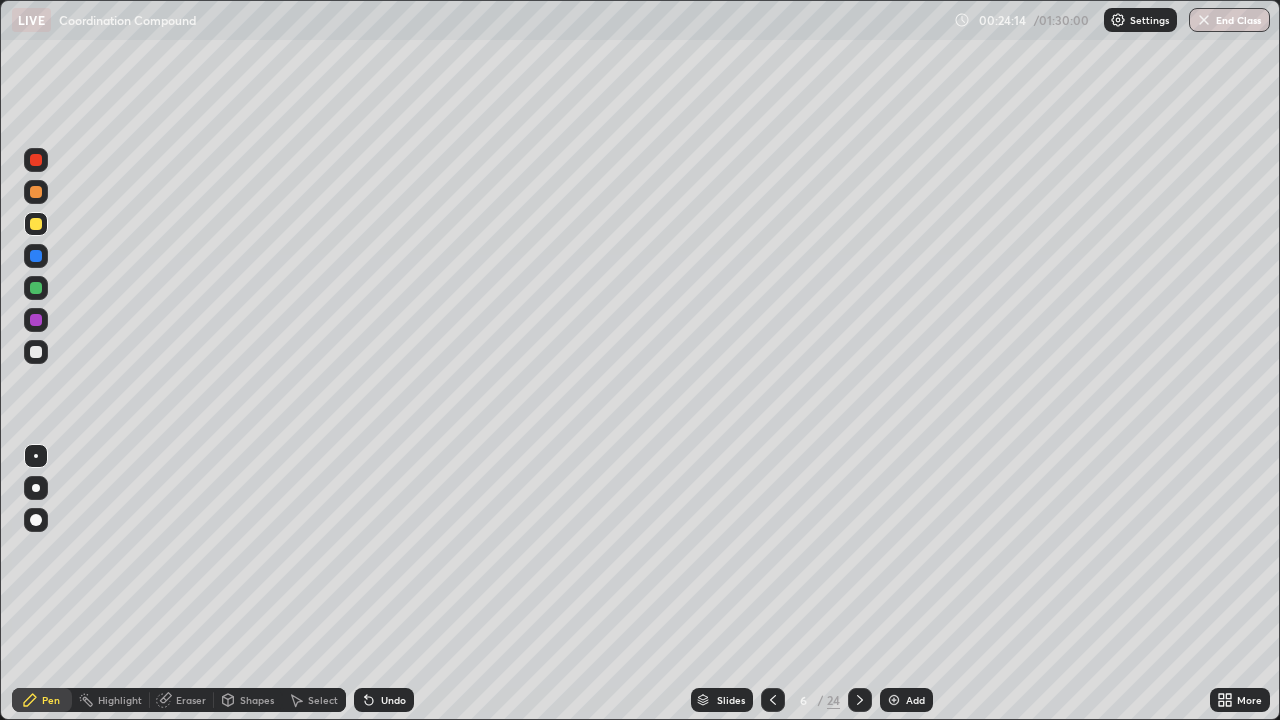 click 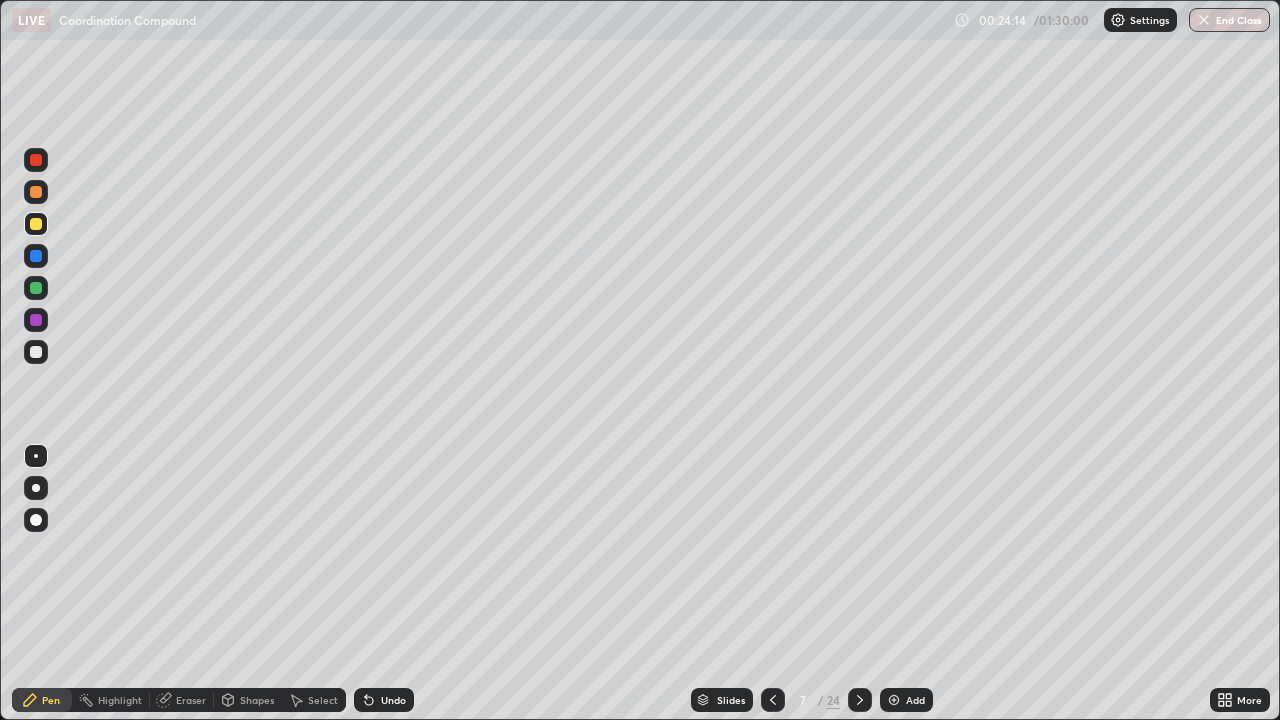 click on "Add" at bounding box center [915, 700] 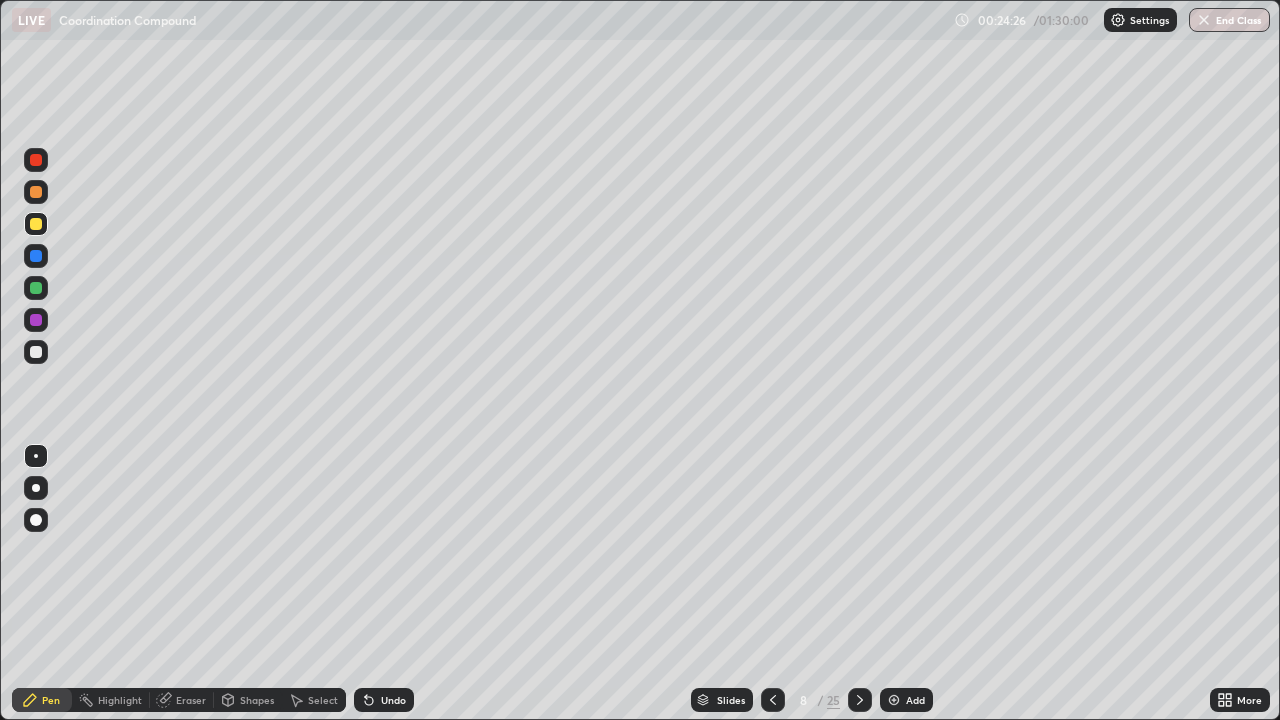 click at bounding box center [36, 192] 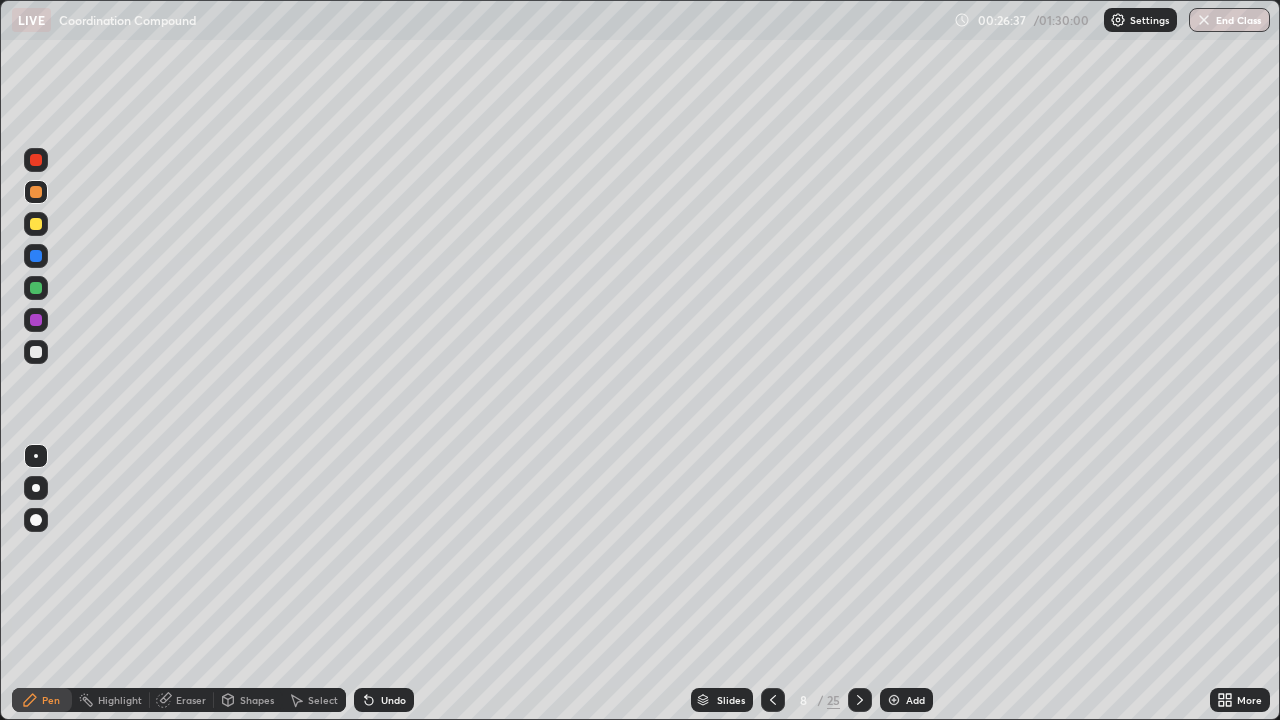 click at bounding box center [36, 288] 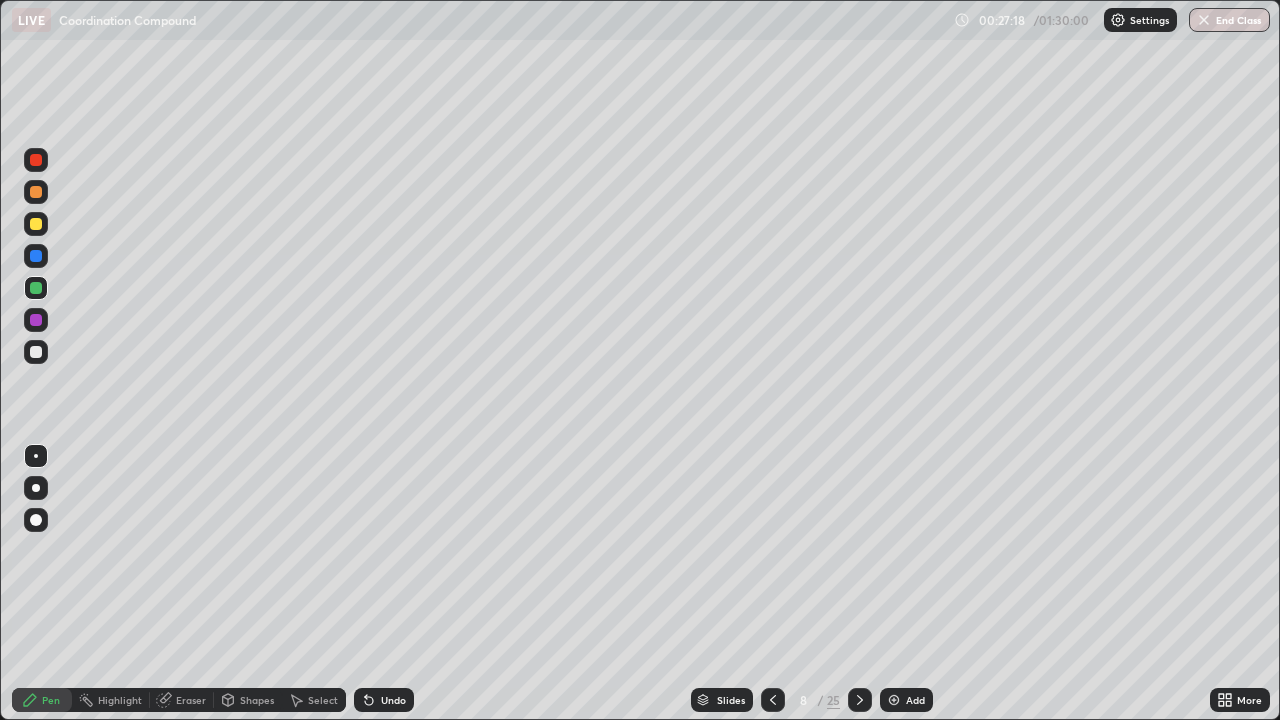 click at bounding box center [36, 256] 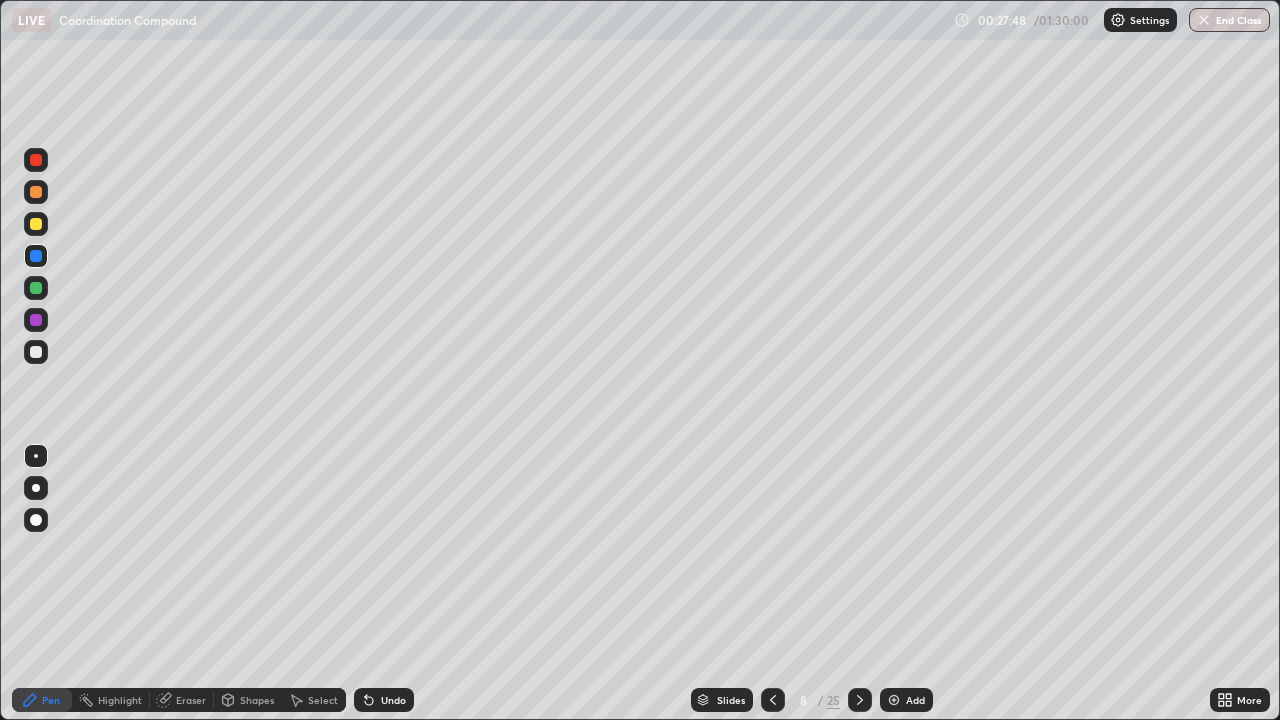 click 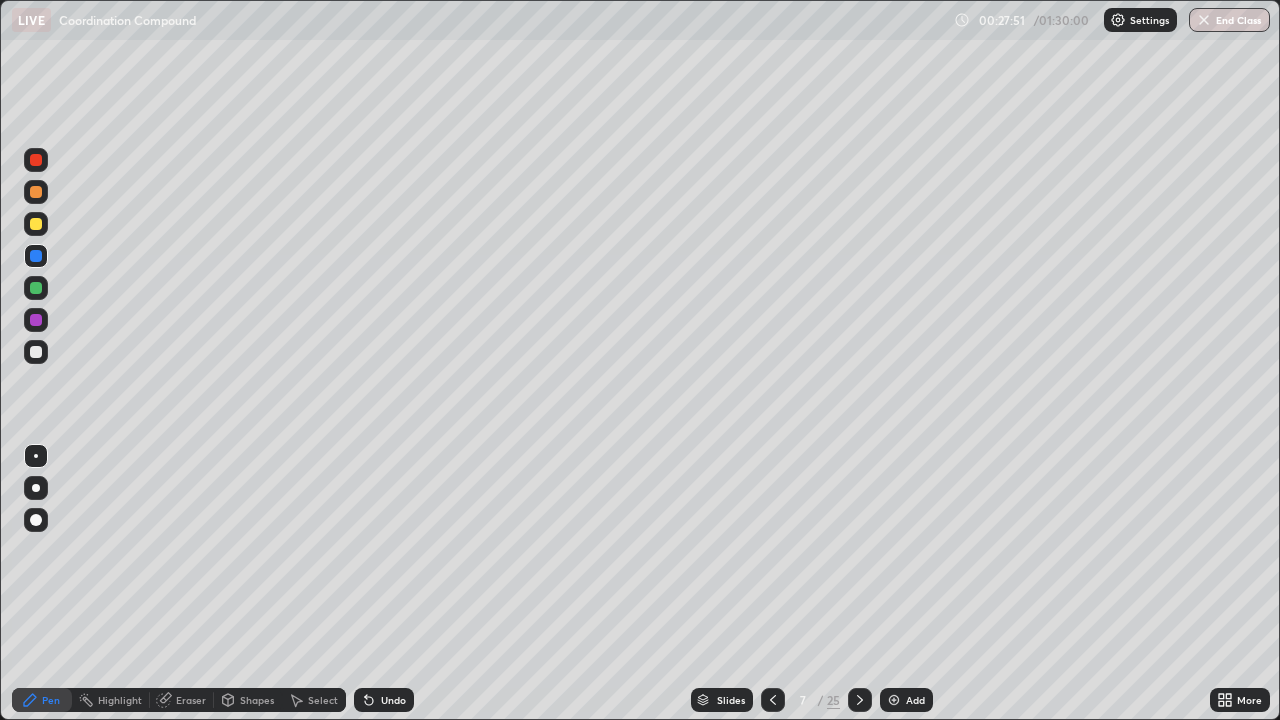 click 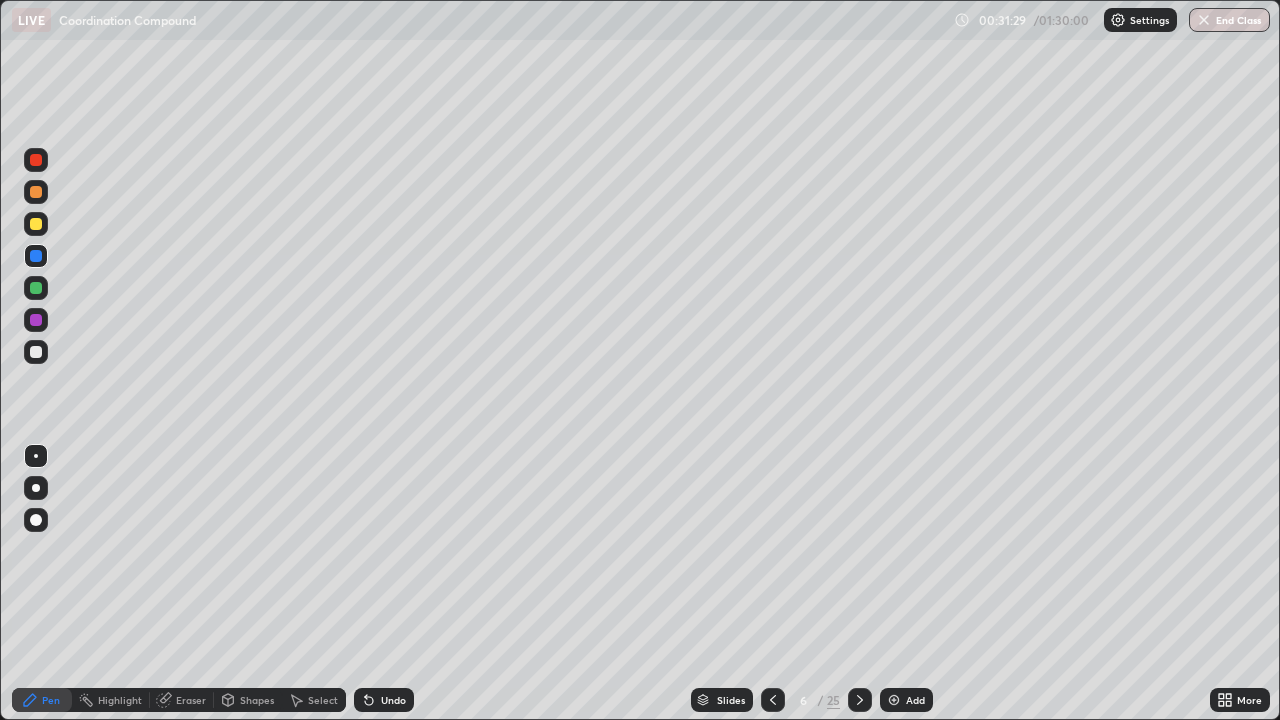 click 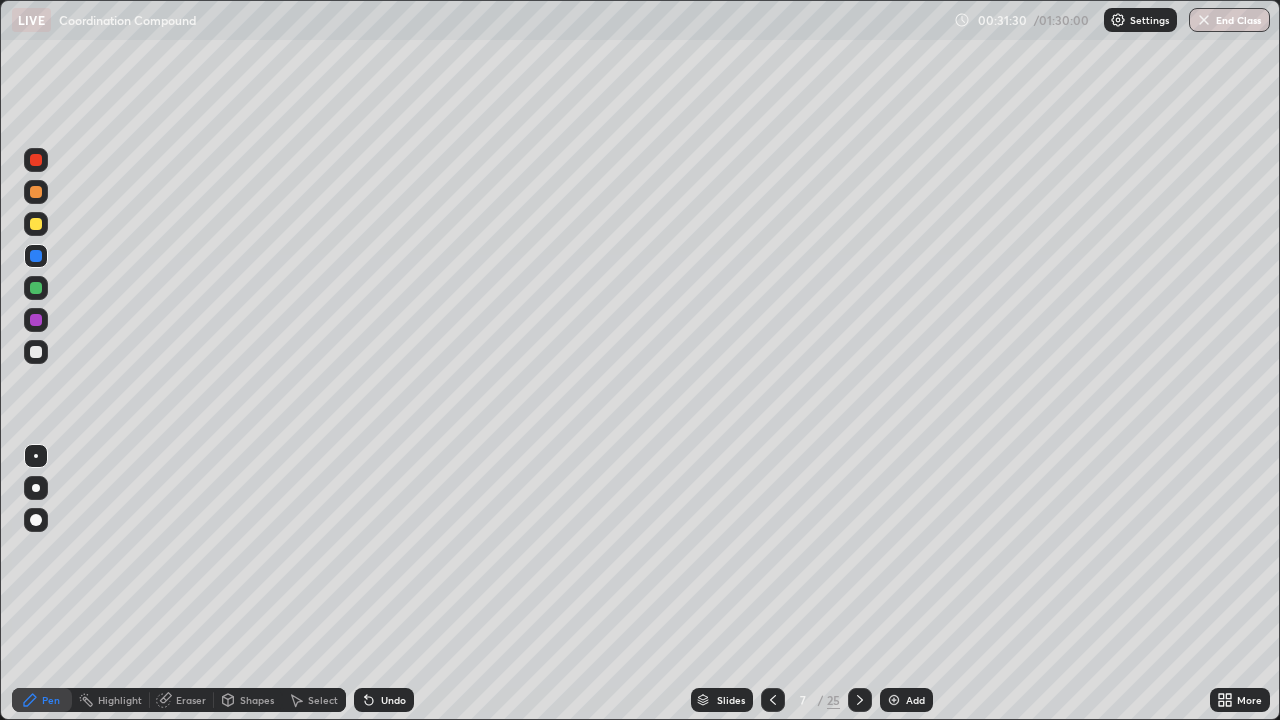 click 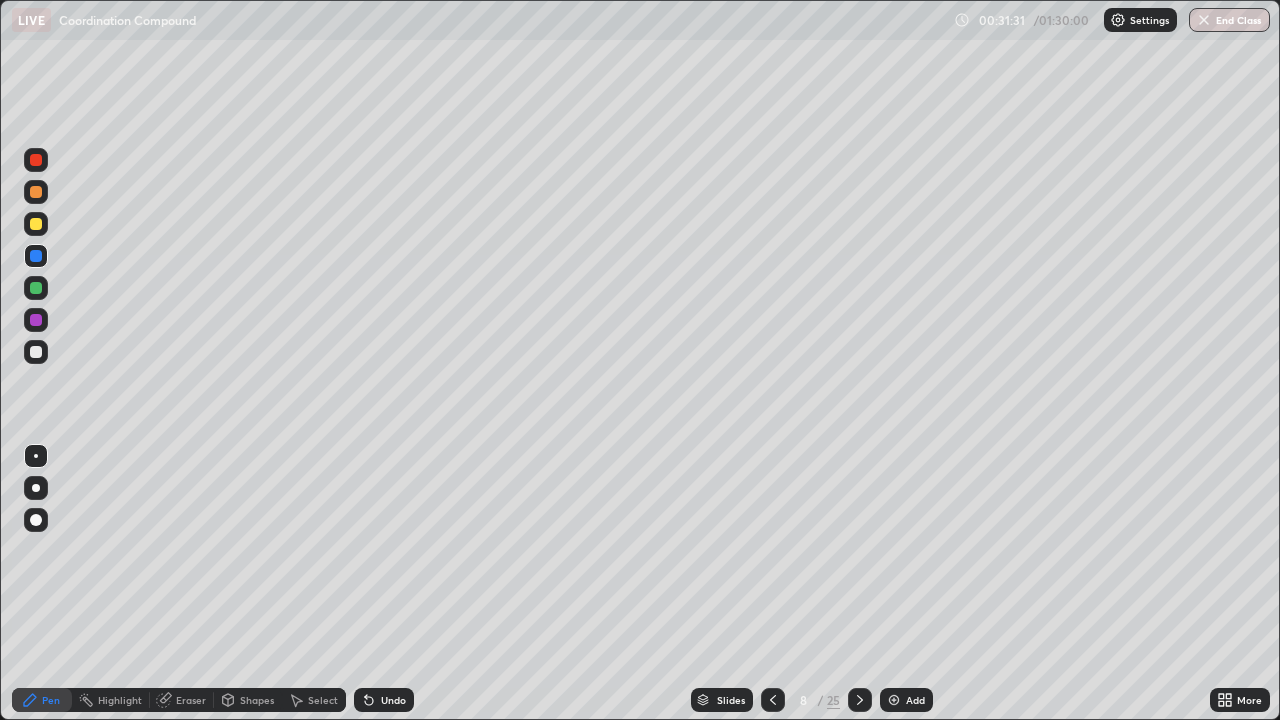 click on "Add" at bounding box center (915, 700) 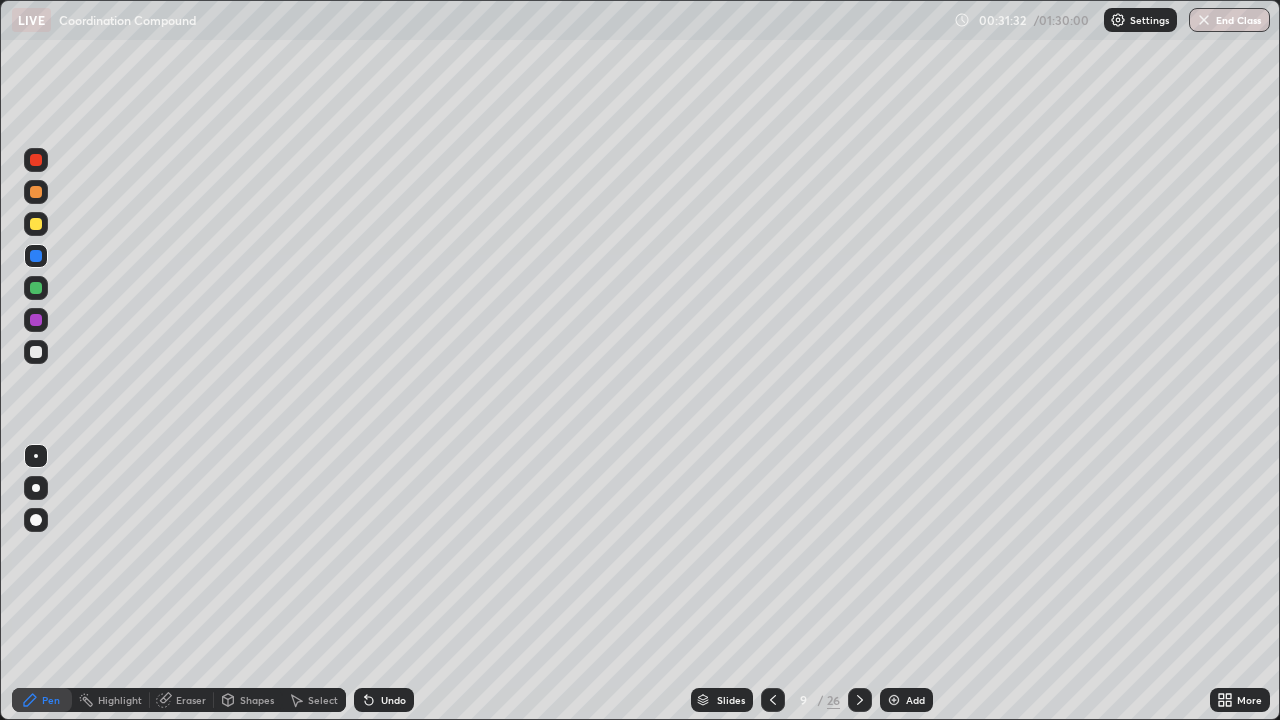 click at bounding box center (36, 224) 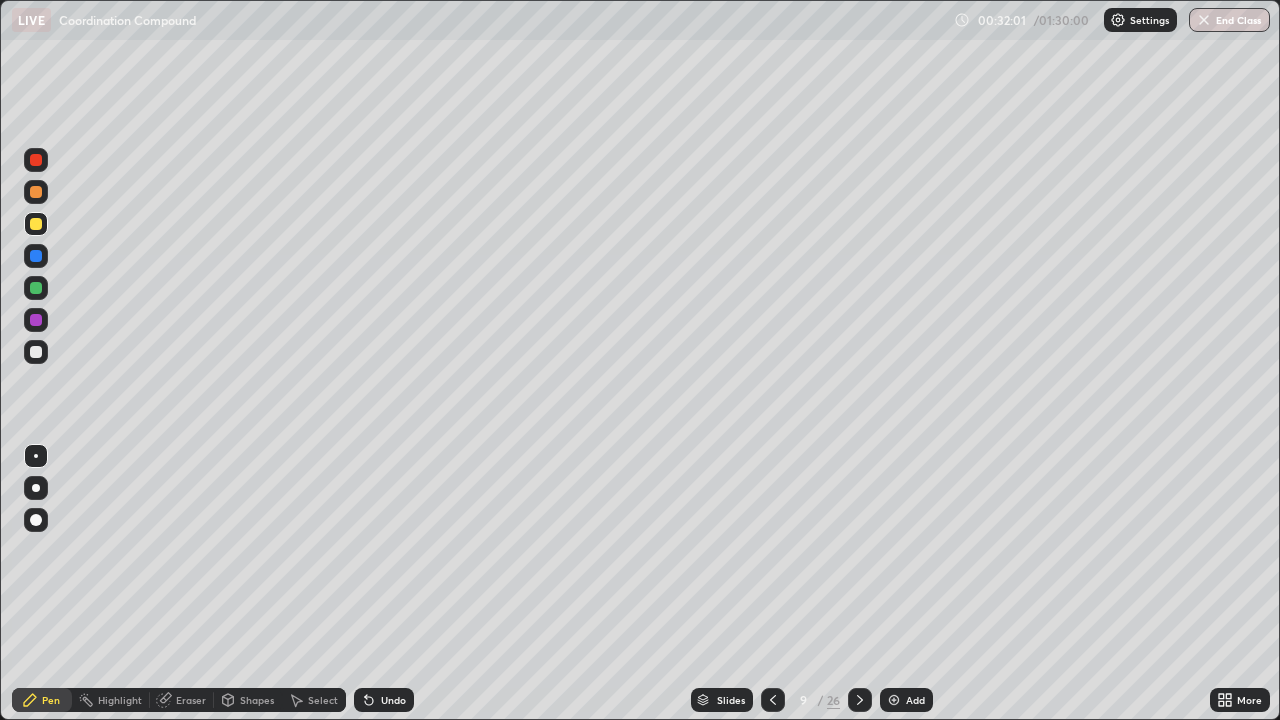 click at bounding box center [36, 256] 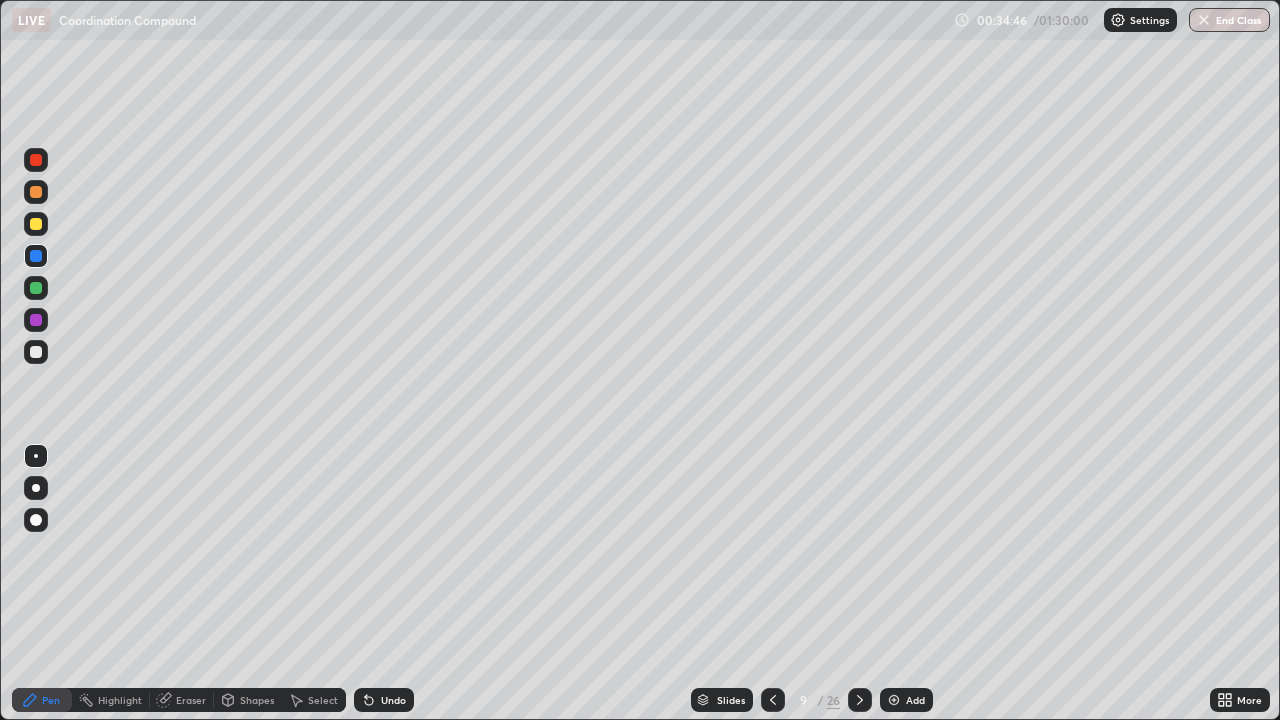 click on "Add" at bounding box center (915, 700) 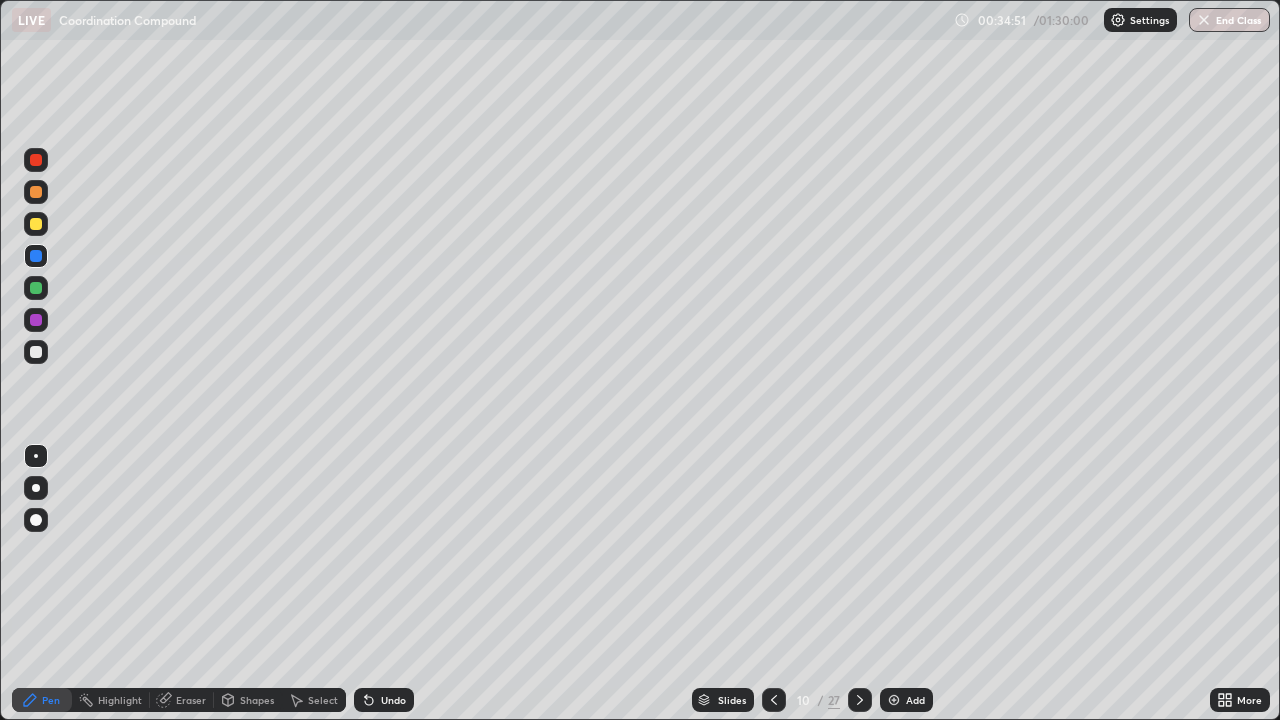 click at bounding box center [36, 224] 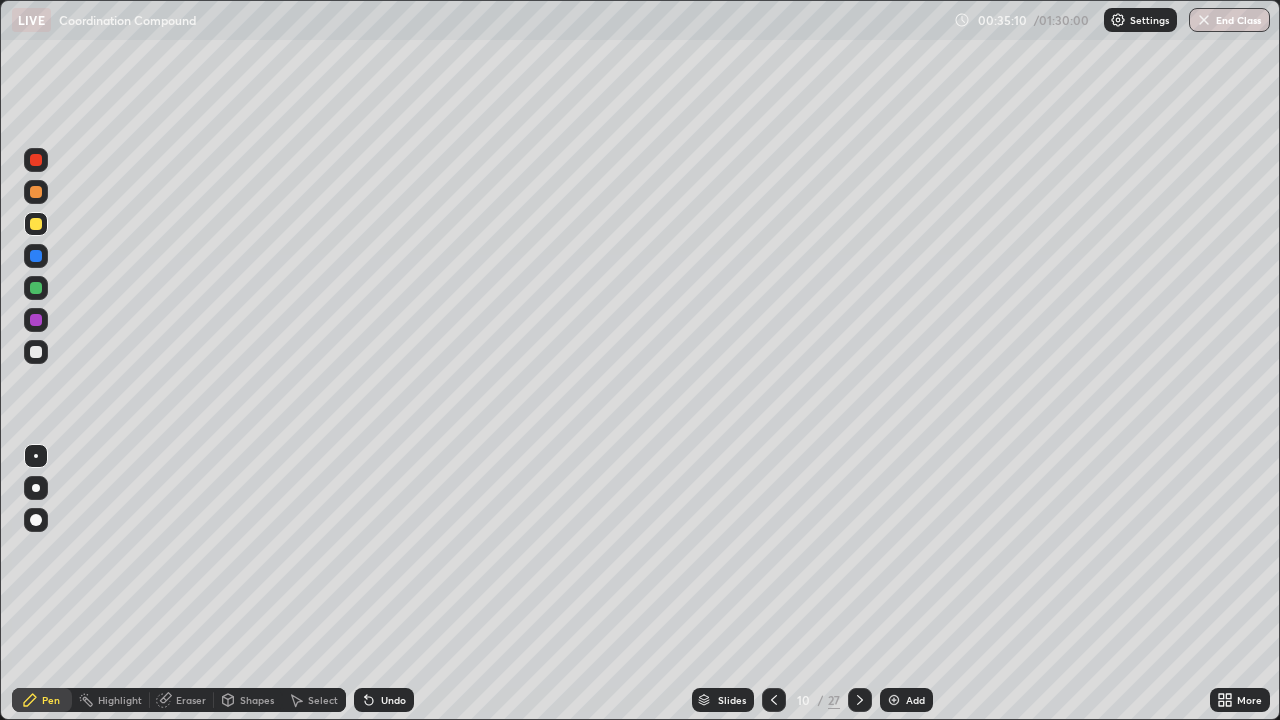 click at bounding box center (36, 192) 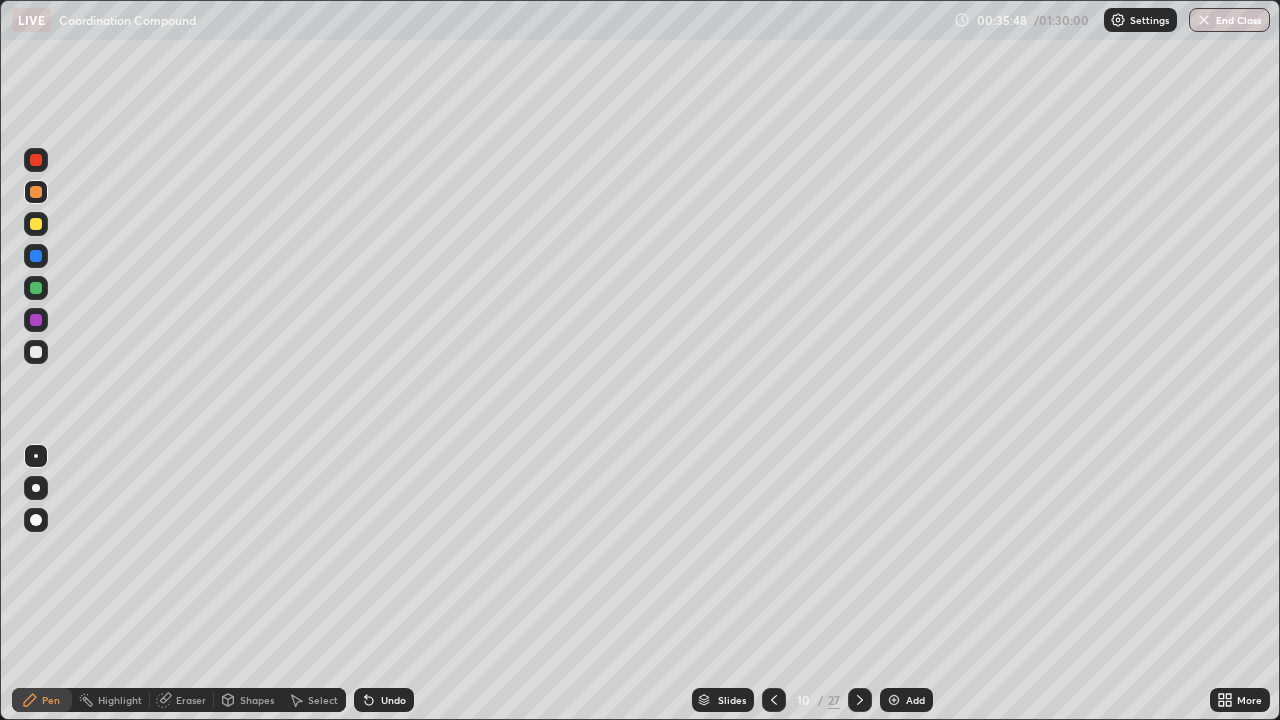 click at bounding box center [36, 256] 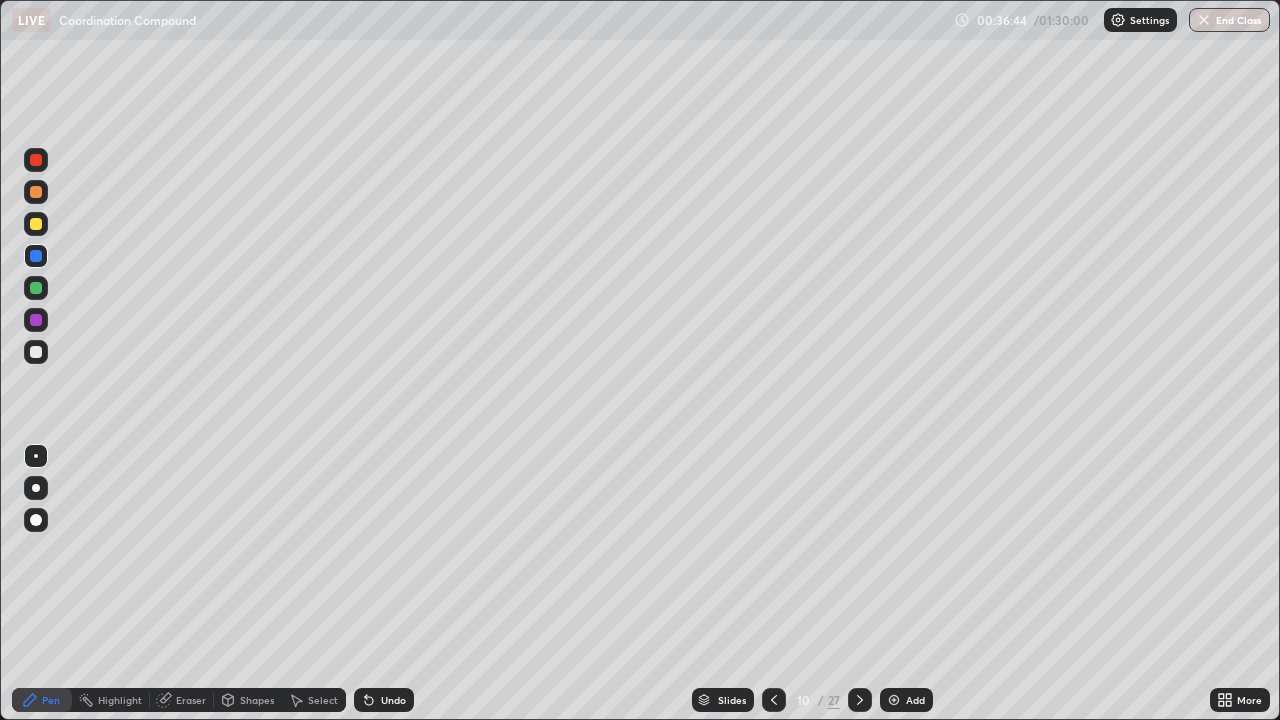 click on "Add" at bounding box center (906, 700) 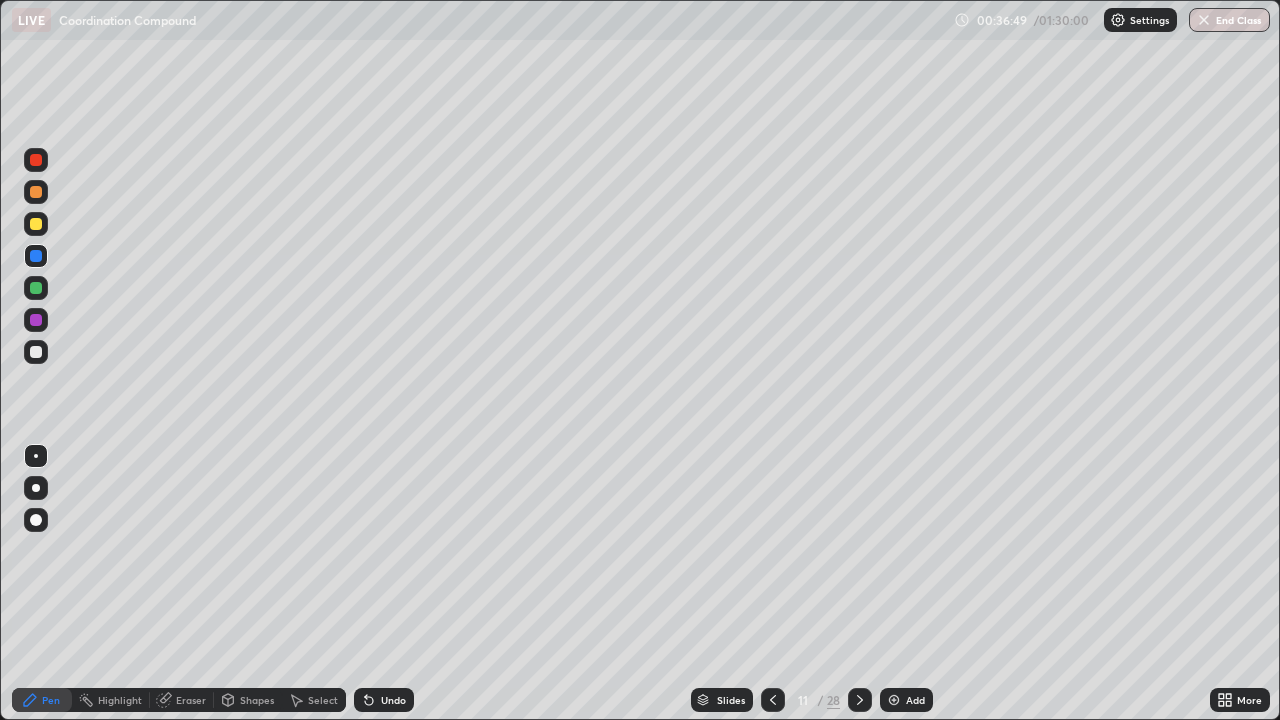 click at bounding box center [36, 224] 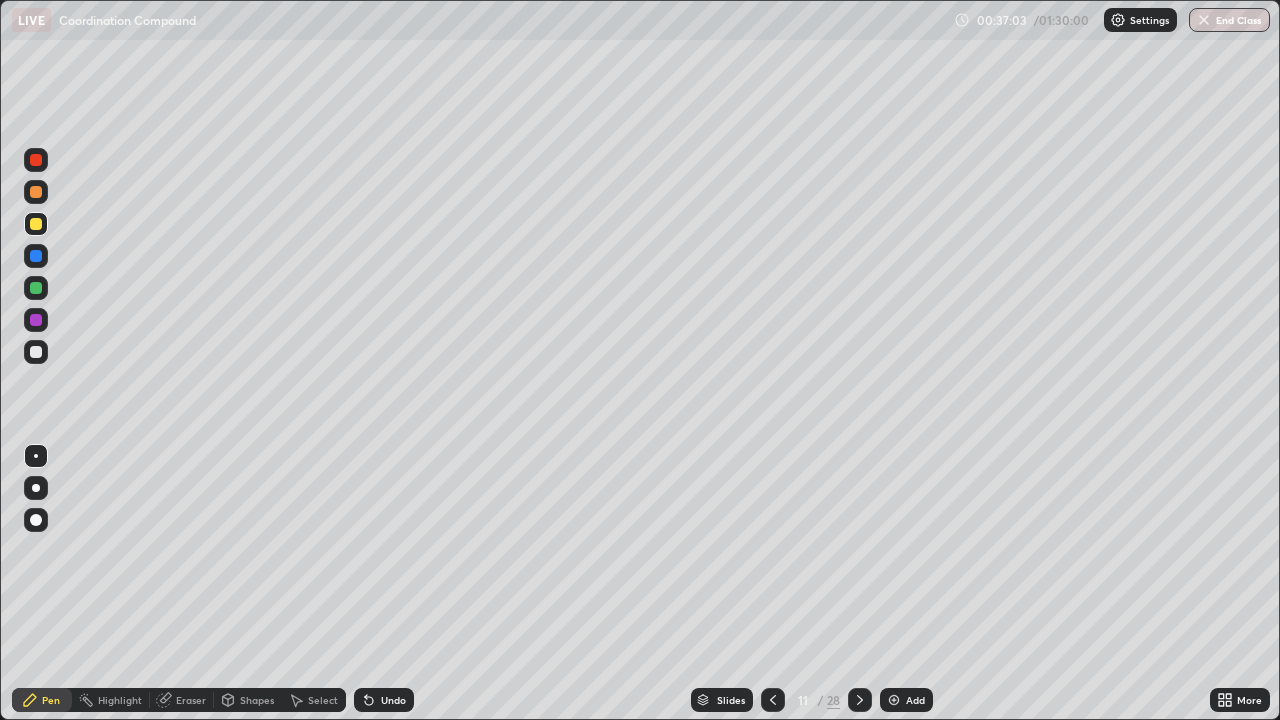 click at bounding box center (36, 160) 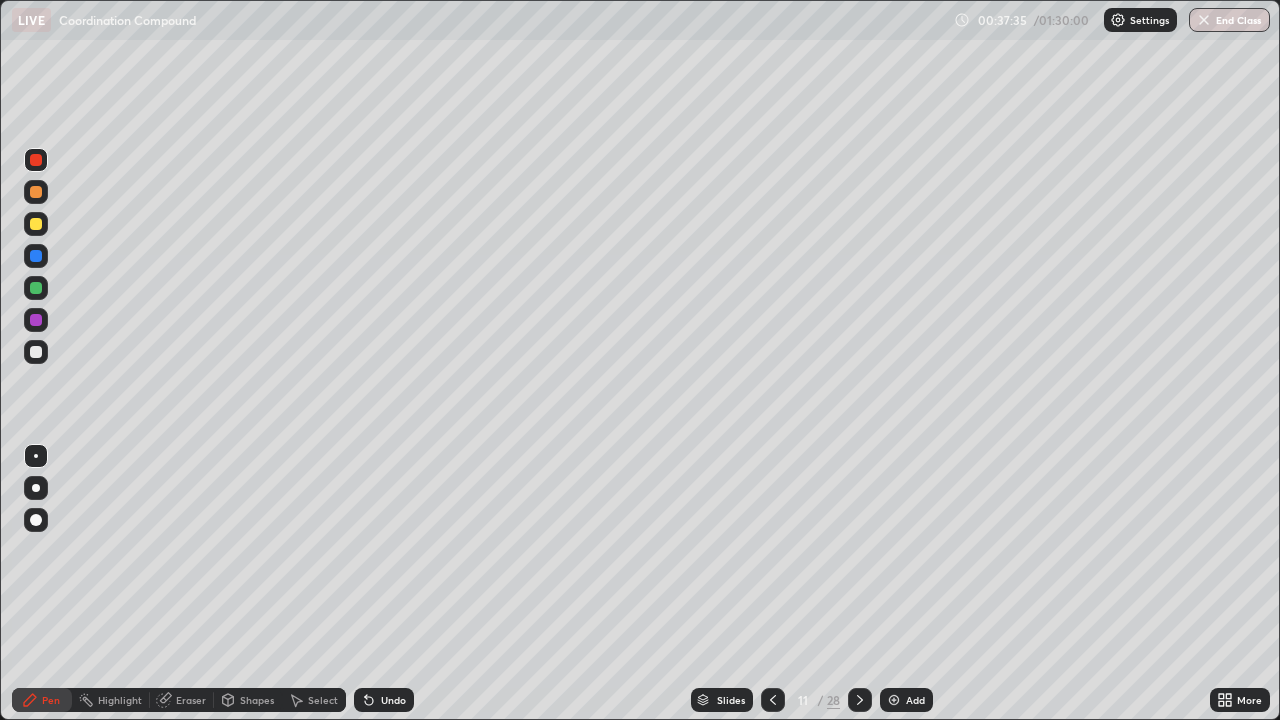 click at bounding box center [36, 288] 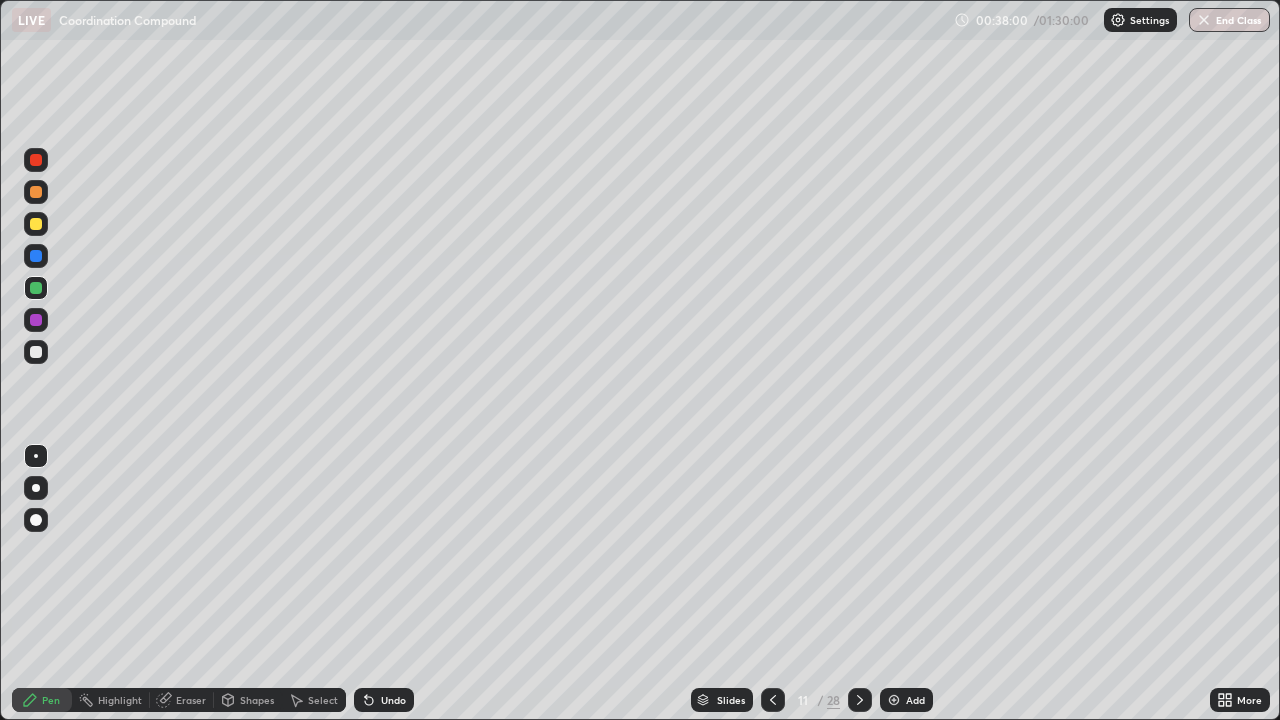 click at bounding box center (36, 320) 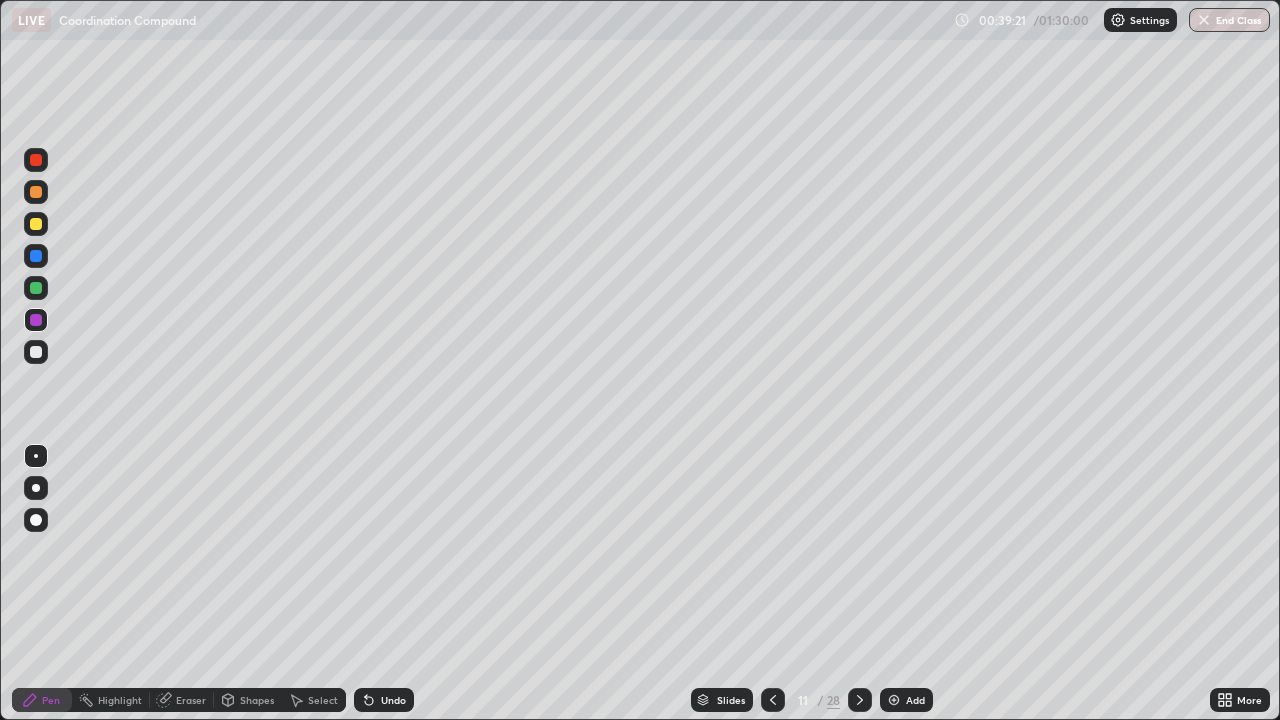 click on "Eraser" at bounding box center (191, 700) 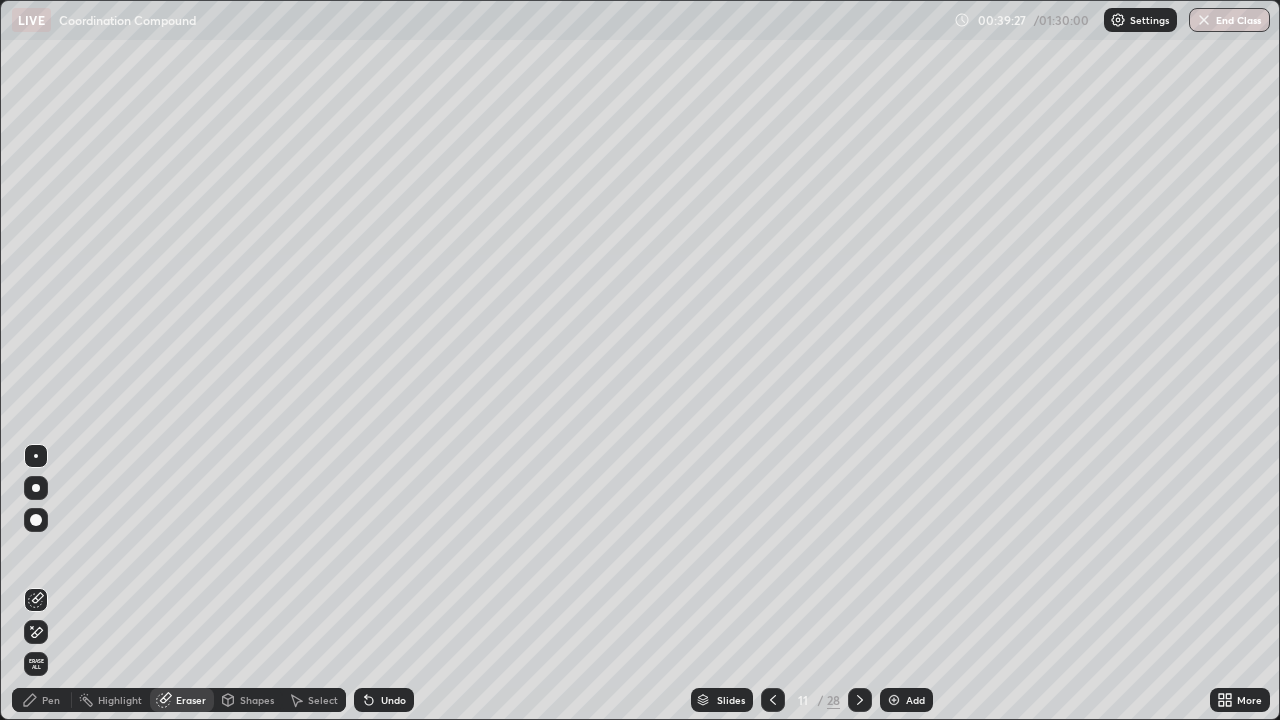 click on "Pen" at bounding box center (42, 700) 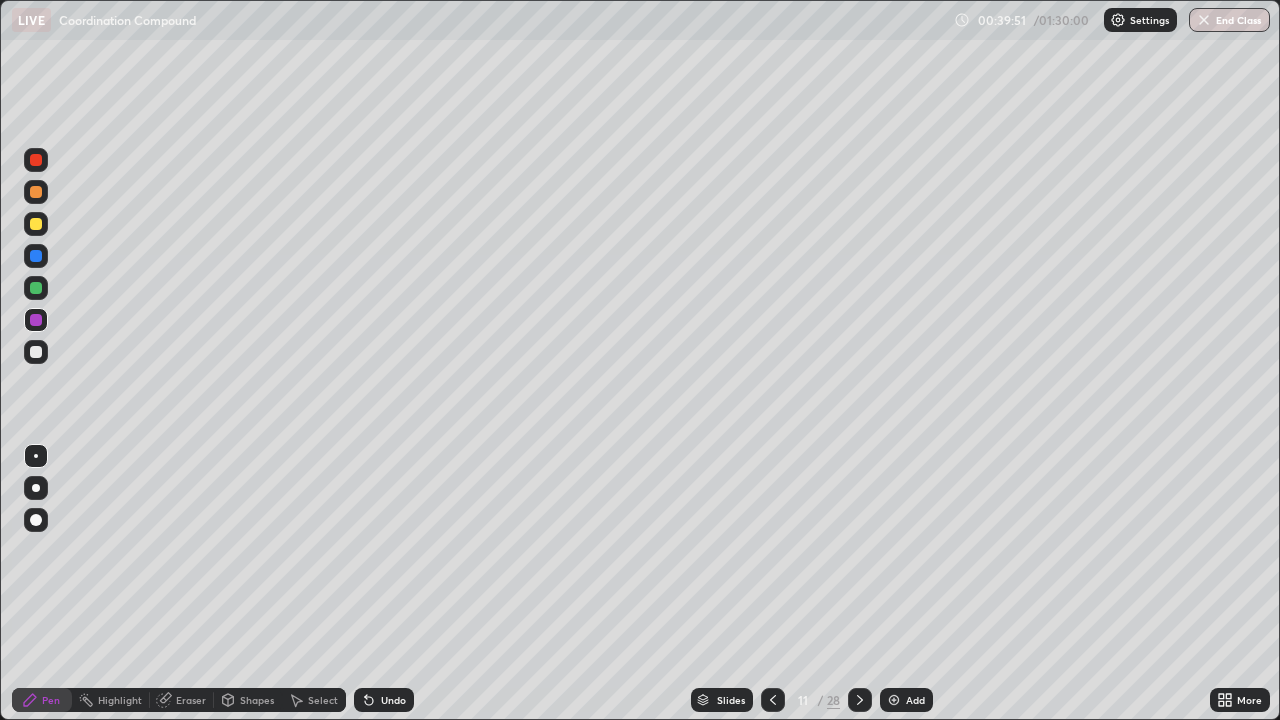 click at bounding box center (36, 192) 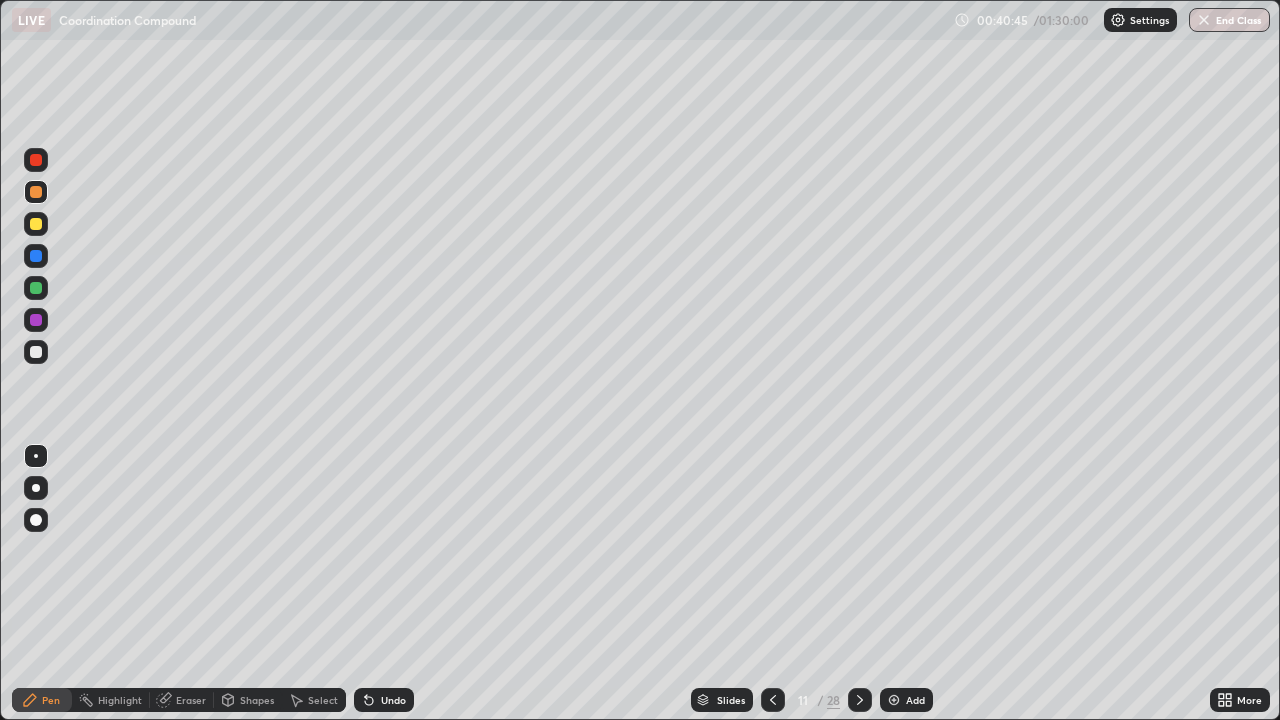click 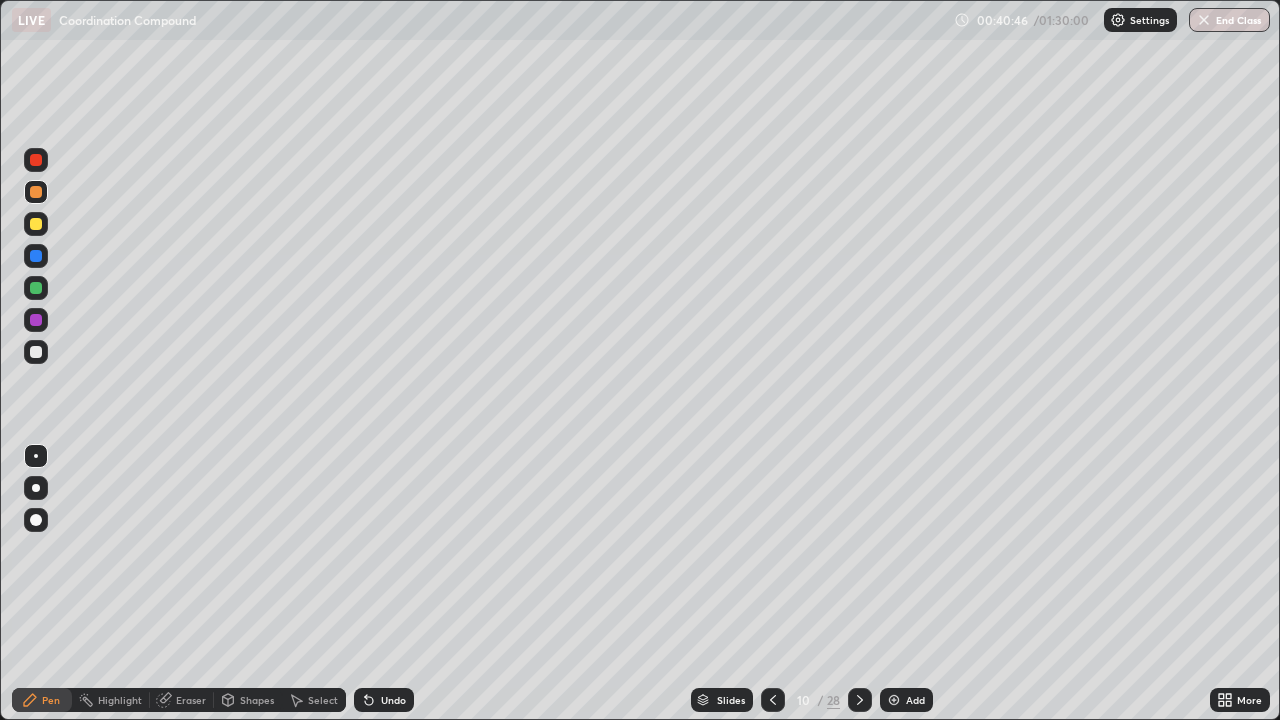 click 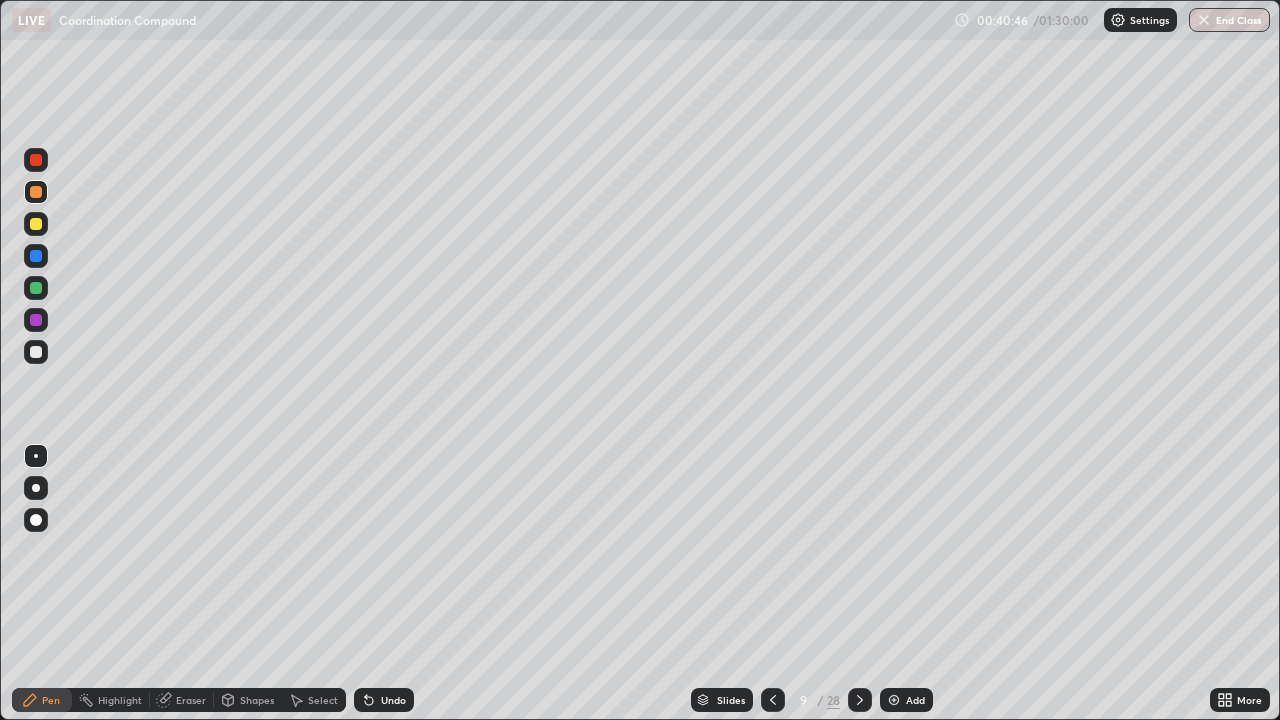 click 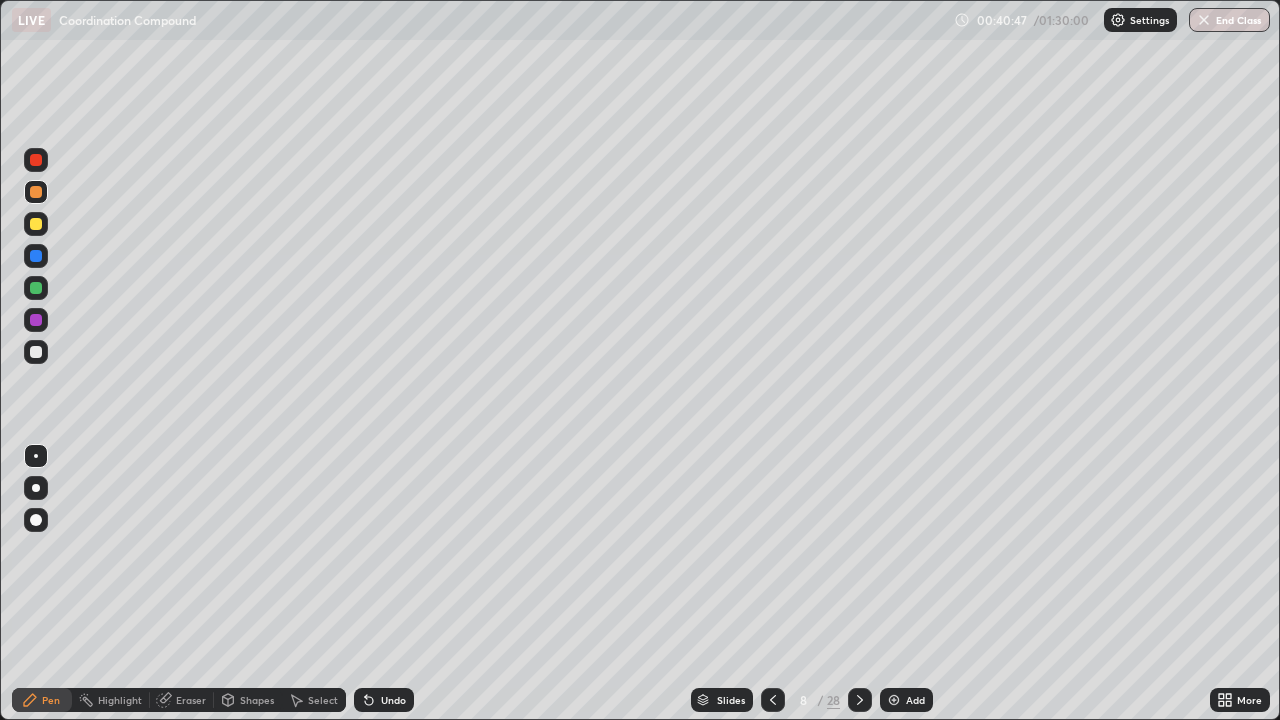 click 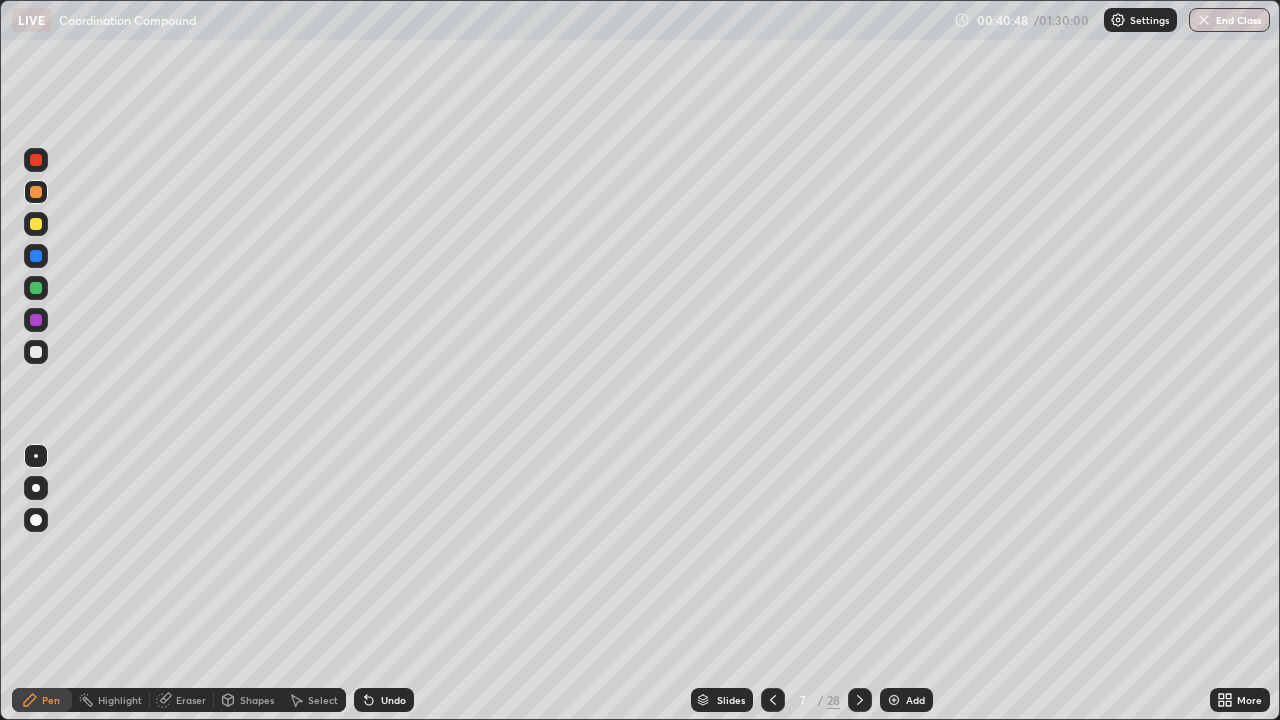 click 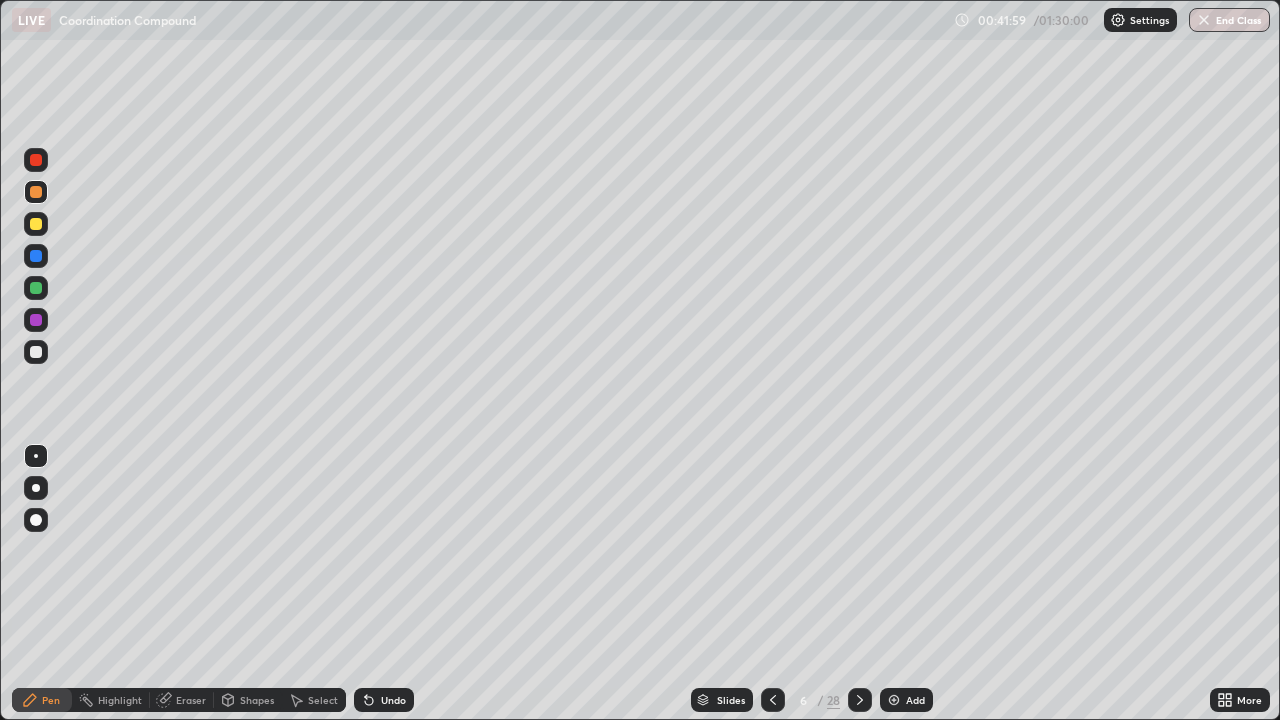 click 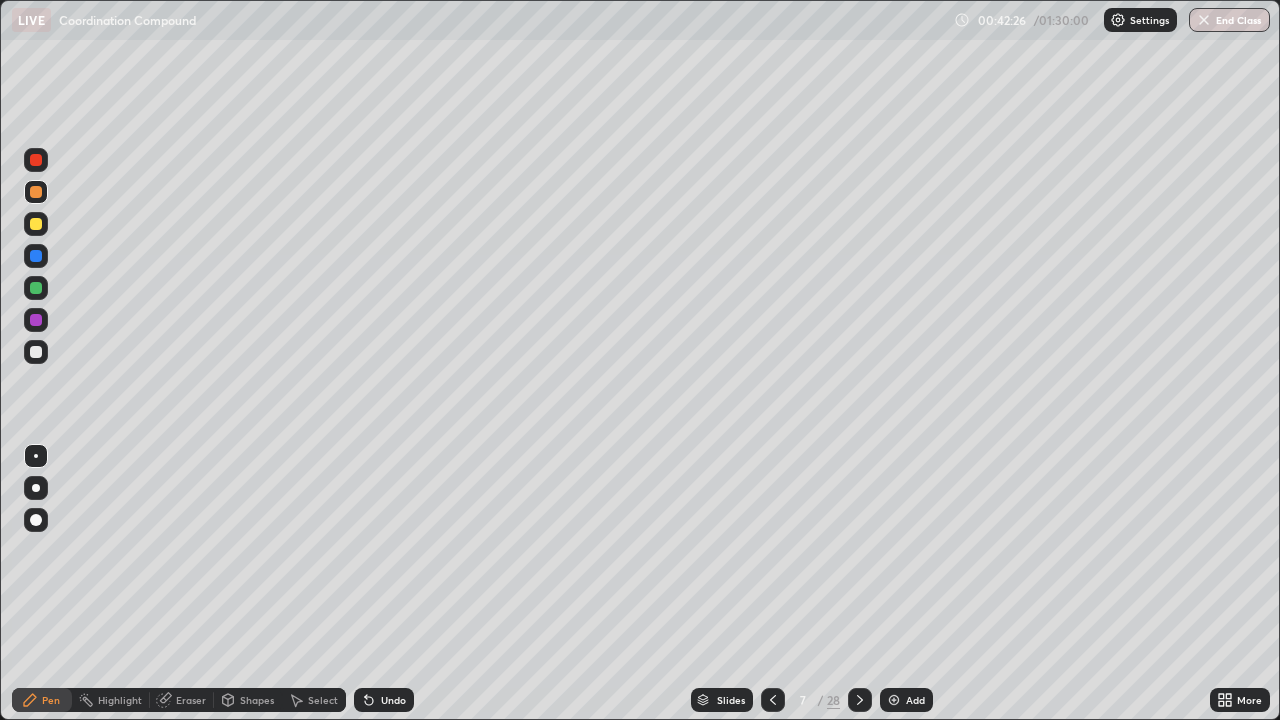 click 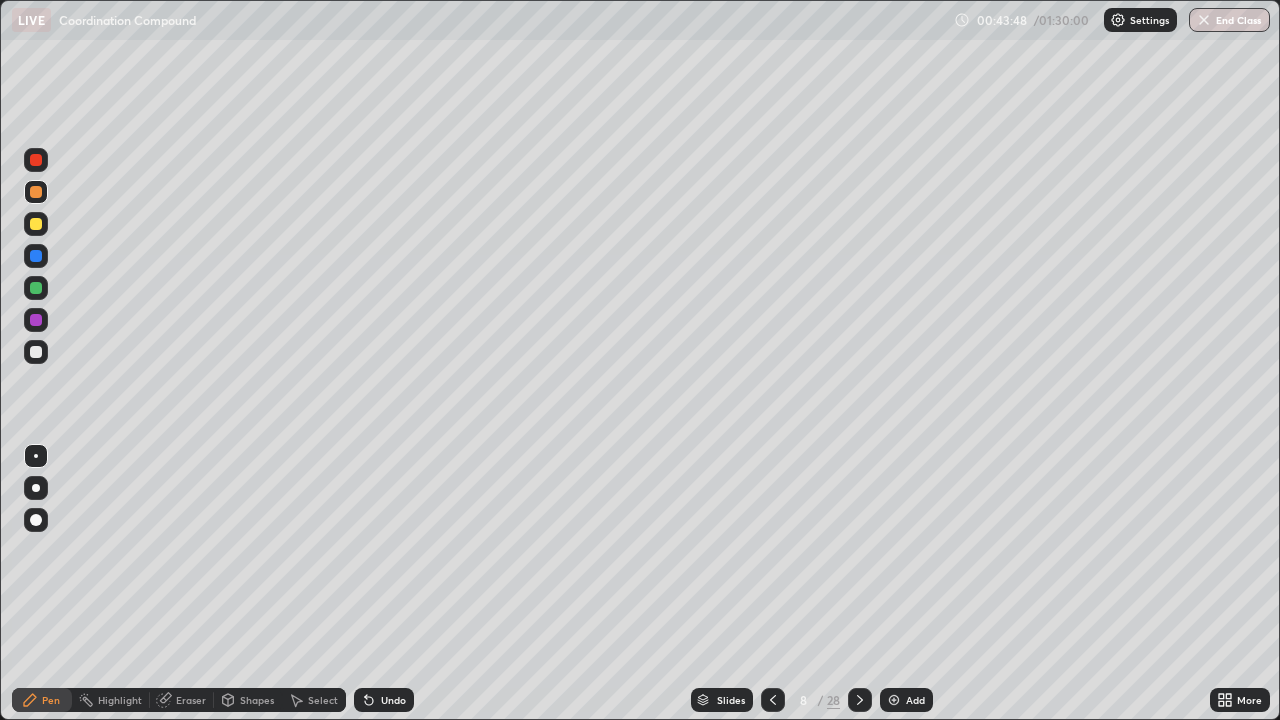 click 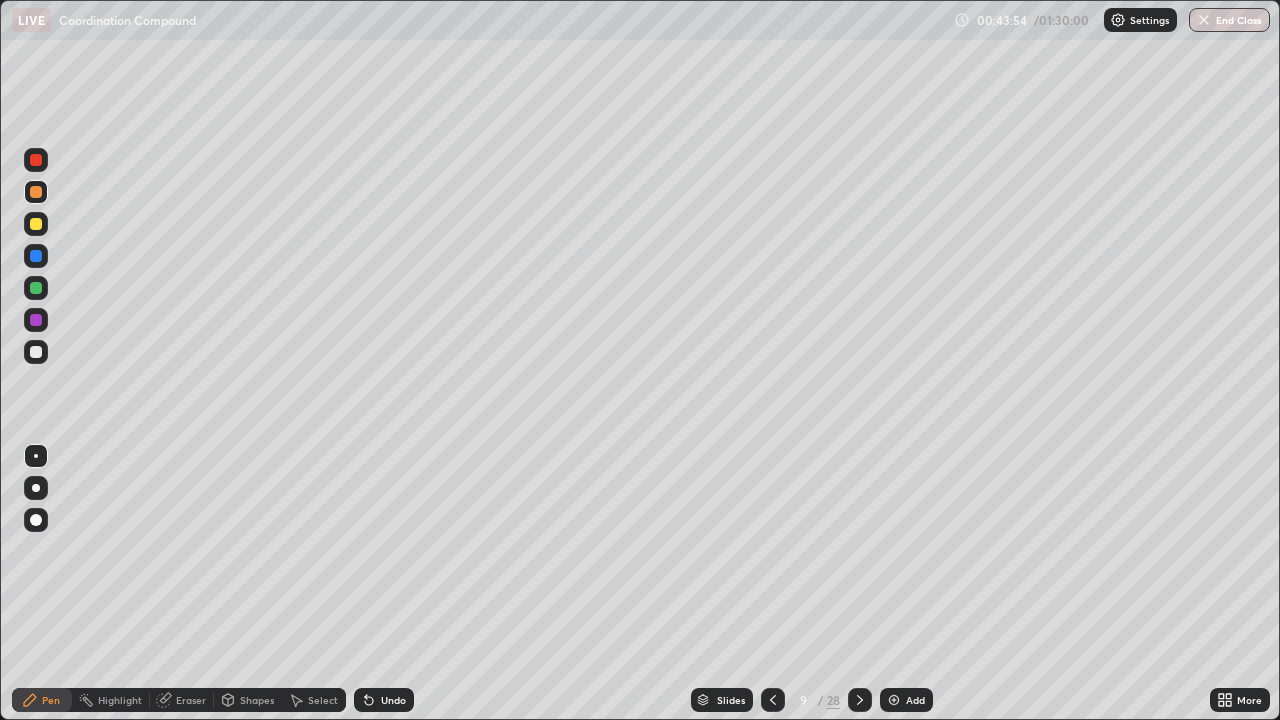 click 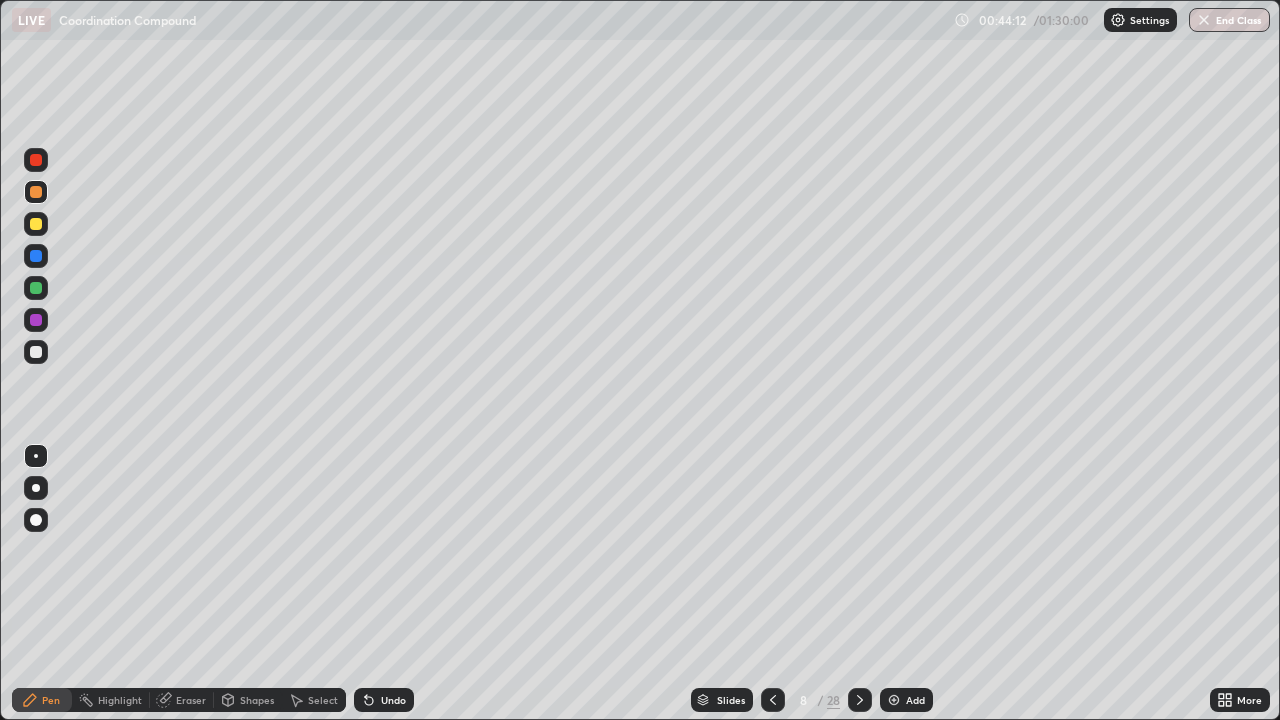 click 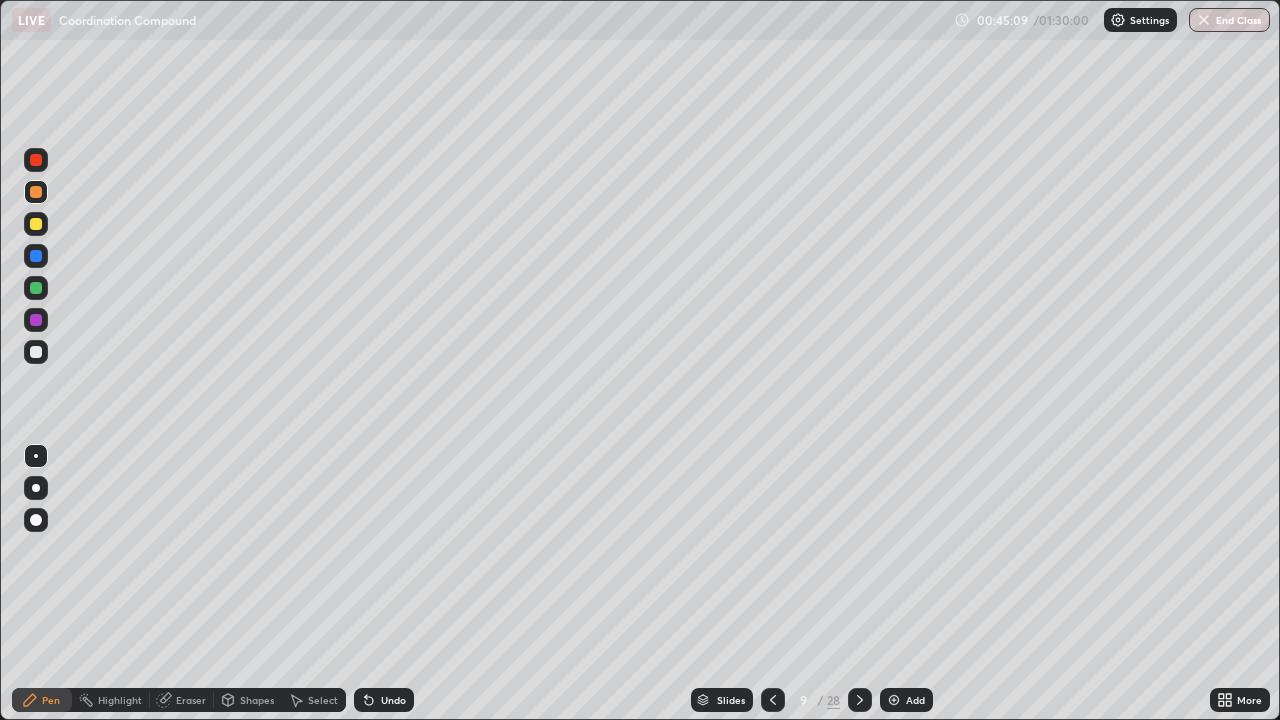 click 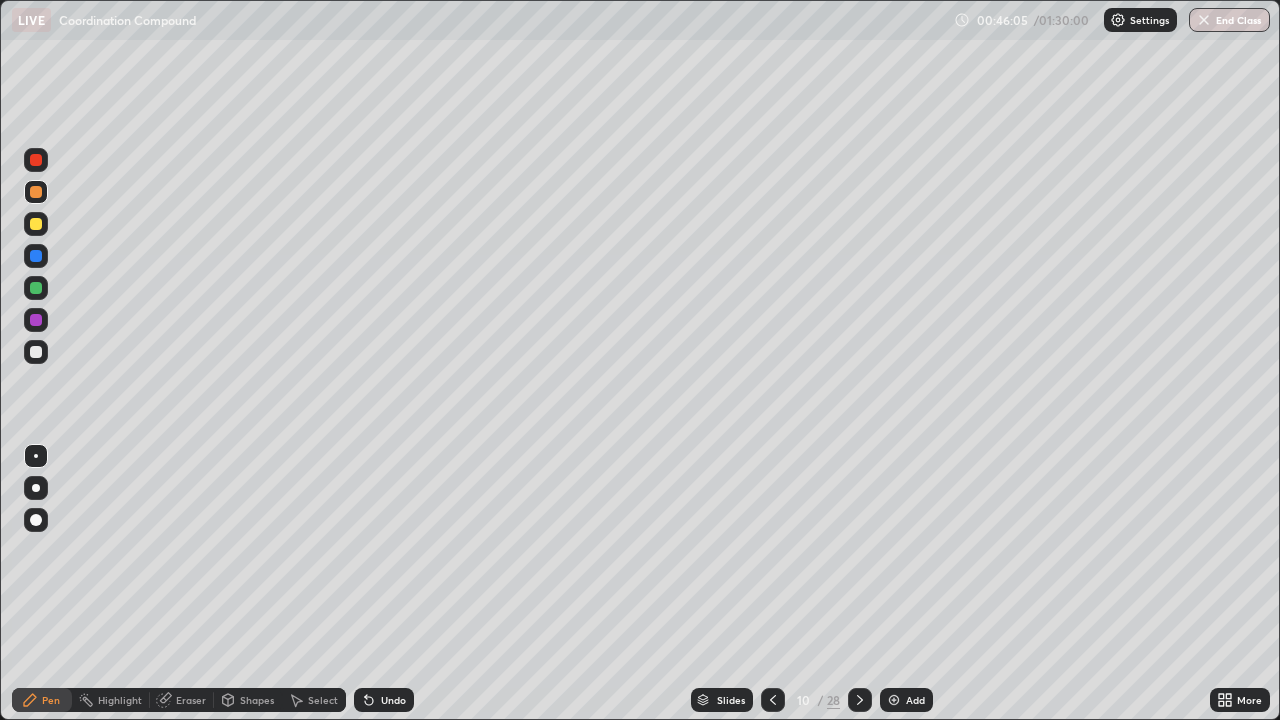 click 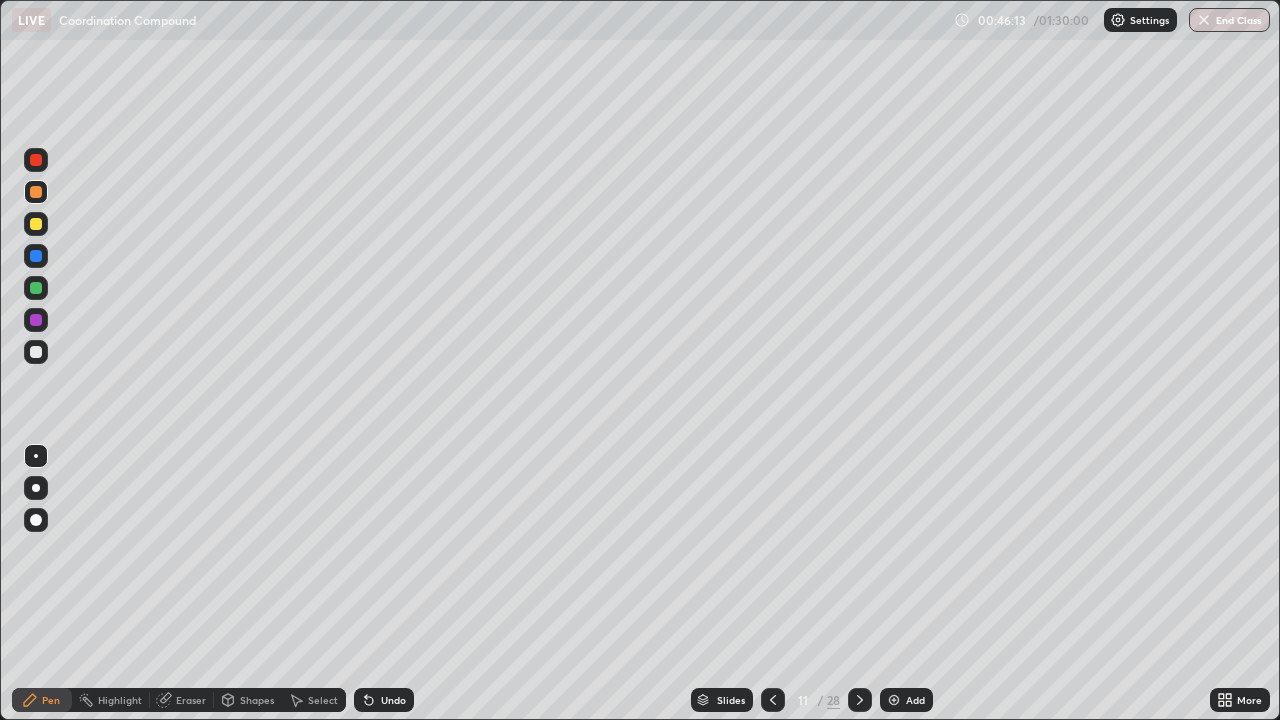click at bounding box center (36, 288) 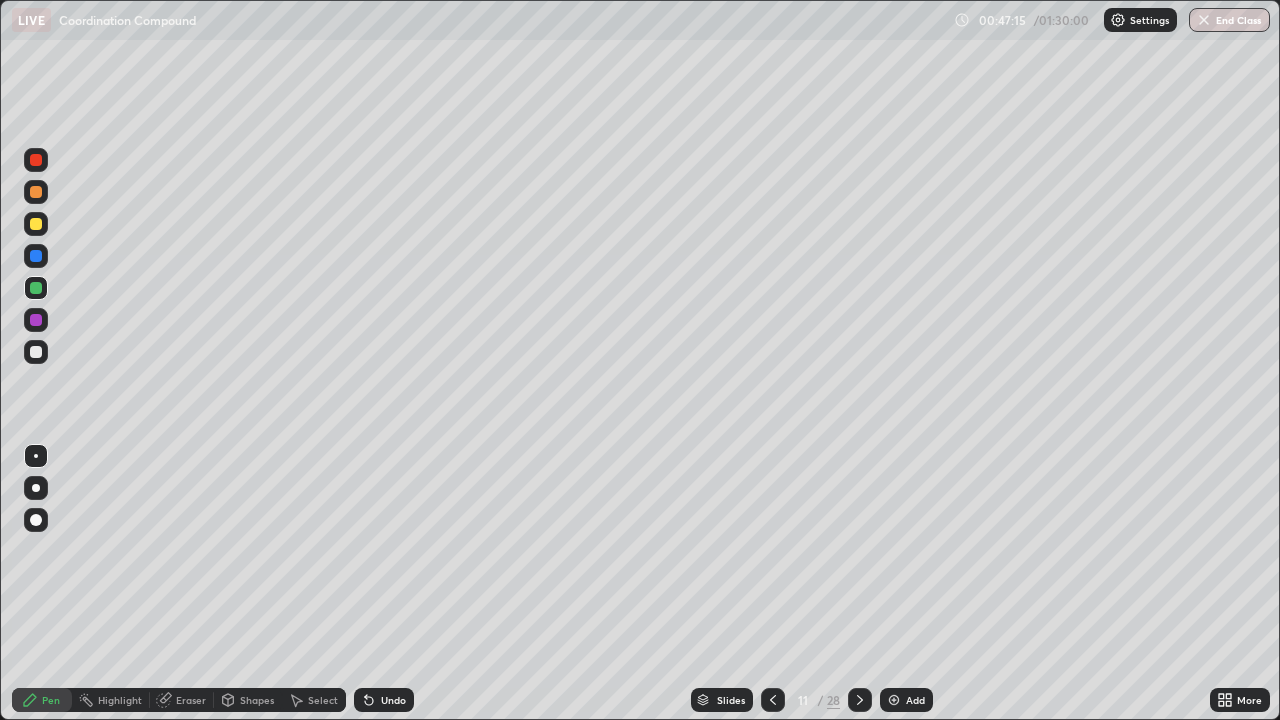 click at bounding box center [36, 320] 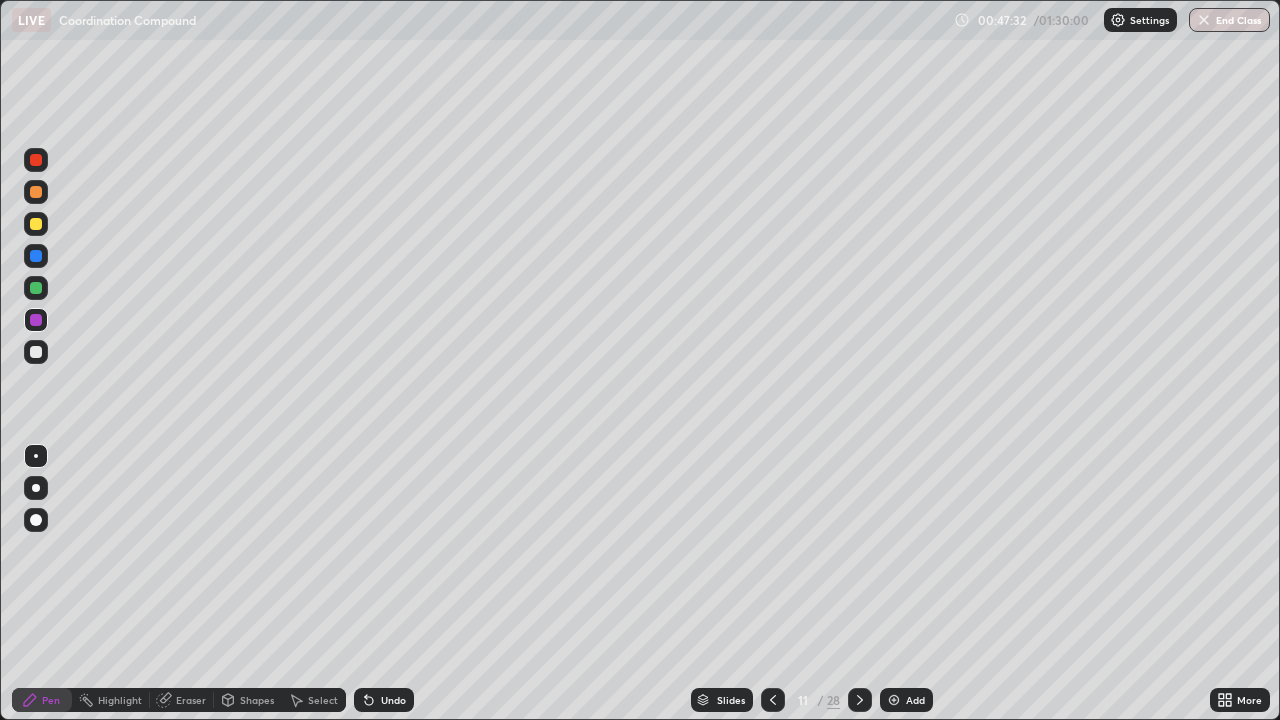 click at bounding box center (36, 288) 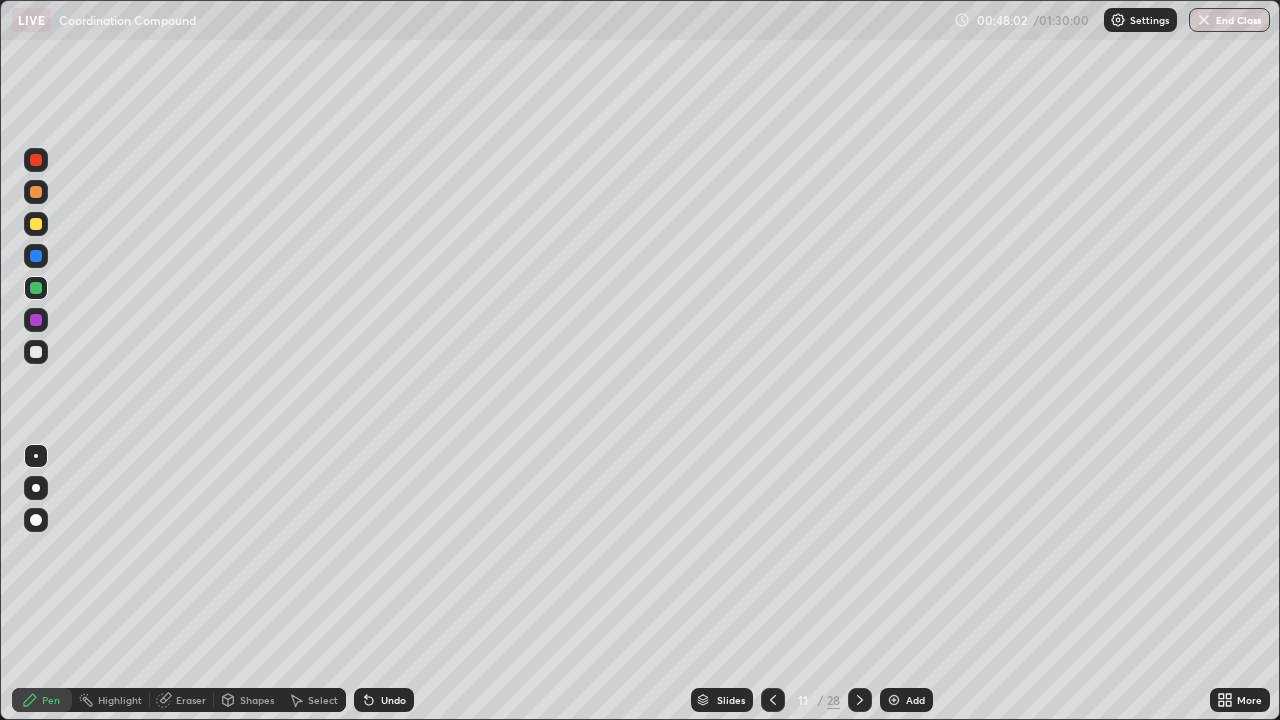 click at bounding box center (36, 320) 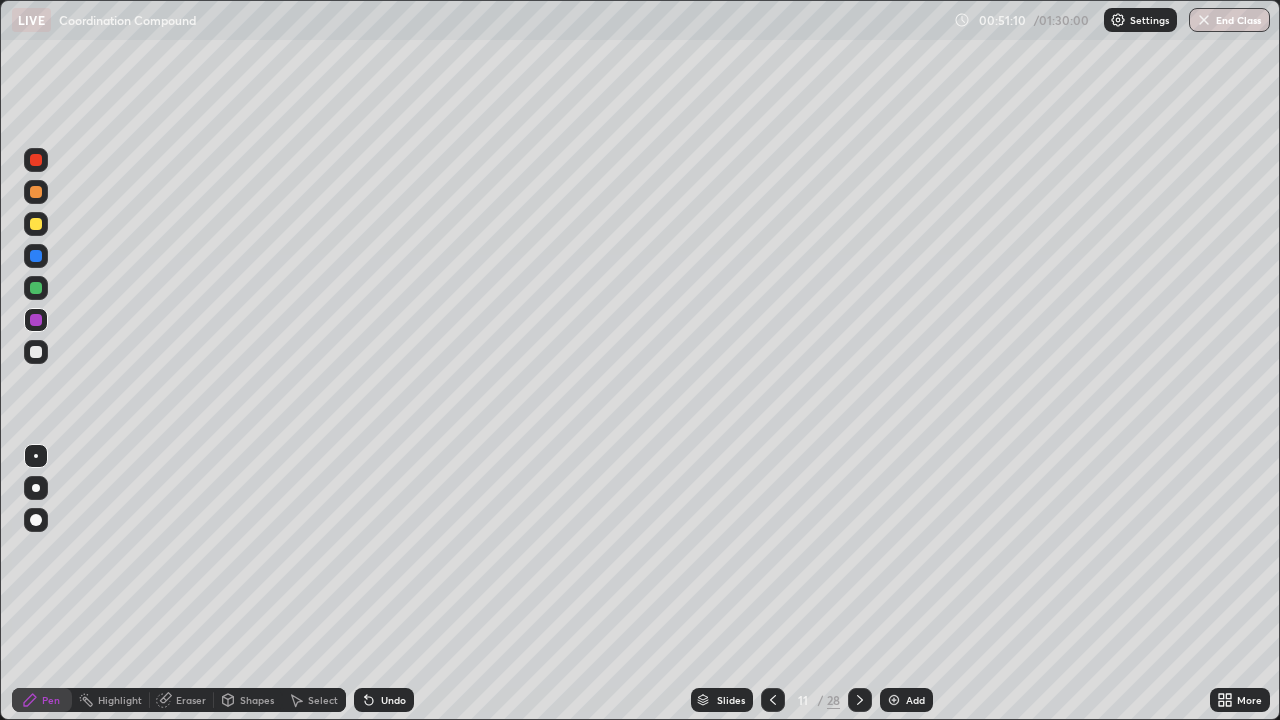 click on "Add" at bounding box center (915, 700) 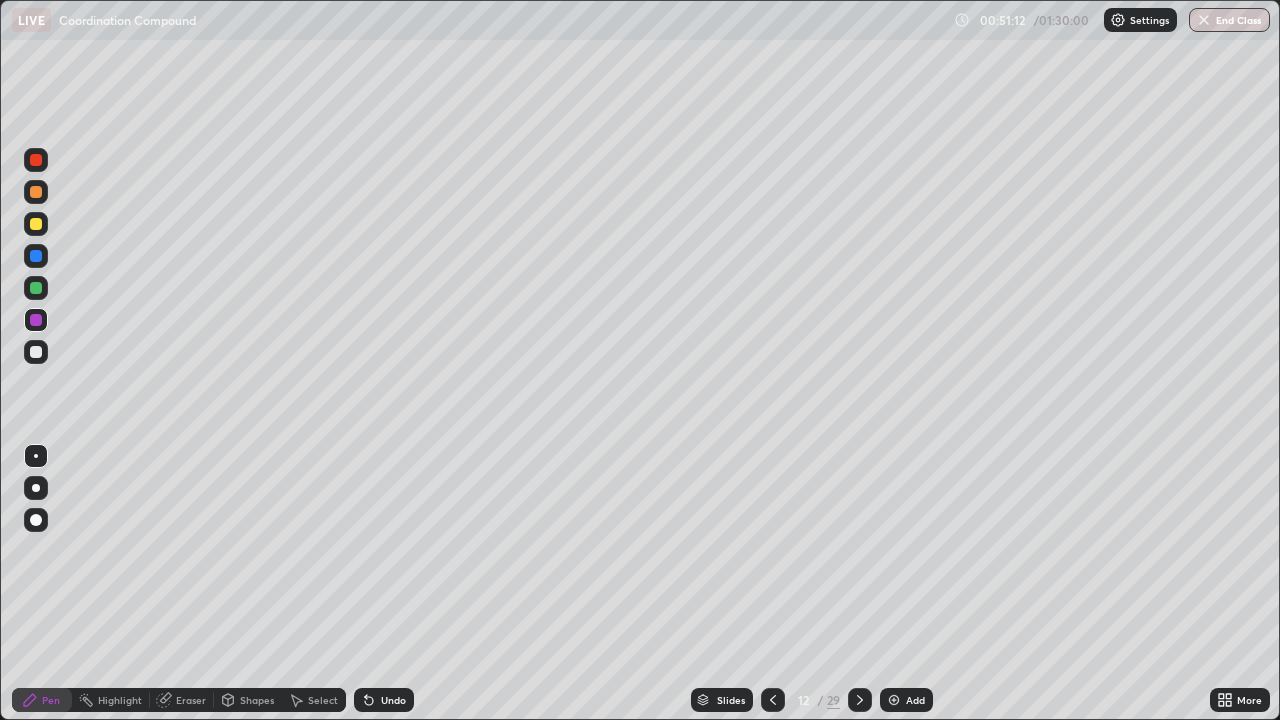 click at bounding box center [36, 256] 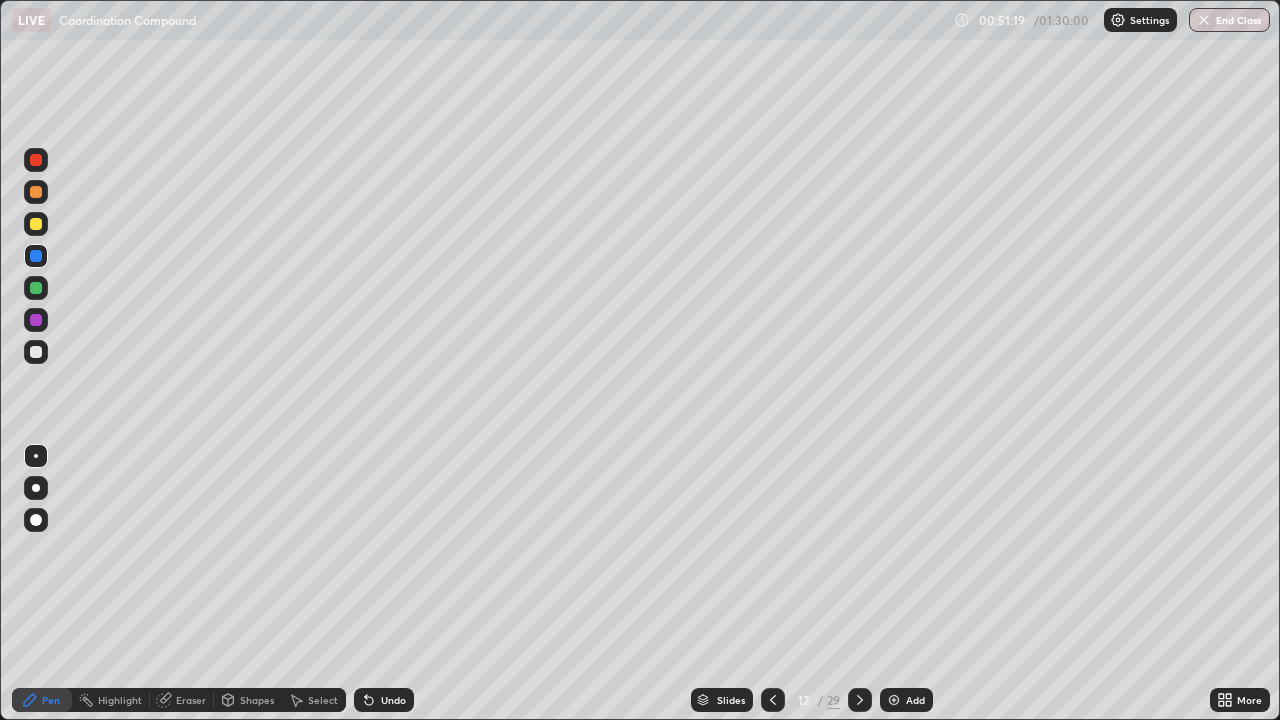 click on "Eraser" at bounding box center [191, 700] 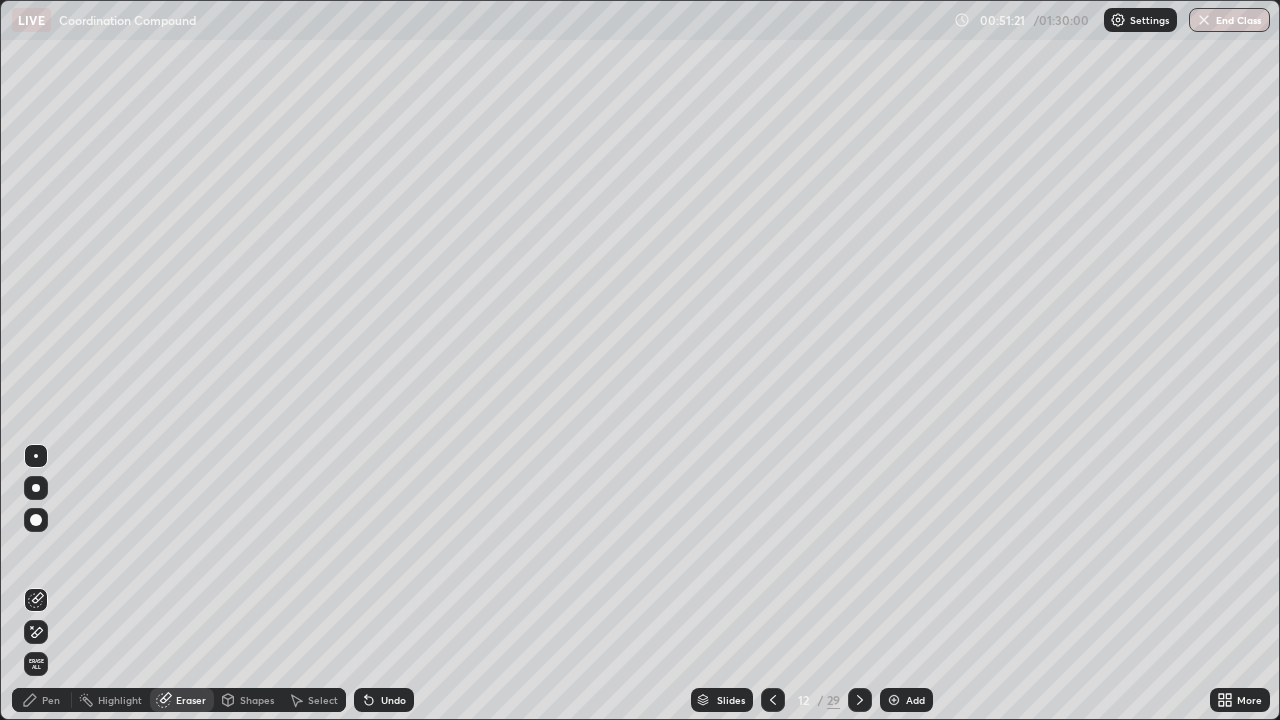 click on "Pen" at bounding box center (51, 700) 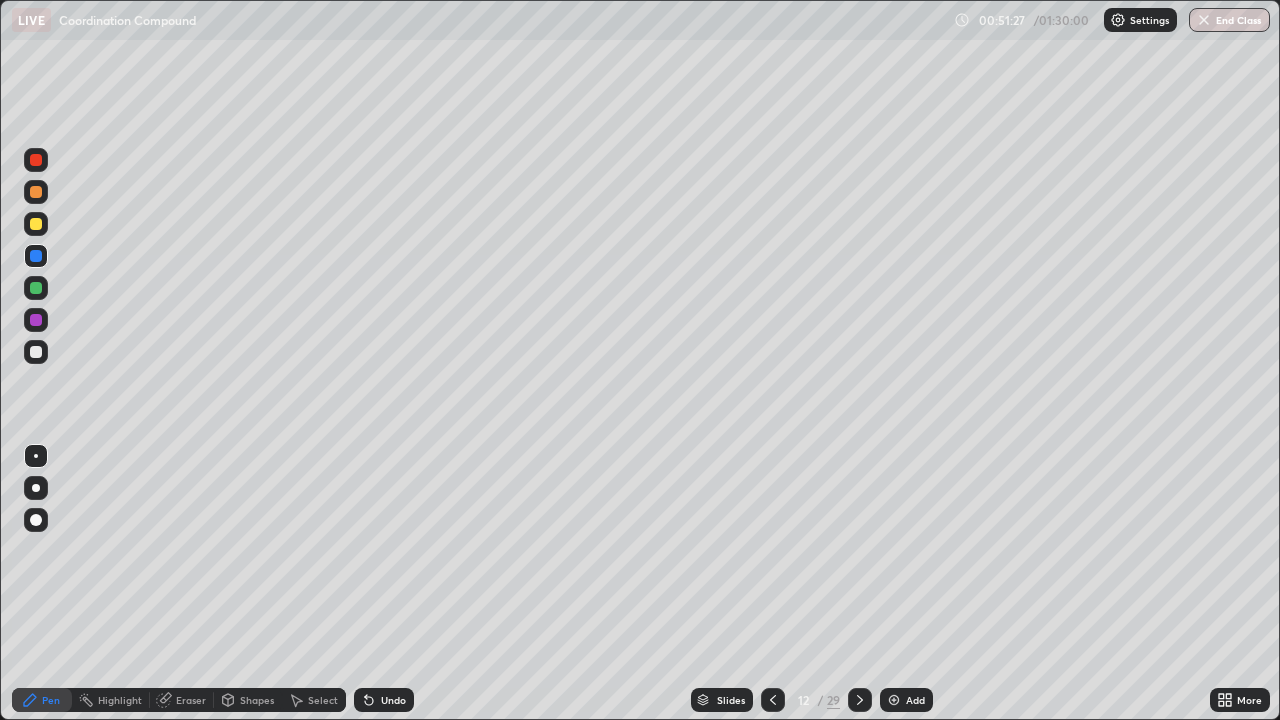 click on "Eraser" at bounding box center [191, 700] 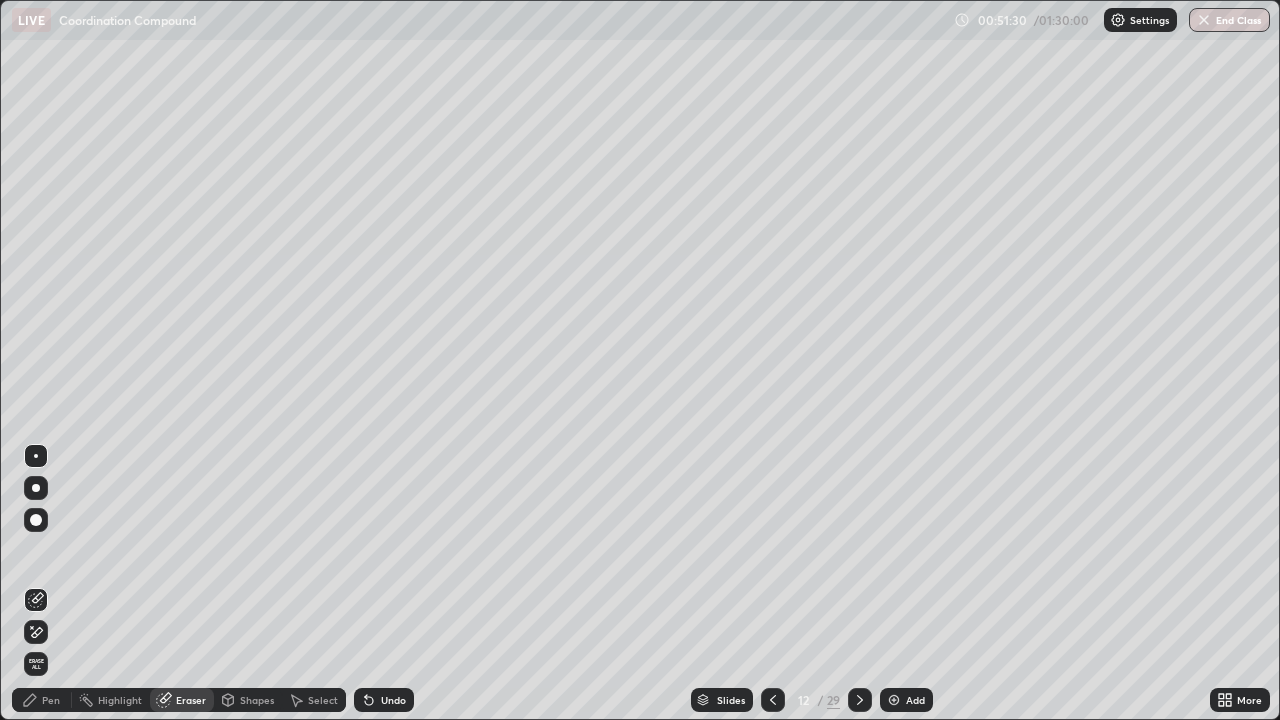click on "Pen" at bounding box center (51, 700) 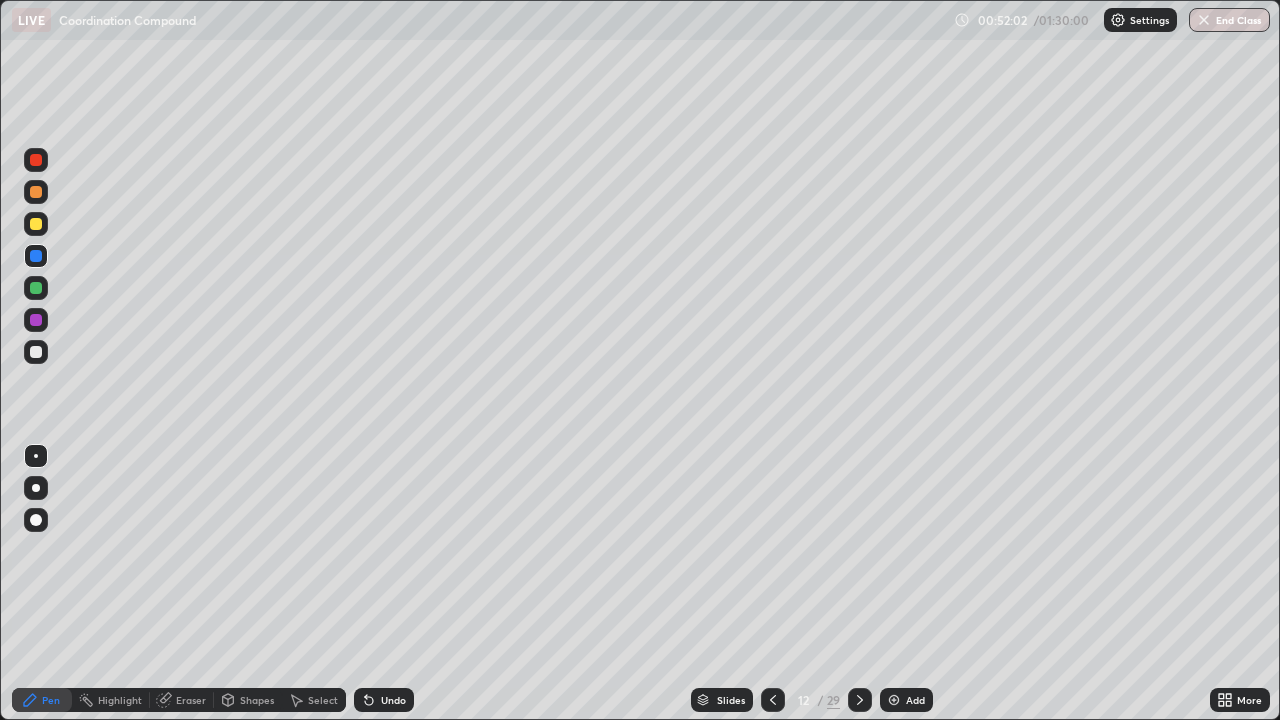 click at bounding box center [36, 224] 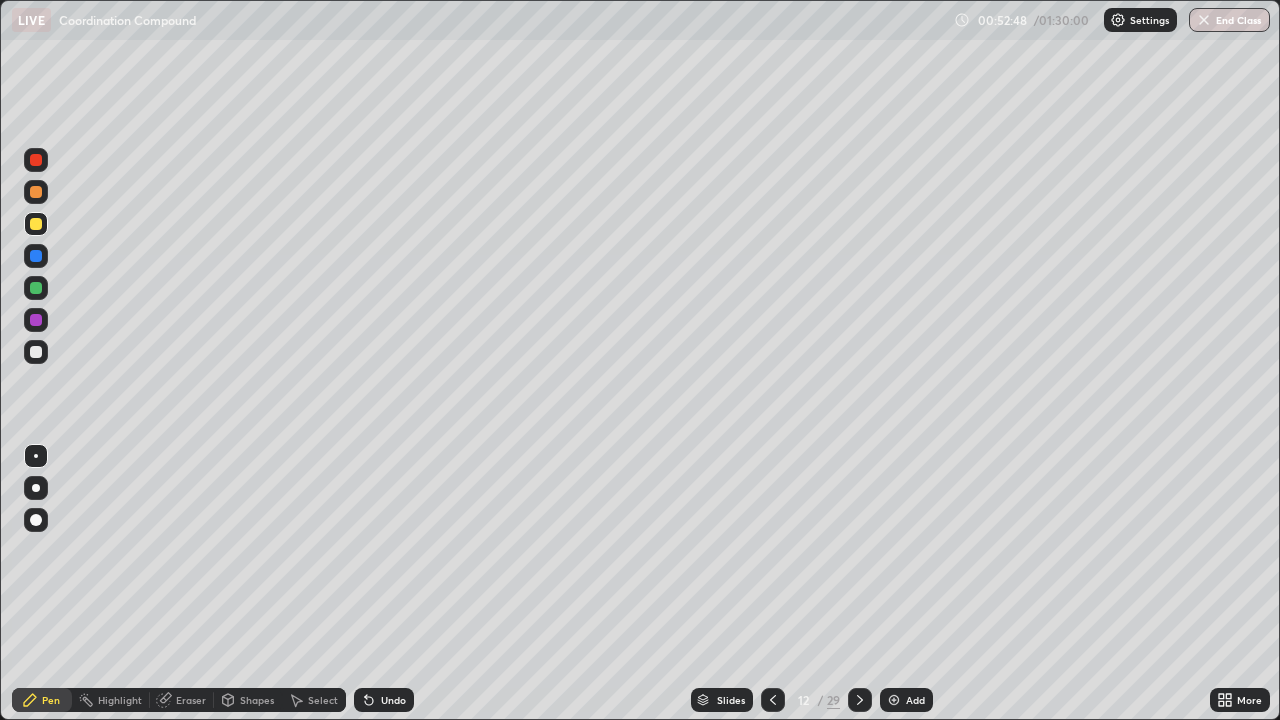 click at bounding box center [36, 288] 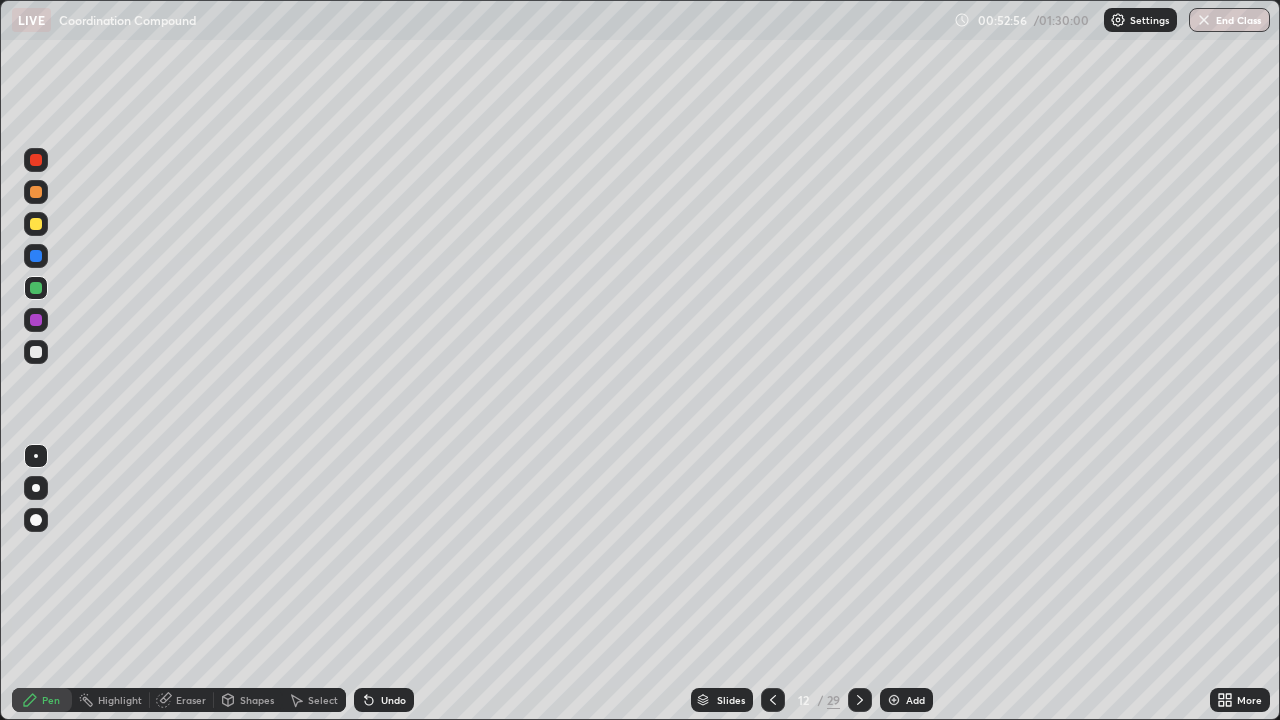 click on "Eraser" at bounding box center [191, 700] 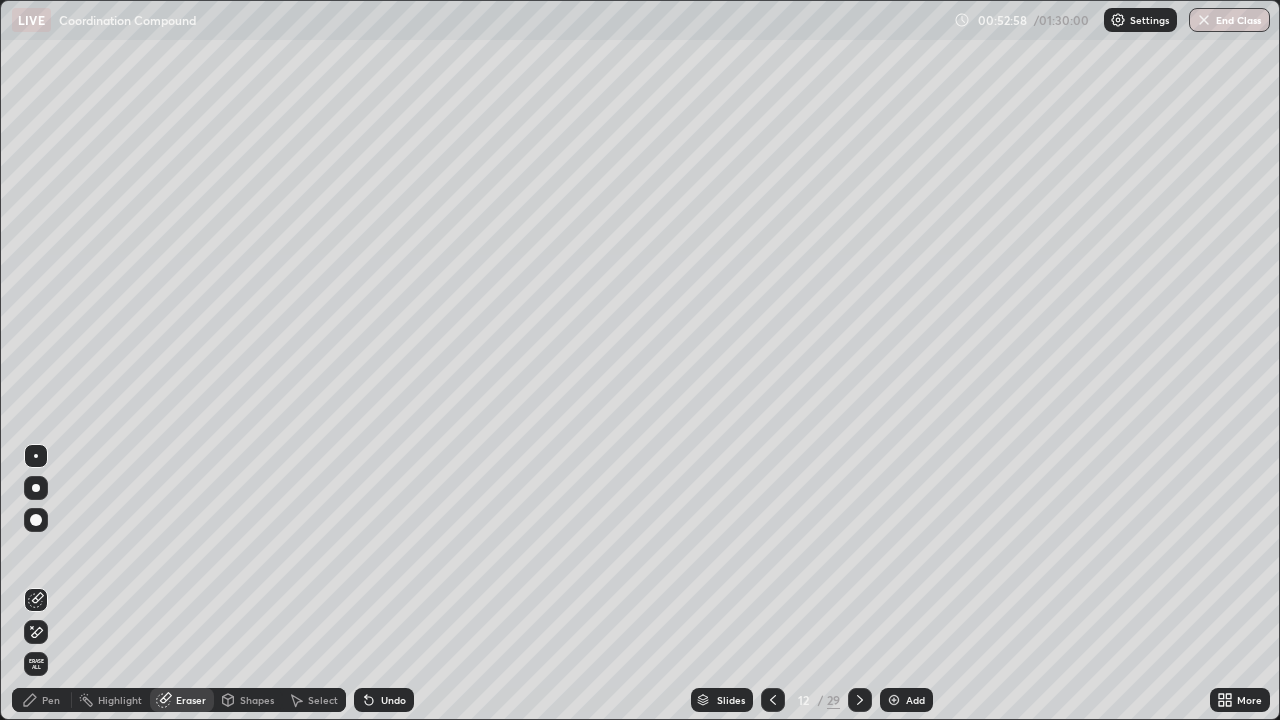 click on "Pen" at bounding box center (51, 700) 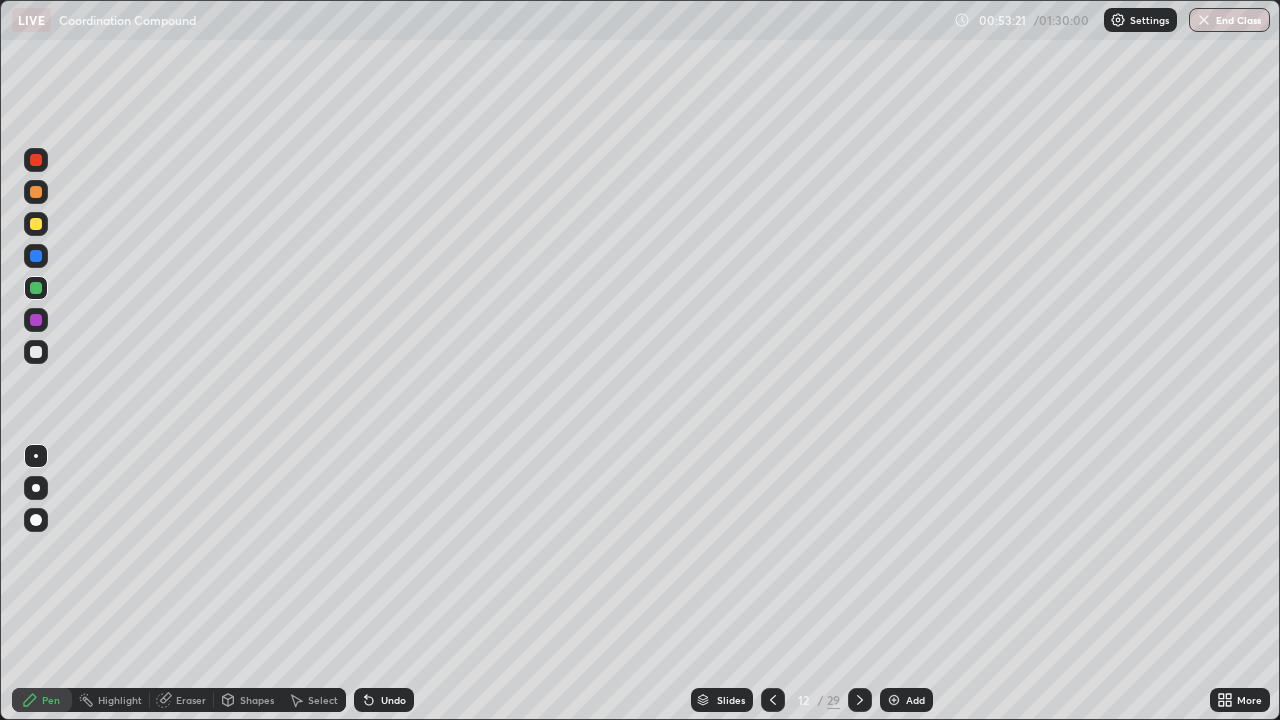 click at bounding box center [36, 224] 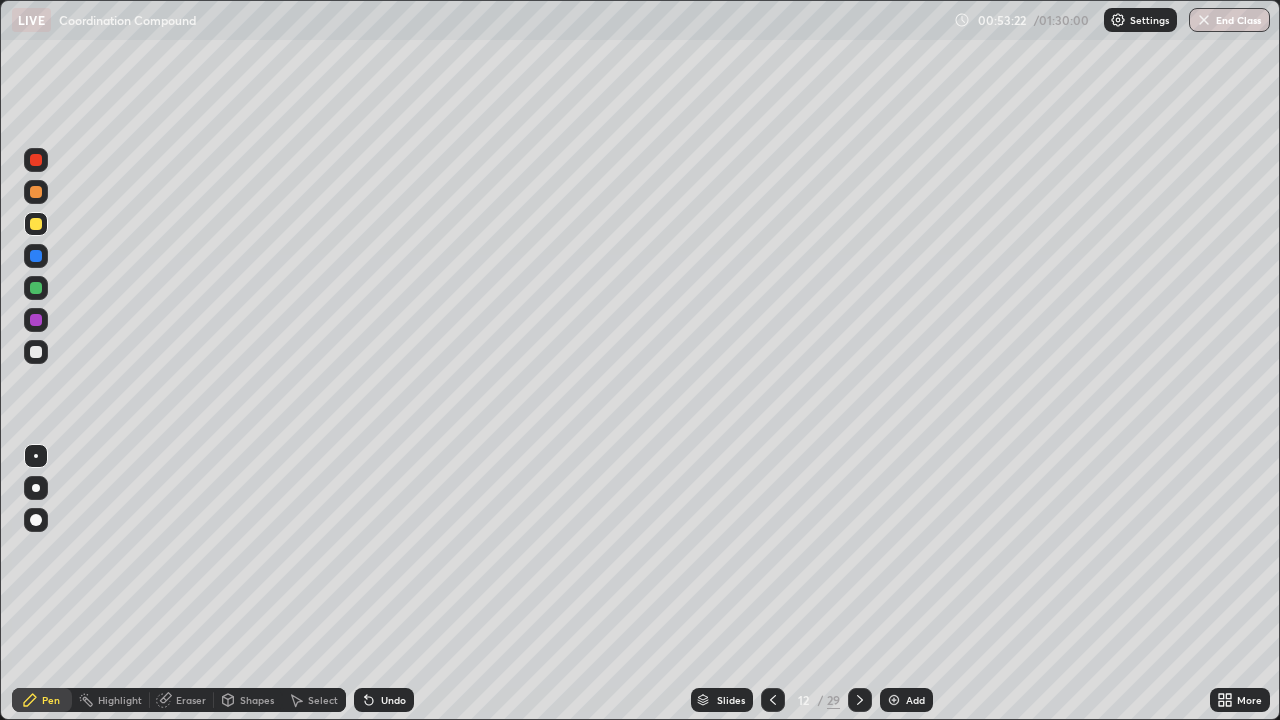 click at bounding box center (36, 160) 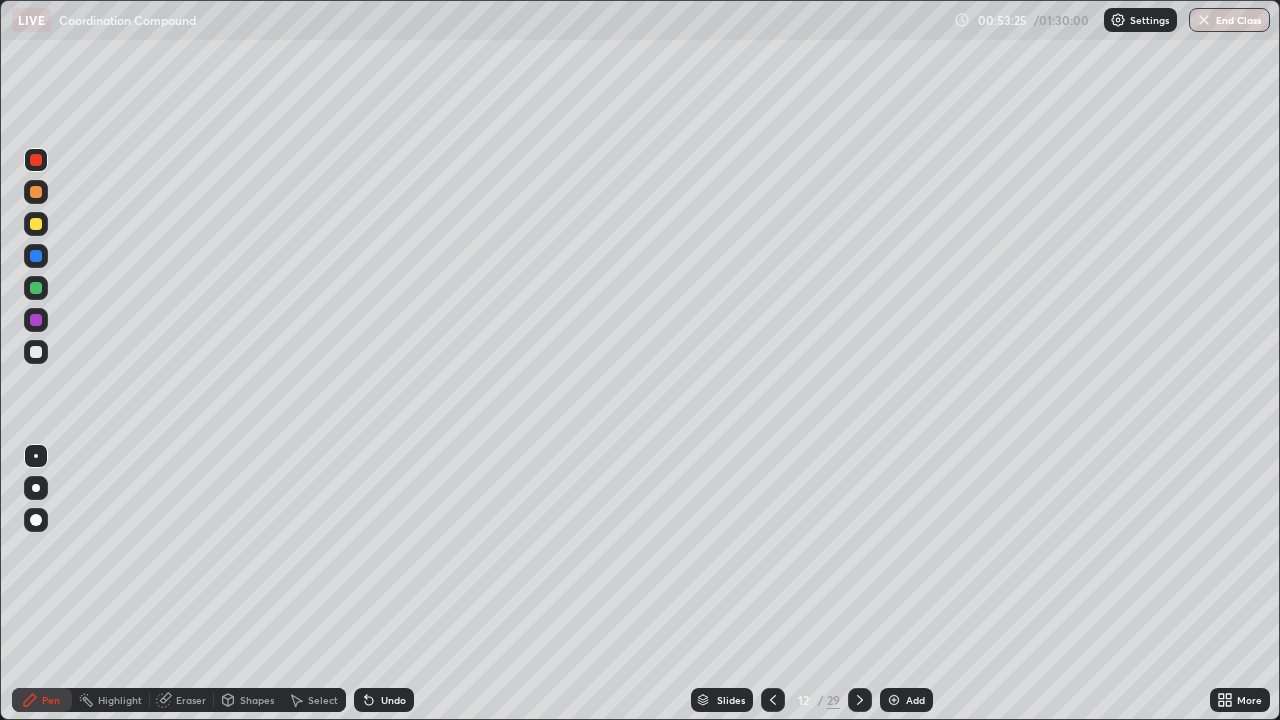 click on "Highlight" at bounding box center (120, 700) 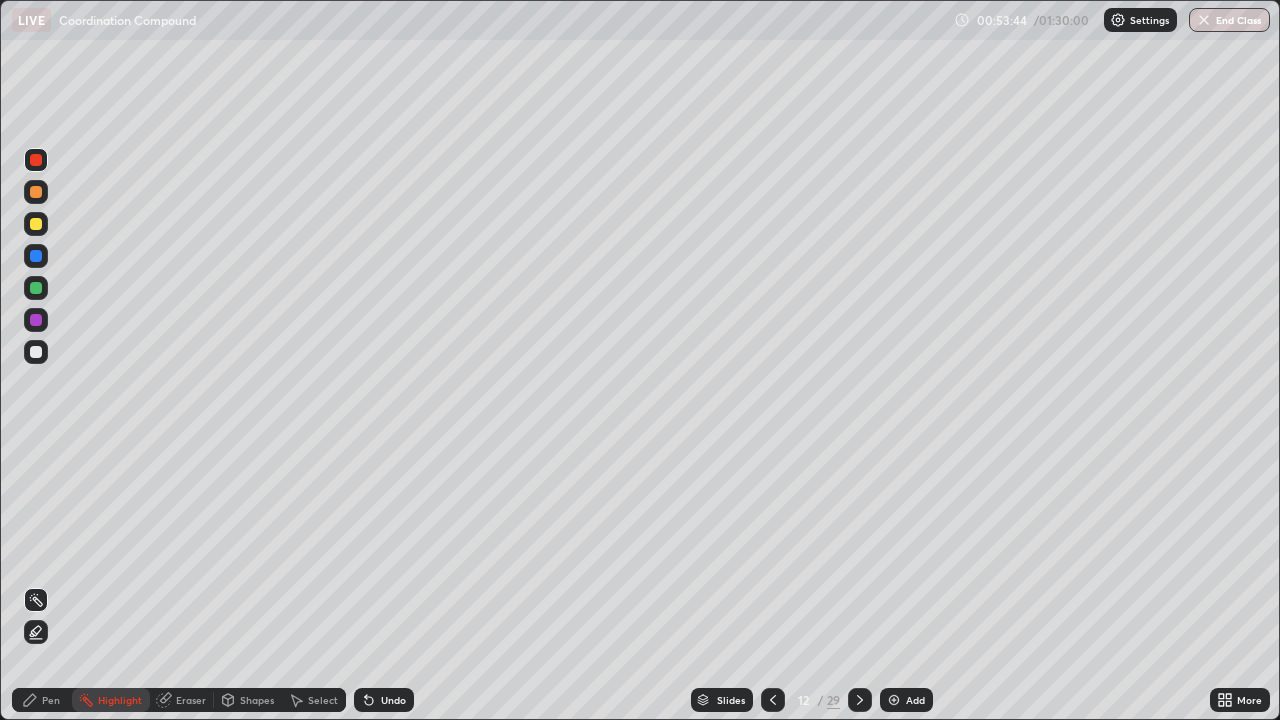 click at bounding box center (36, 288) 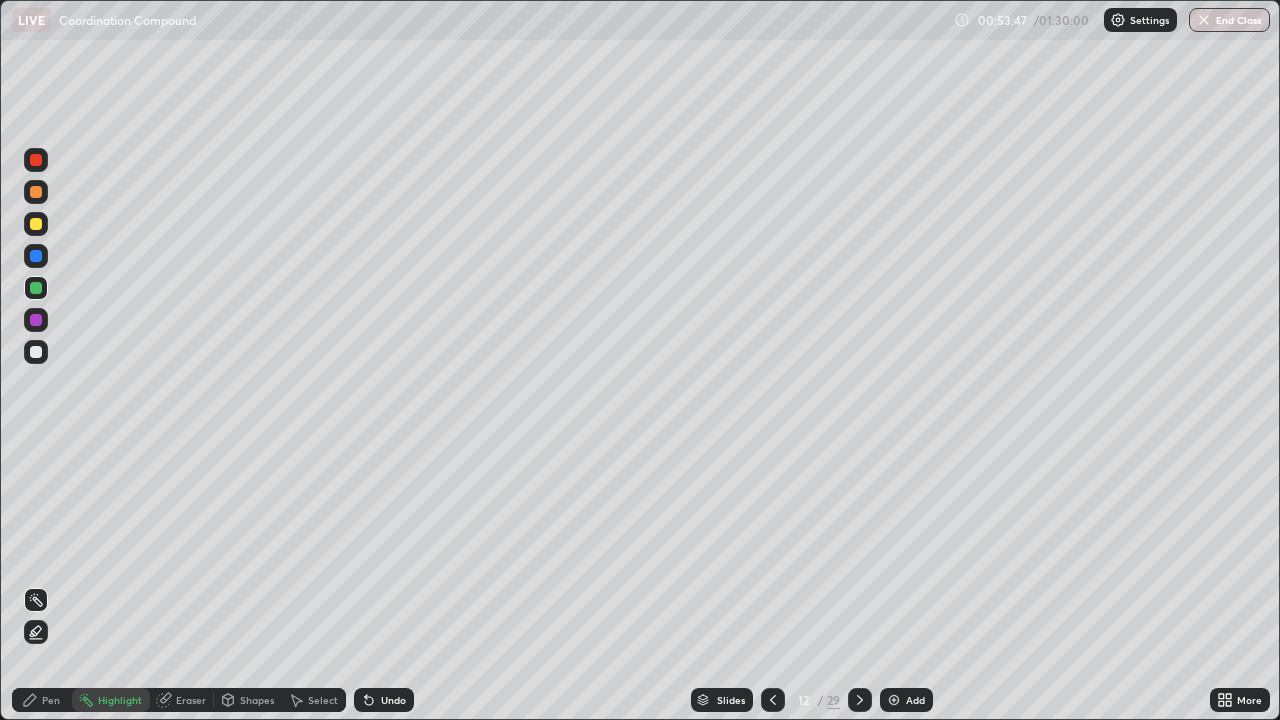 click on "Pen" at bounding box center [51, 700] 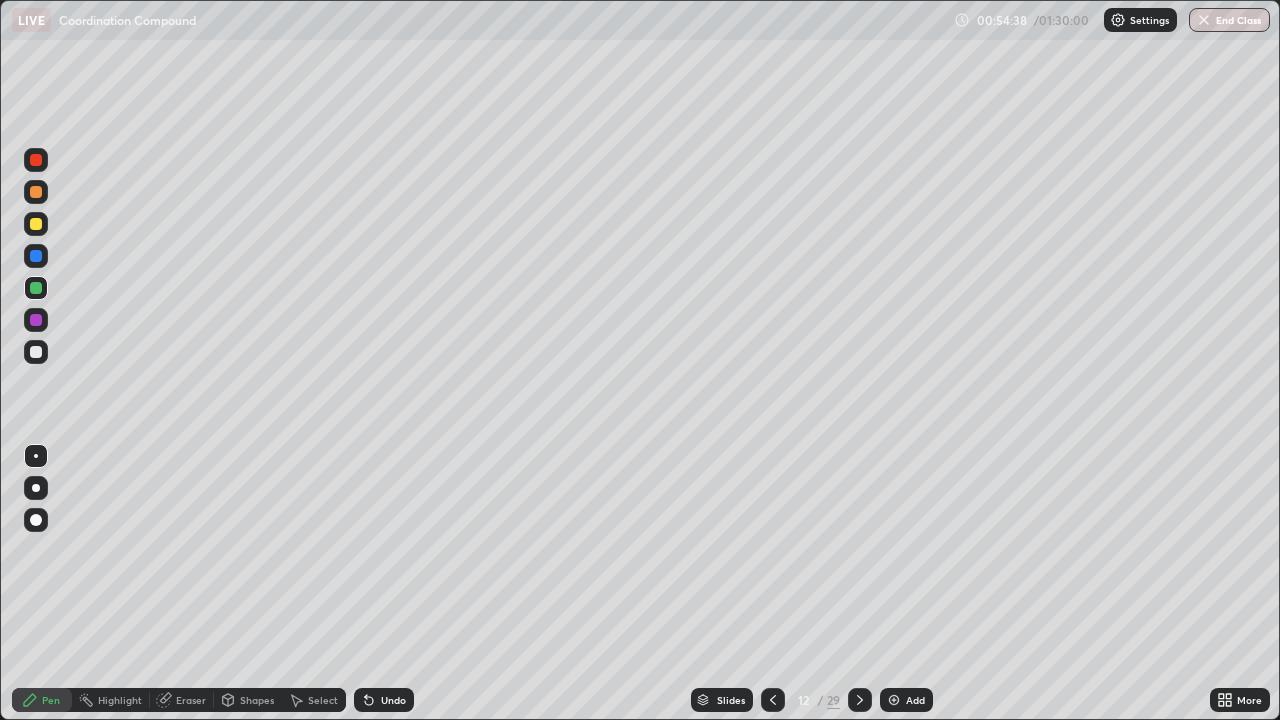 click at bounding box center (36, 320) 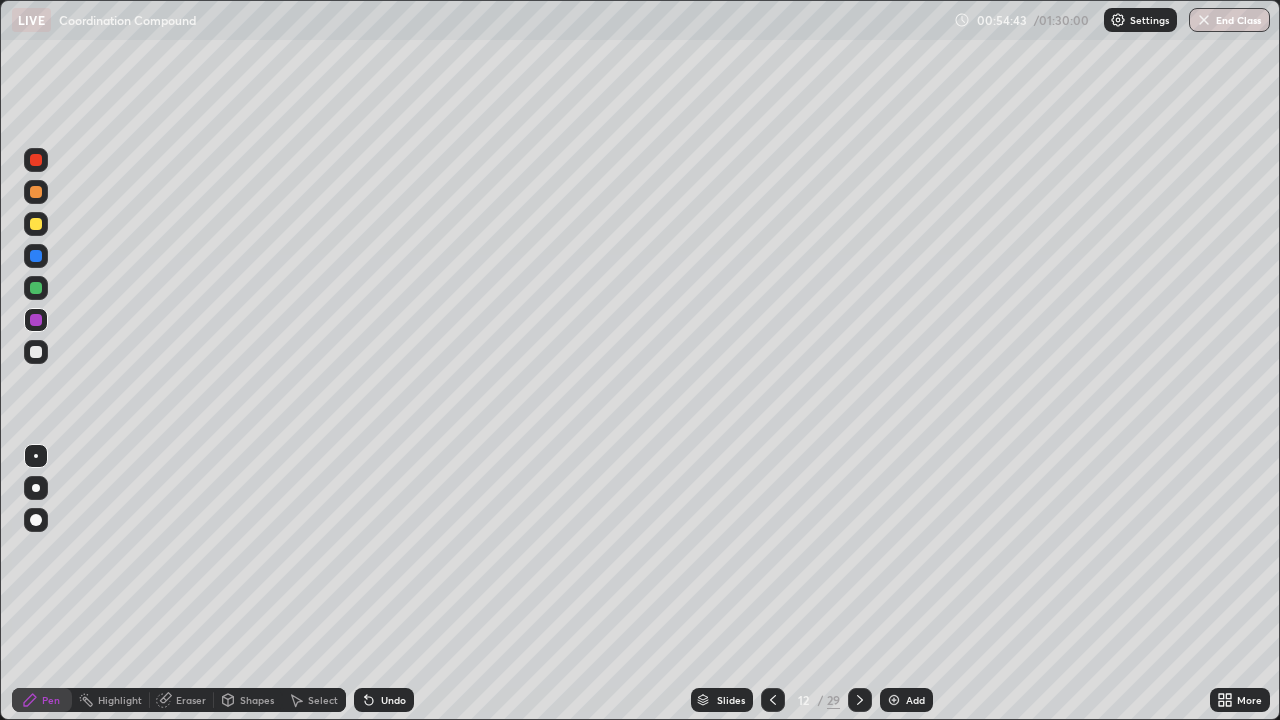 click on "Highlight" at bounding box center [120, 700] 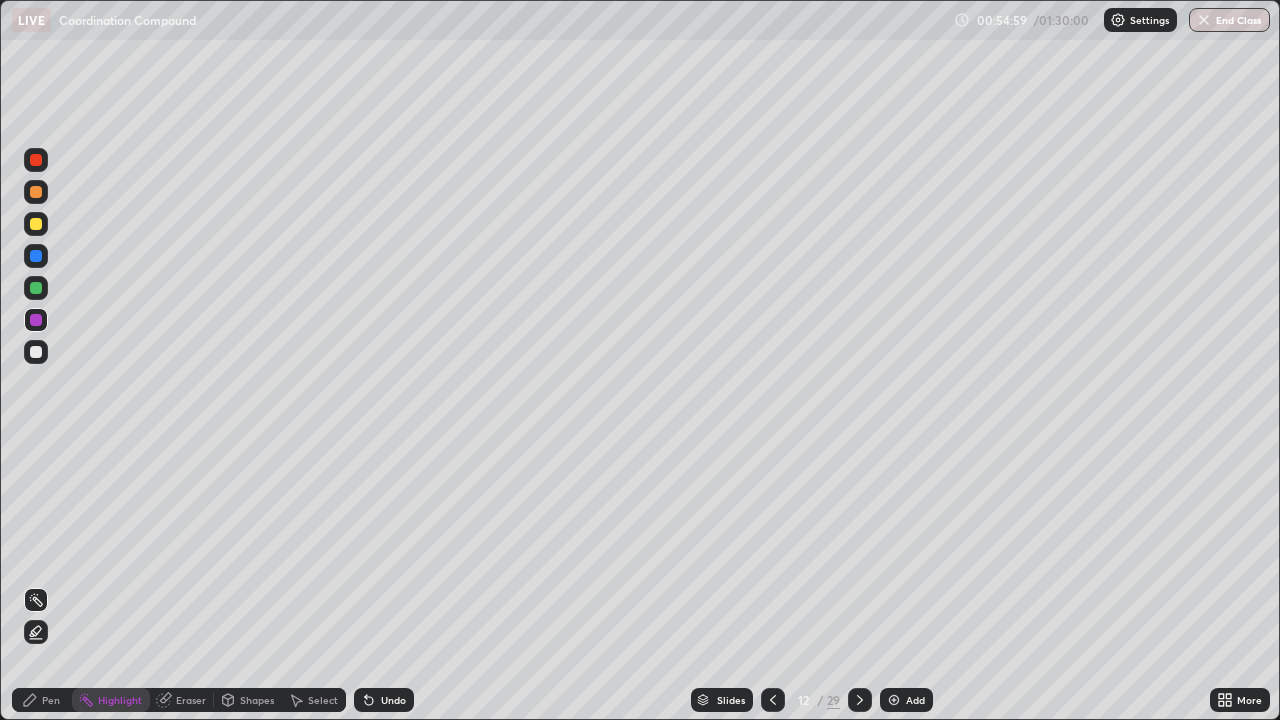 click on "Eraser" at bounding box center (191, 700) 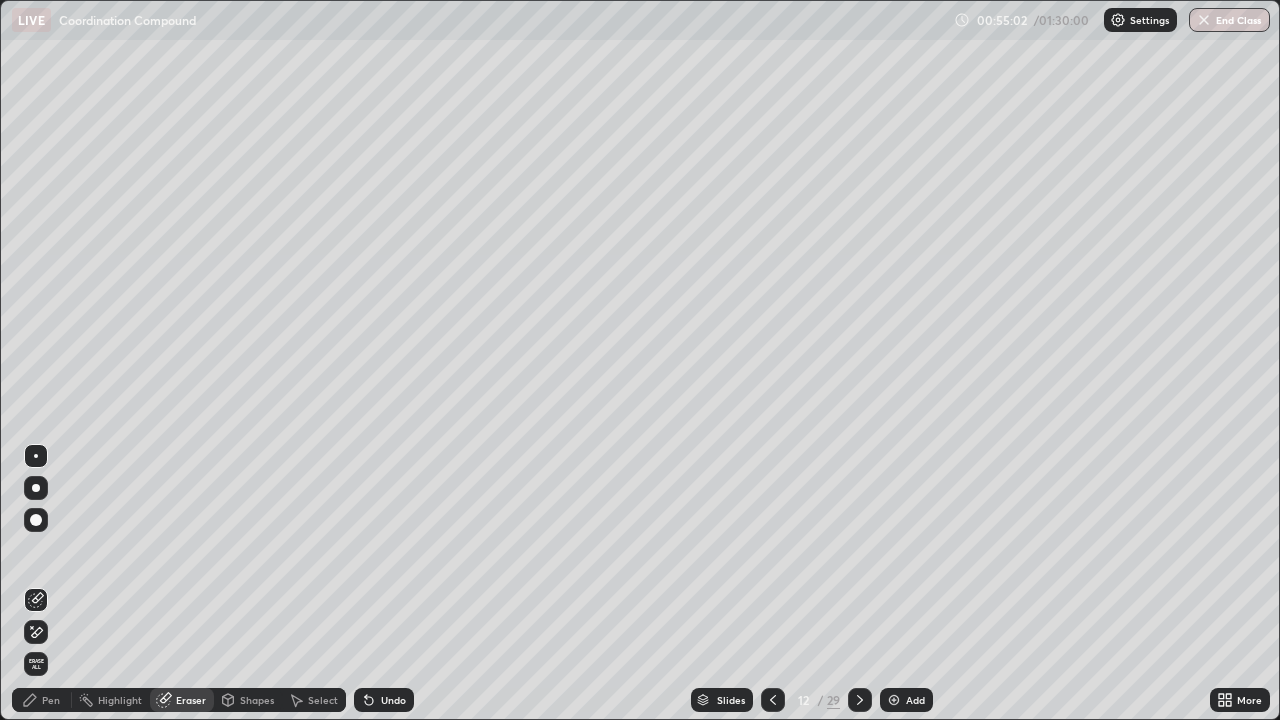 click on "Pen" at bounding box center (51, 700) 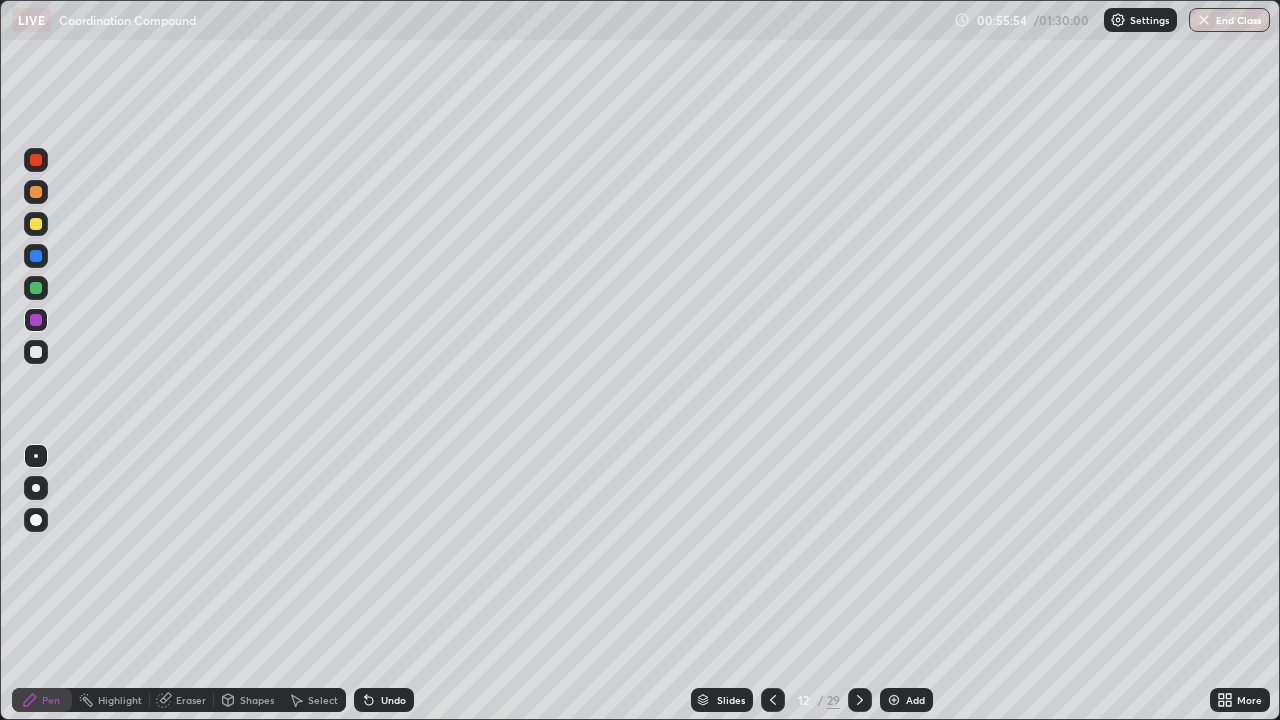 click at bounding box center [36, 256] 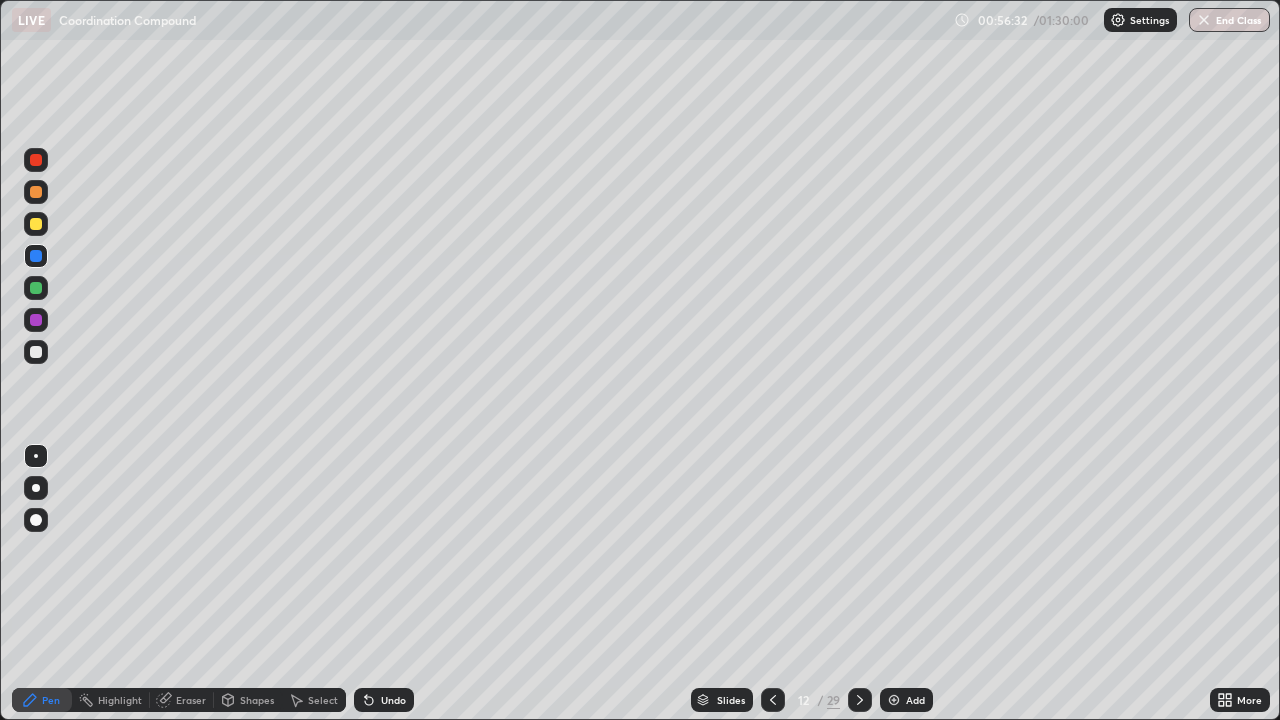 click at bounding box center (36, 160) 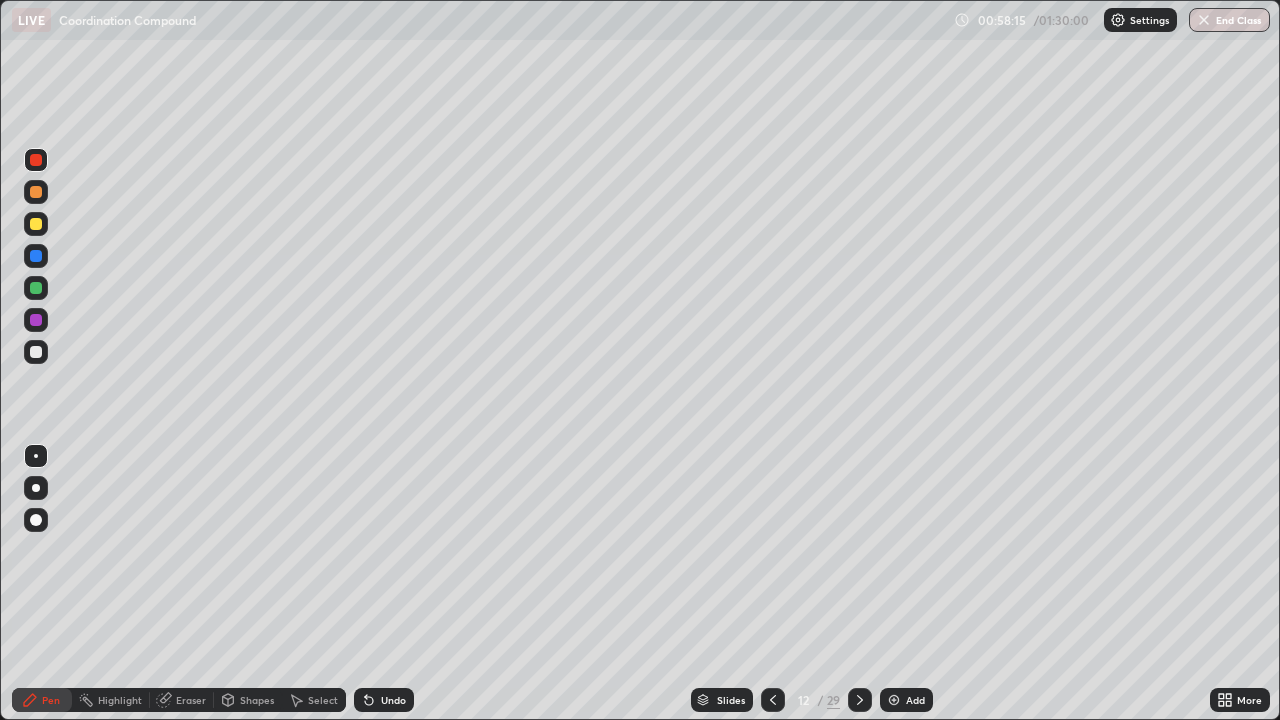 click on "Add" at bounding box center [906, 700] 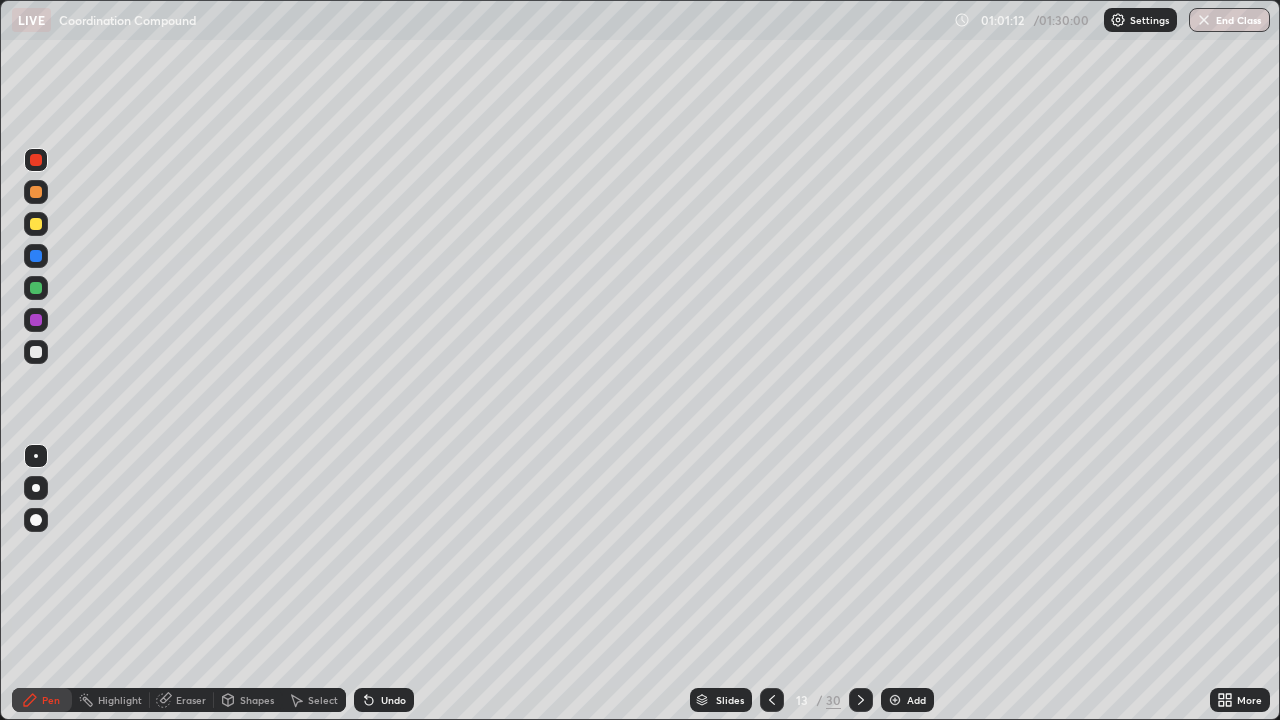 click at bounding box center [36, 256] 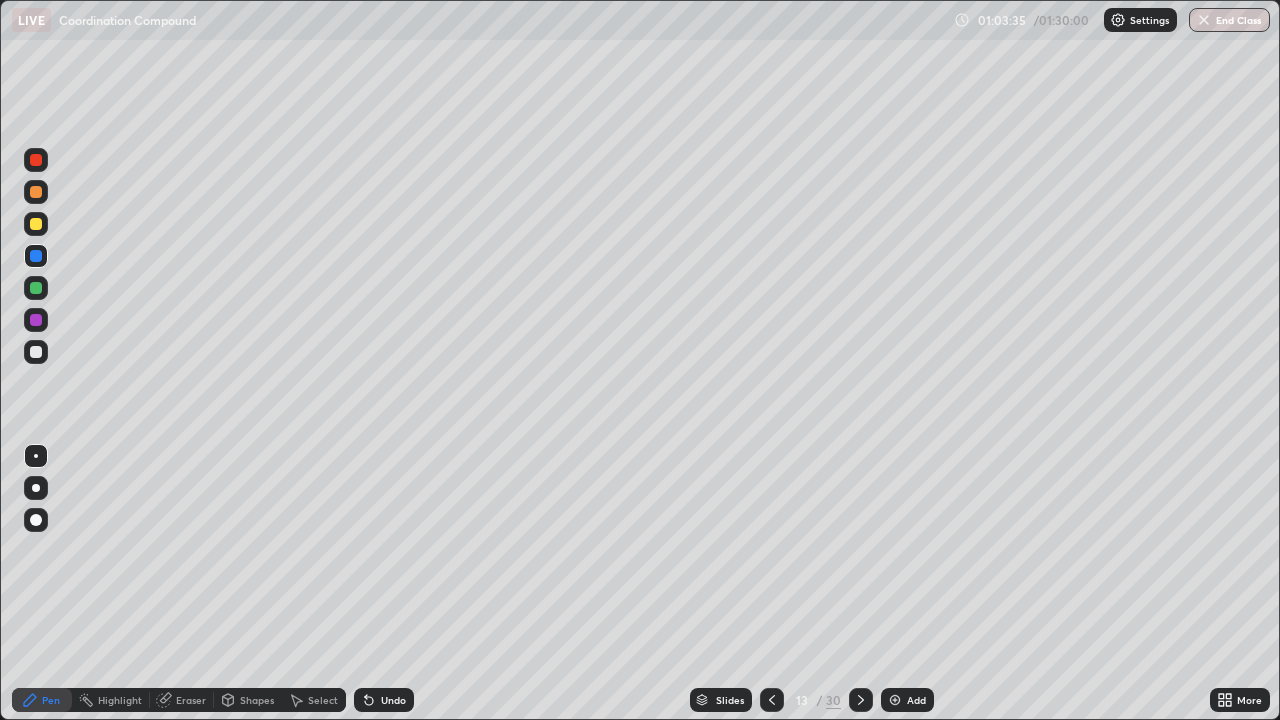 click 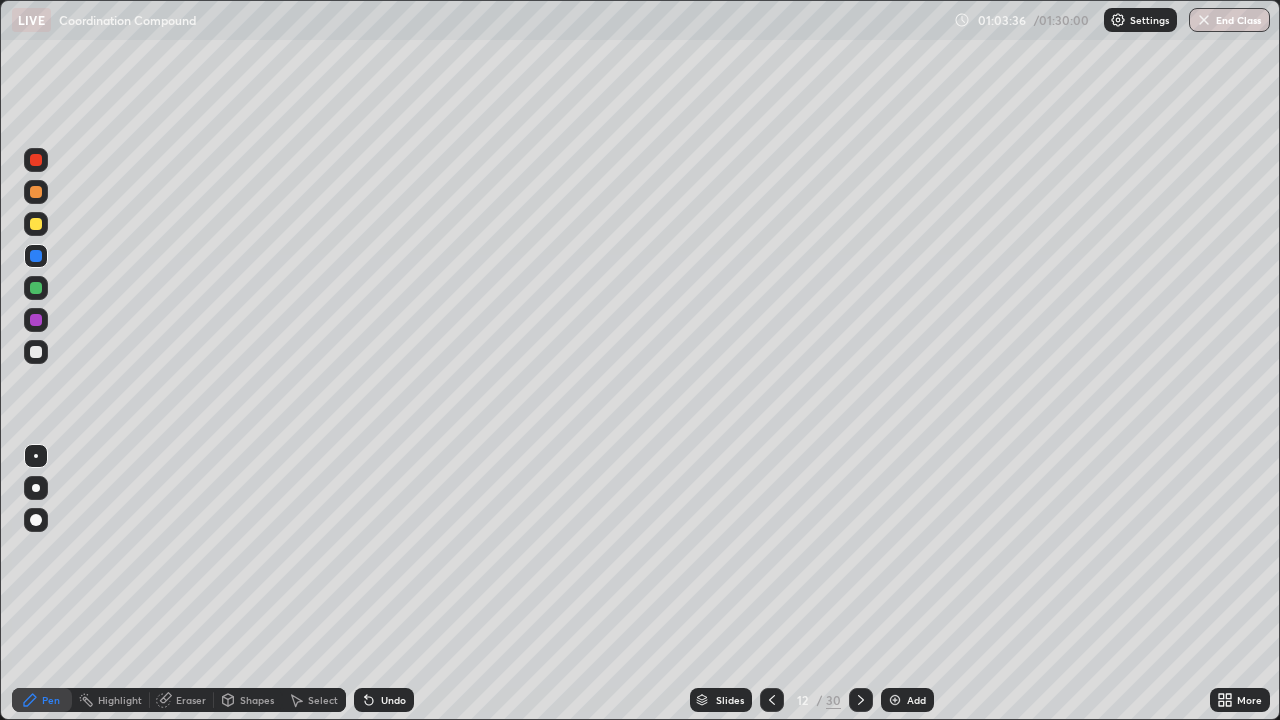 click 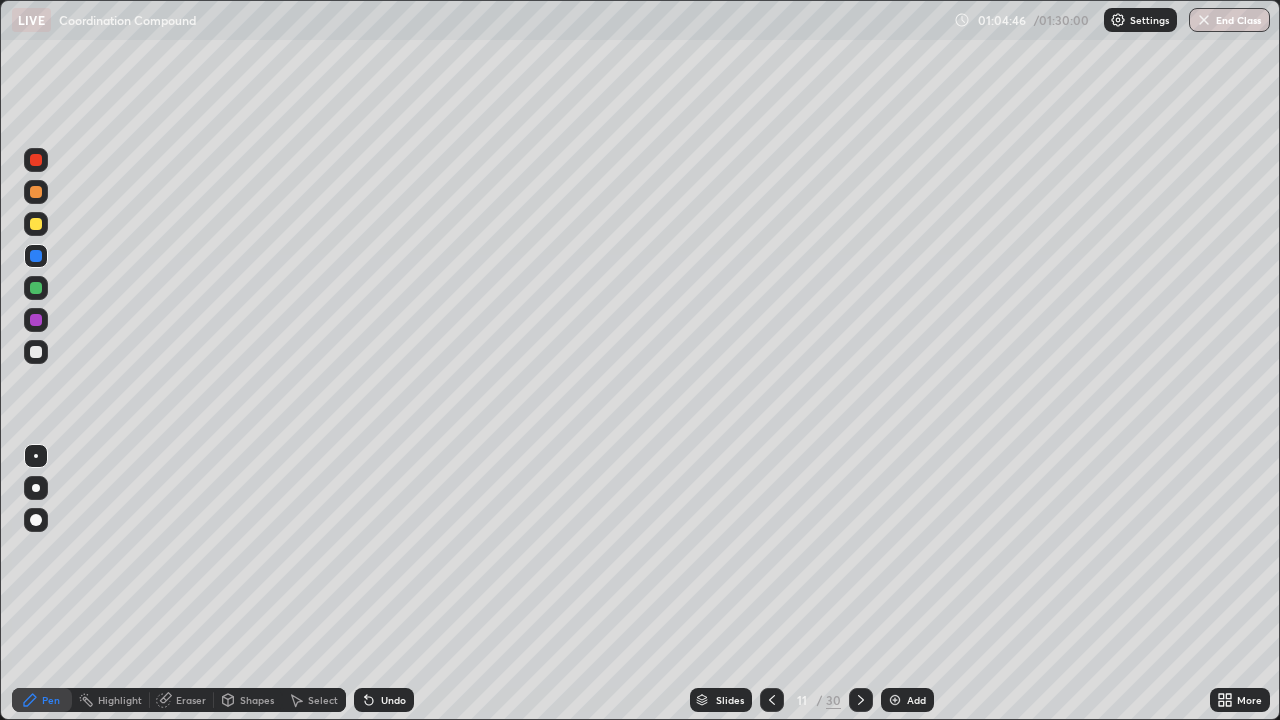 click 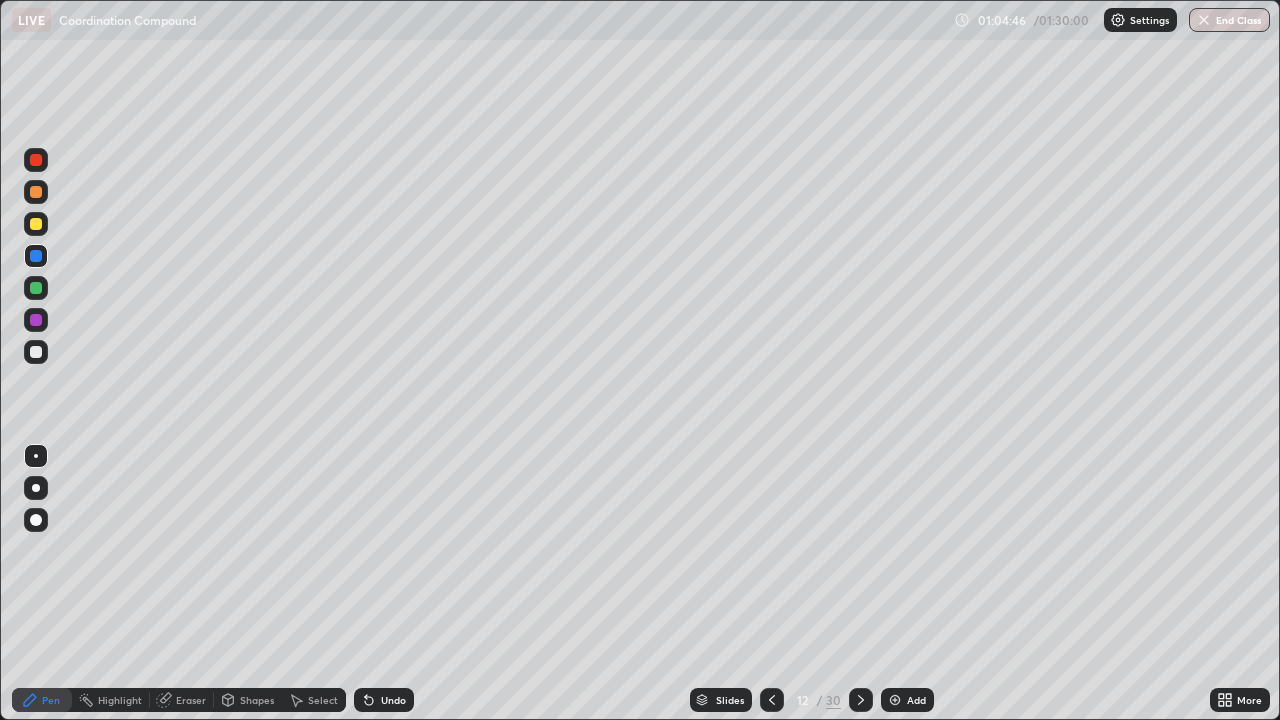 click 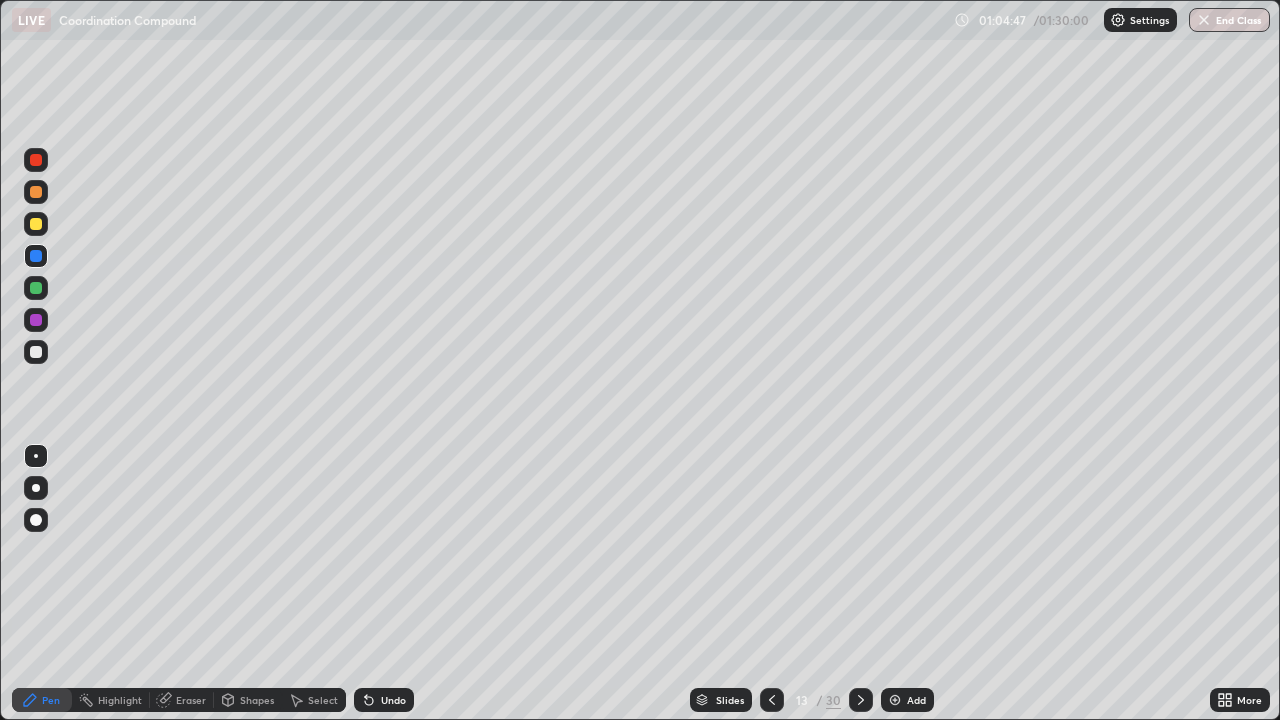 click on "Add" at bounding box center (916, 700) 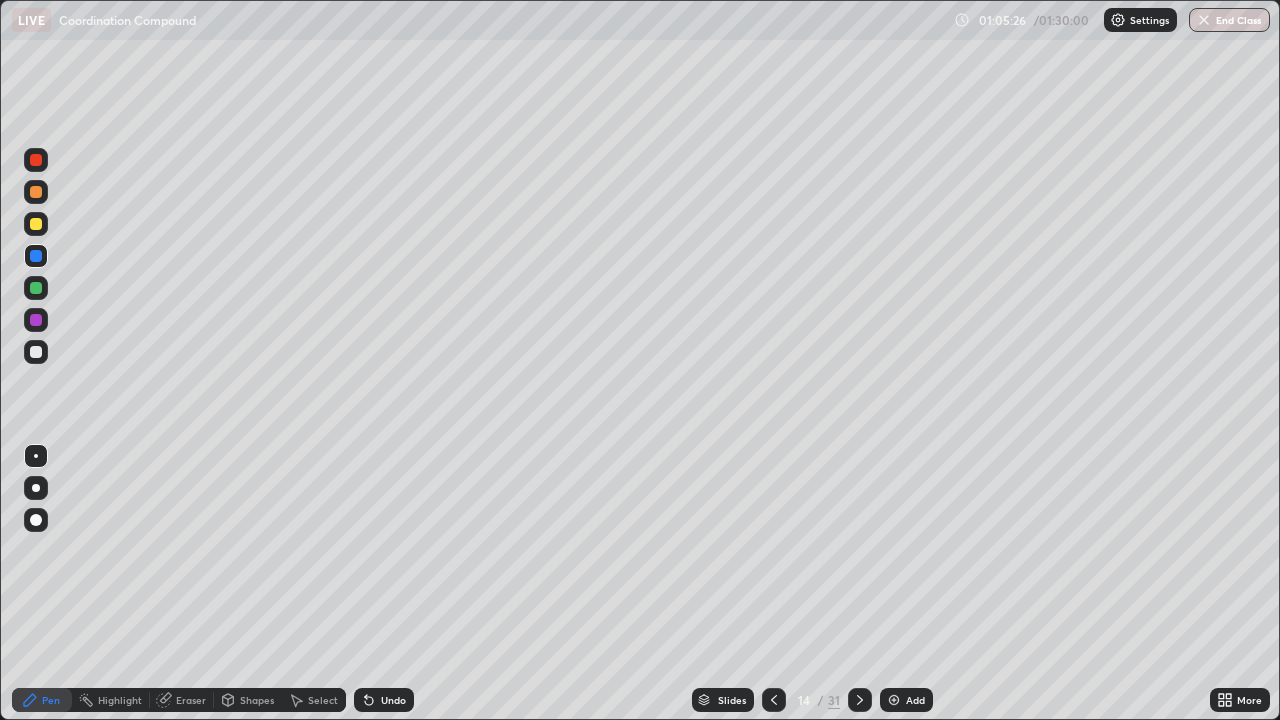 click at bounding box center (36, 288) 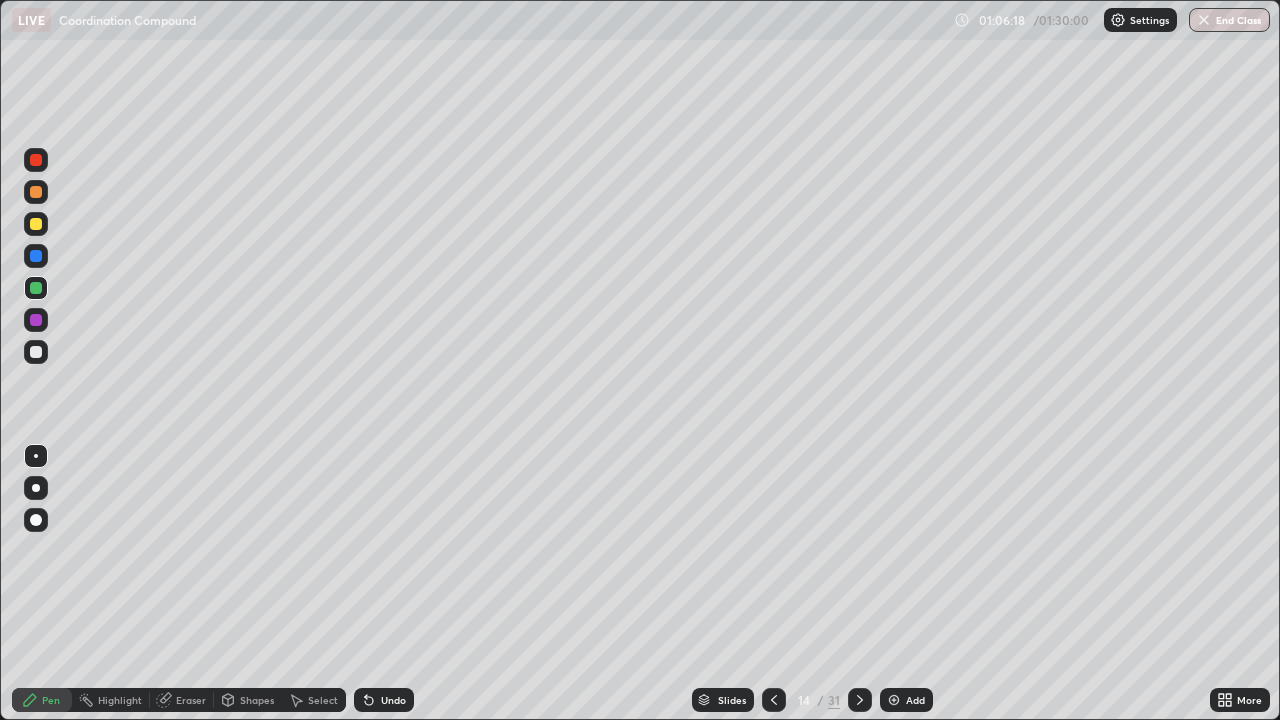 click at bounding box center [36, 256] 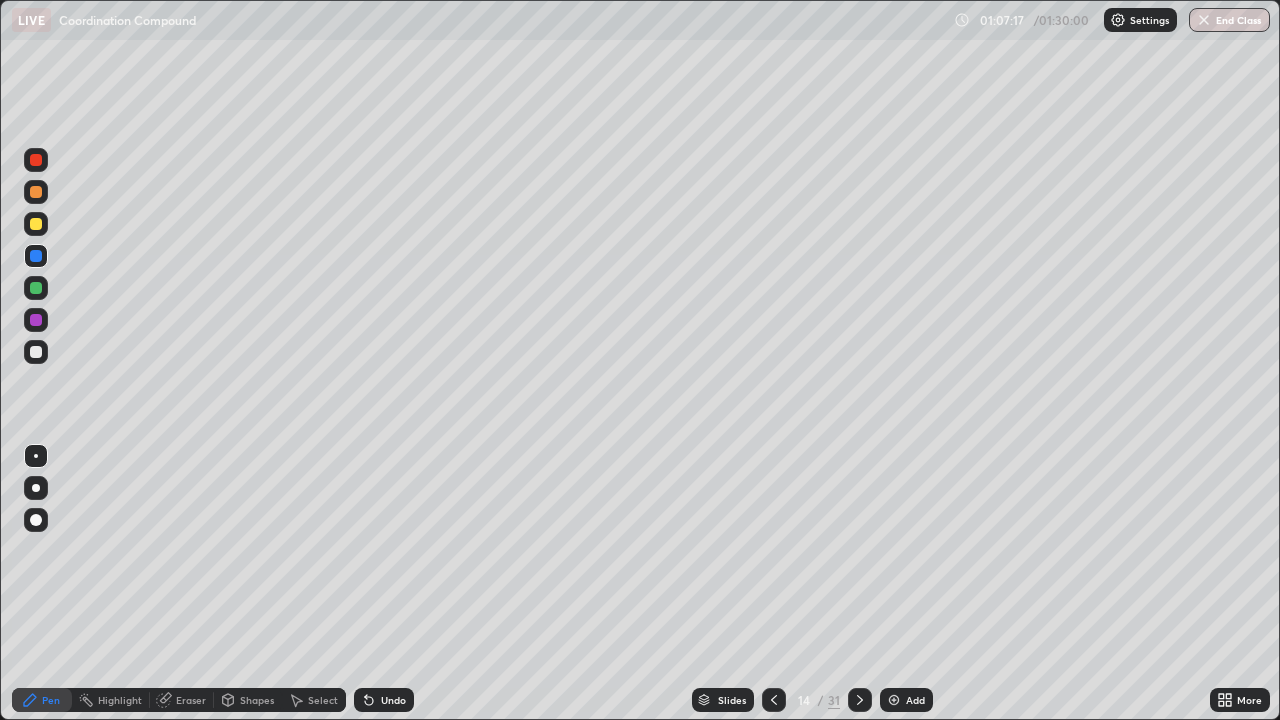click at bounding box center (36, 224) 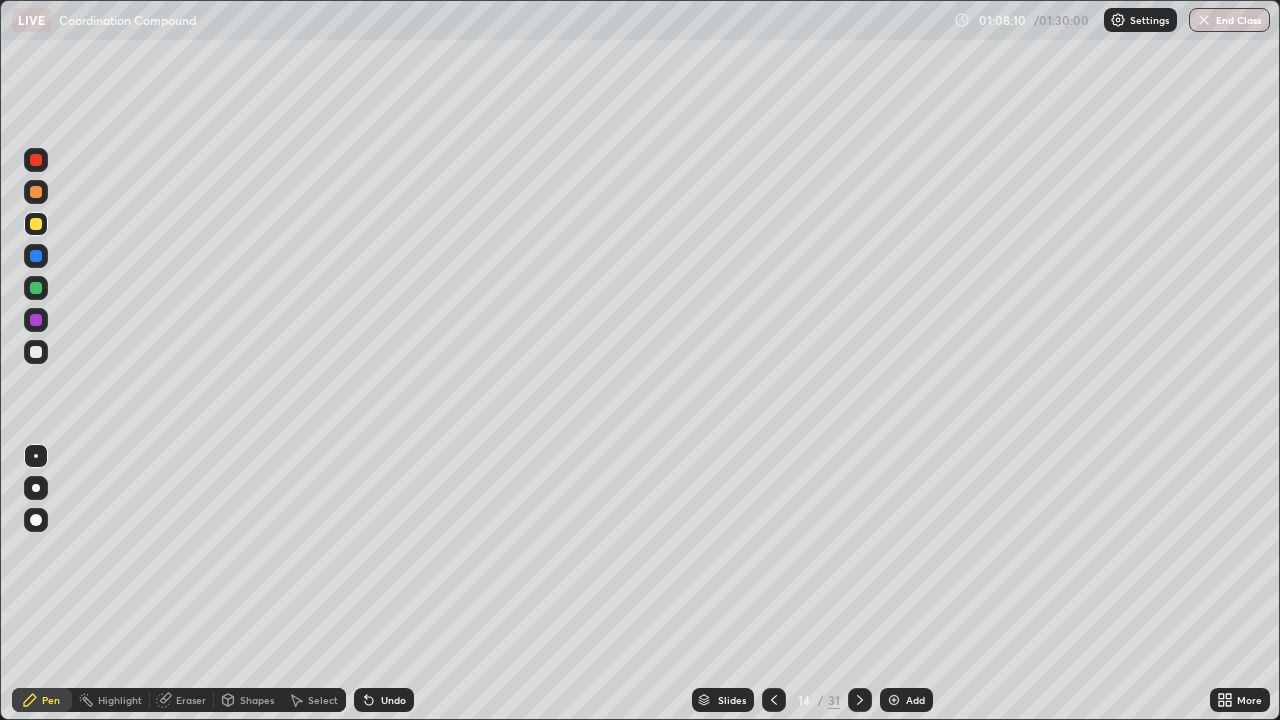 click 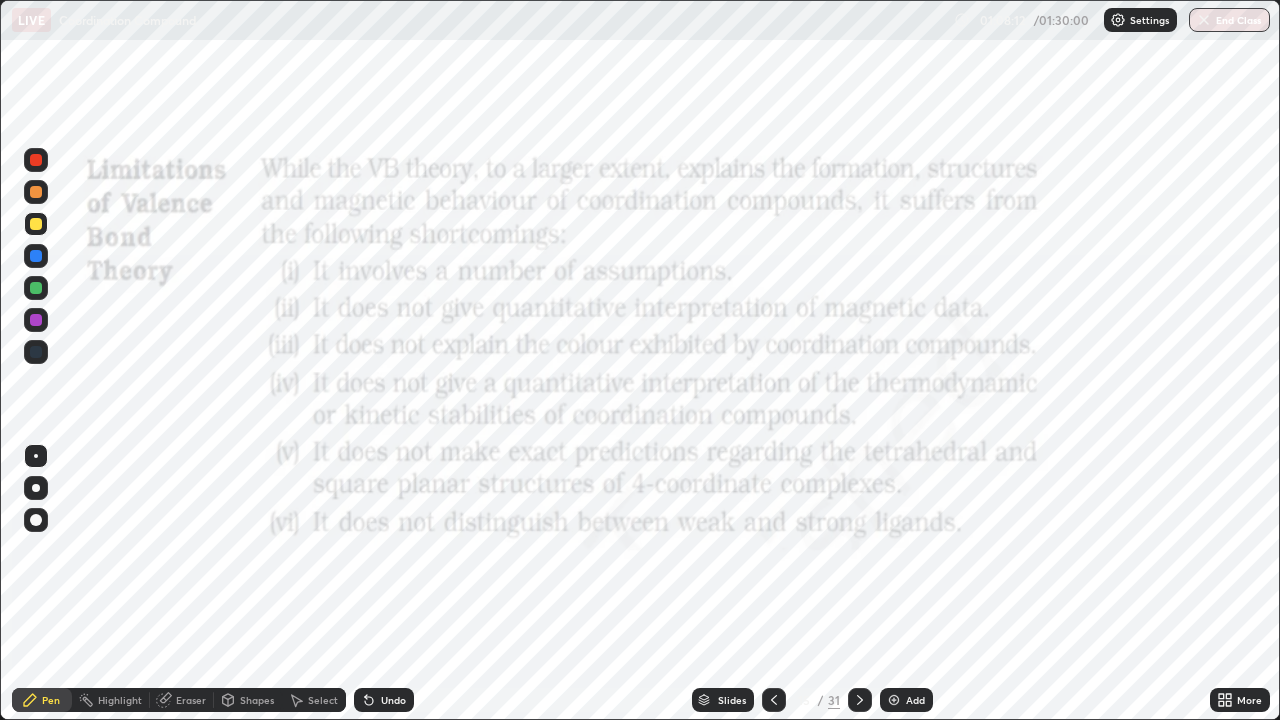 click at bounding box center [860, 700] 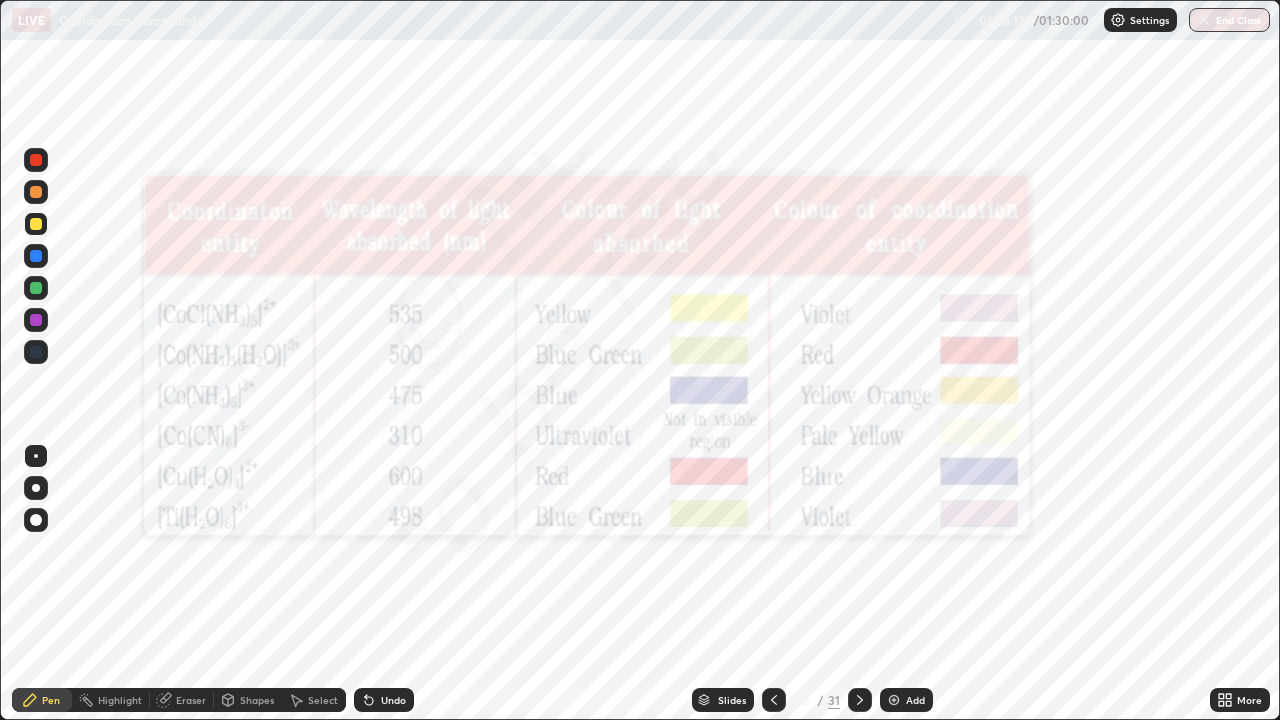click at bounding box center [860, 700] 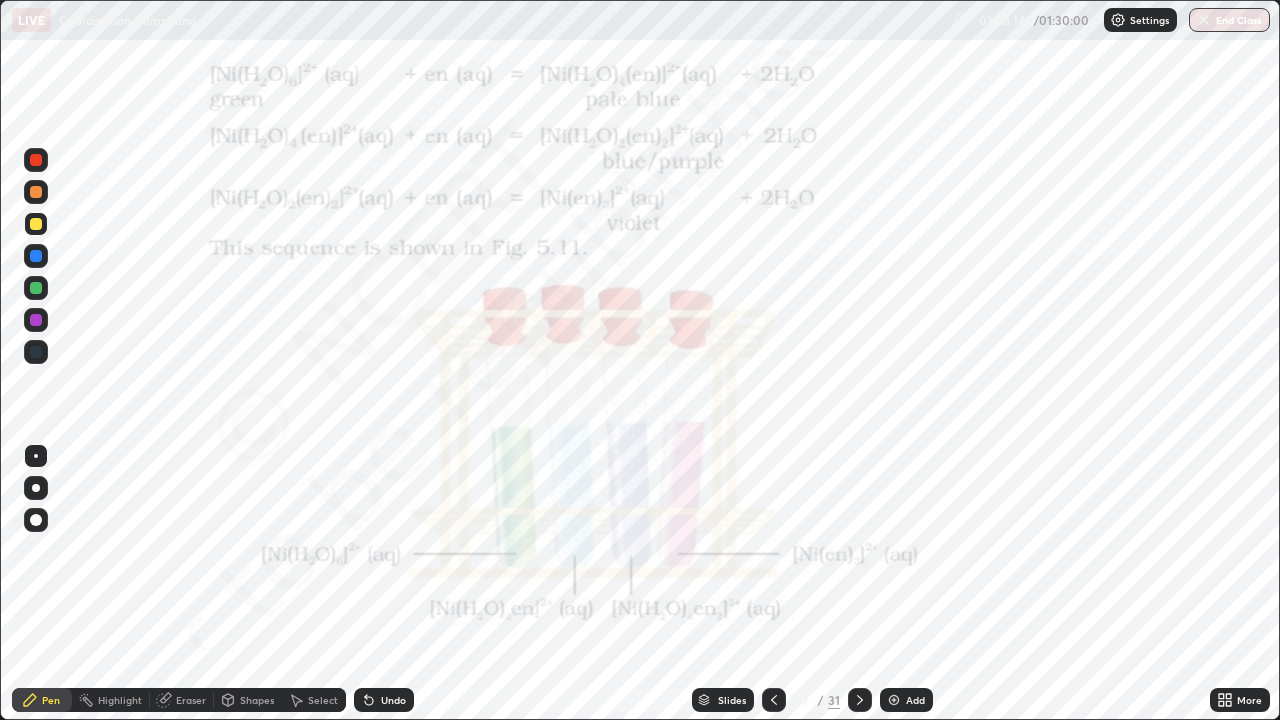 click 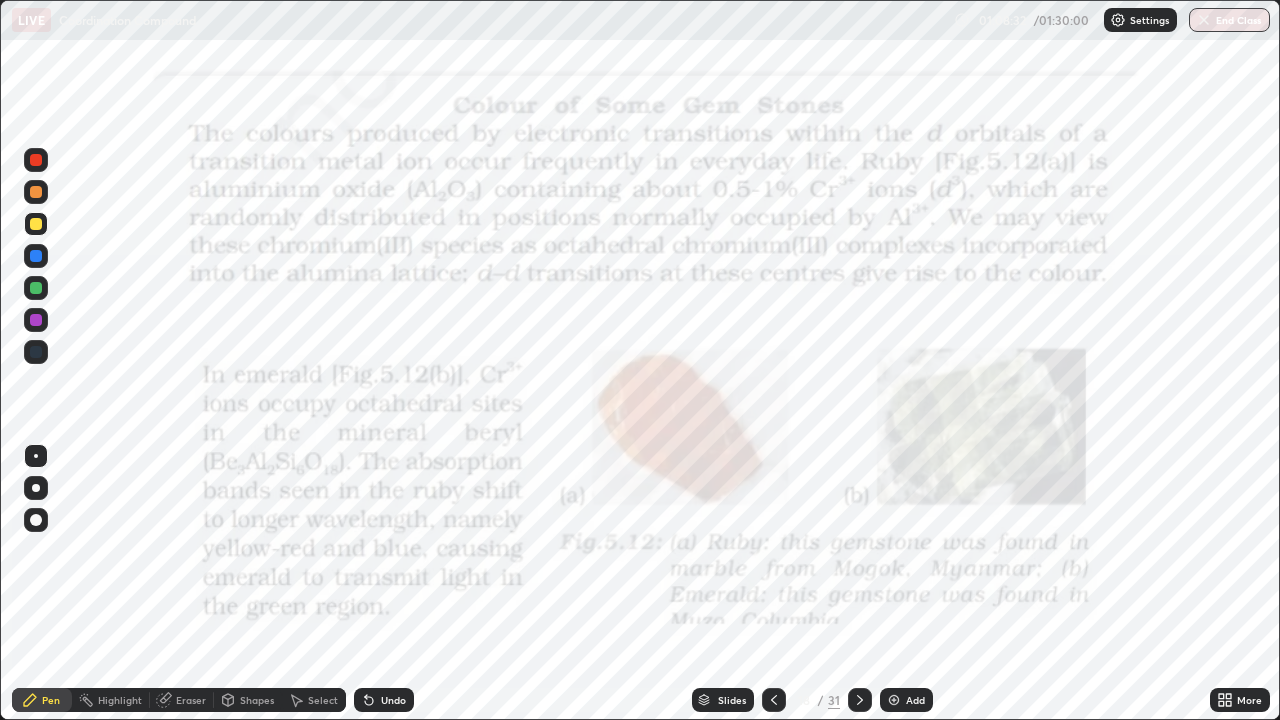 click at bounding box center (36, 192) 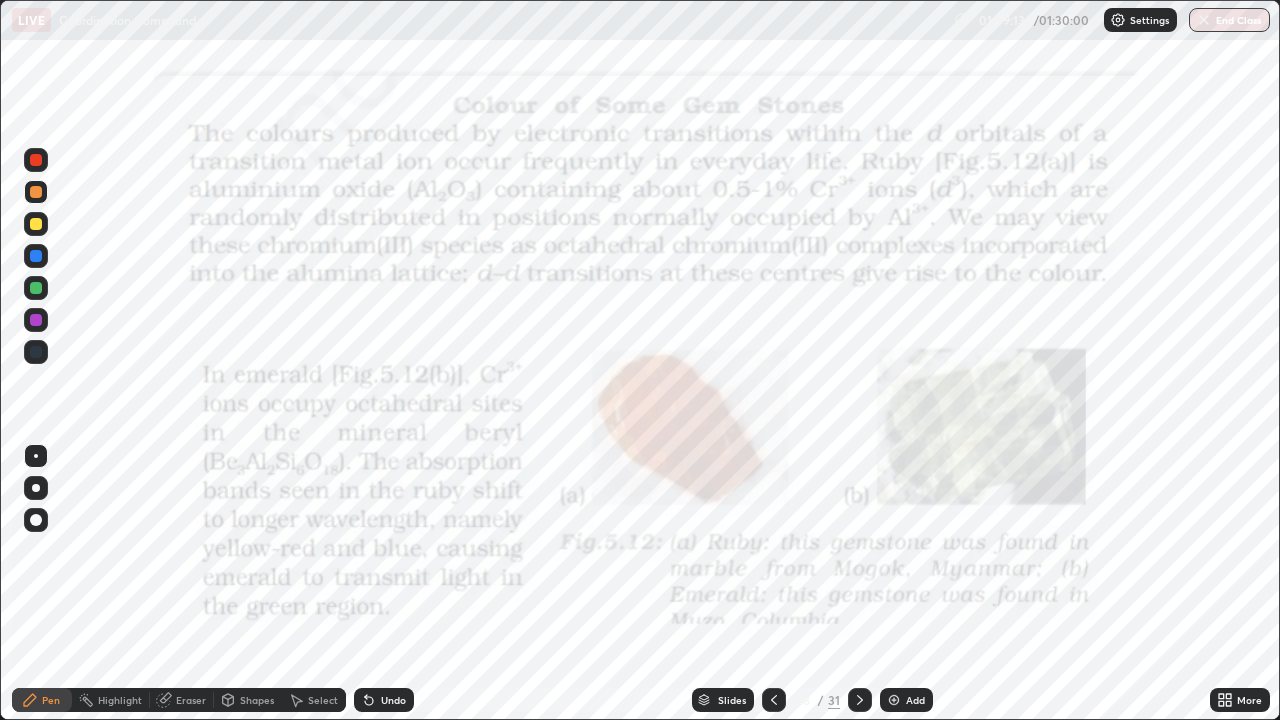 click on "More" at bounding box center (1240, 700) 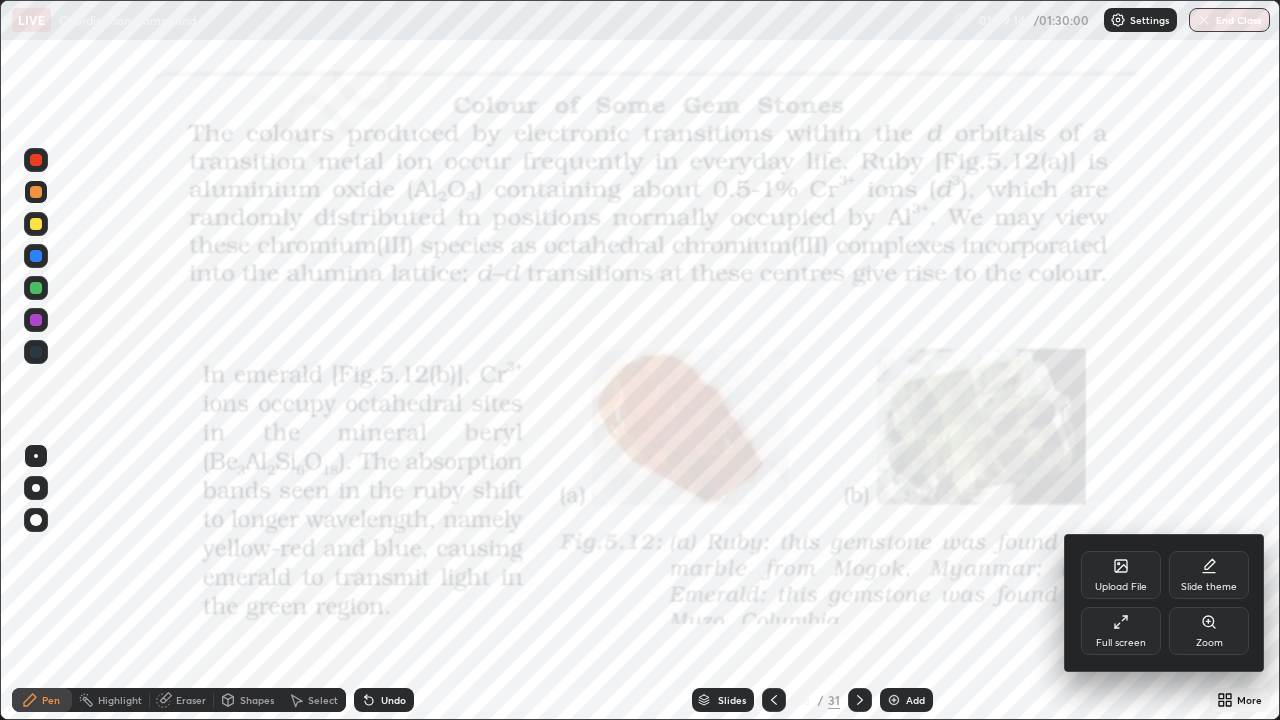 click on "Zoom" at bounding box center [1209, 643] 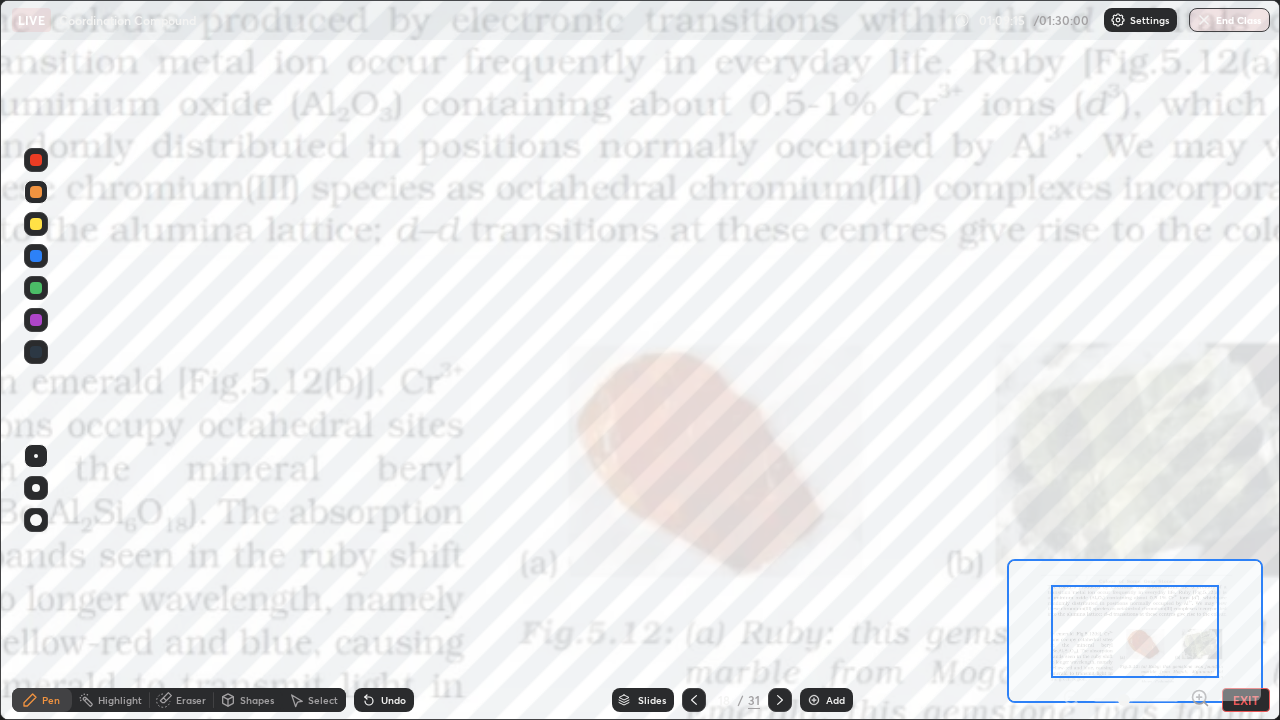 click 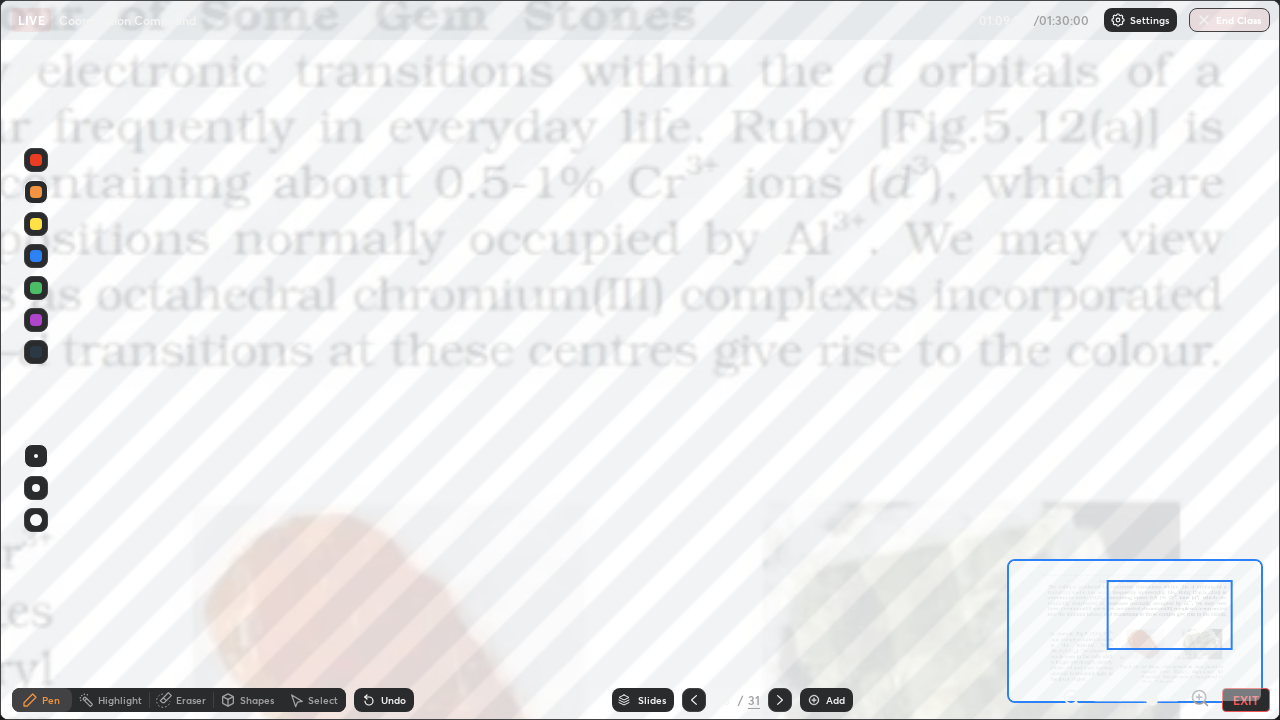 click 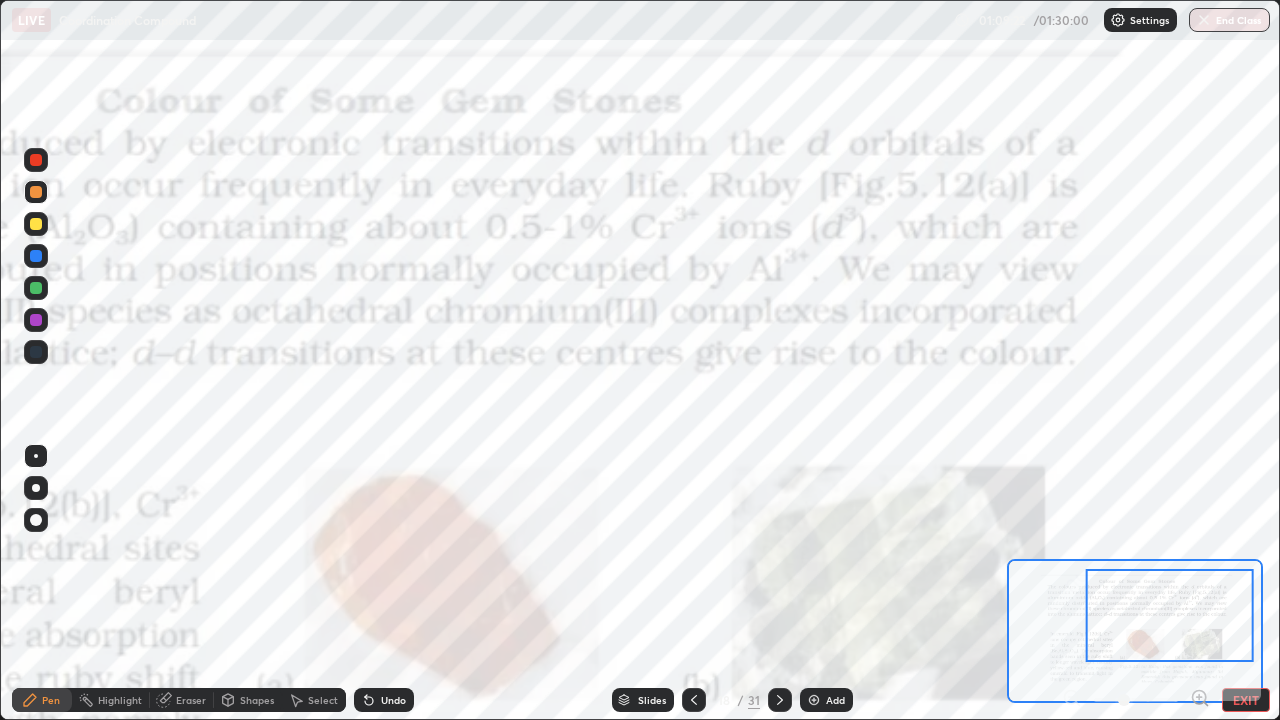 click at bounding box center (1136, 700) 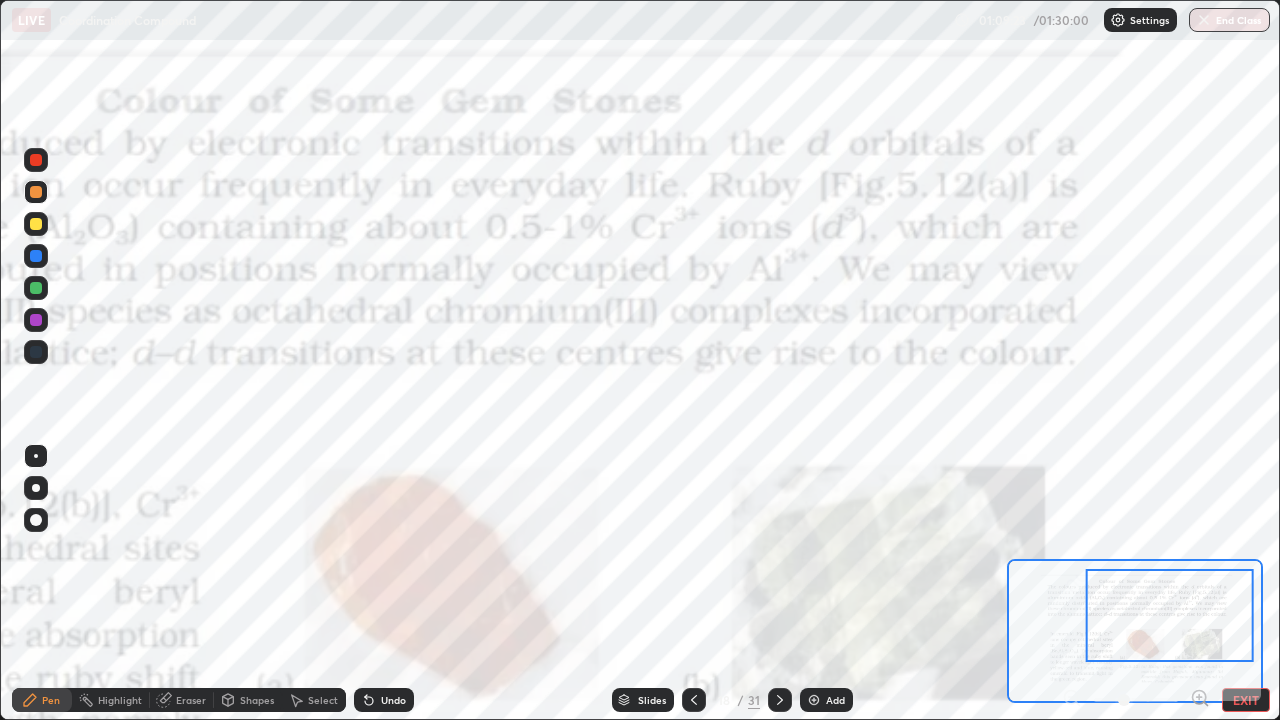 click at bounding box center (1136, 700) 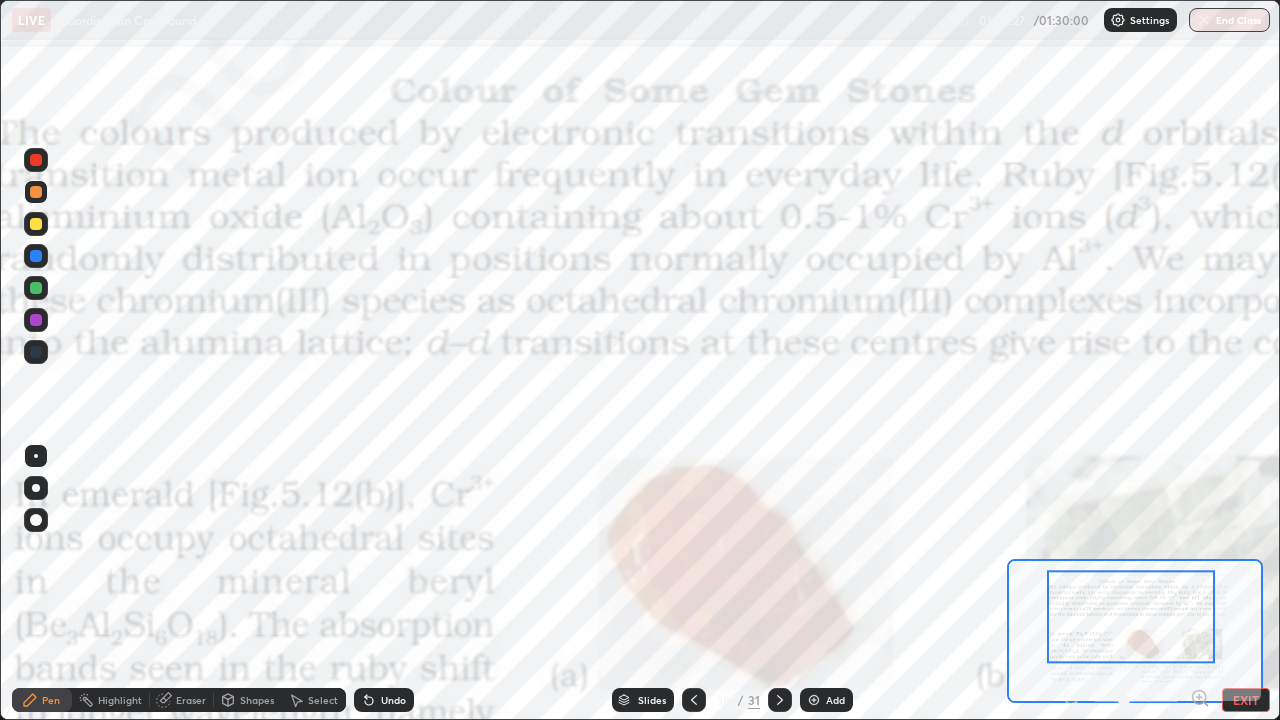 click at bounding box center (1136, 700) 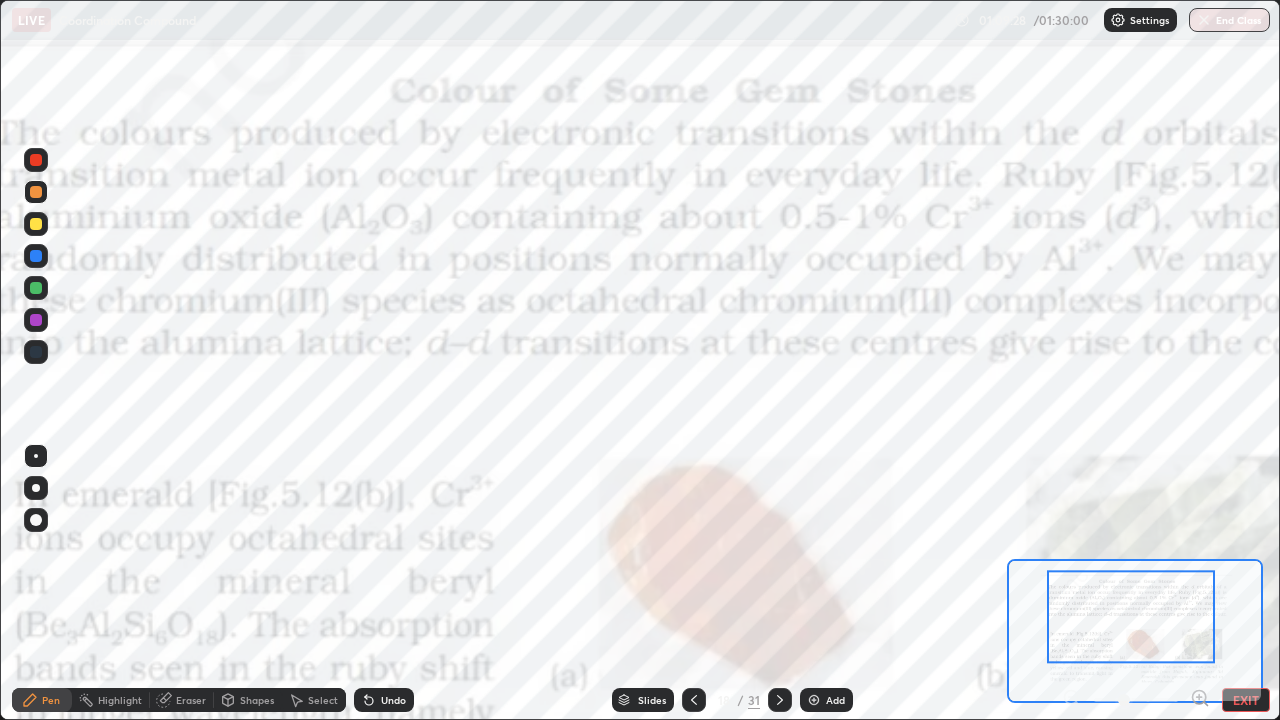 click on "EXIT" at bounding box center (1246, 700) 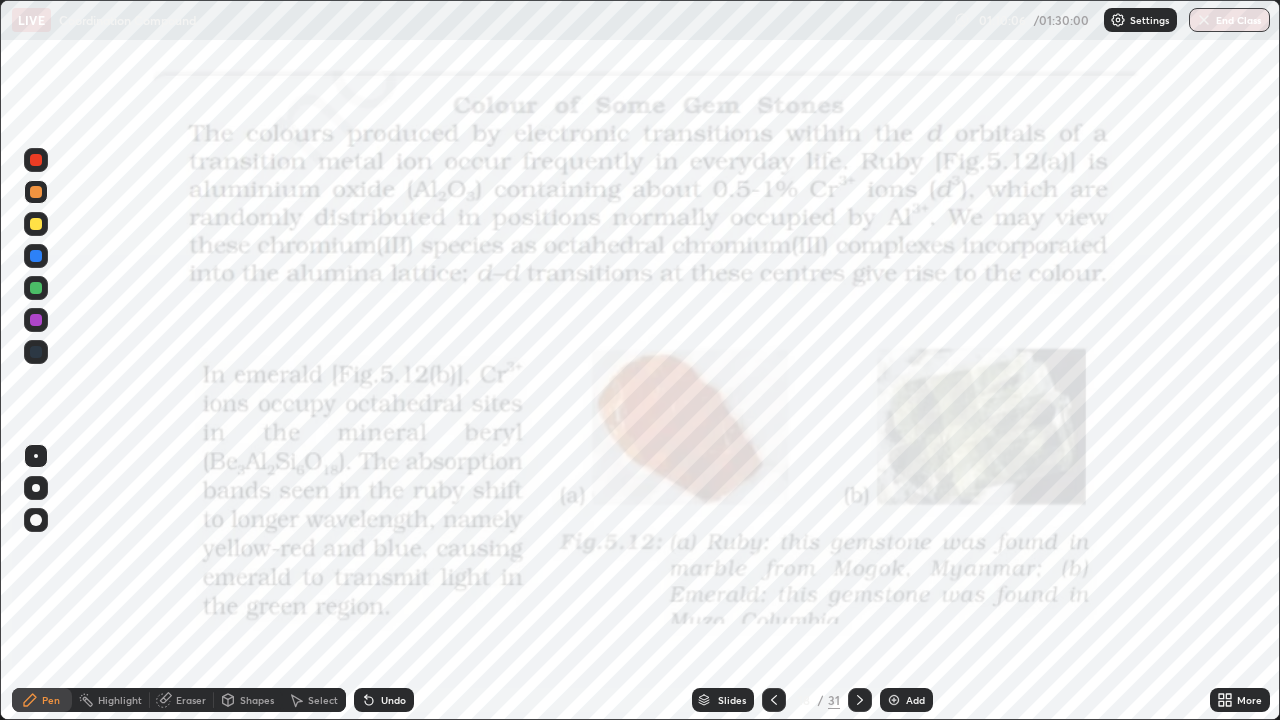 click at bounding box center (36, 256) 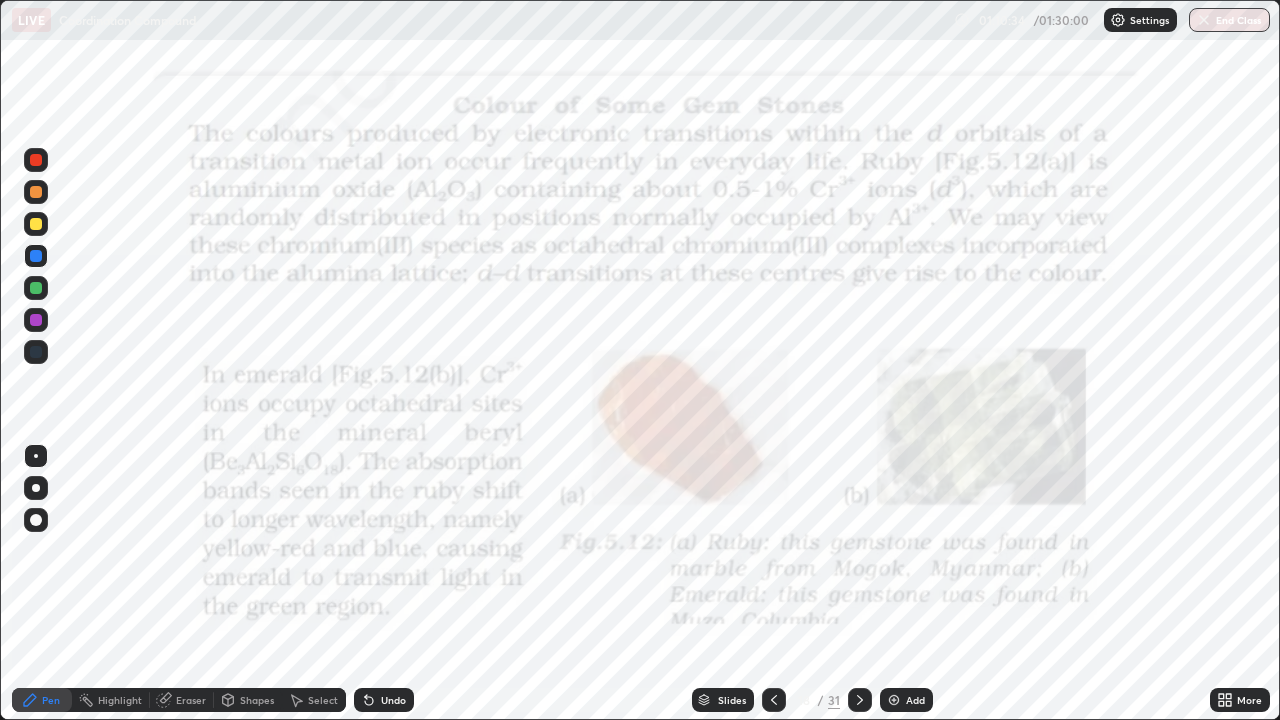 click 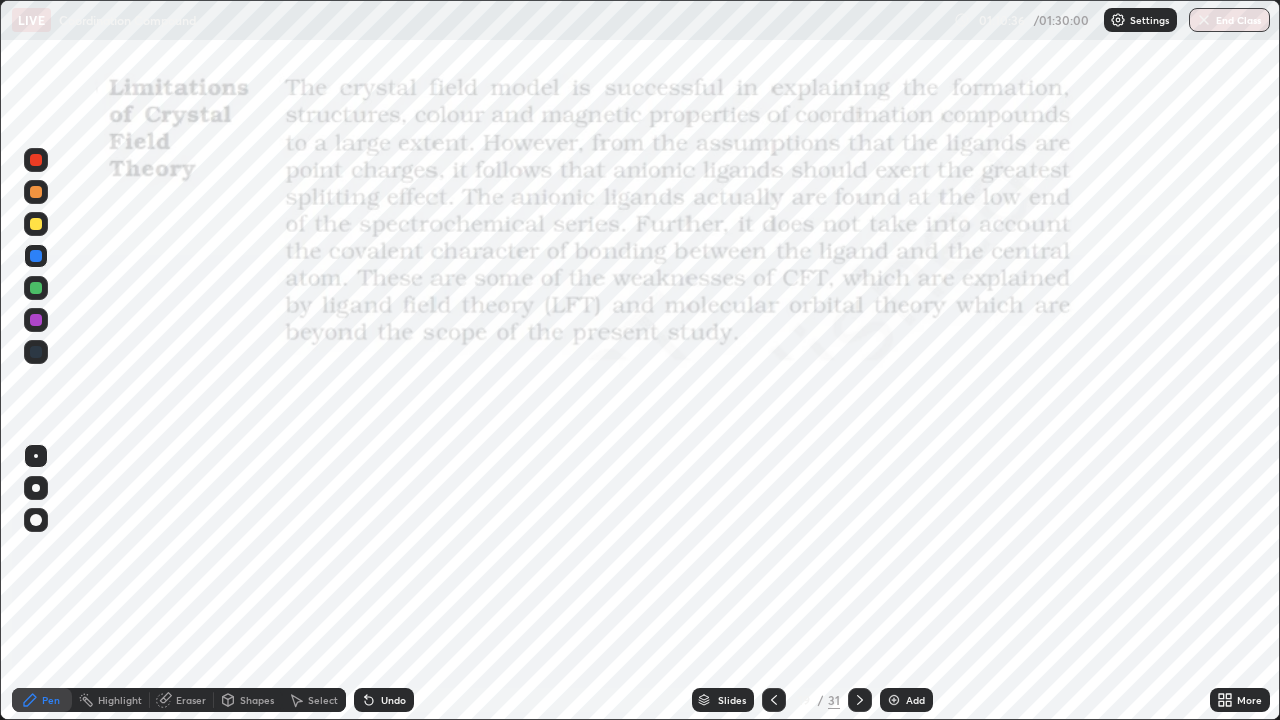 click 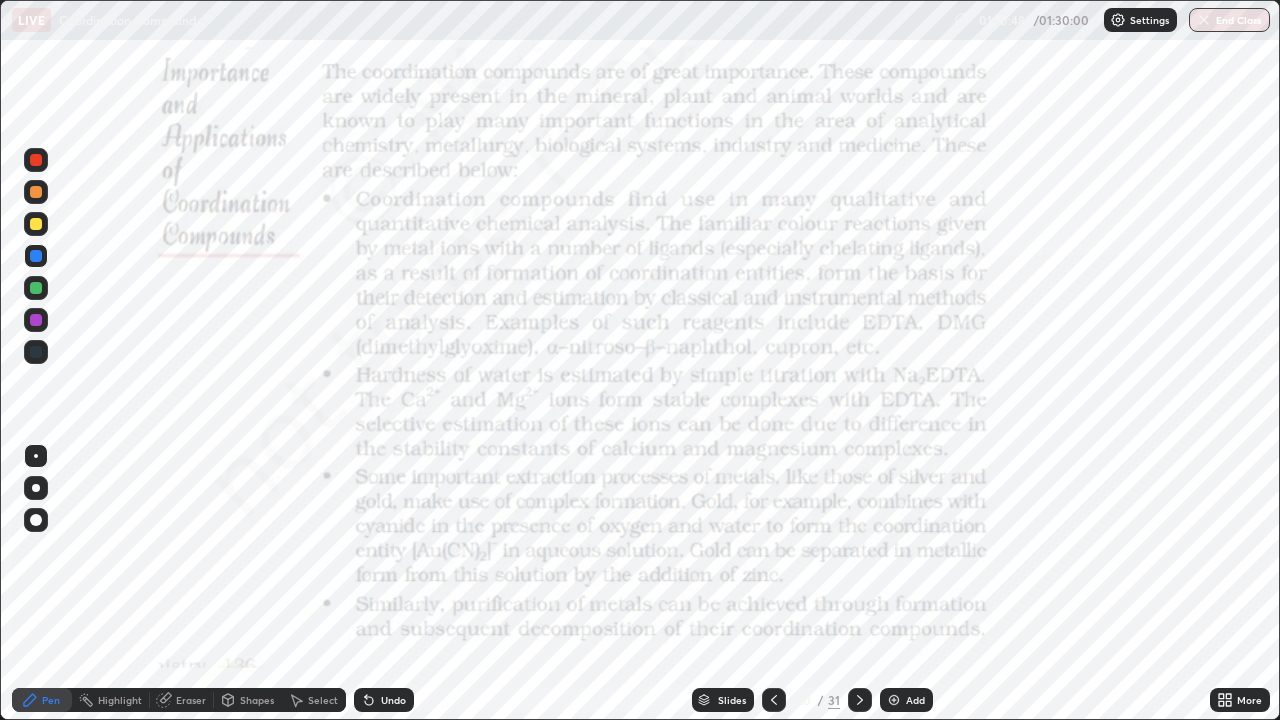 click at bounding box center [36, 224] 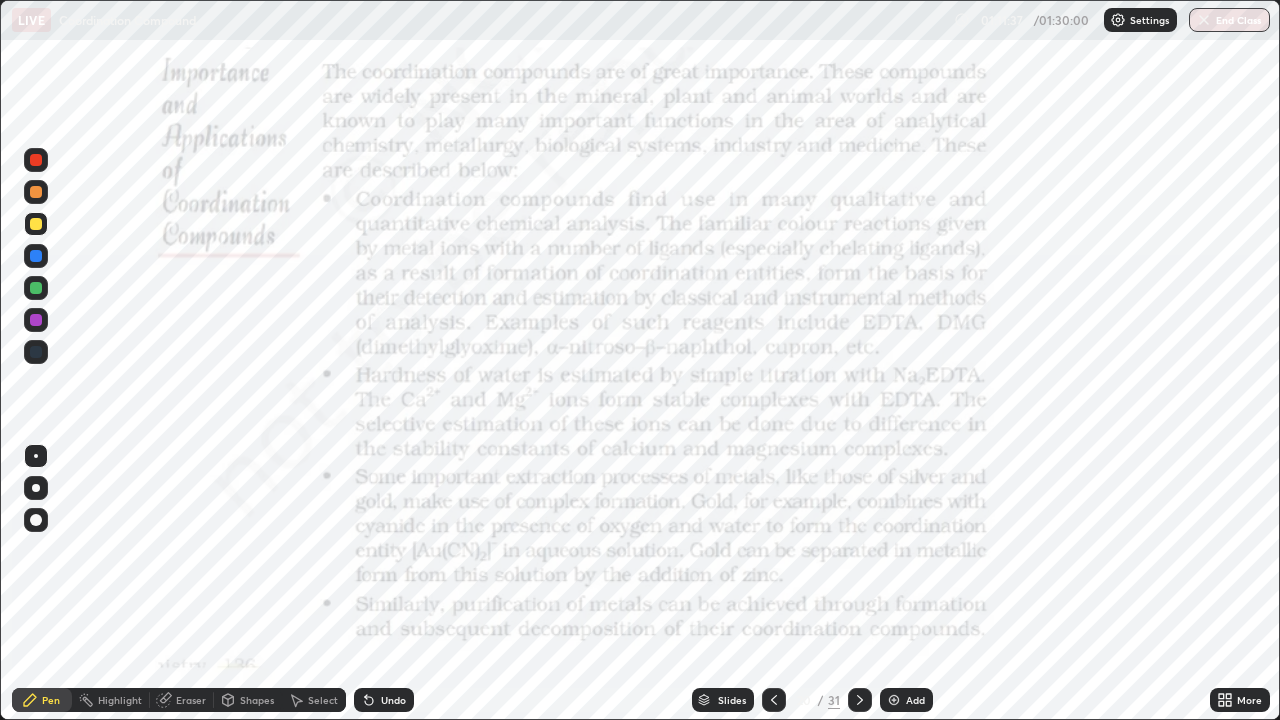 click 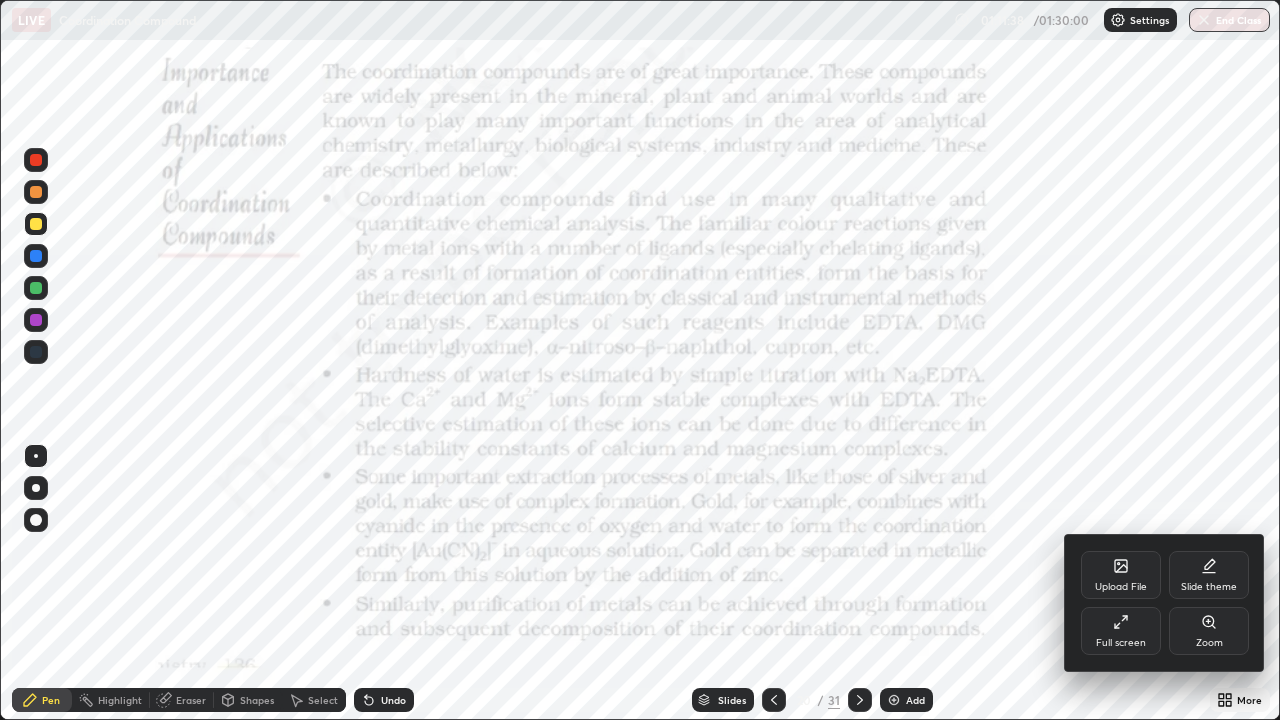 click on "Zoom" at bounding box center [1209, 631] 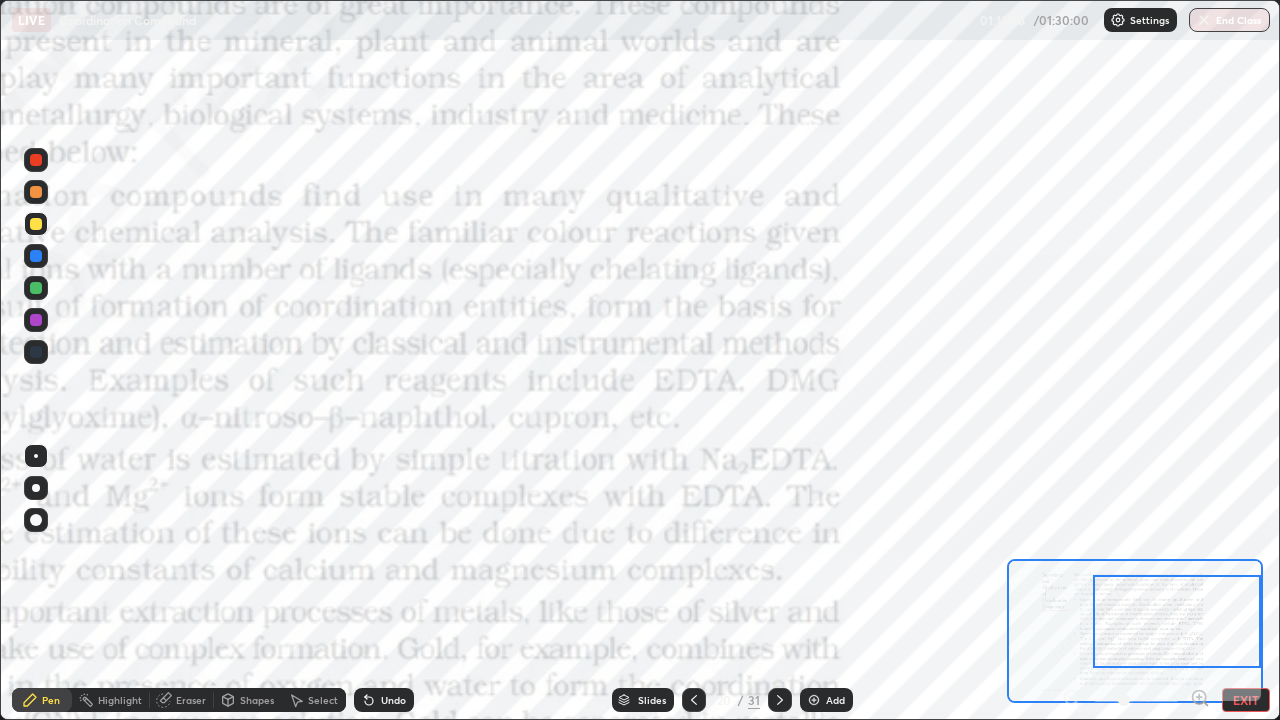 click on "Eraser" at bounding box center (191, 700) 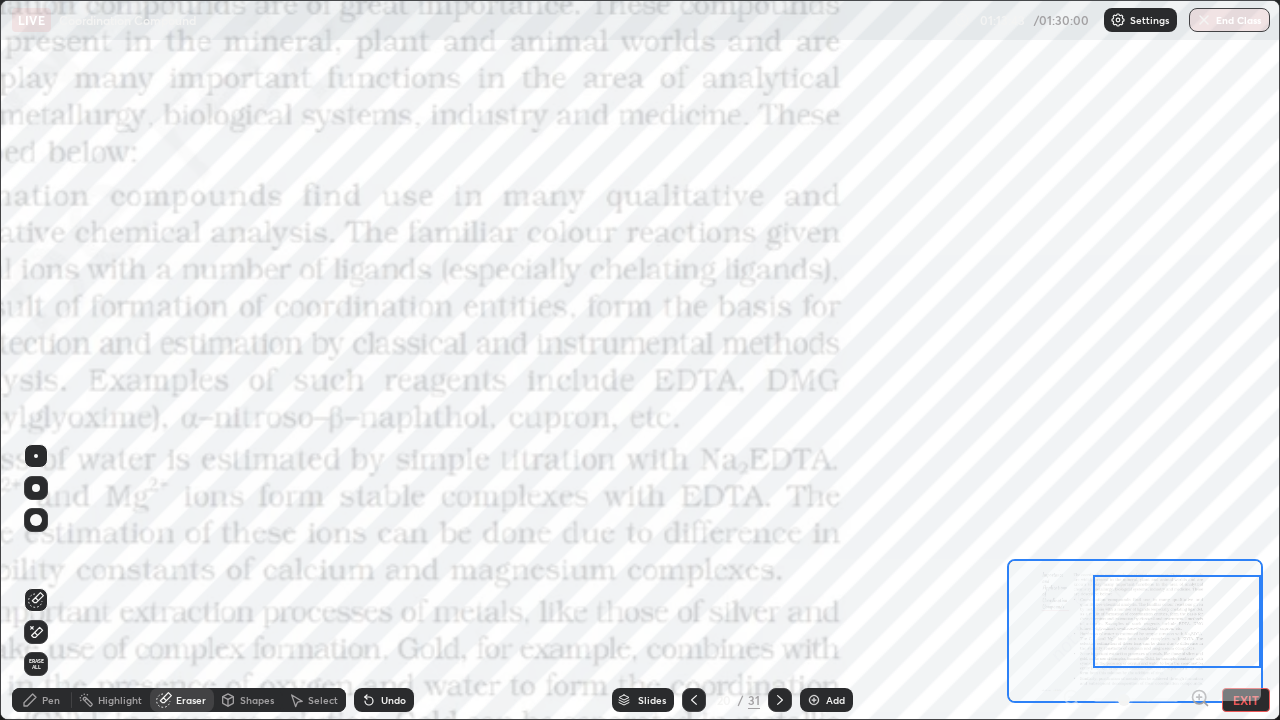click on "Pen" at bounding box center (51, 700) 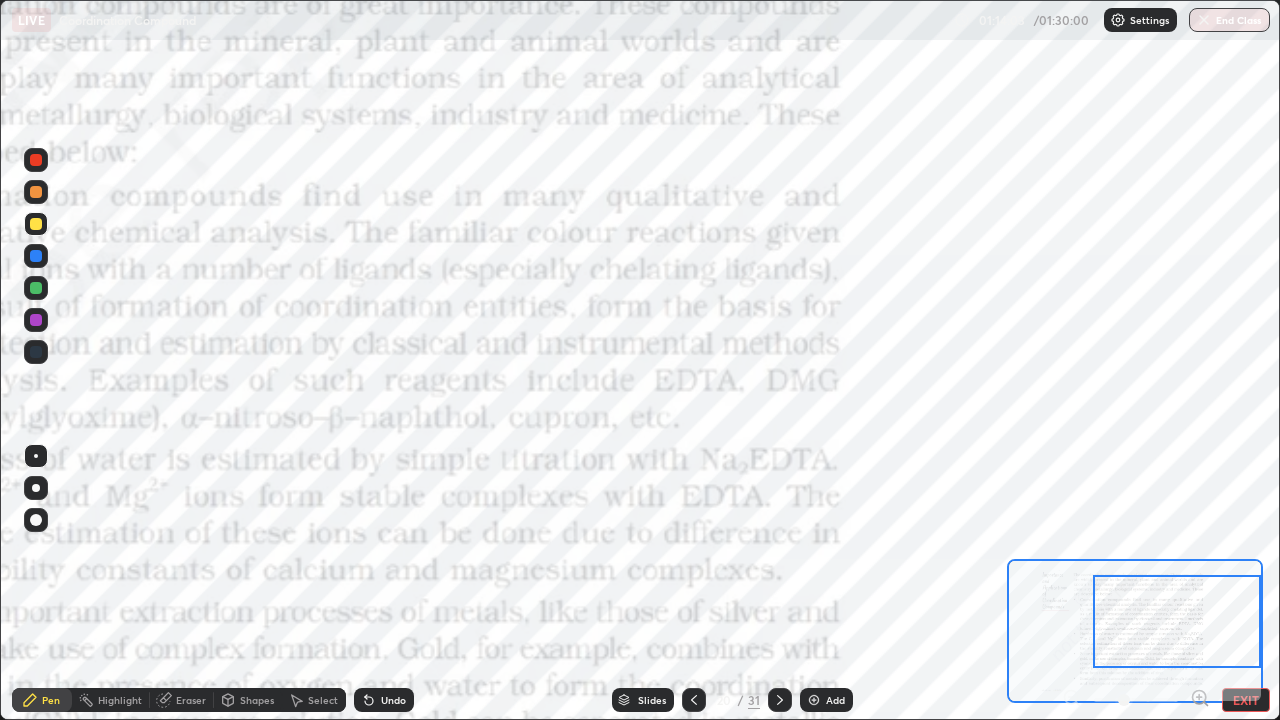 click at bounding box center (36, 288) 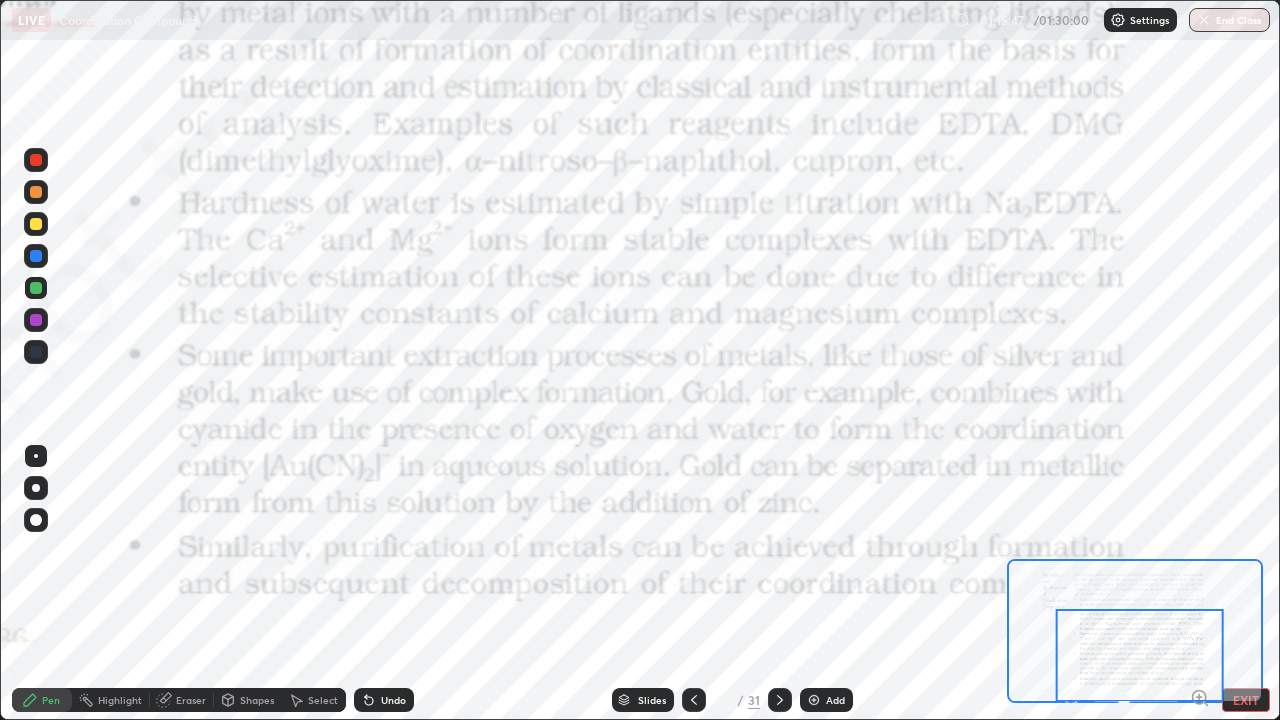 click 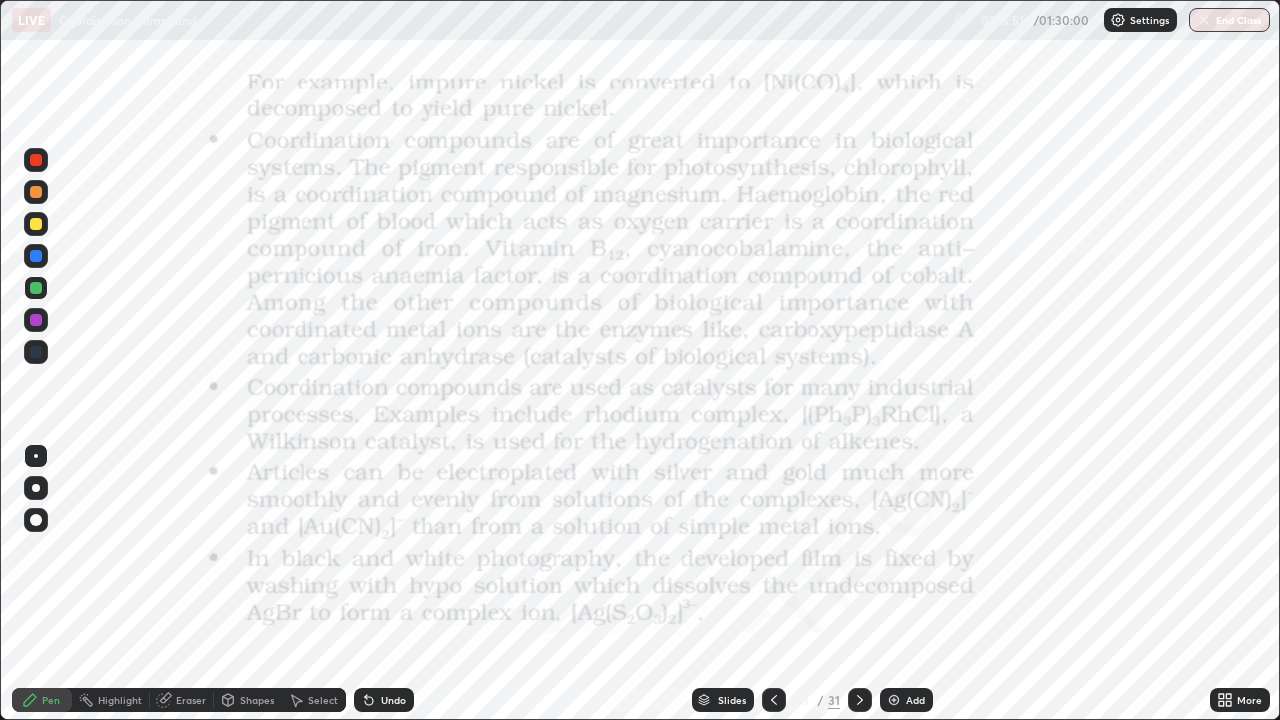 click at bounding box center [36, 320] 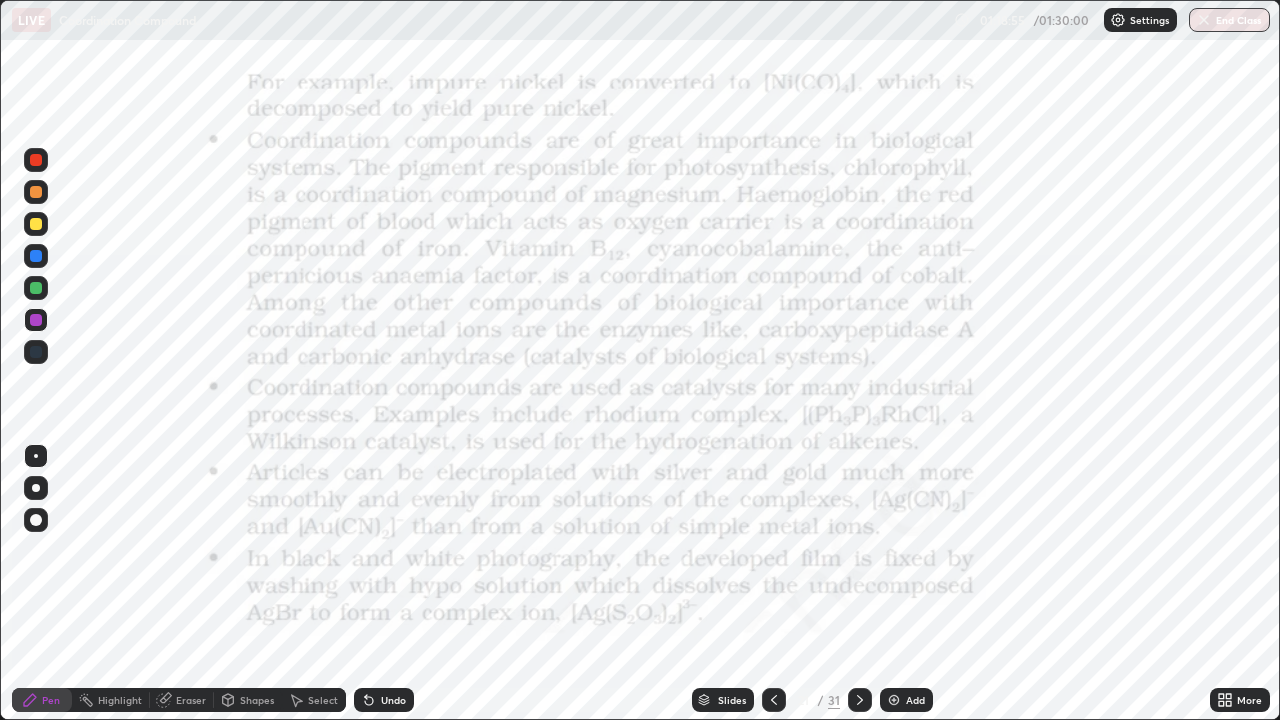 click 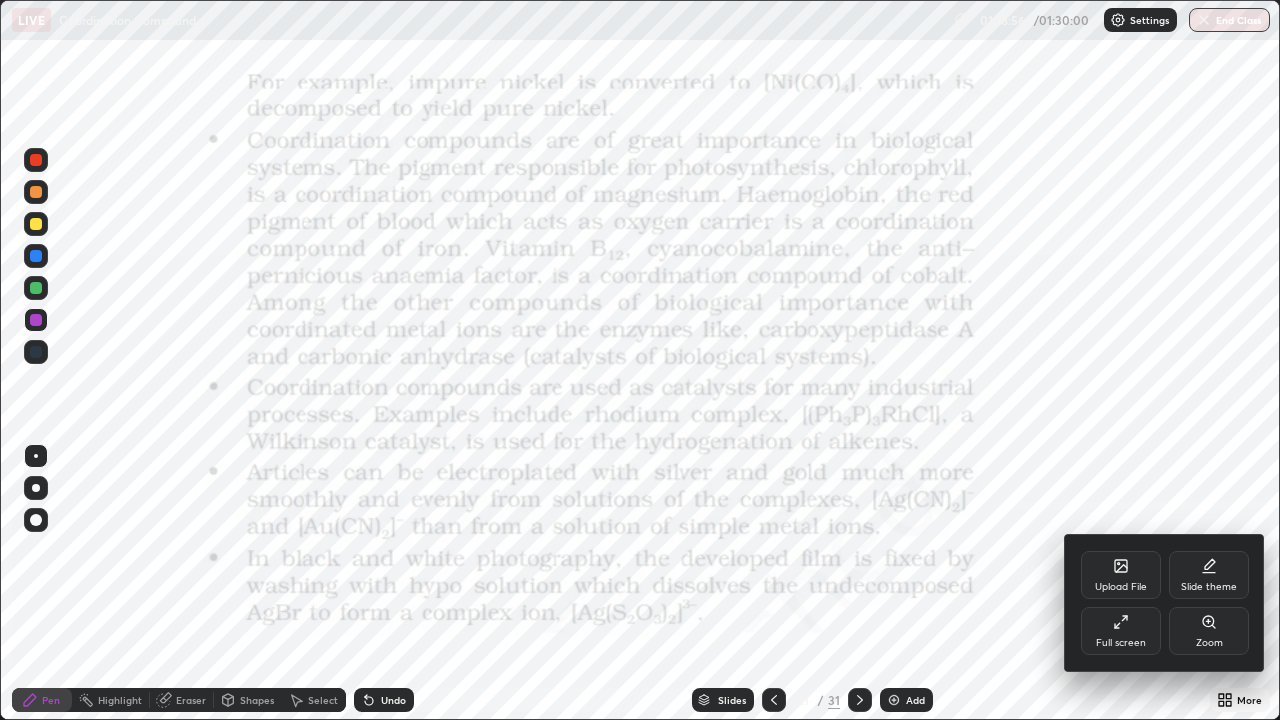 click 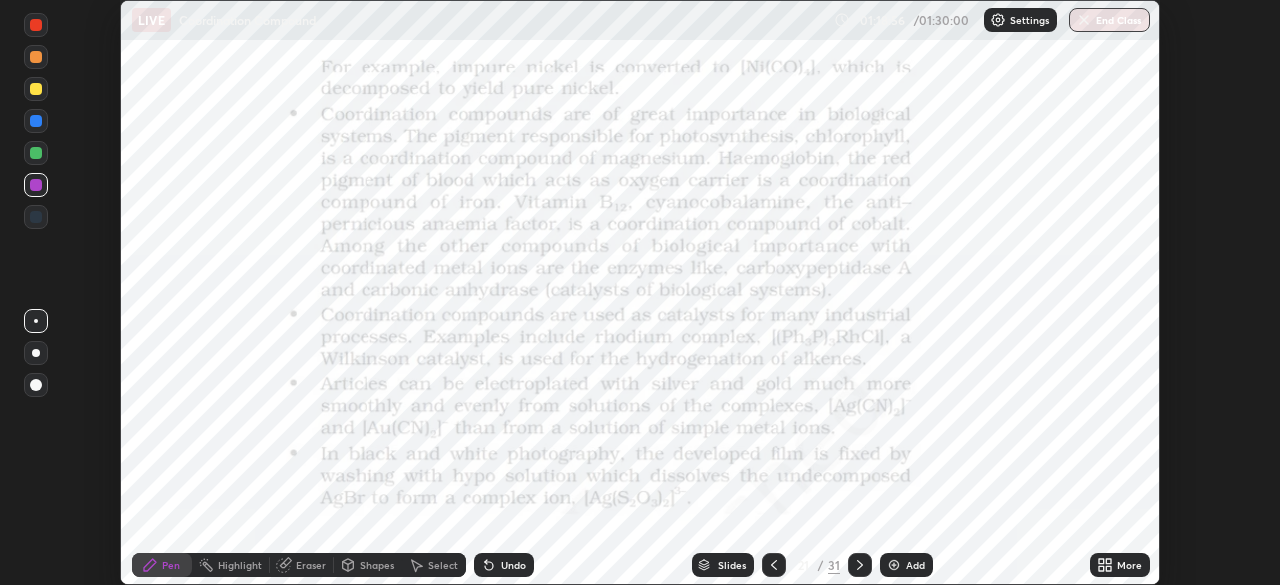 scroll, scrollTop: 585, scrollLeft: 1280, axis: both 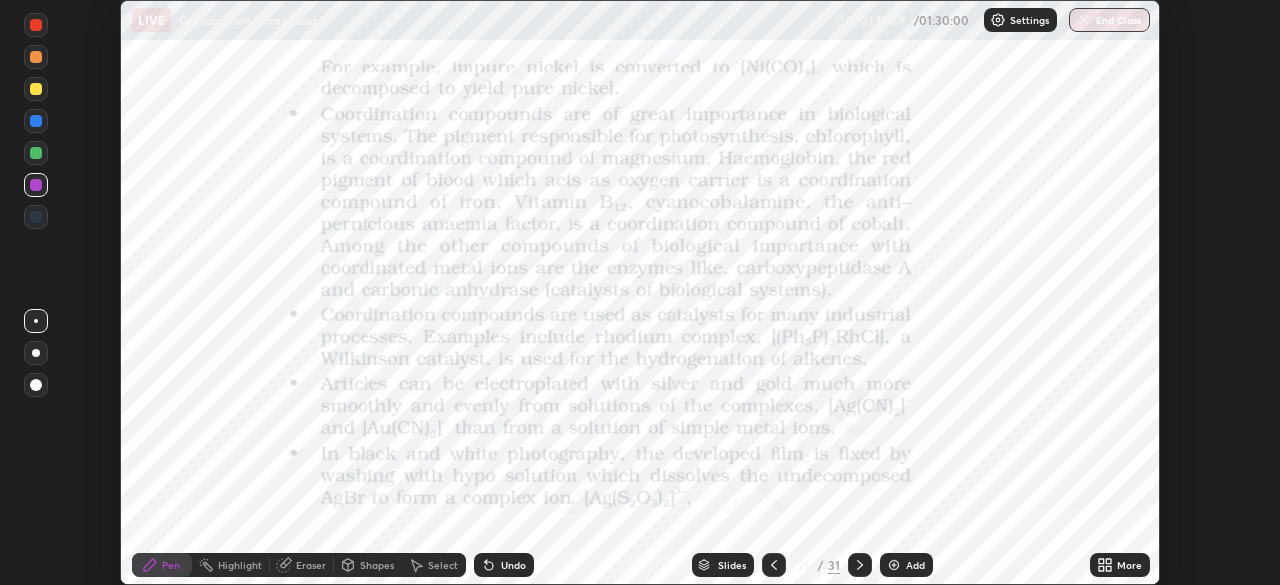 click on "Add" at bounding box center [915, 565] 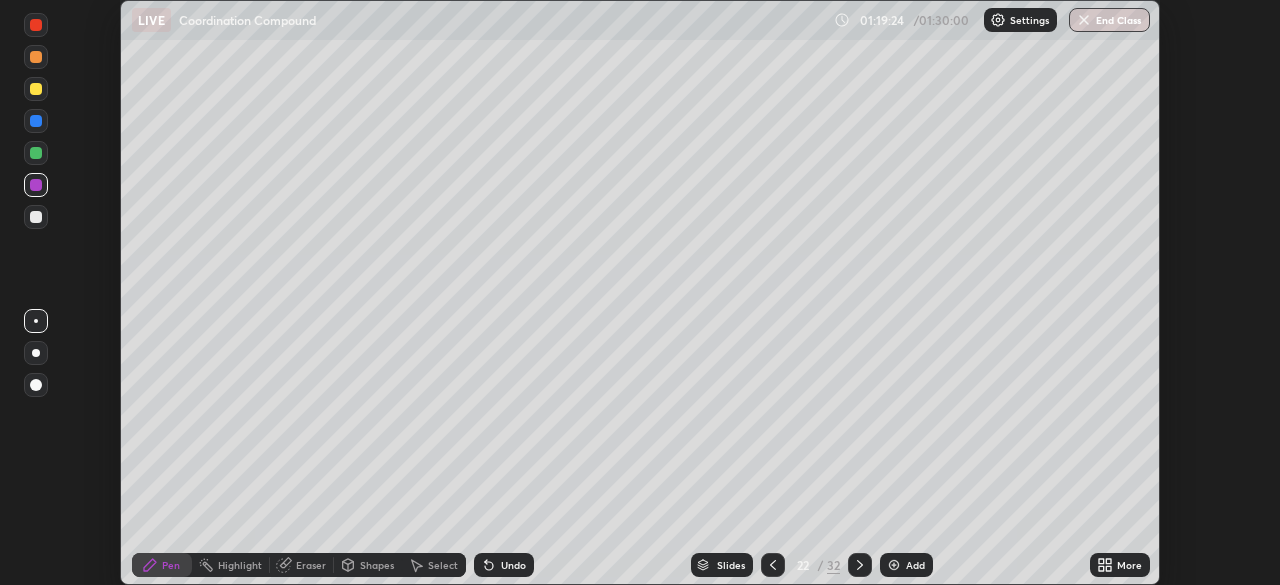 click 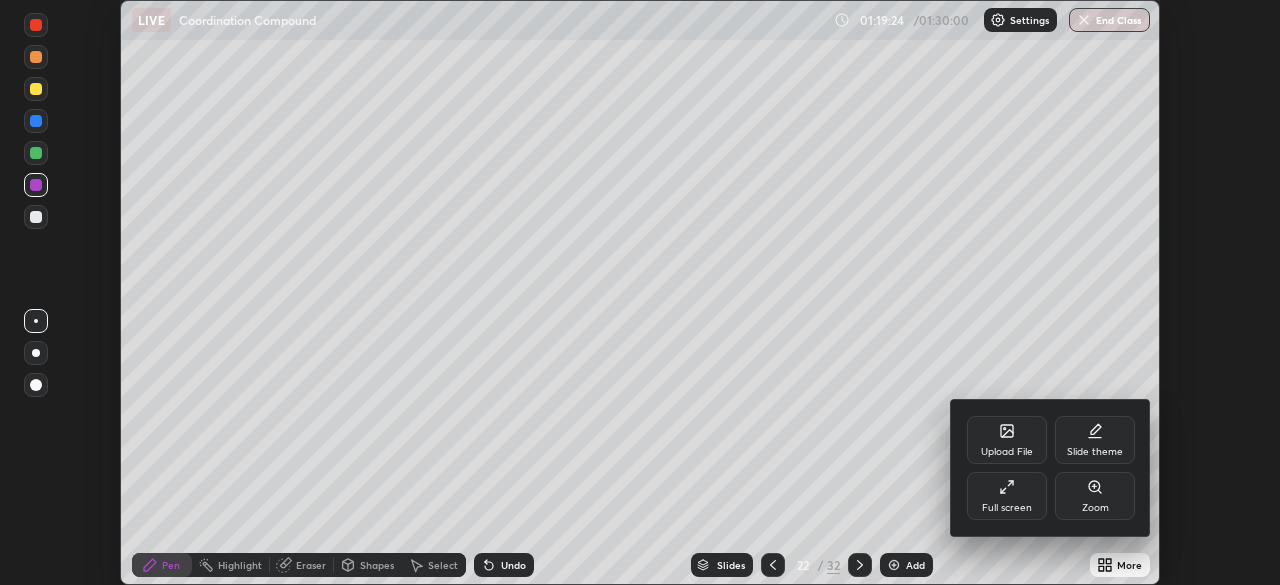 click 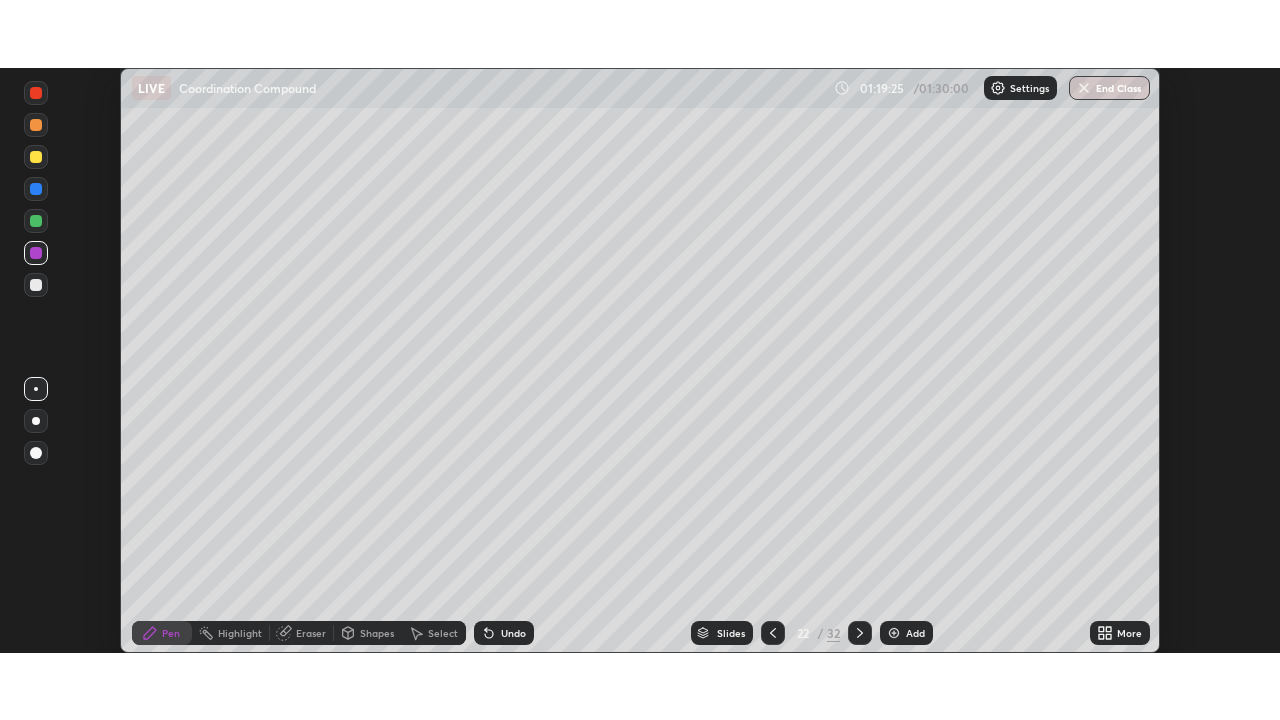 scroll, scrollTop: 99280, scrollLeft: 98720, axis: both 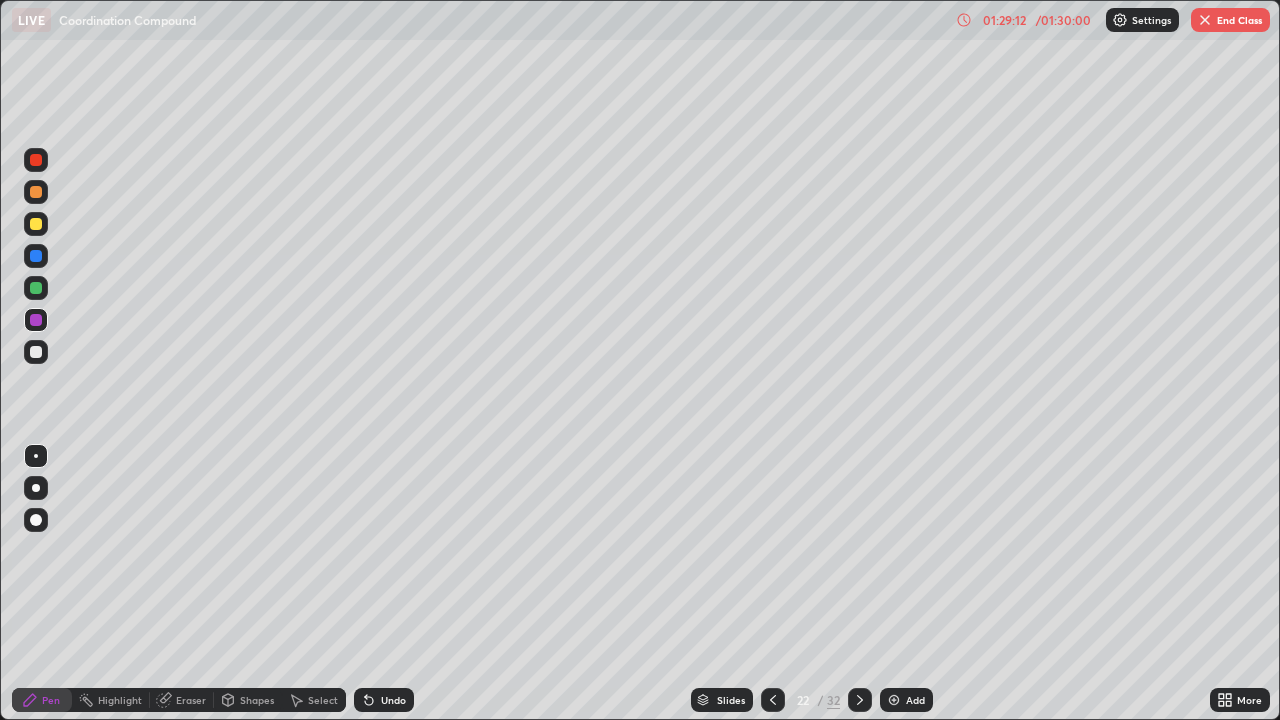 click 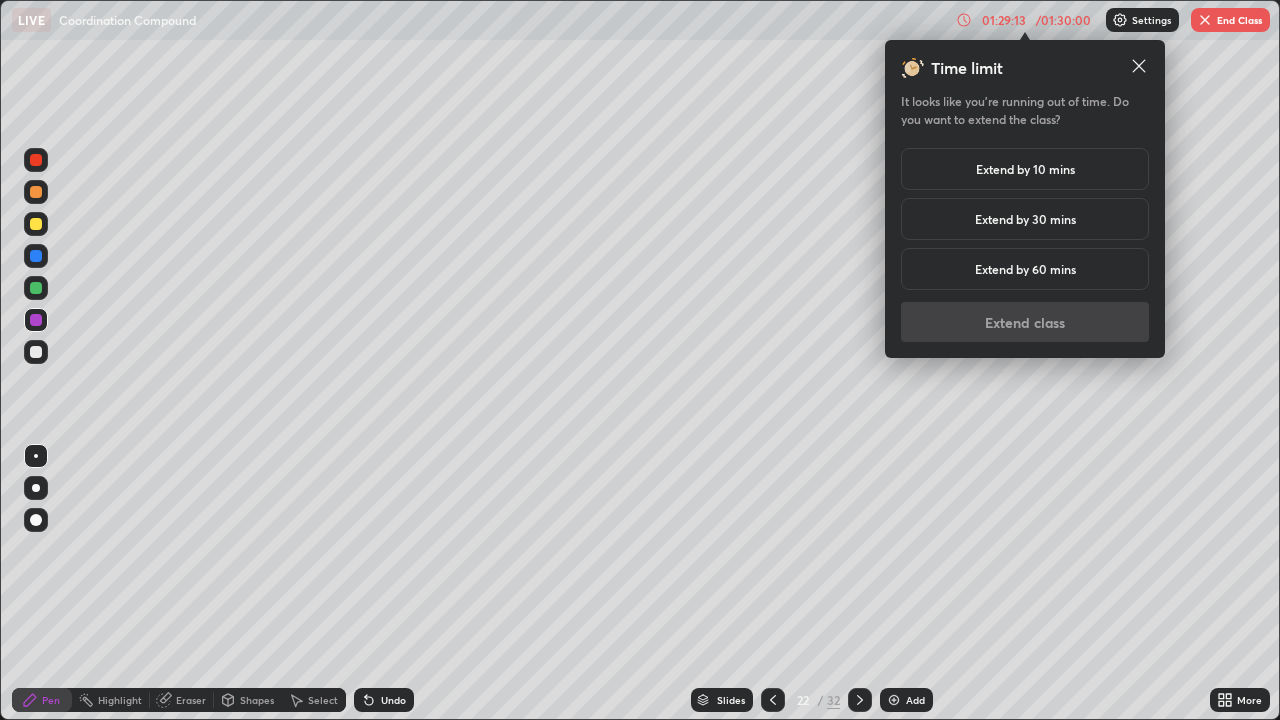 click on "Extend by 10 mins" at bounding box center (1025, 169) 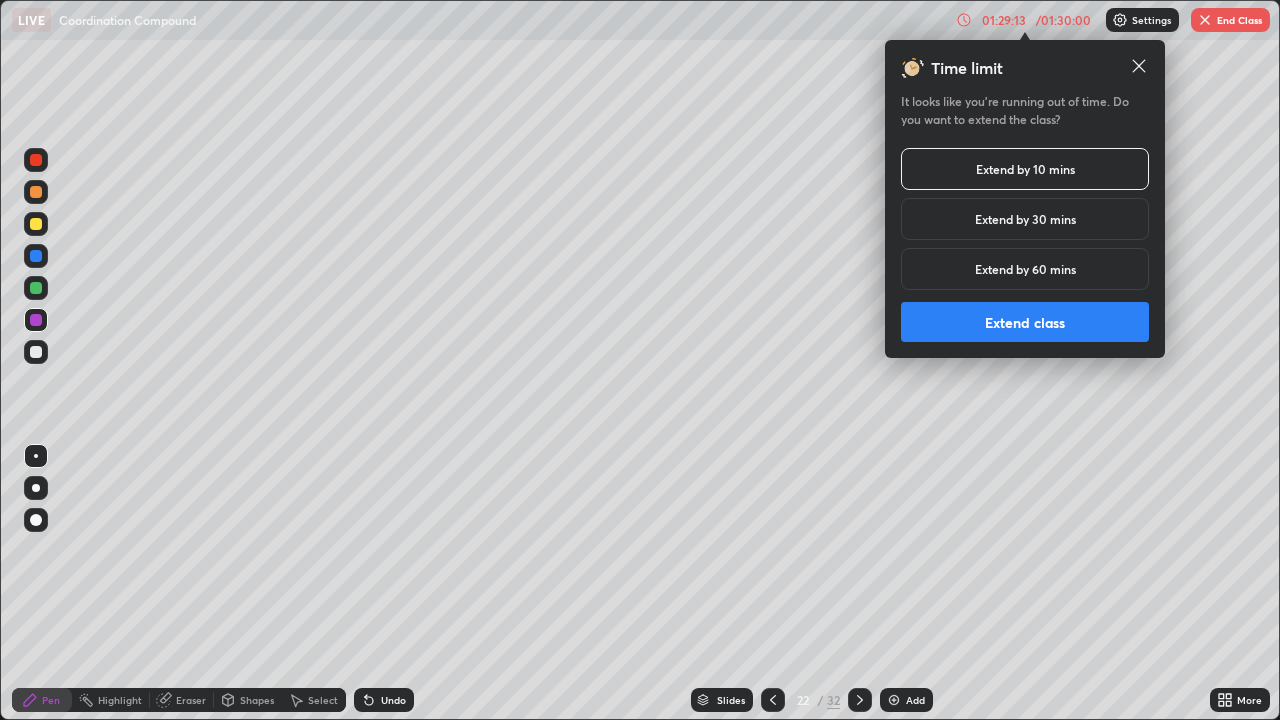 click on "Extend class" at bounding box center (1025, 322) 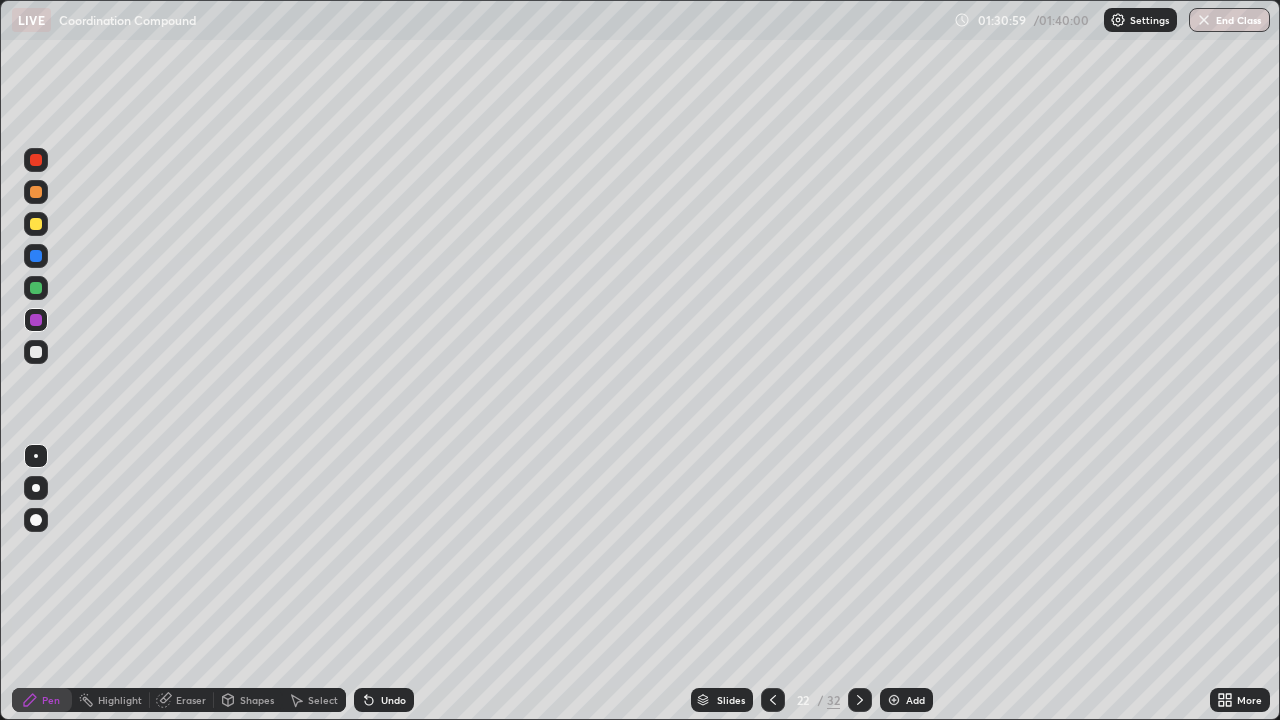 click on "Eraser" at bounding box center [191, 700] 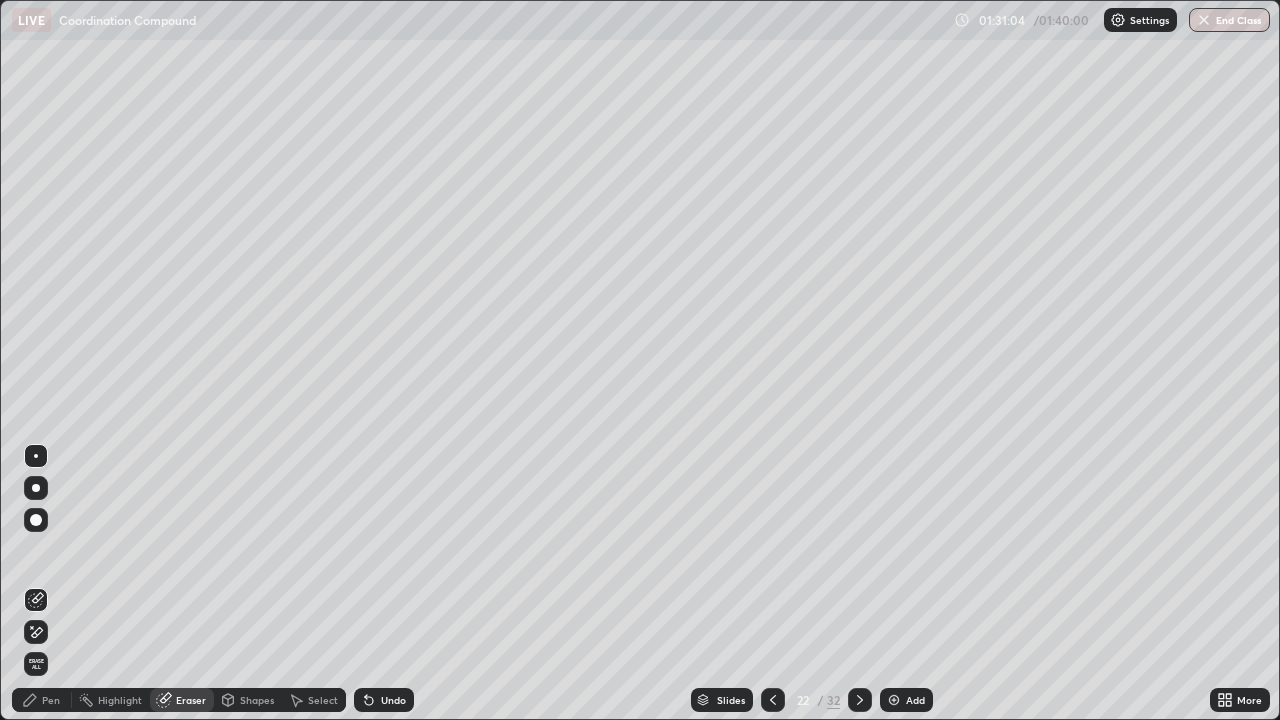 click on "Pen" at bounding box center (51, 700) 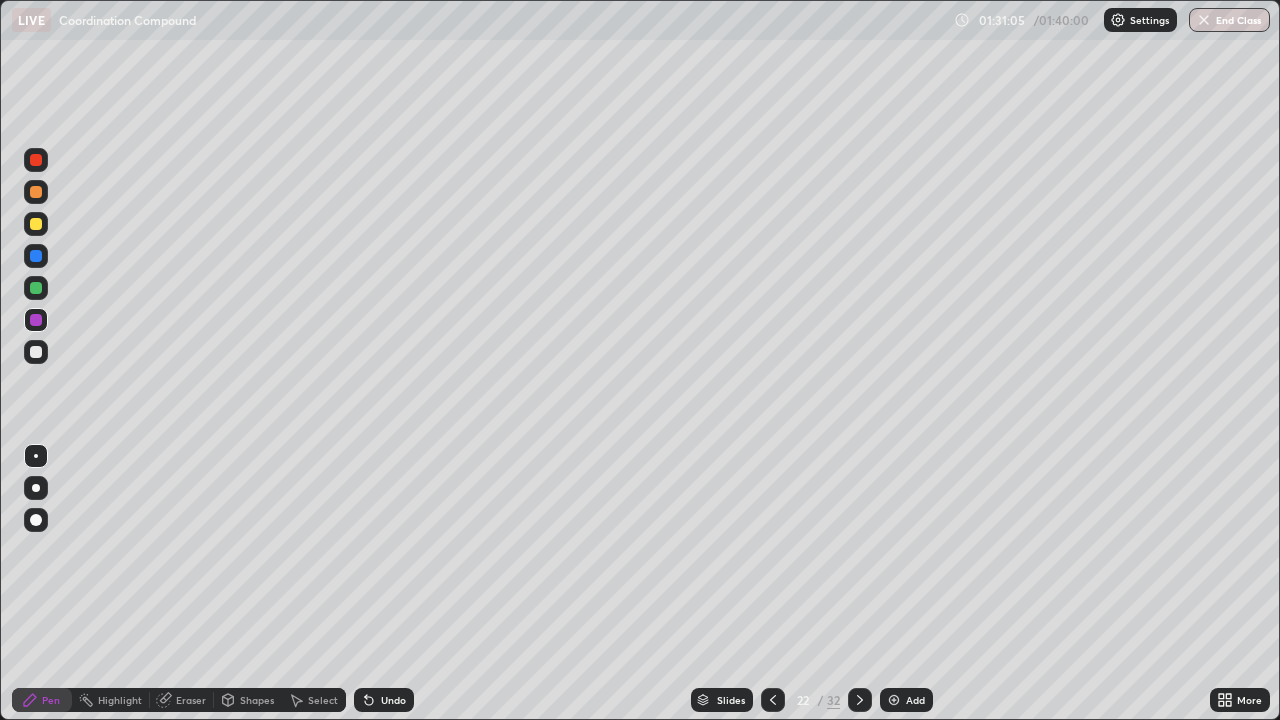 click at bounding box center [36, 288] 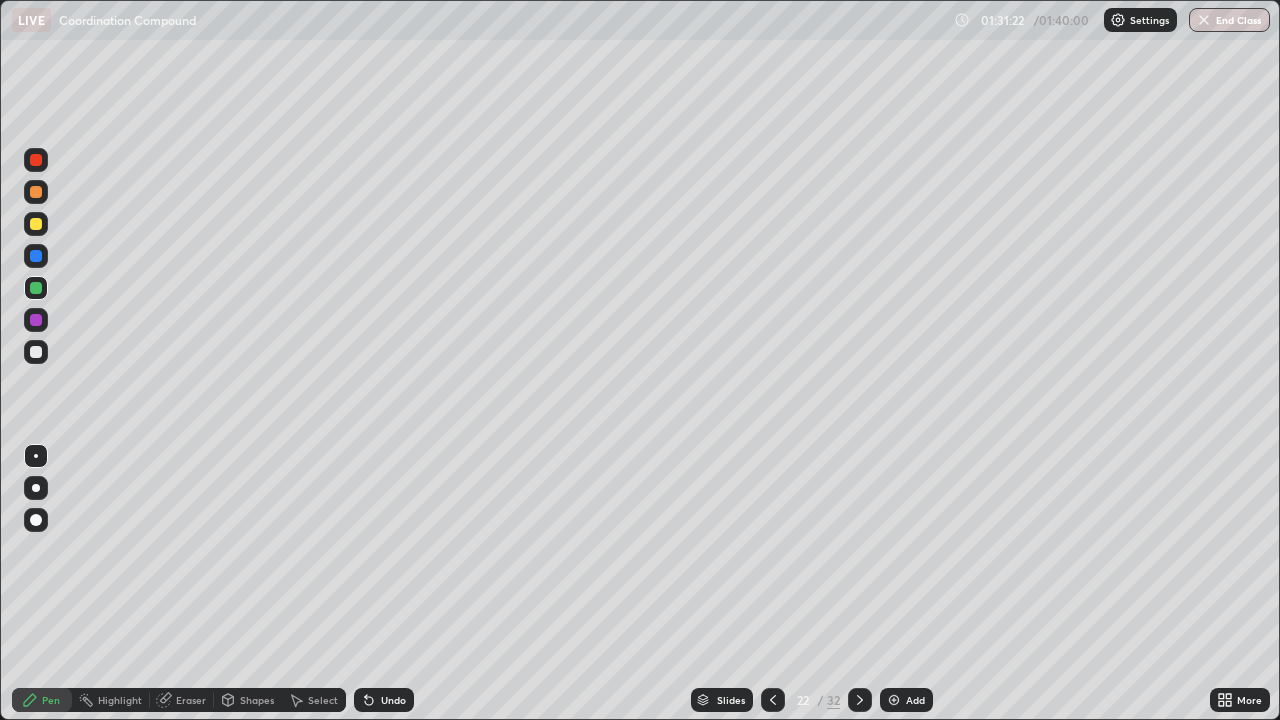 click at bounding box center [36, 256] 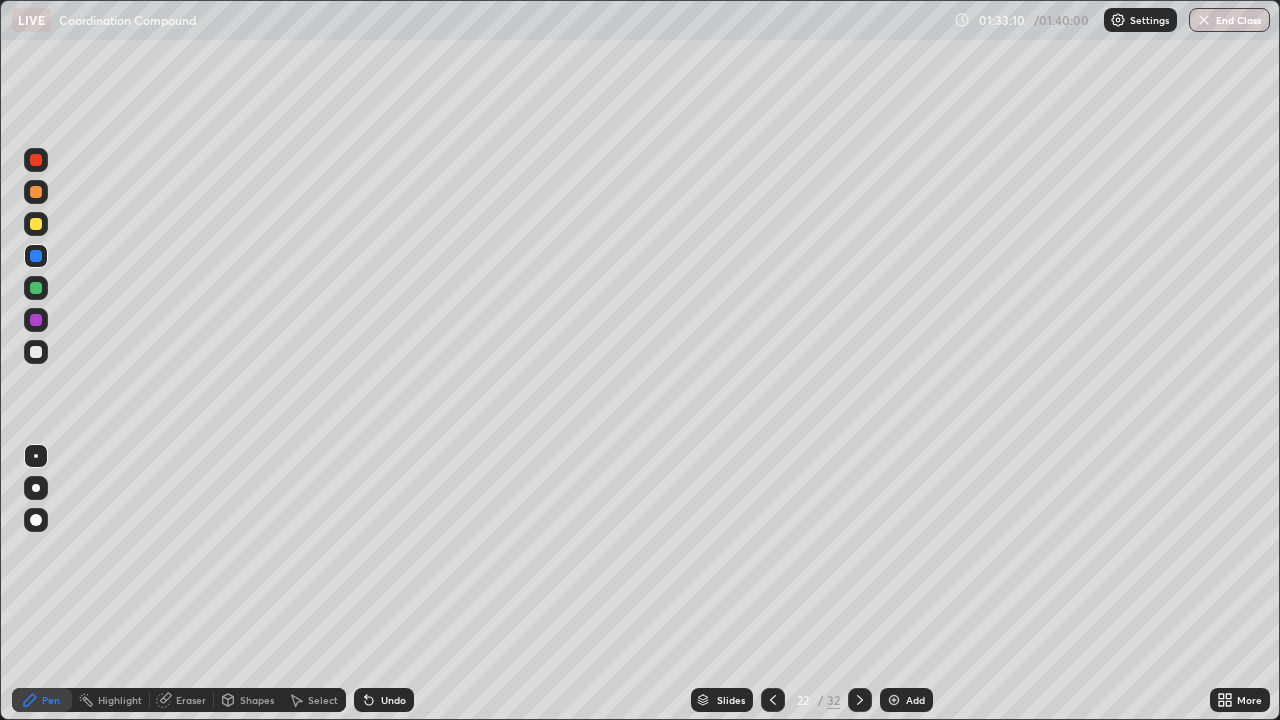 click at bounding box center [36, 192] 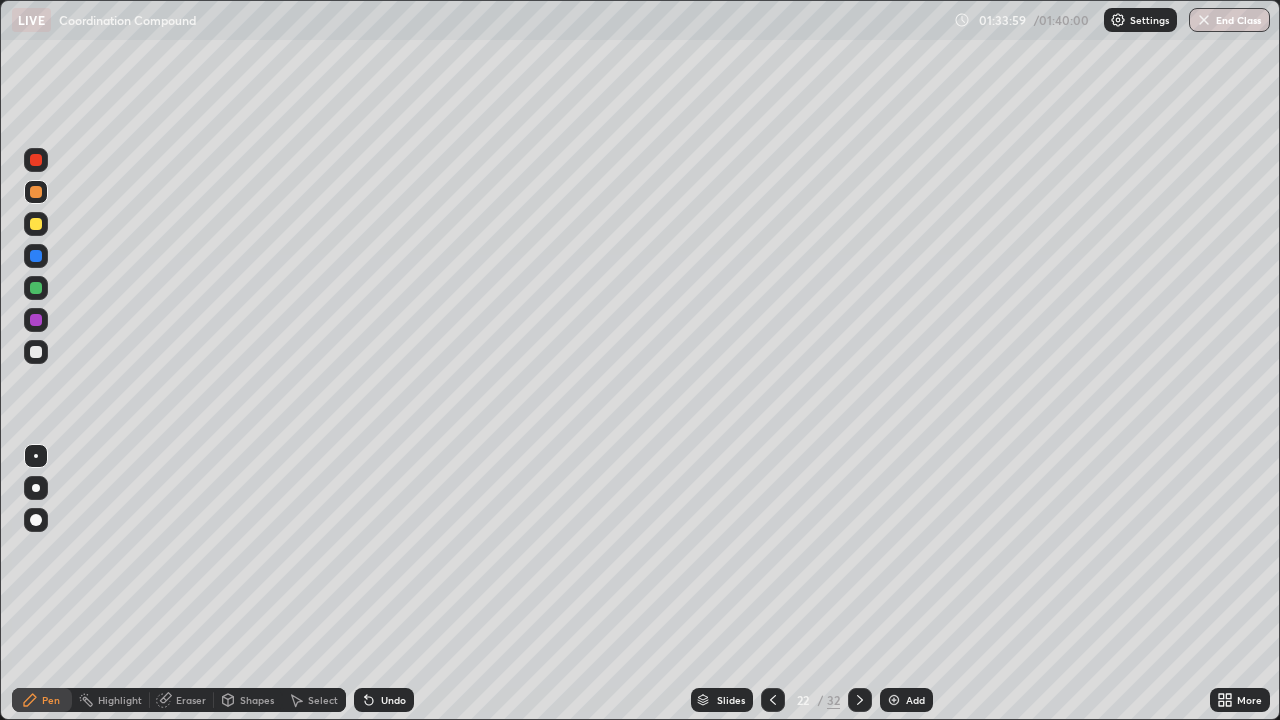 click at bounding box center (36, 160) 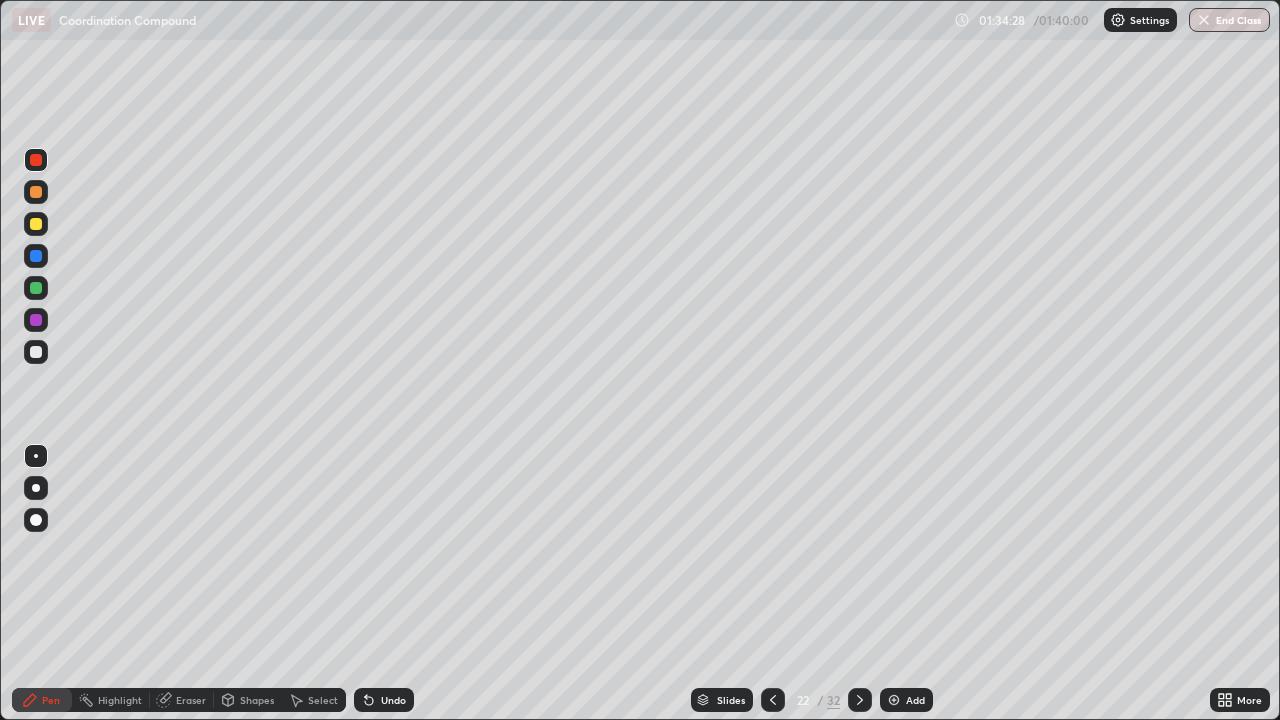 click at bounding box center [36, 288] 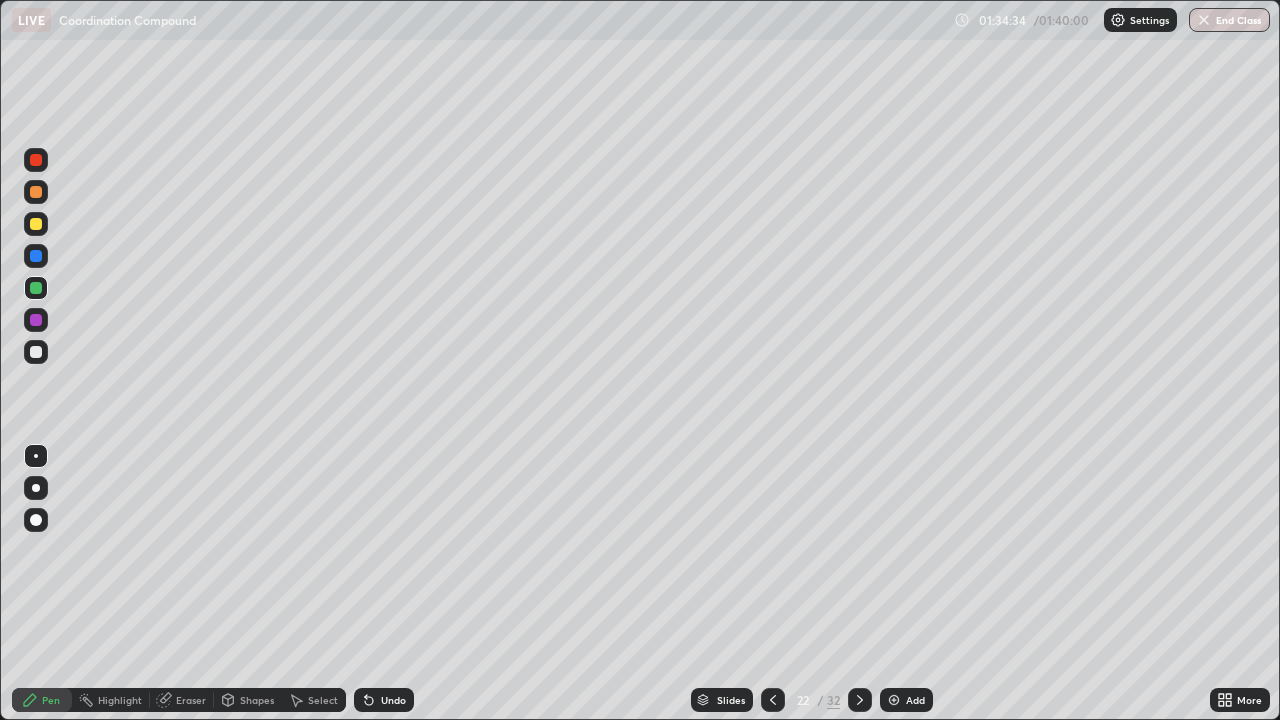 click on "Eraser" at bounding box center (191, 700) 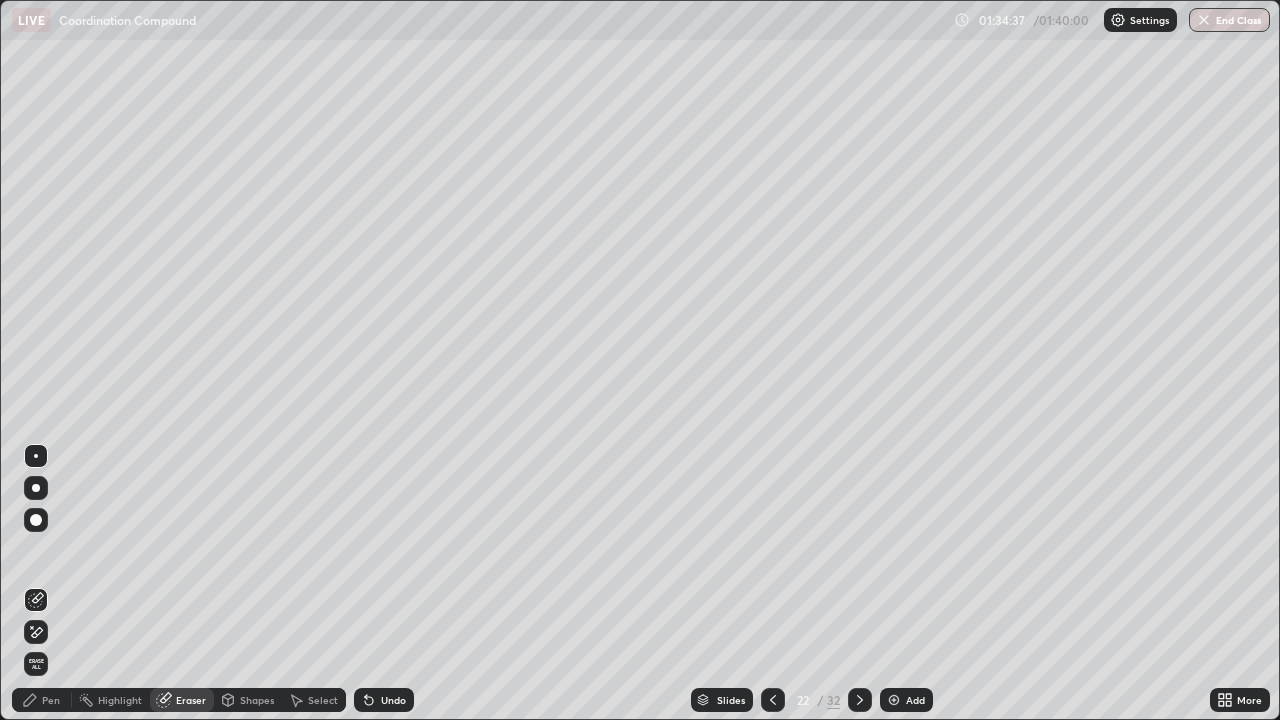 click on "Pen" at bounding box center (42, 700) 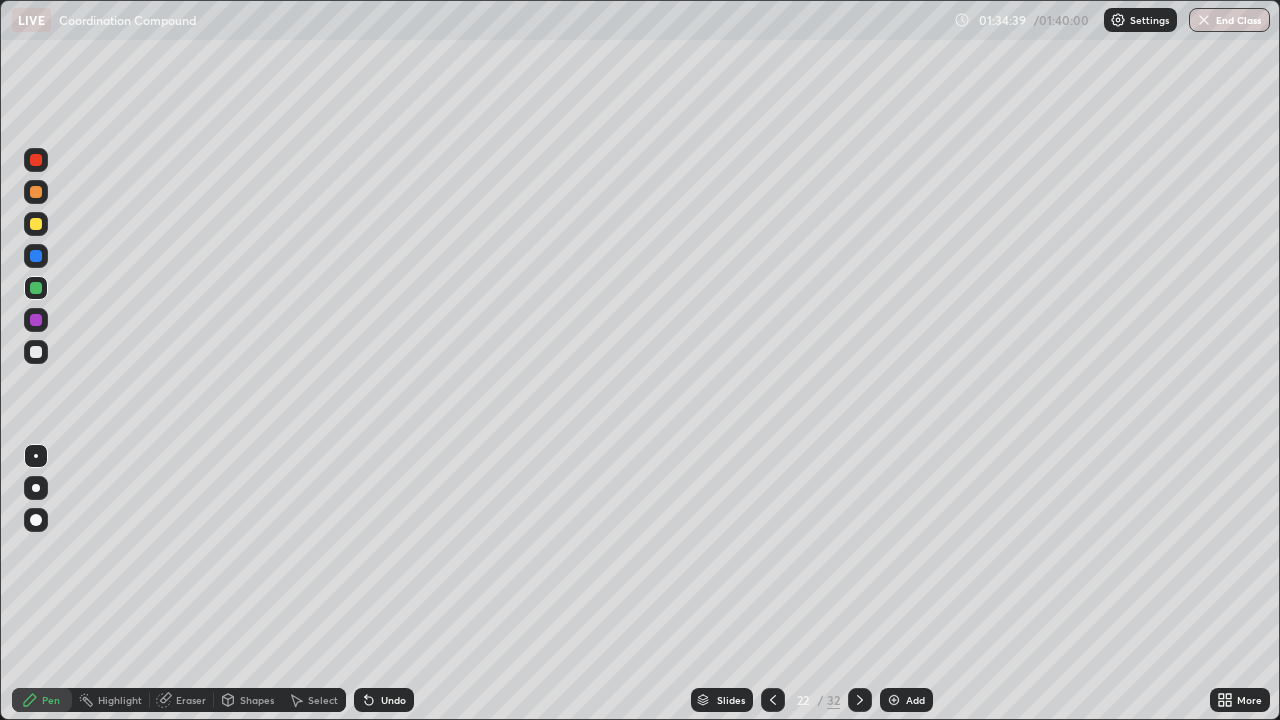 click at bounding box center (36, 160) 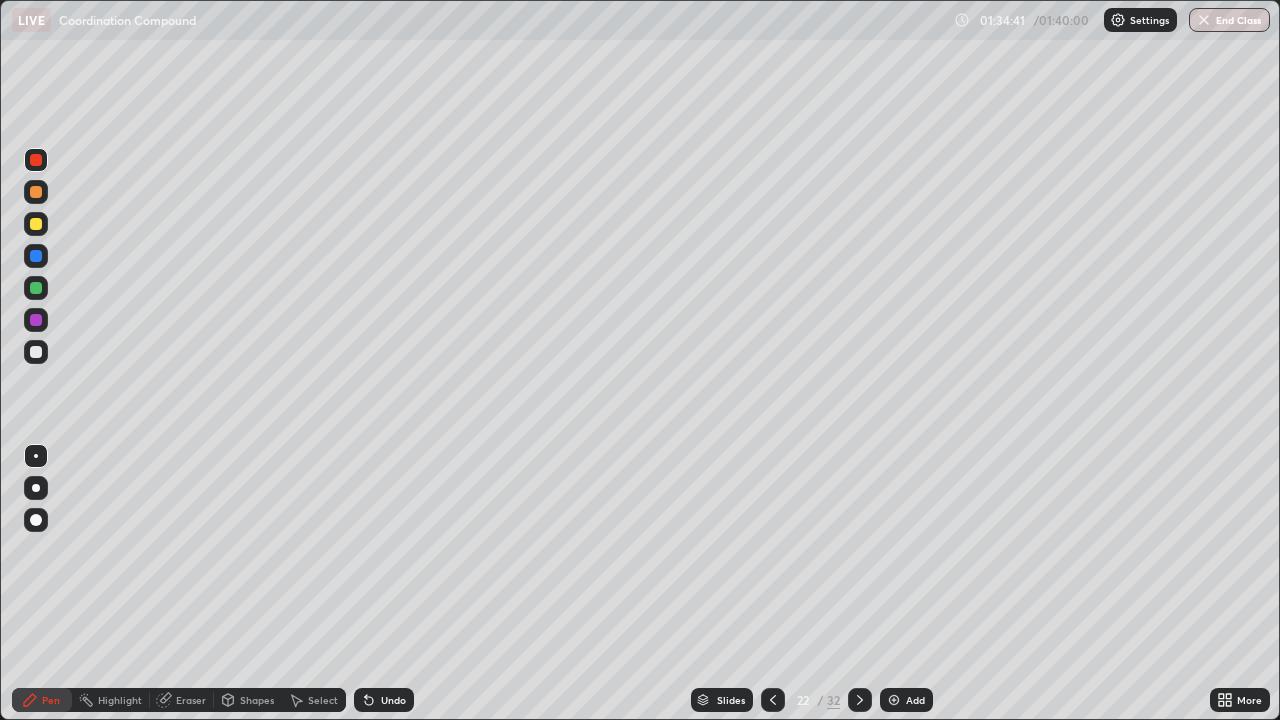 click at bounding box center [36, 288] 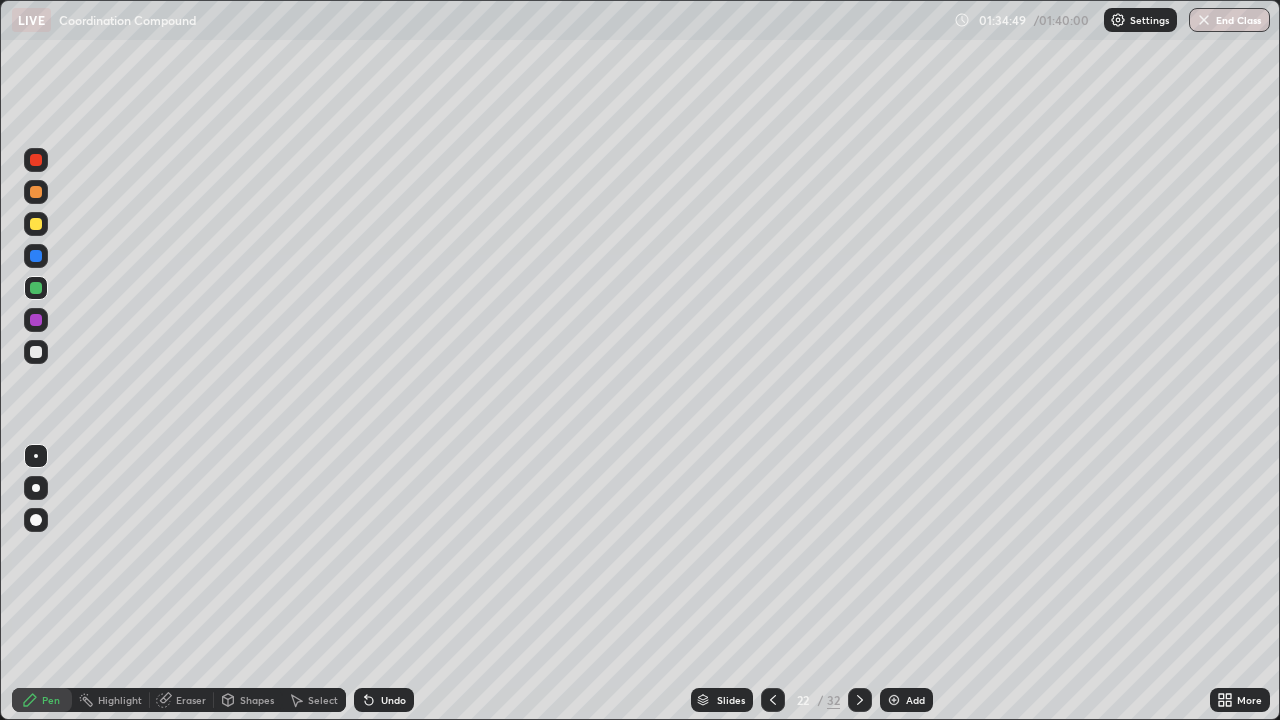 click on "Eraser" at bounding box center (191, 700) 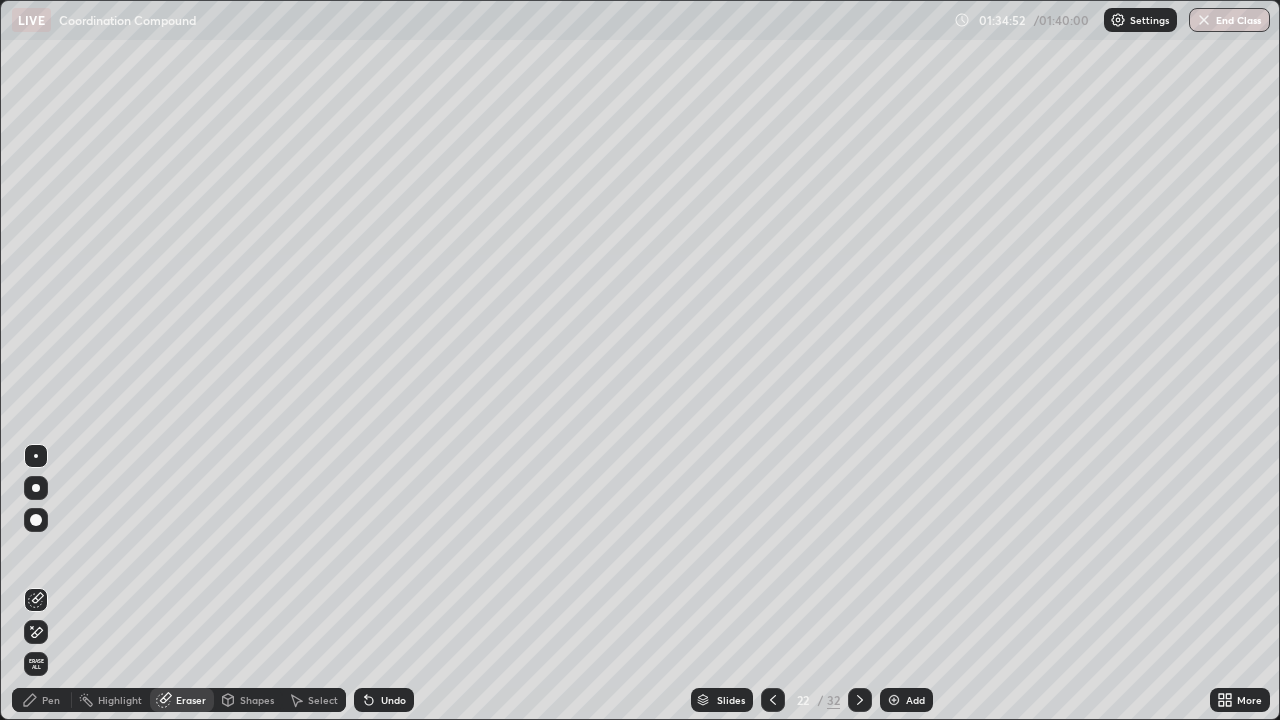 click on "Pen" at bounding box center (51, 700) 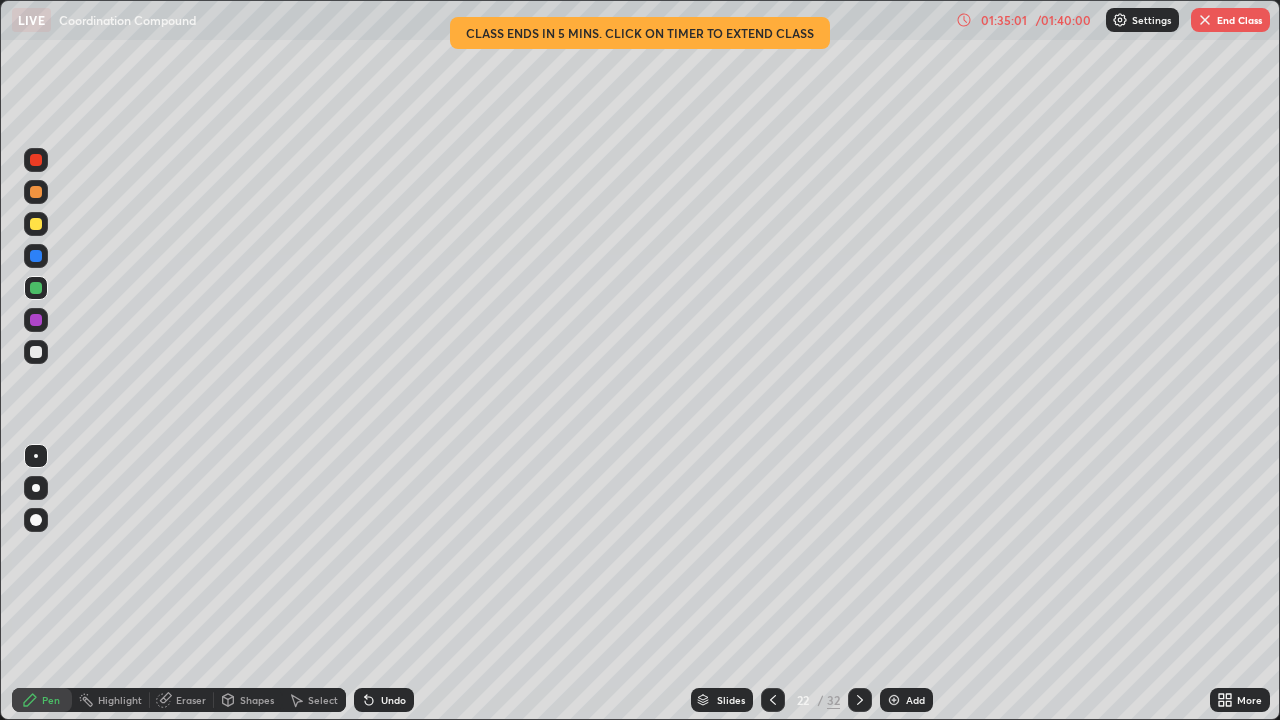 click at bounding box center (36, 256) 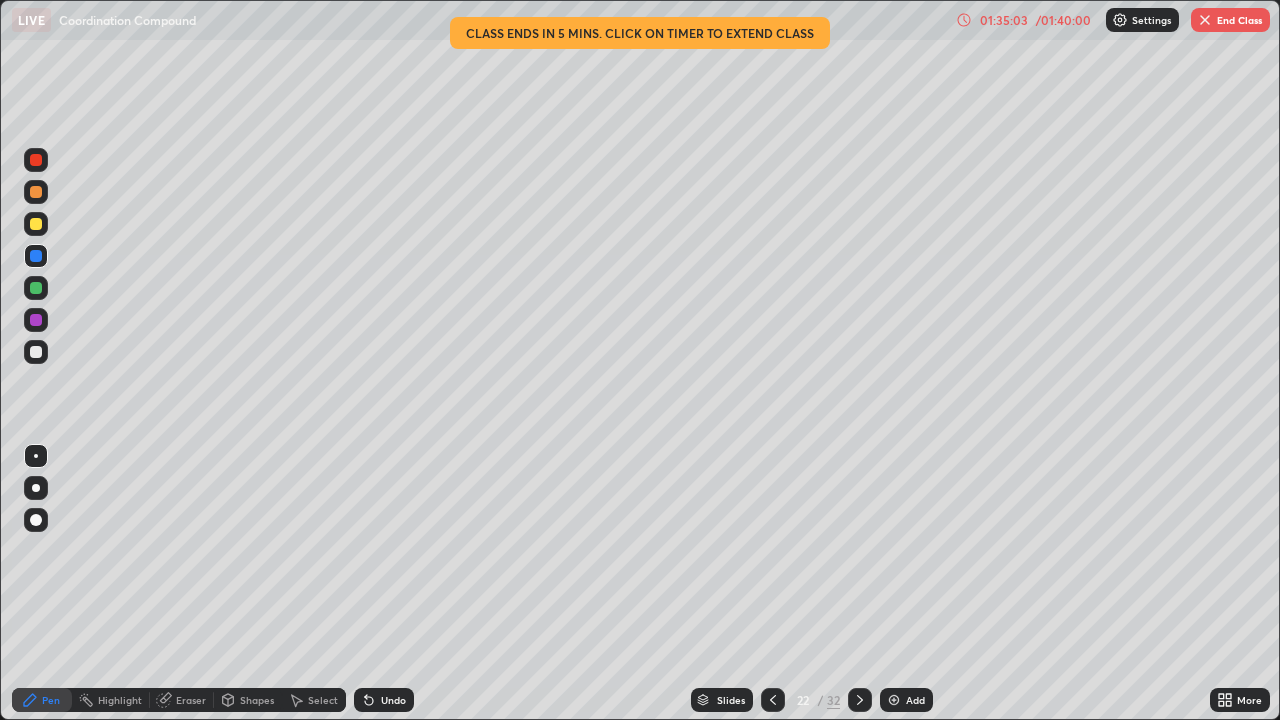 click 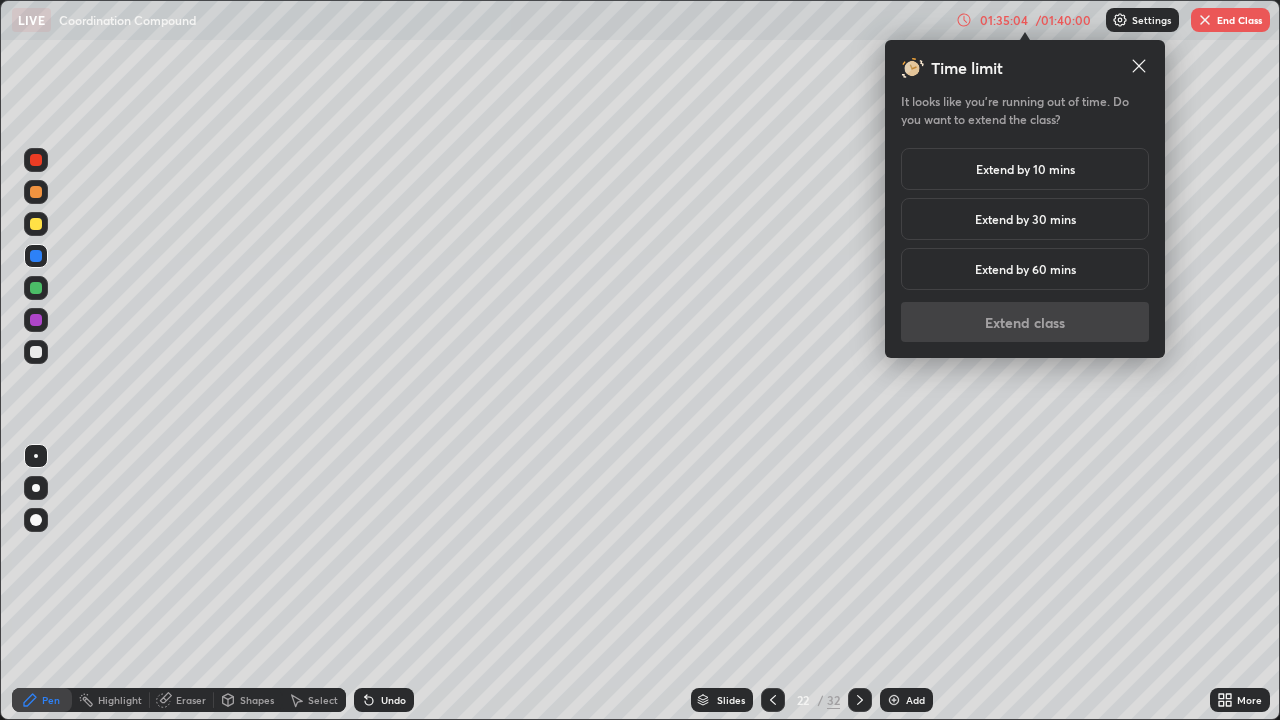 click on "Extend by 30 mins" at bounding box center [1025, 219] 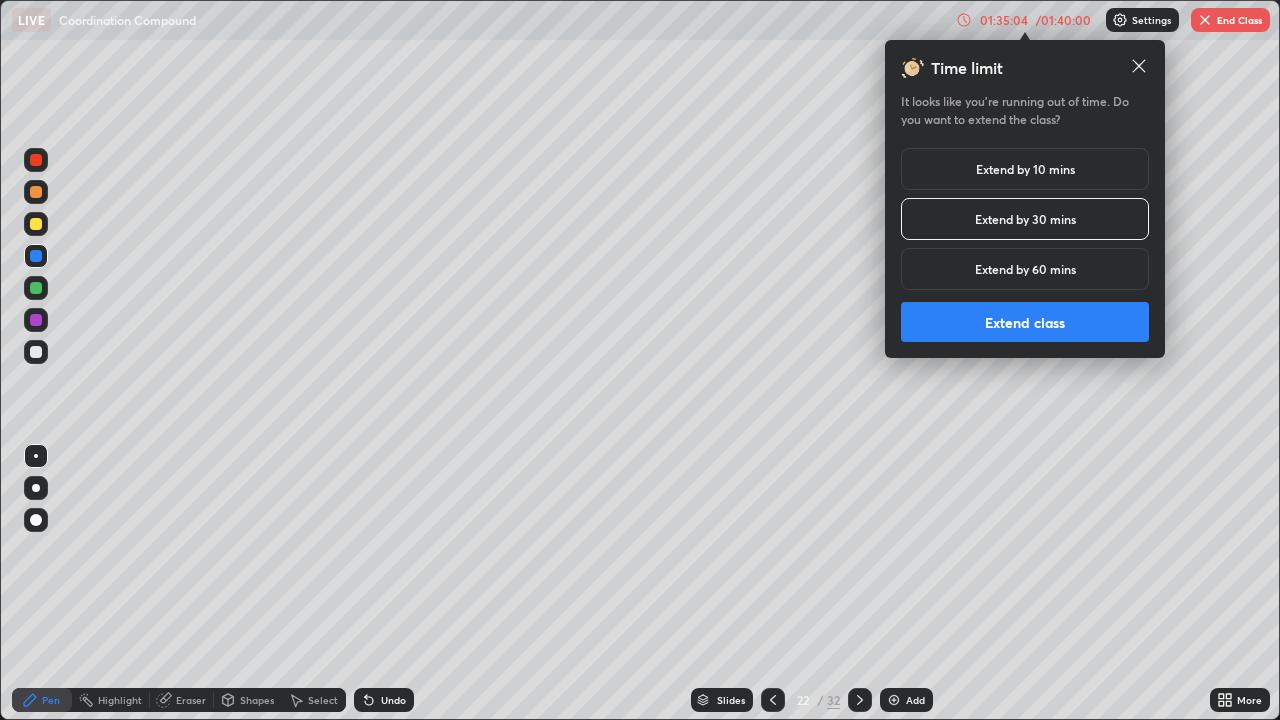 click on "Extend class" at bounding box center [1025, 322] 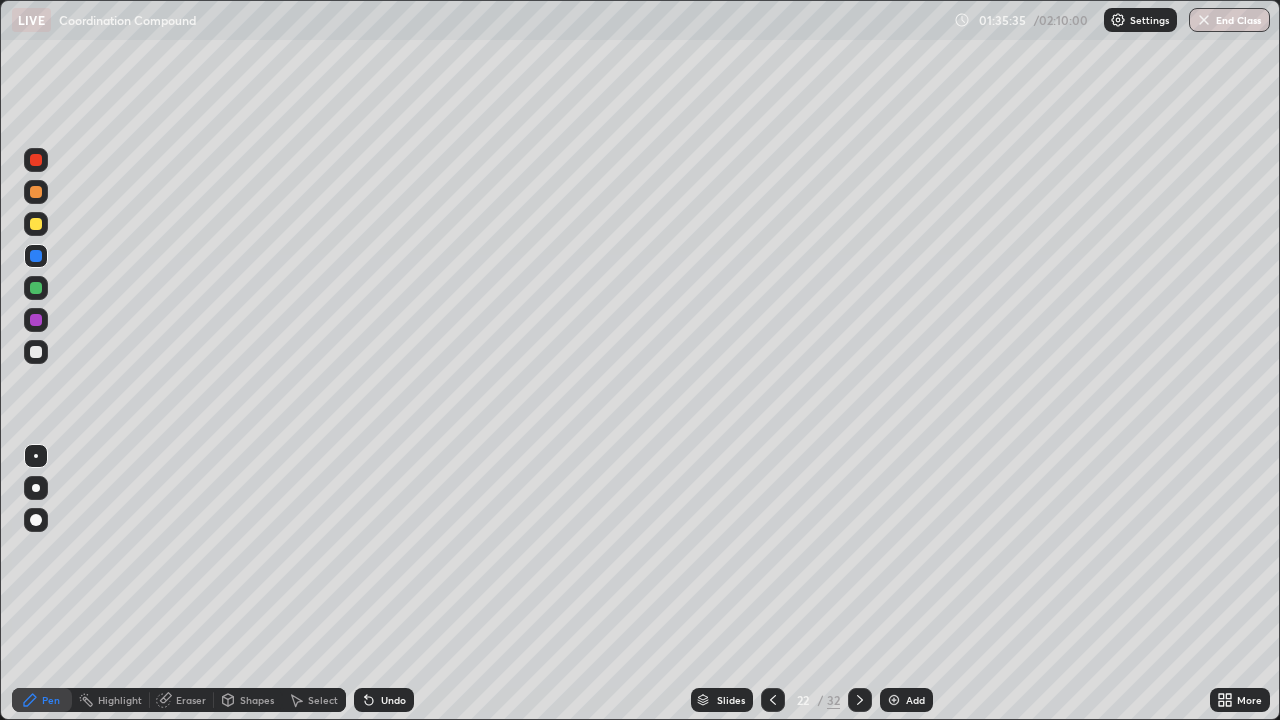 click at bounding box center [36, 224] 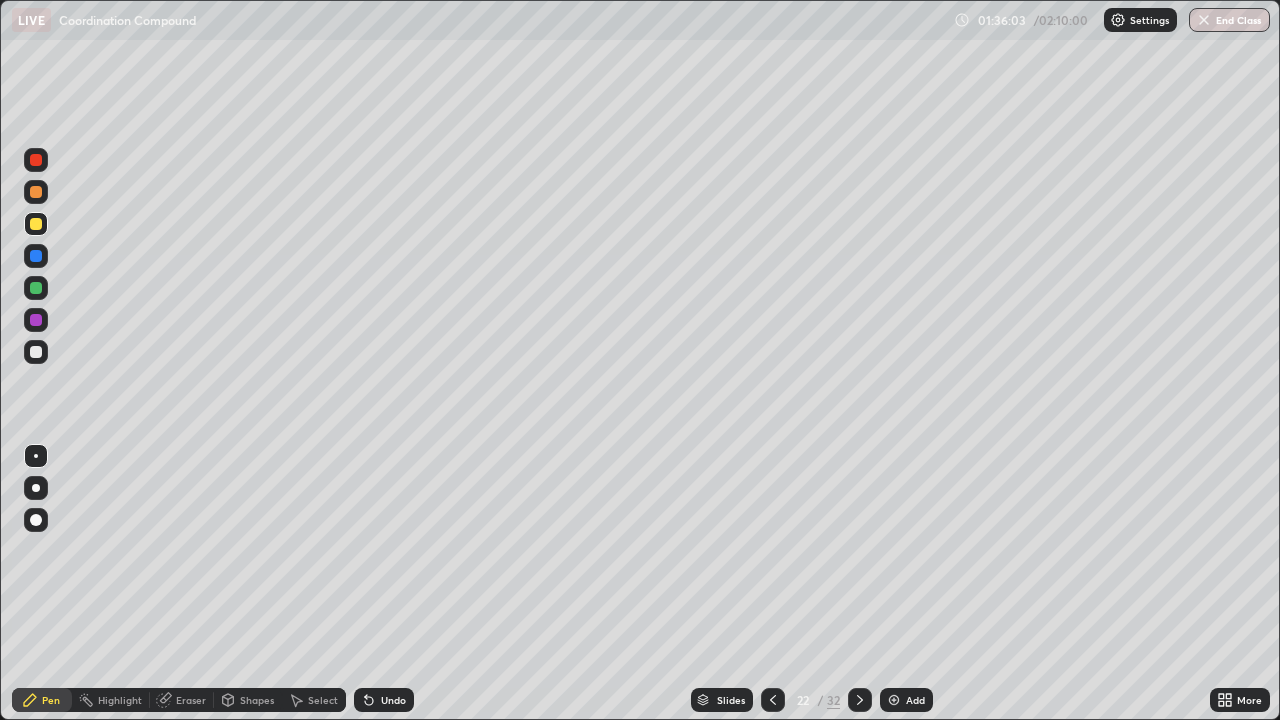 click at bounding box center [36, 320] 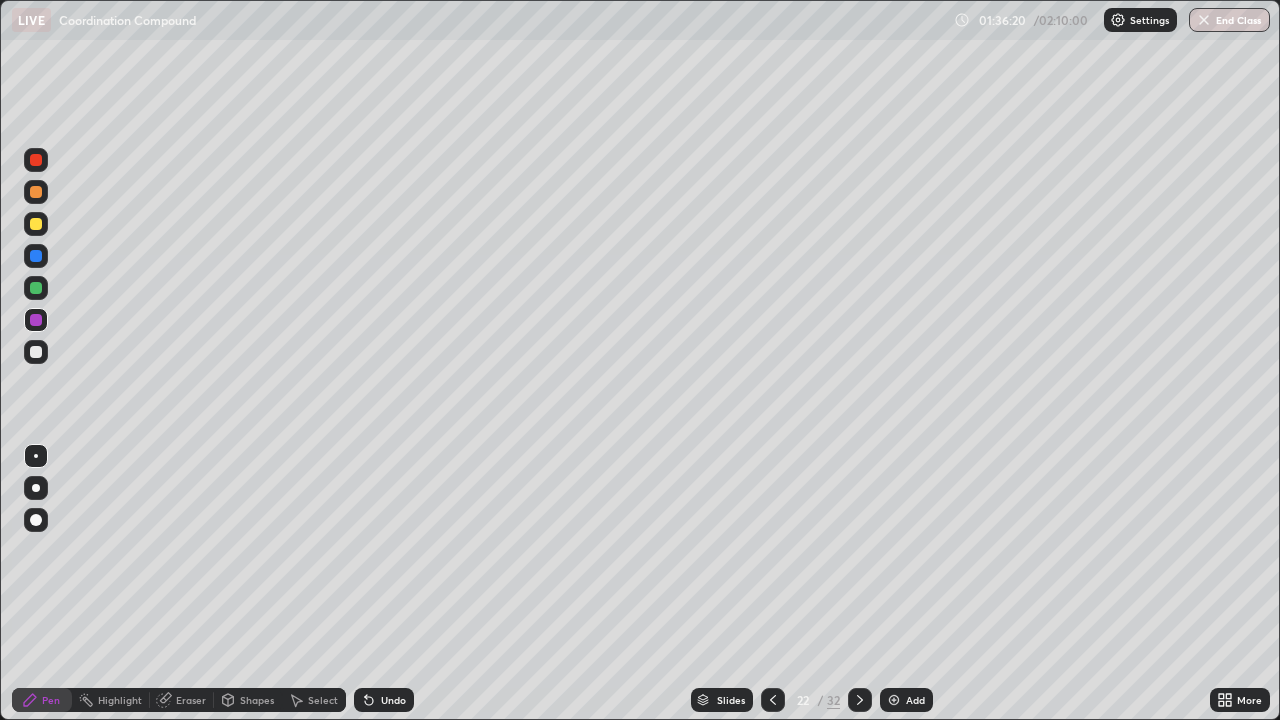 click at bounding box center (36, 224) 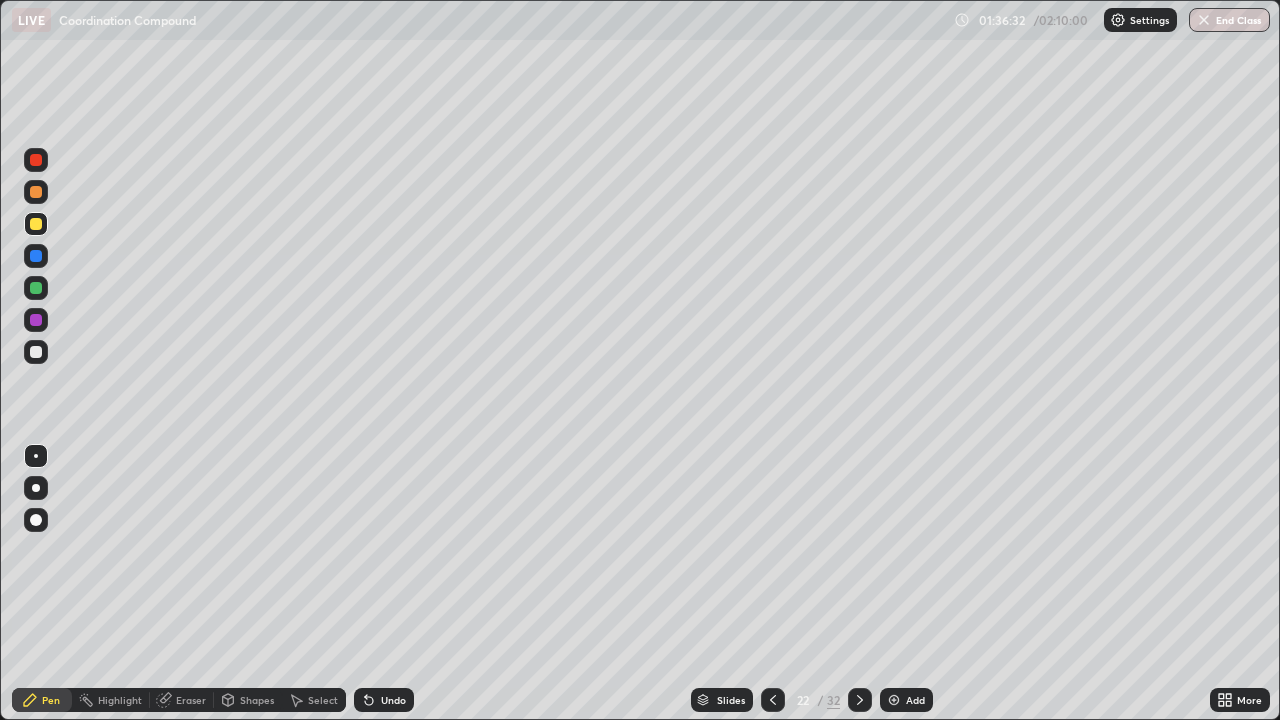 click at bounding box center [36, 192] 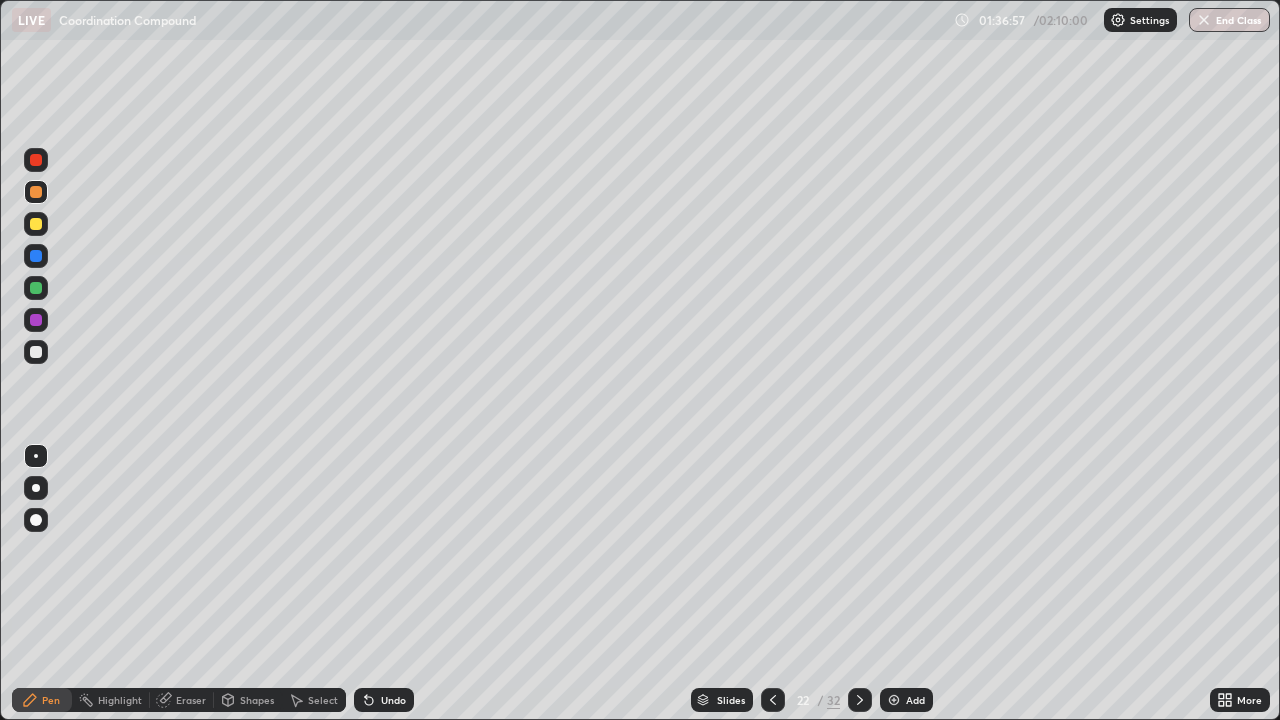 click at bounding box center [36, 256] 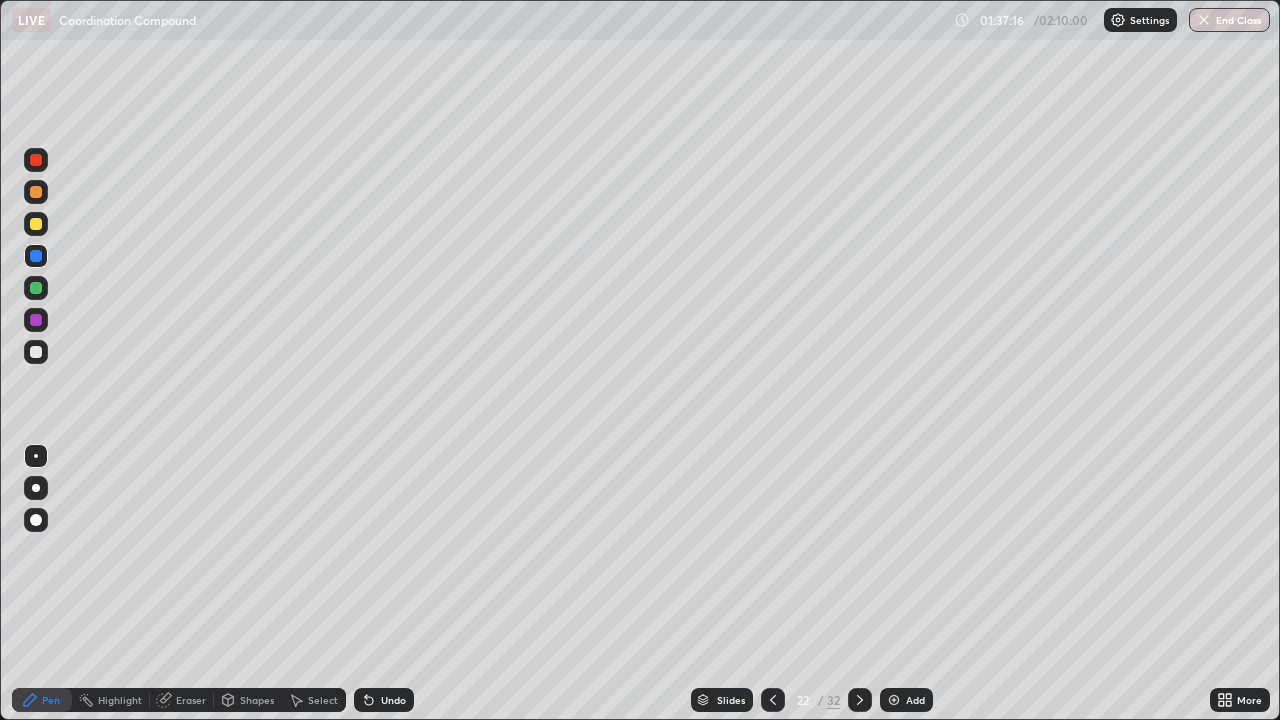 click on "Add" at bounding box center [906, 700] 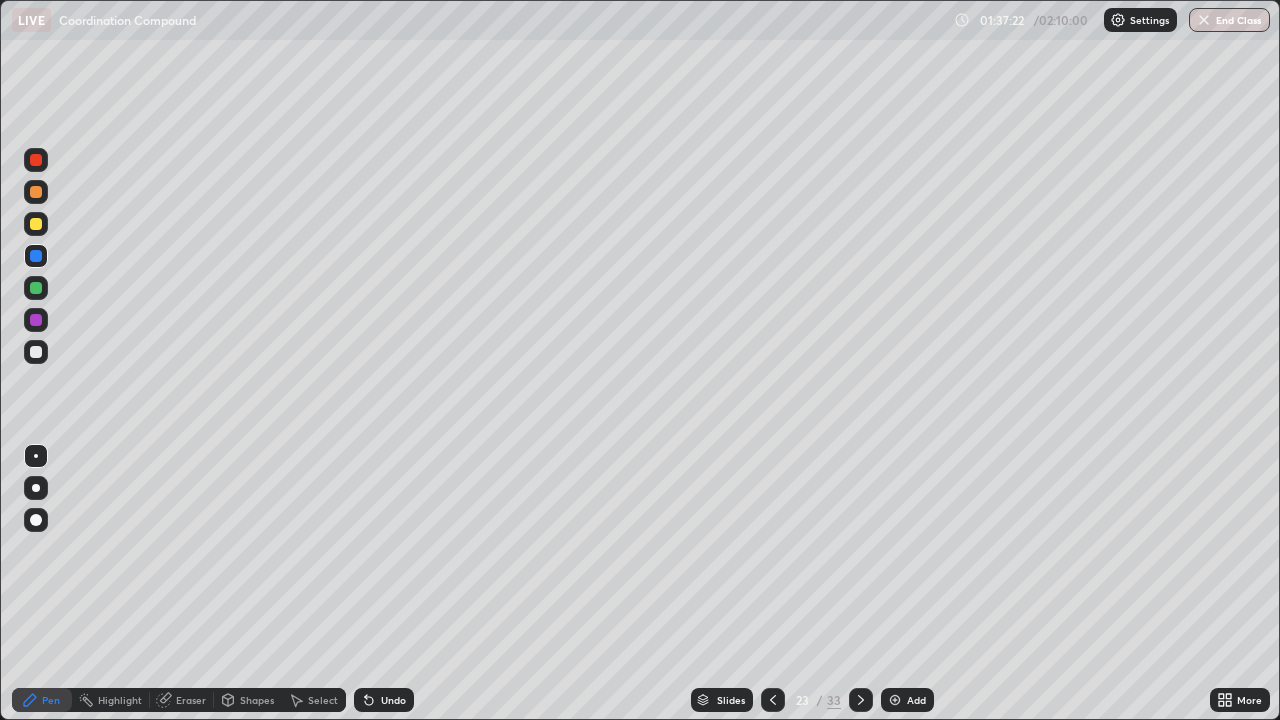 click on "Eraser" at bounding box center [191, 700] 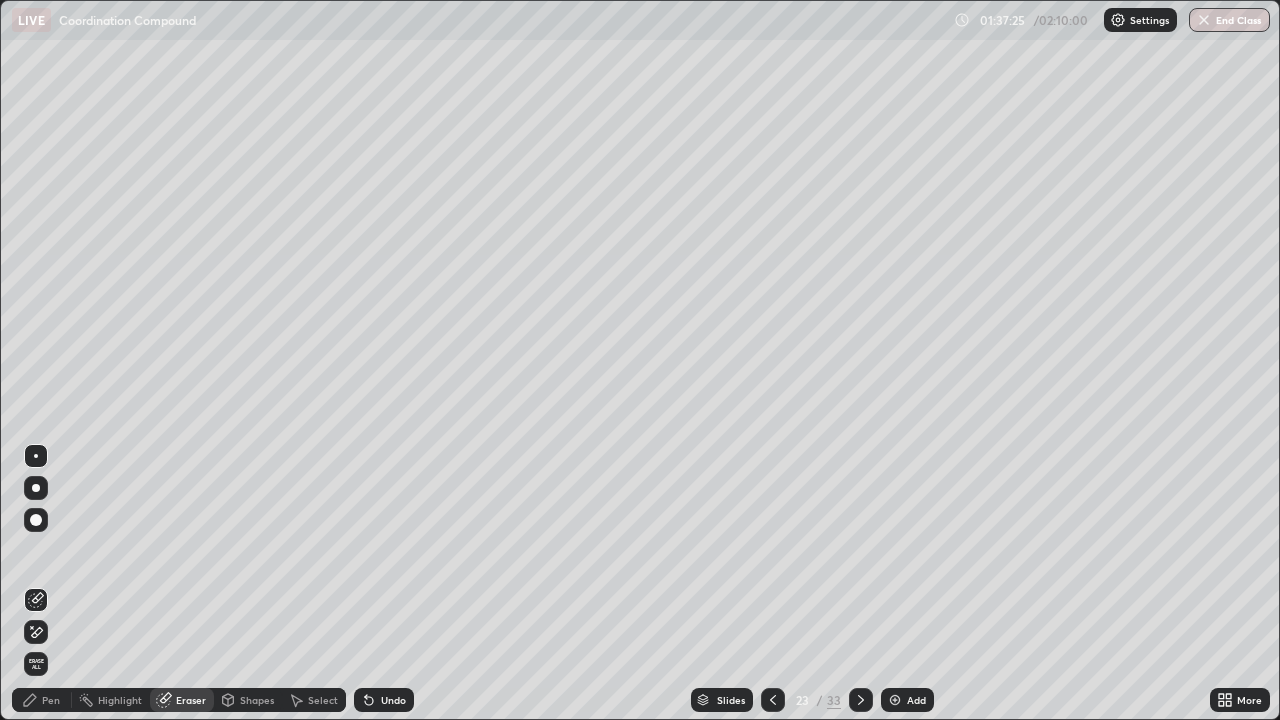 click on "Pen" at bounding box center [51, 700] 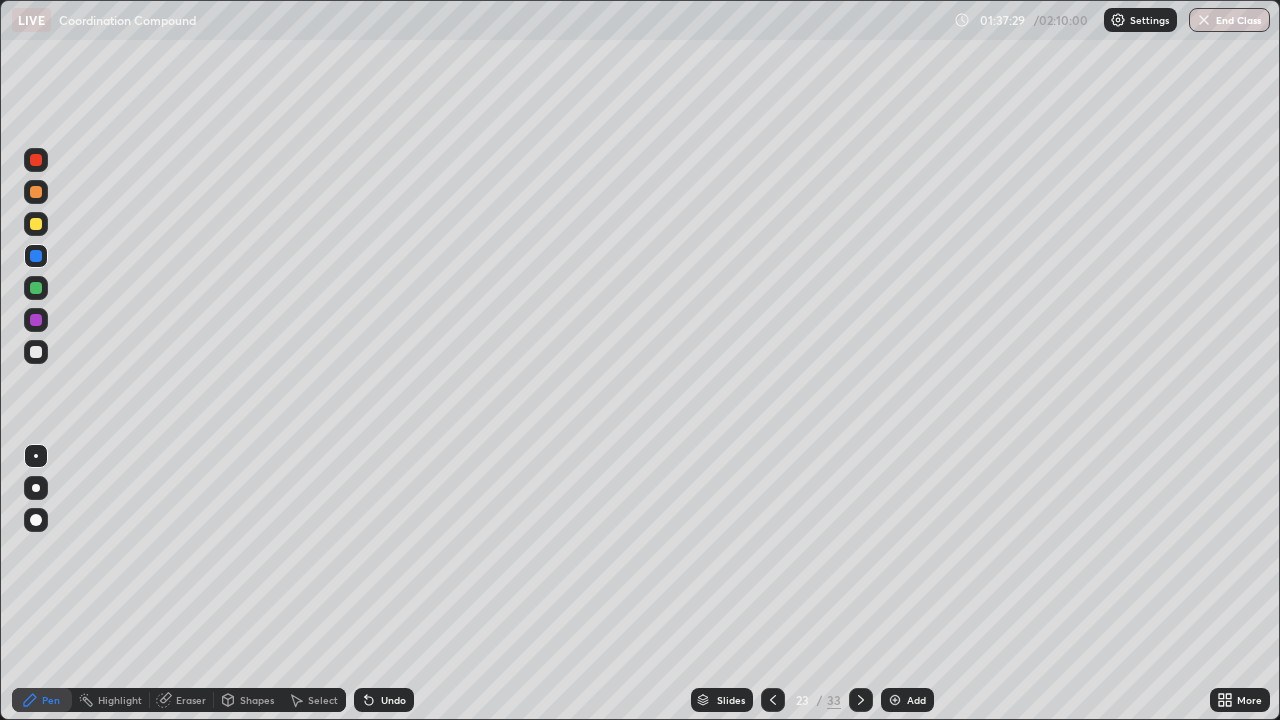 click at bounding box center (36, 224) 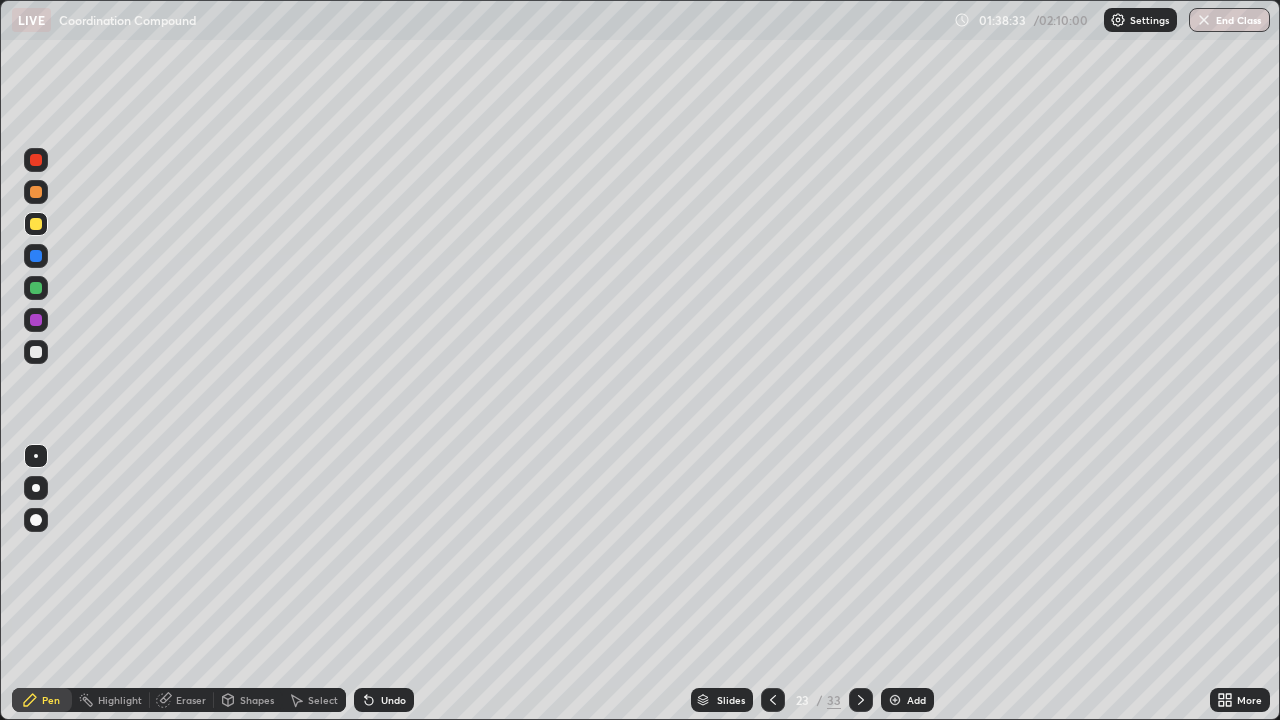 click on "Highlight" at bounding box center [120, 700] 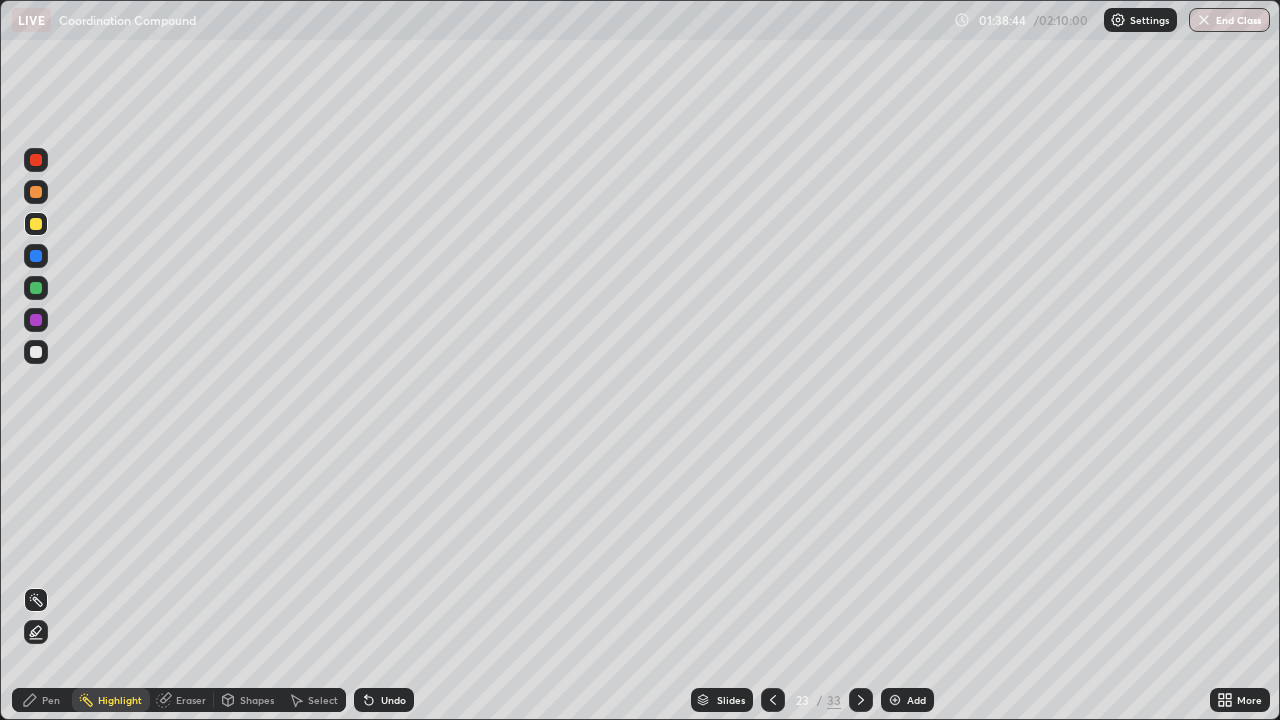 click at bounding box center (36, 320) 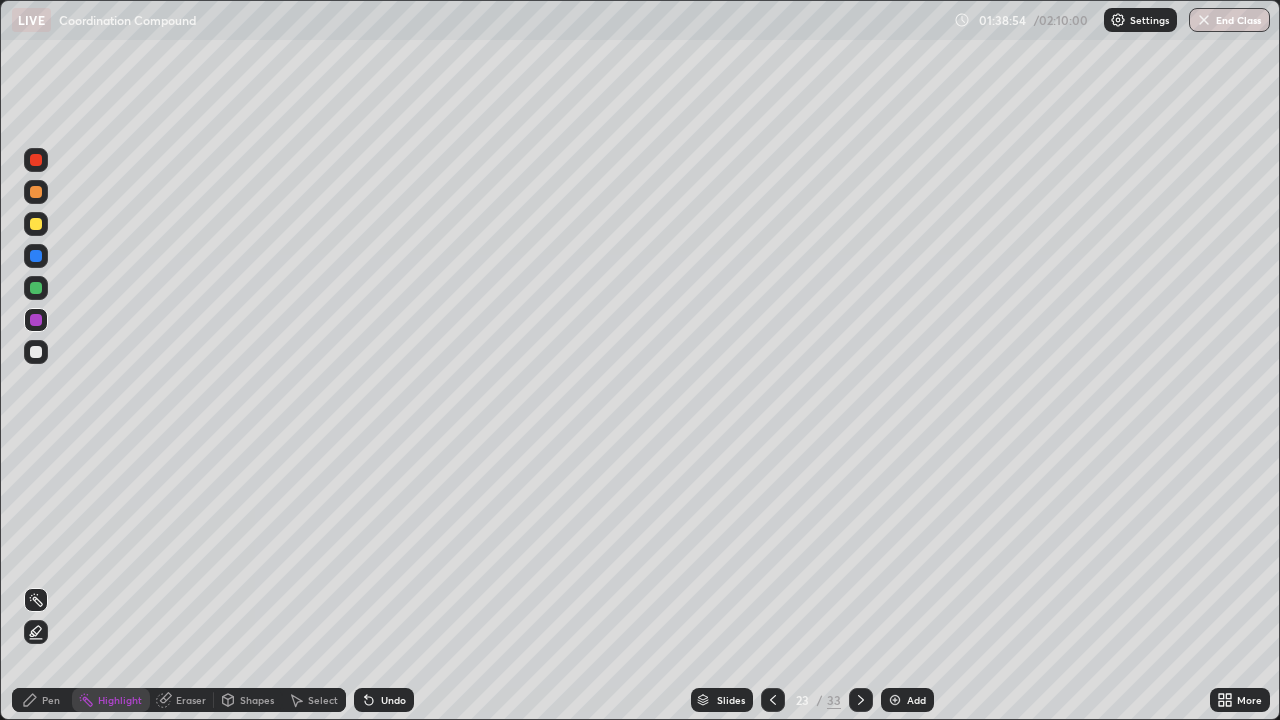 click on "Pen" at bounding box center (51, 700) 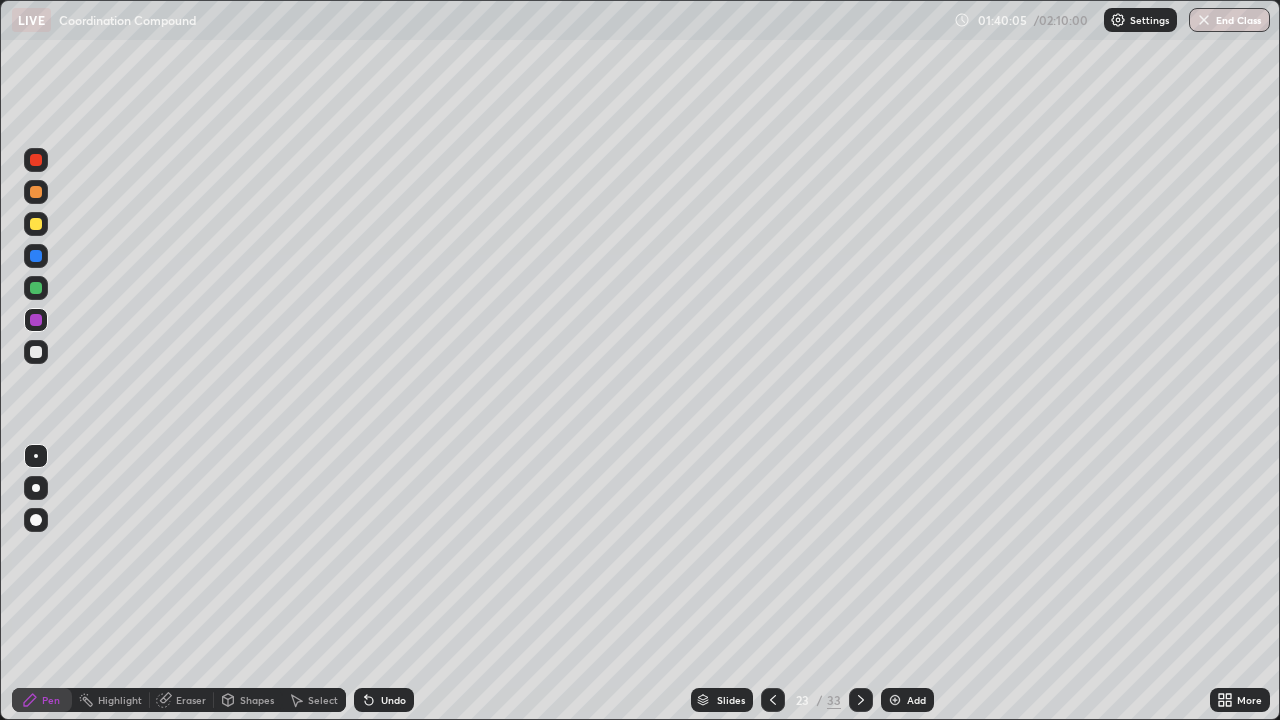 click at bounding box center [36, 192] 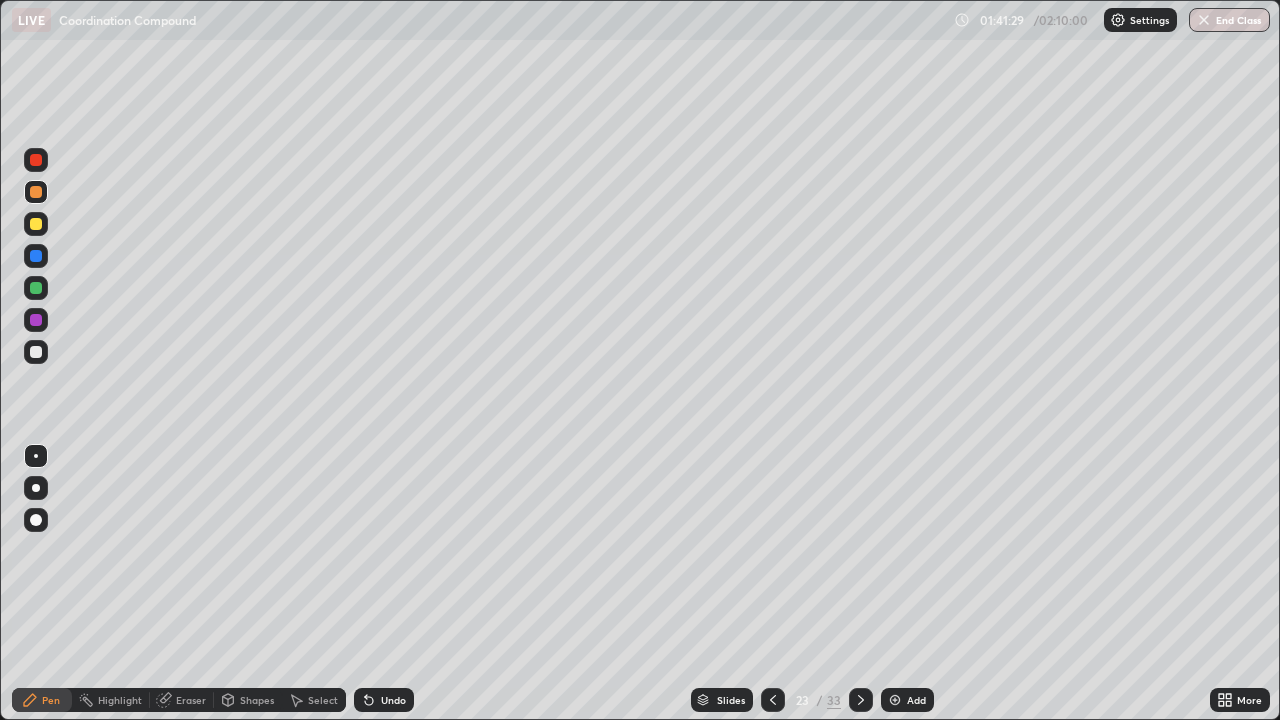click at bounding box center [36, 256] 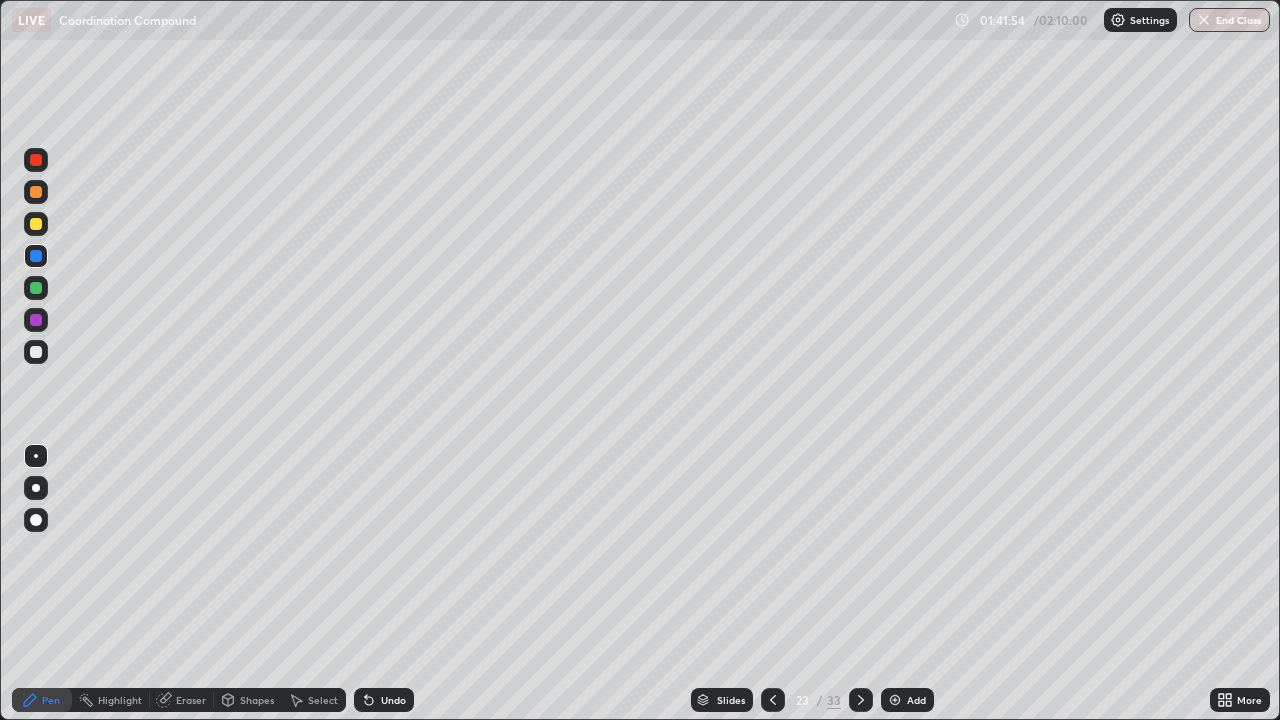 click 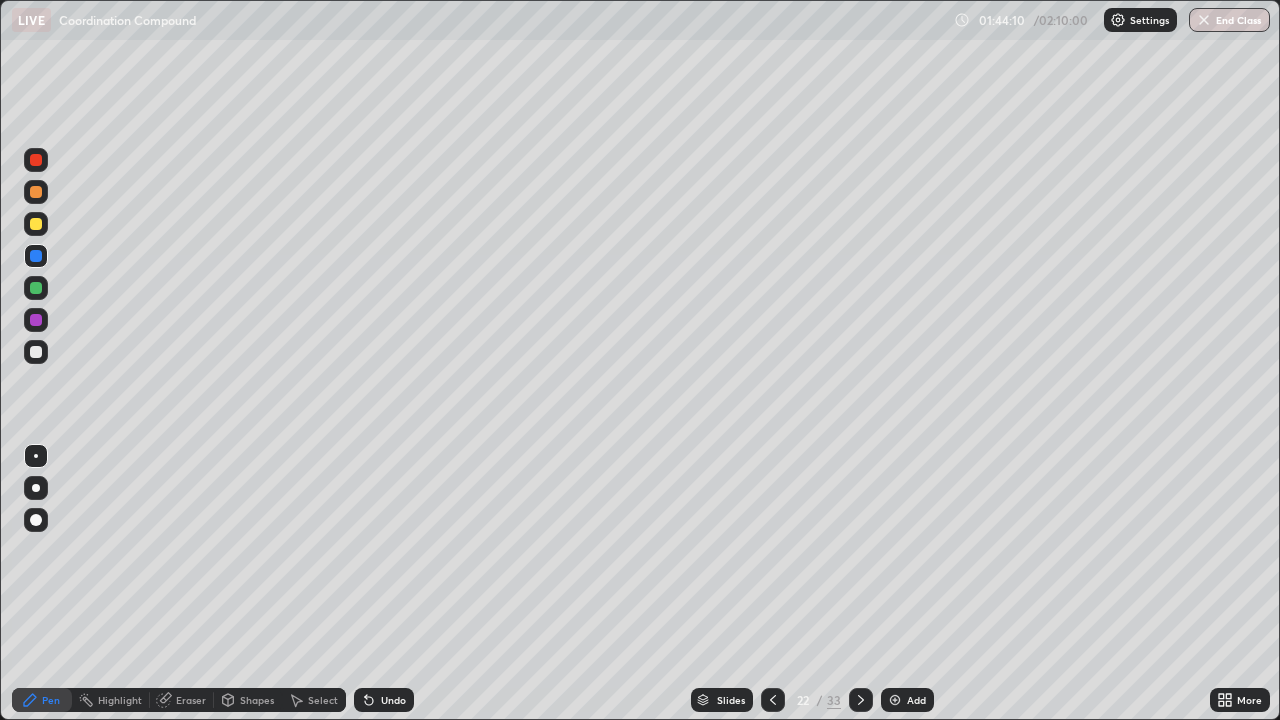 click 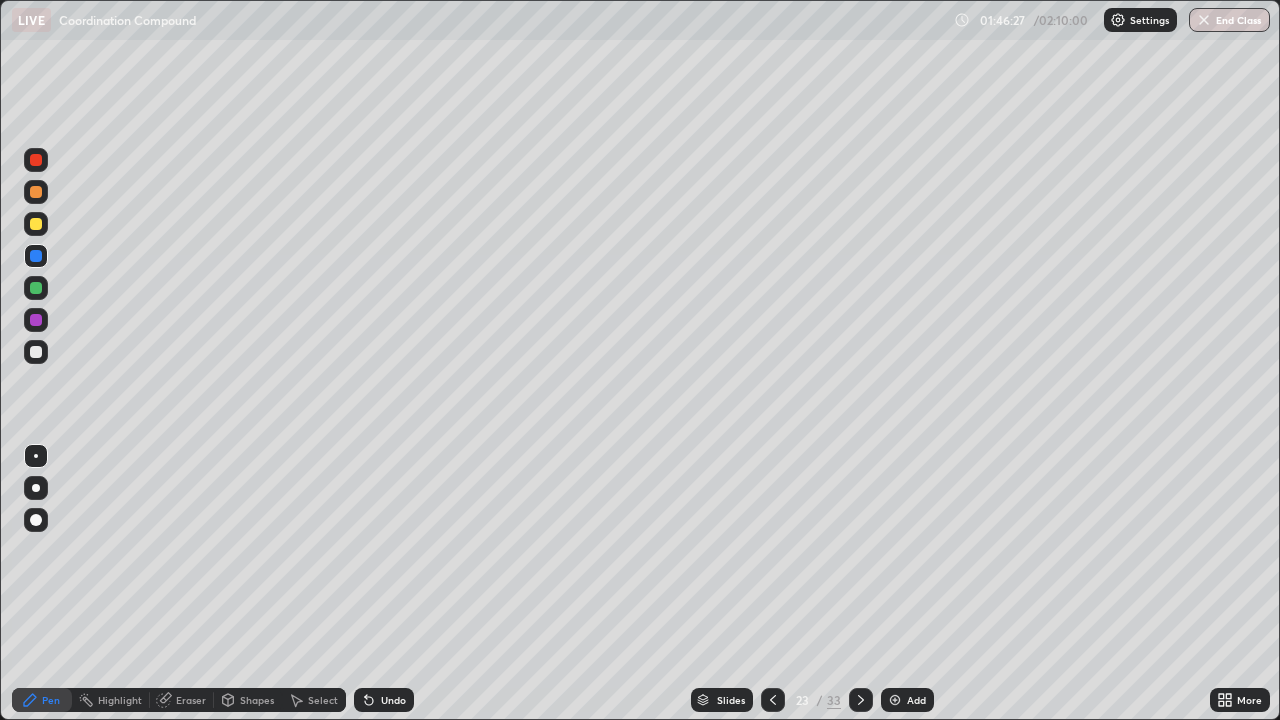 click on "Add" at bounding box center (916, 700) 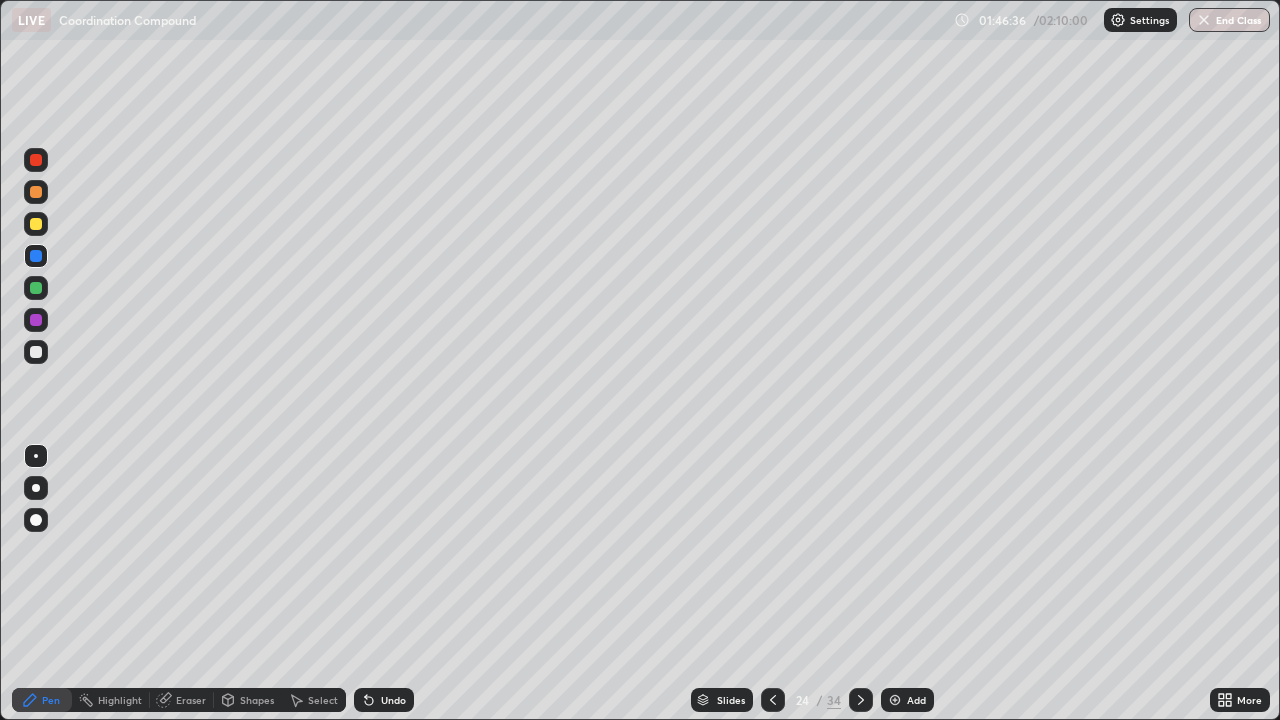 click 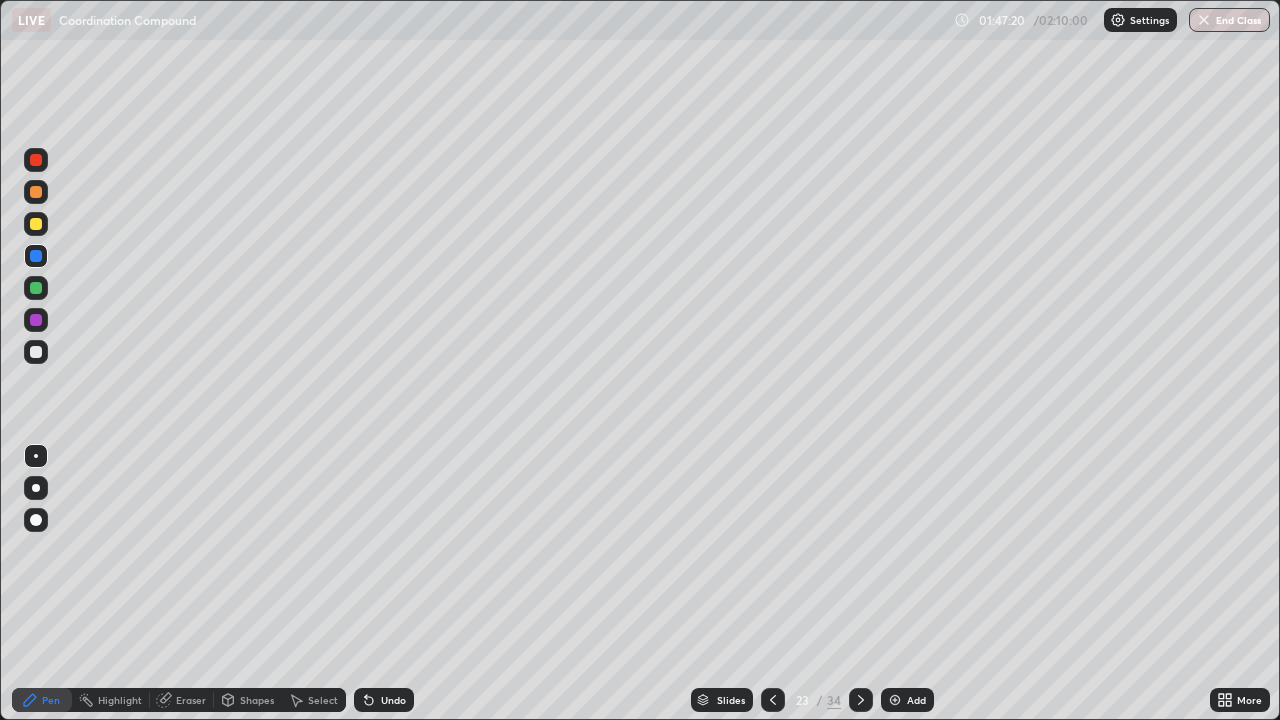 click on "Add" at bounding box center (907, 700) 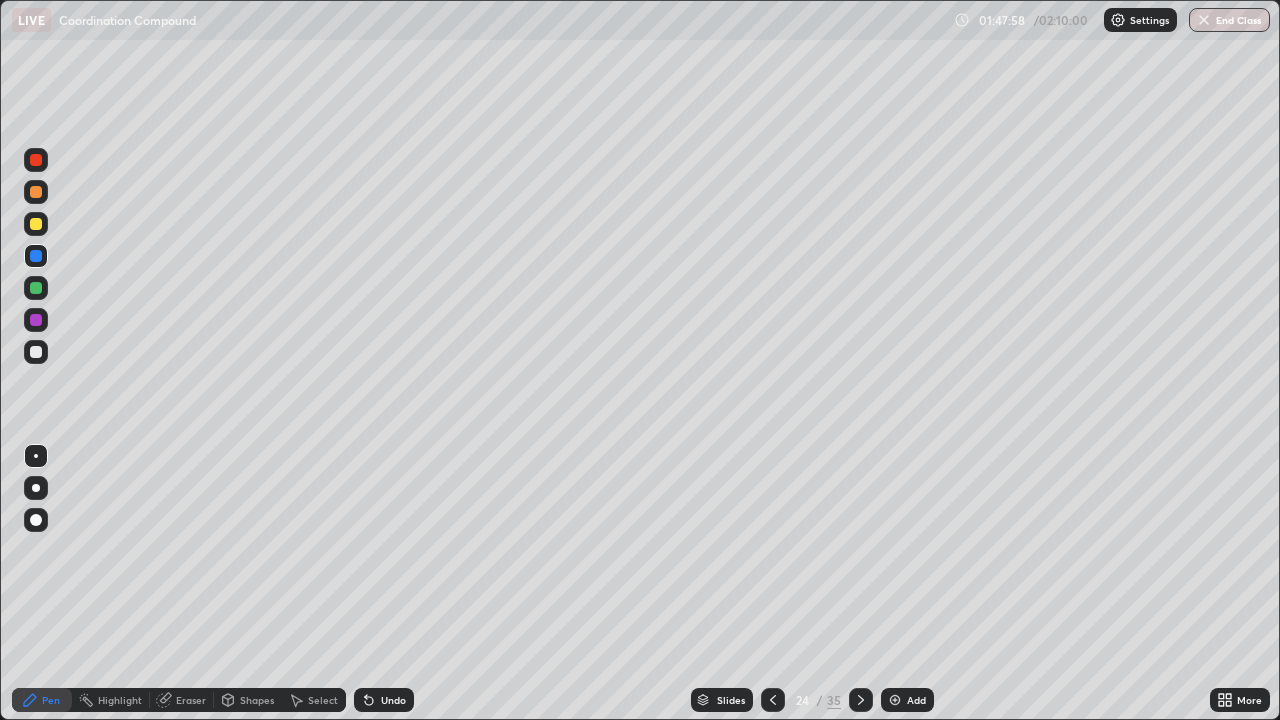 click 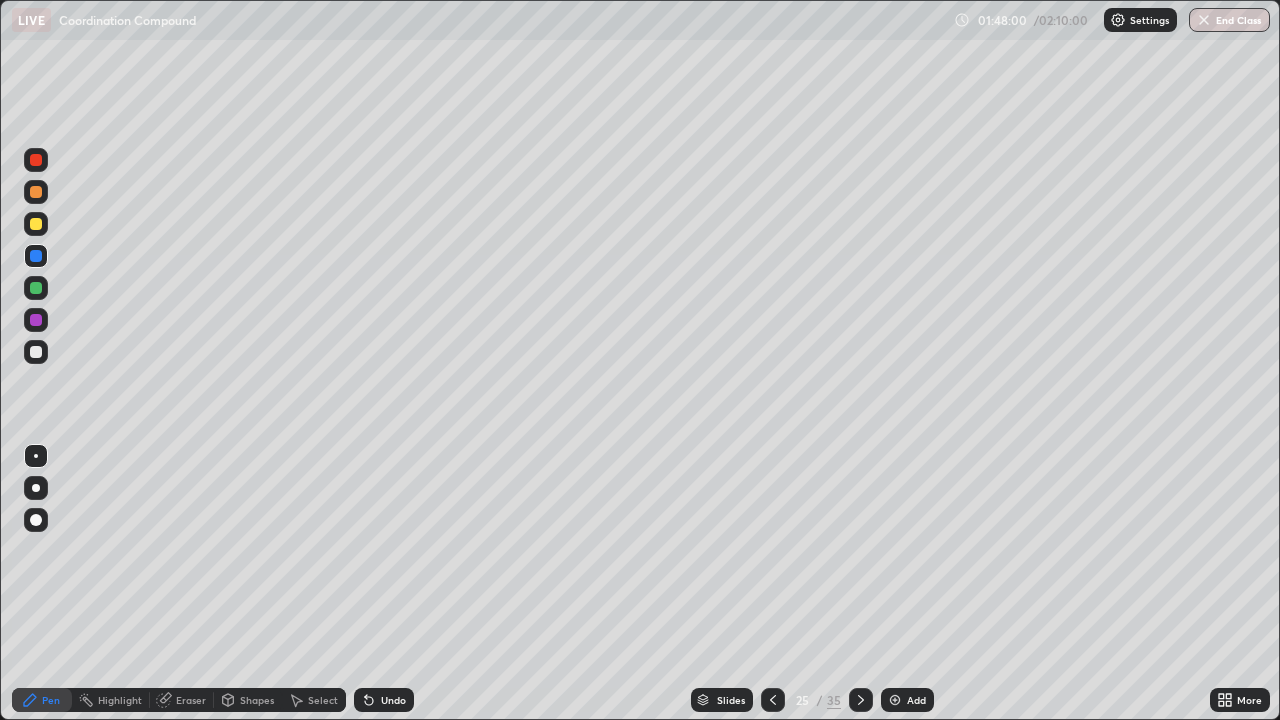 click on "Eraser" at bounding box center (191, 700) 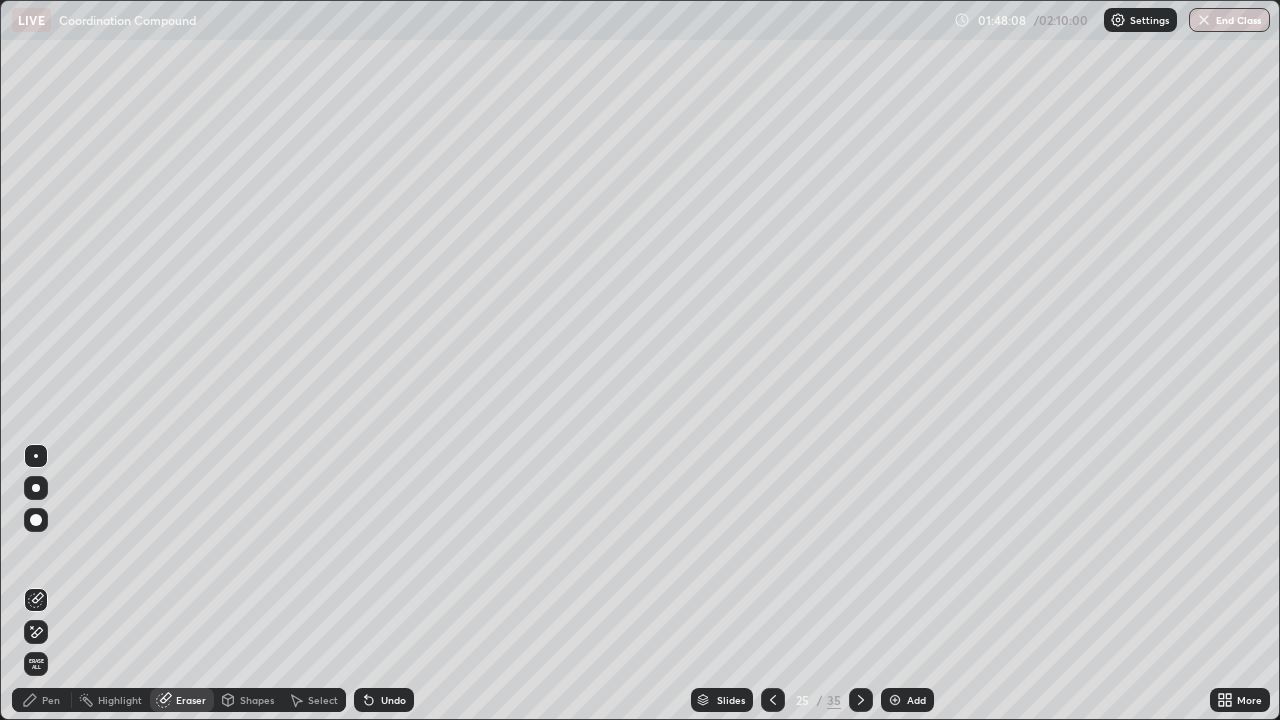 click 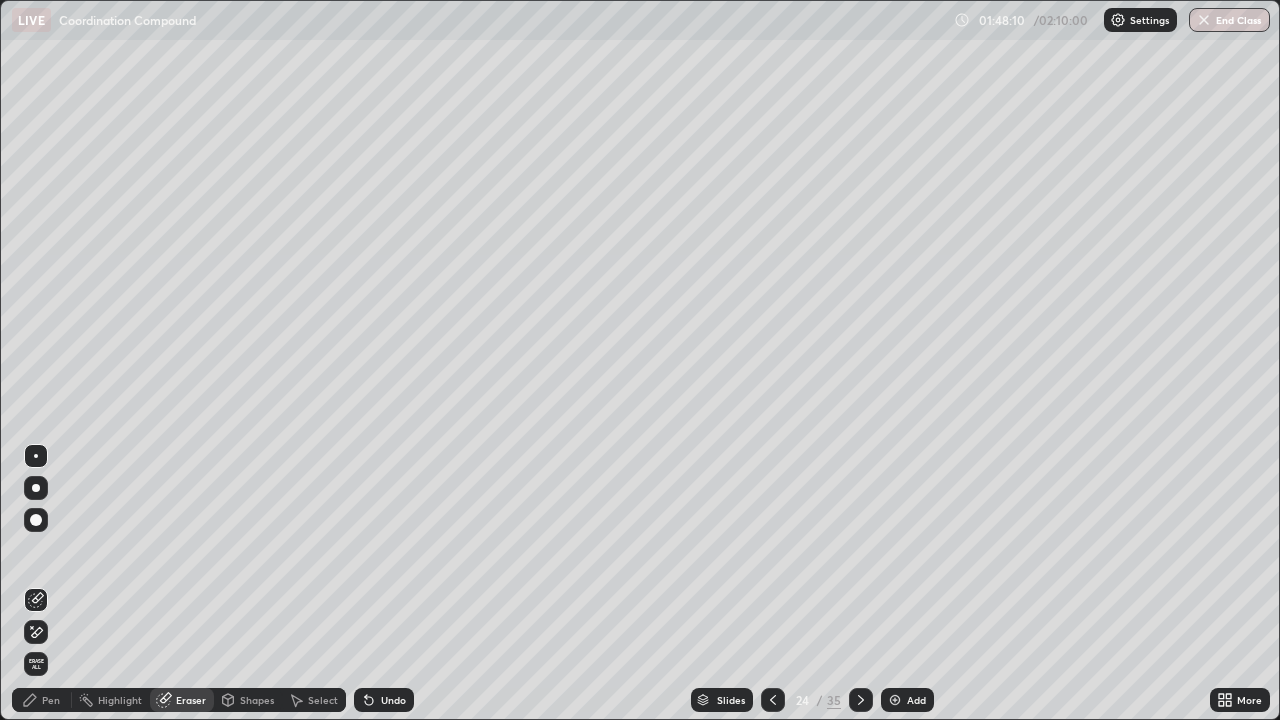 click on "Pen" at bounding box center [51, 700] 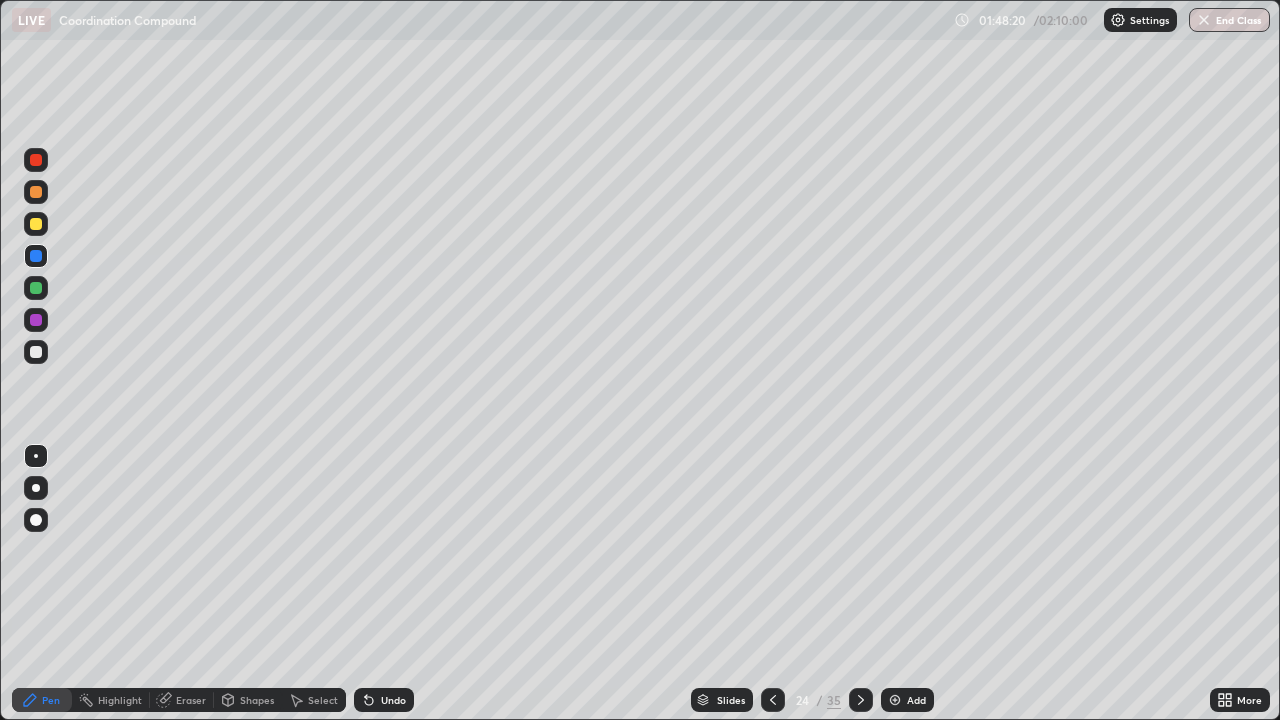 click at bounding box center [36, 320] 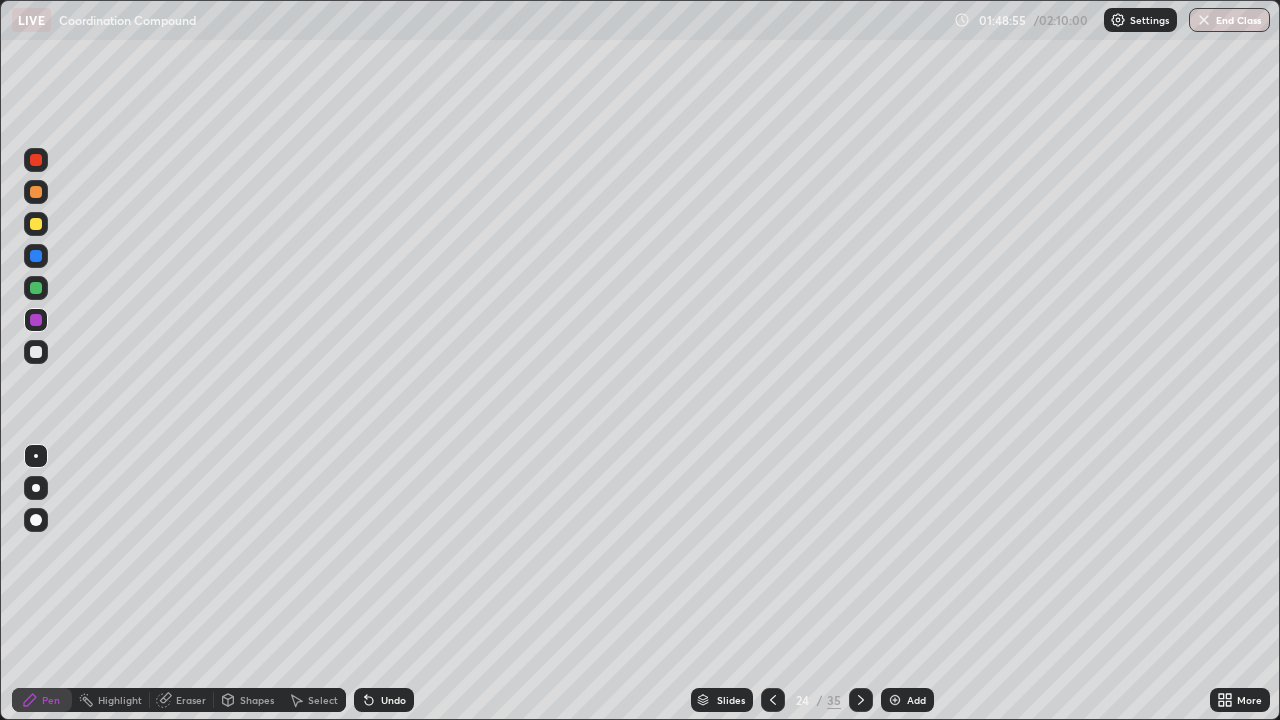 click at bounding box center (36, 288) 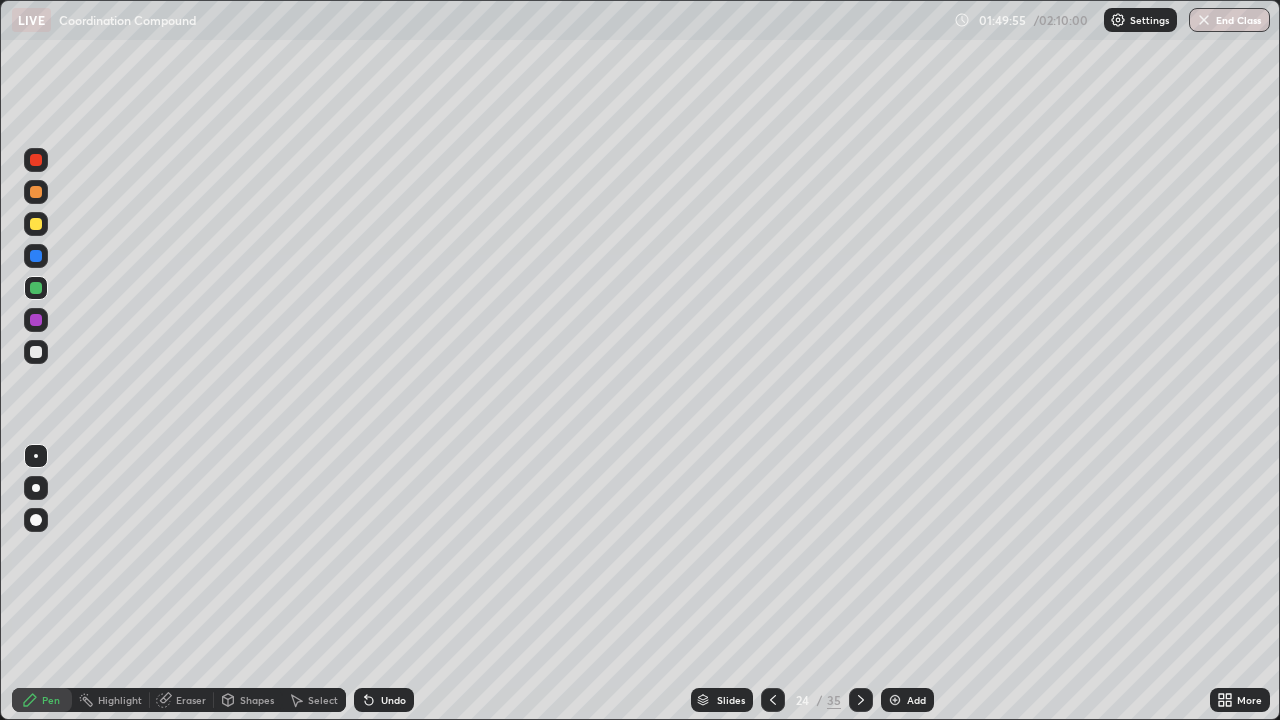click at bounding box center (36, 224) 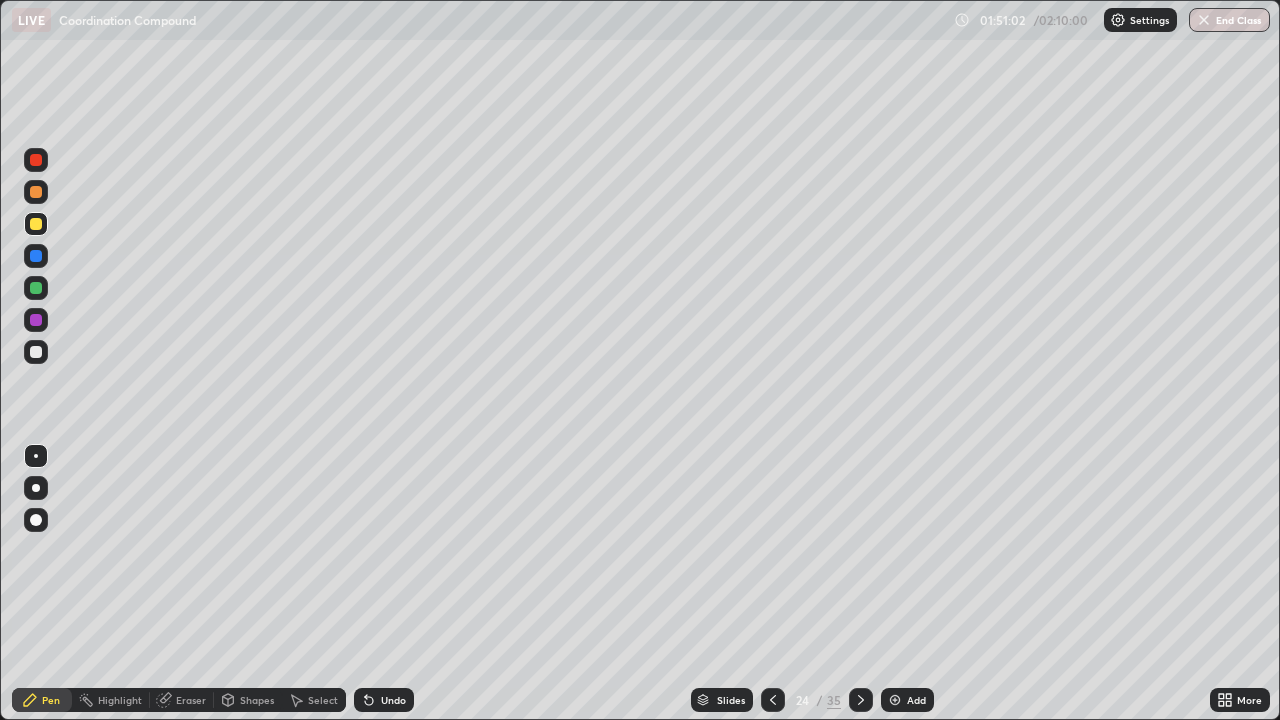click at bounding box center [36, 192] 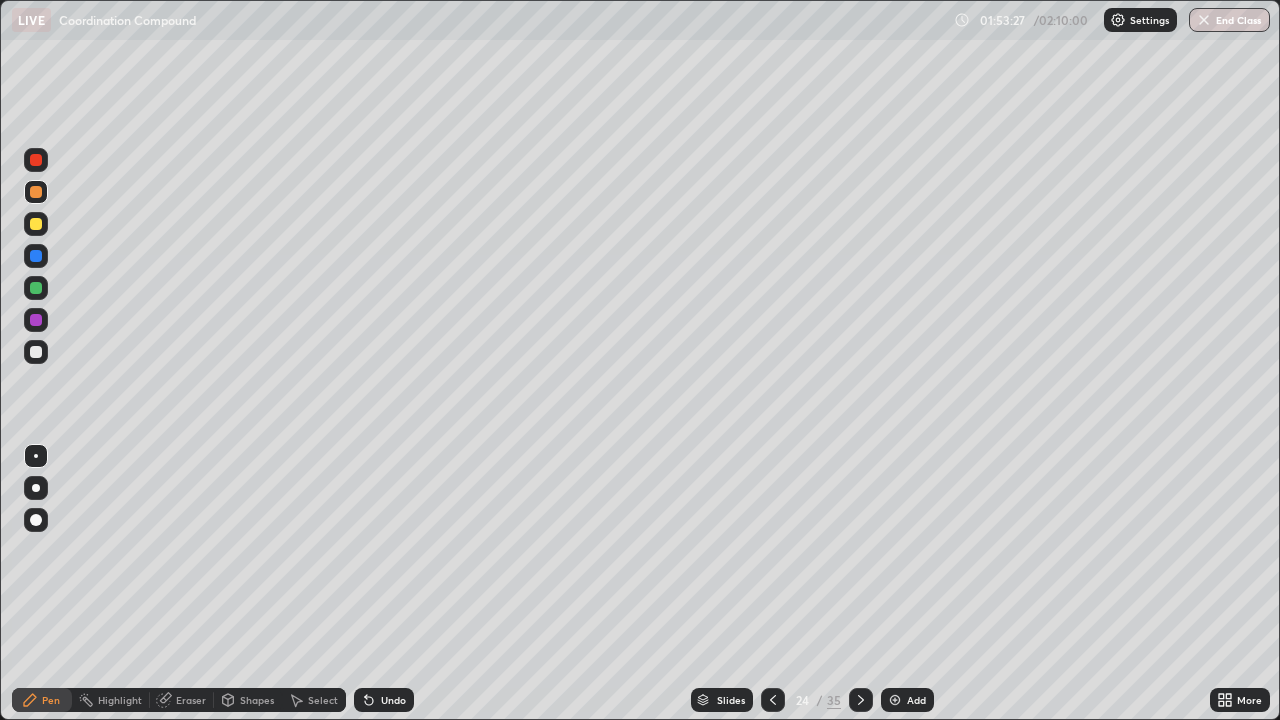 click on "Add" at bounding box center (907, 700) 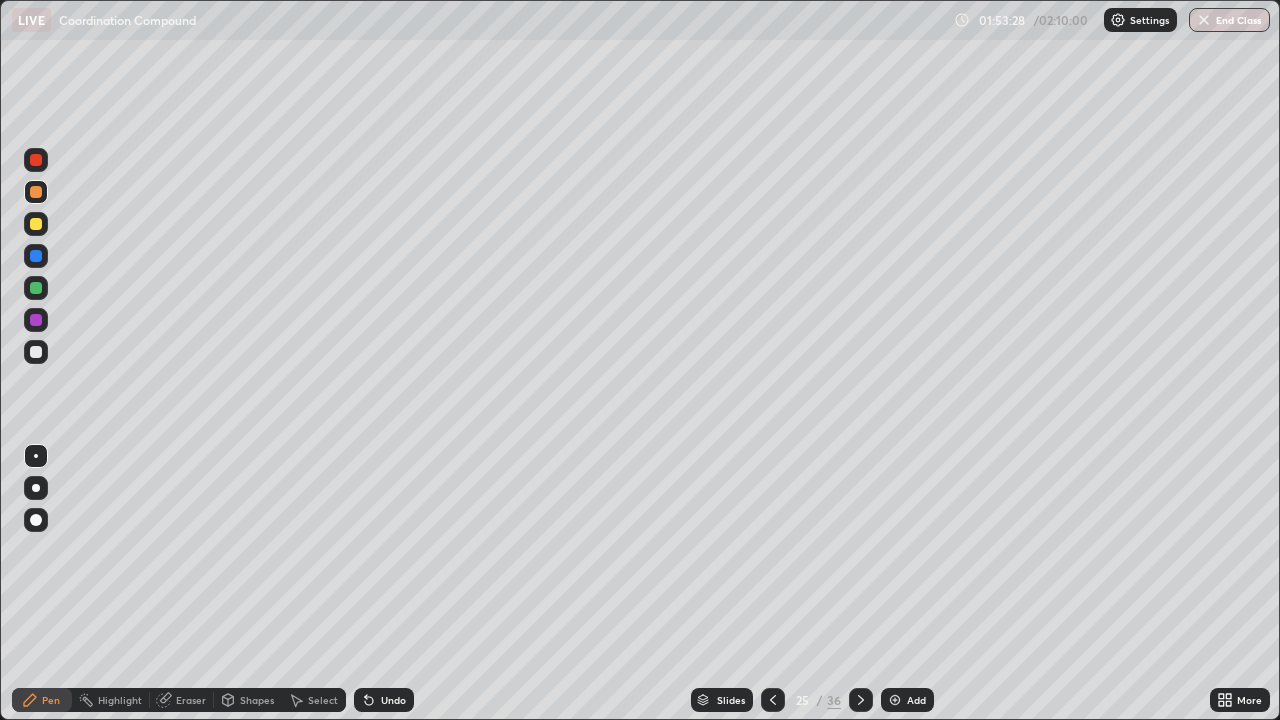 click at bounding box center (36, 320) 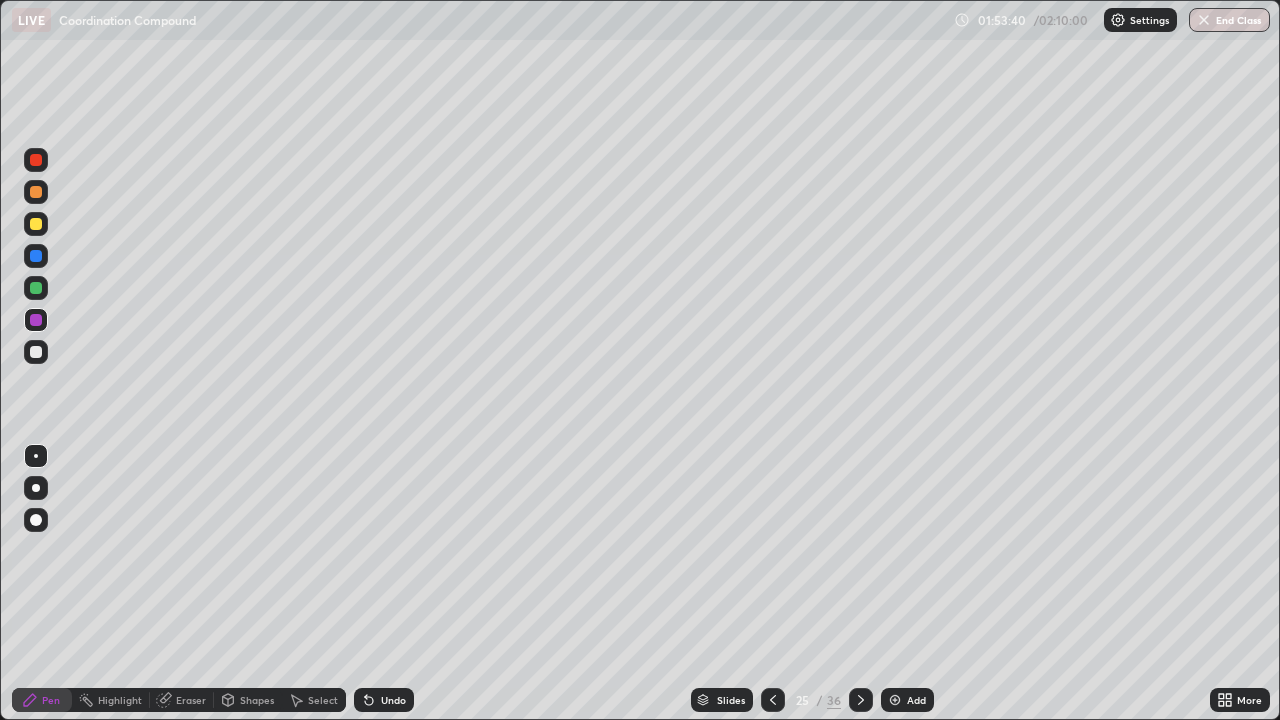 click at bounding box center (36, 288) 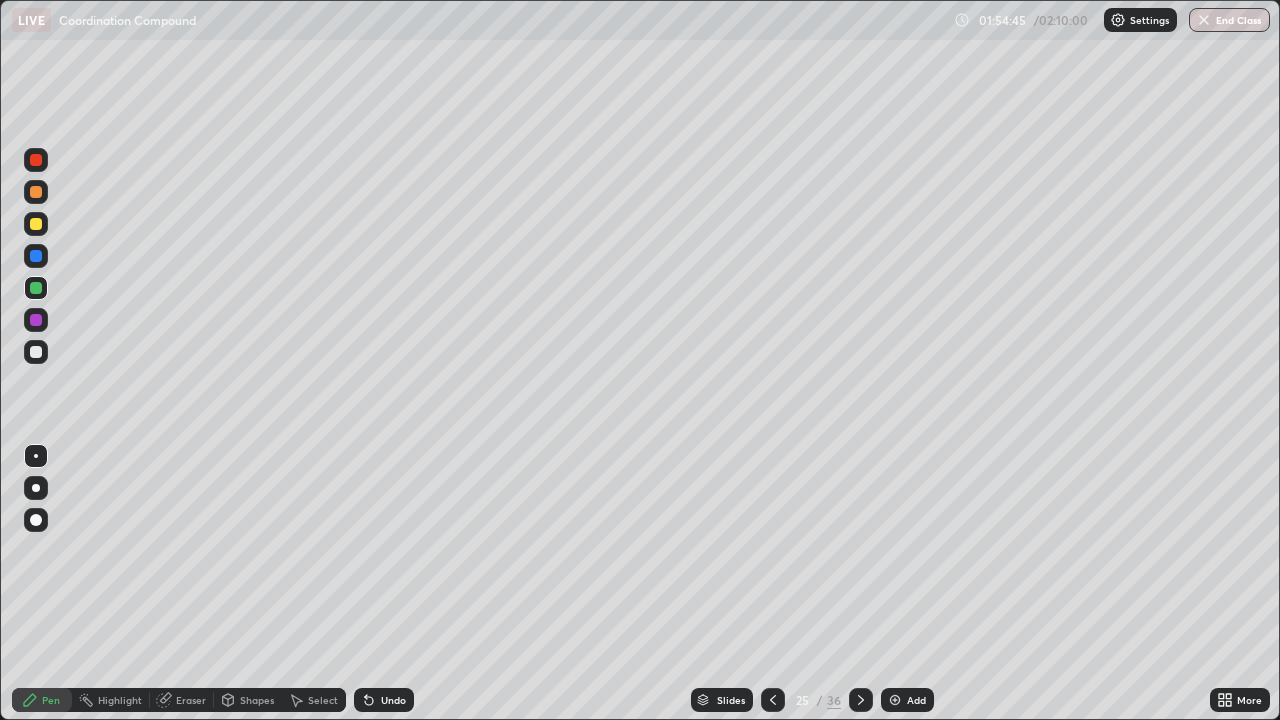 click at bounding box center [36, 320] 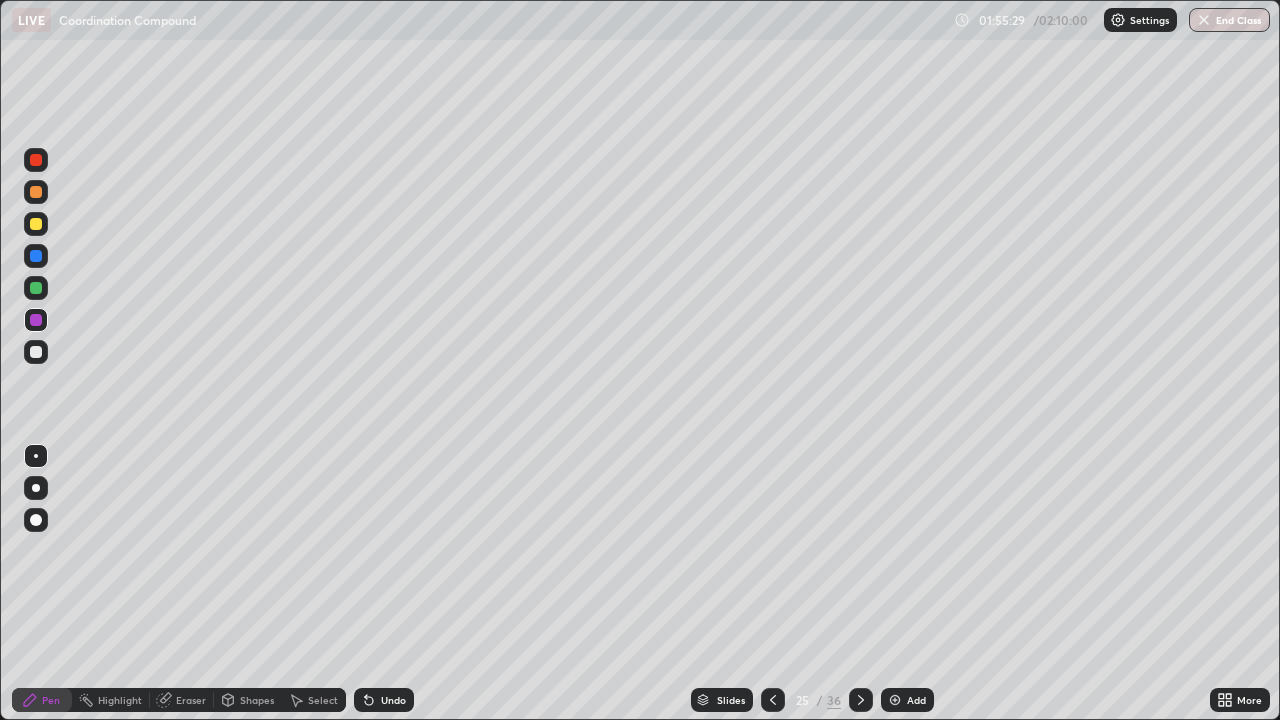 click at bounding box center (36, 192) 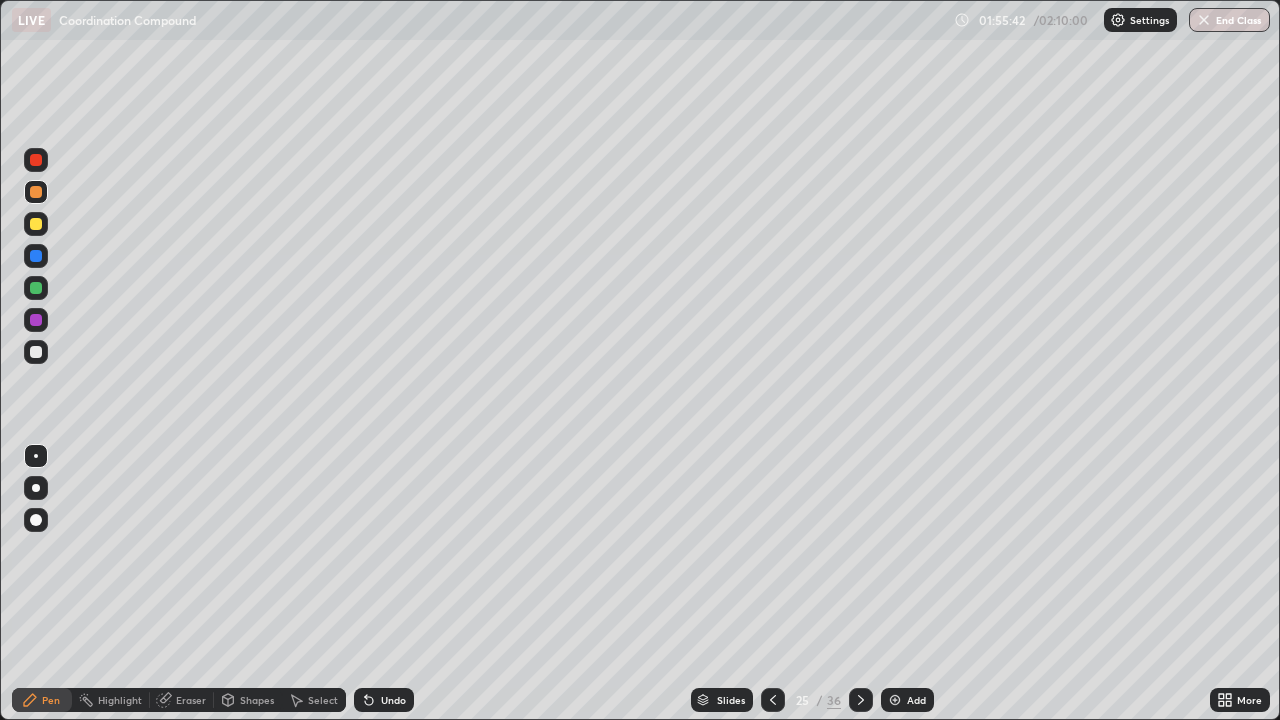 click on "Add" at bounding box center (916, 700) 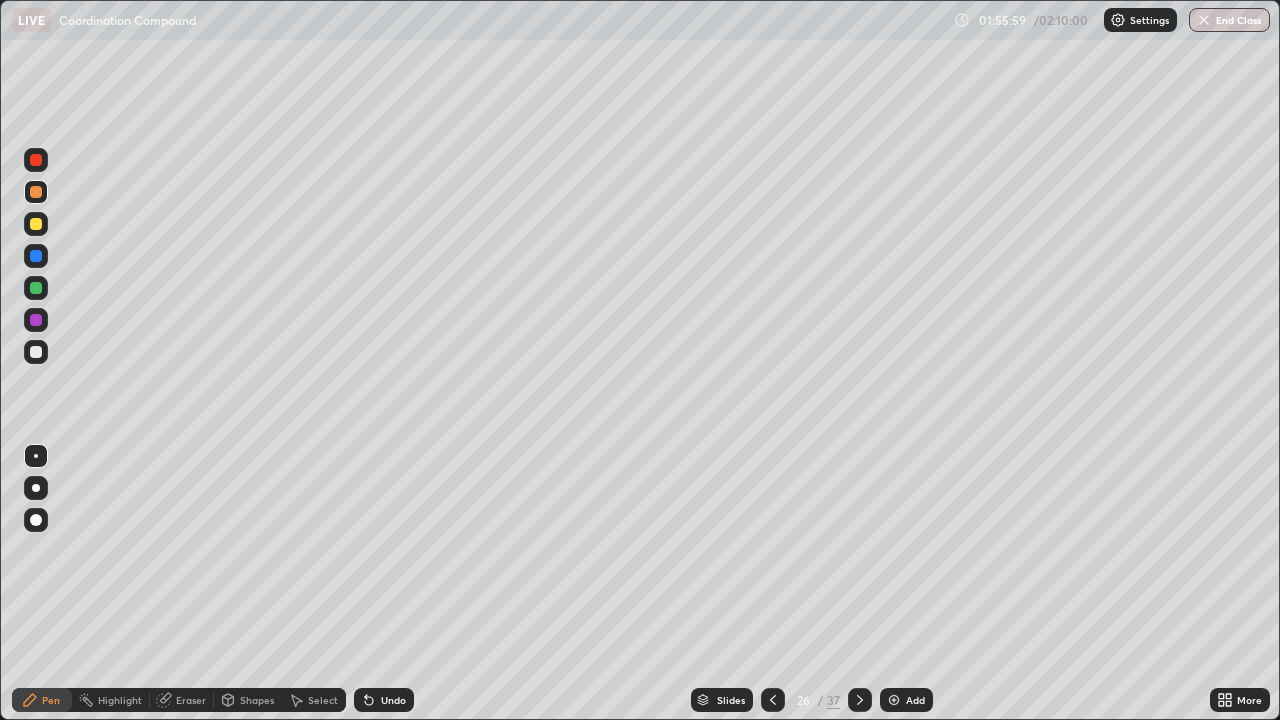 click 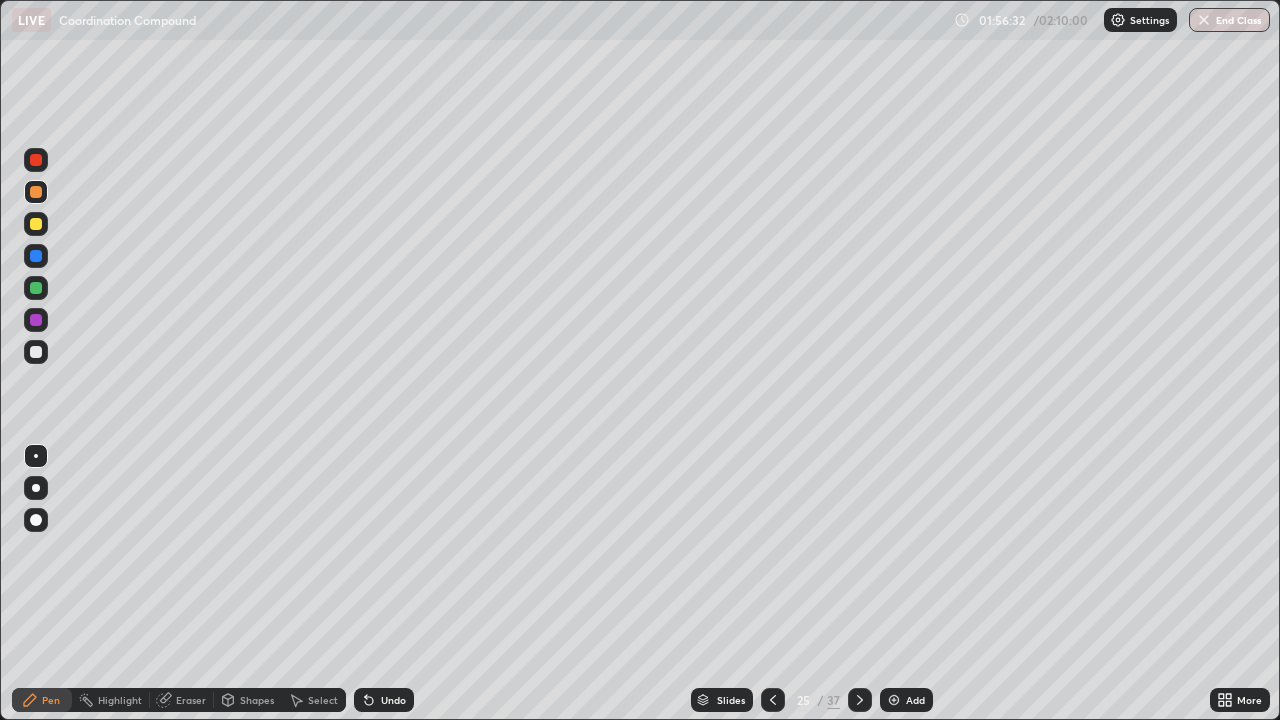 click 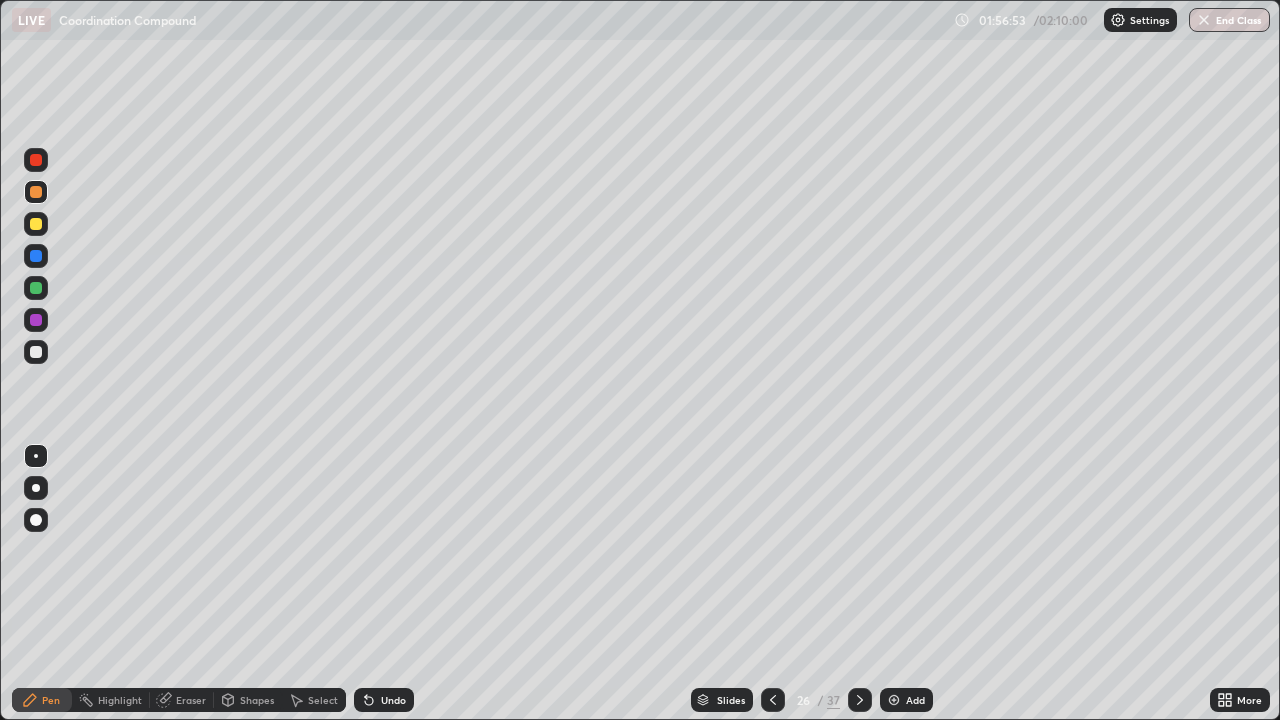 click at bounding box center (36, 224) 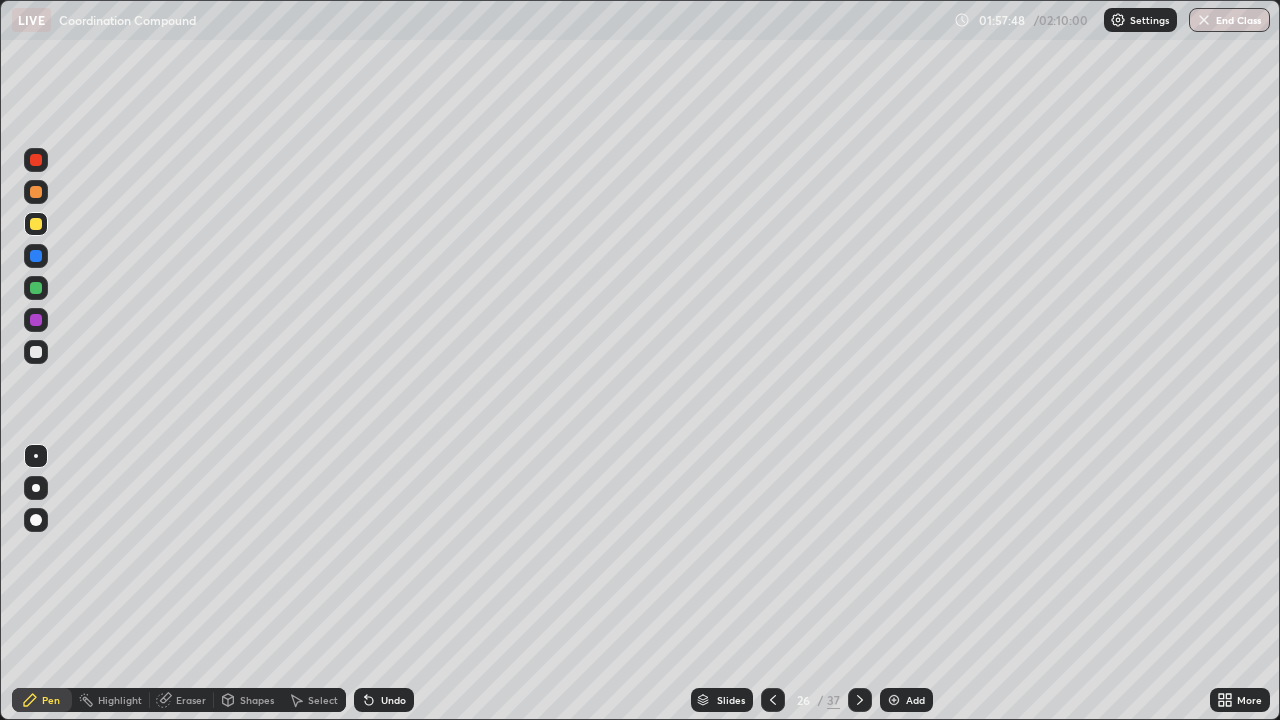 click 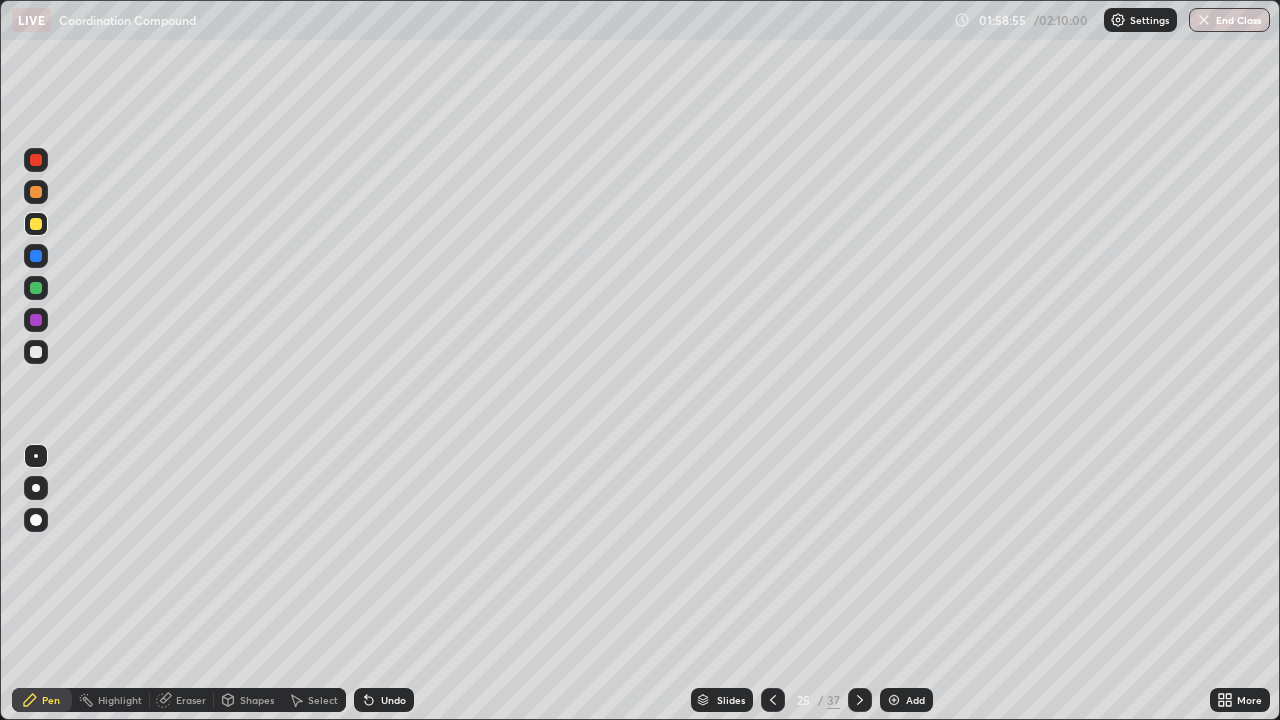click 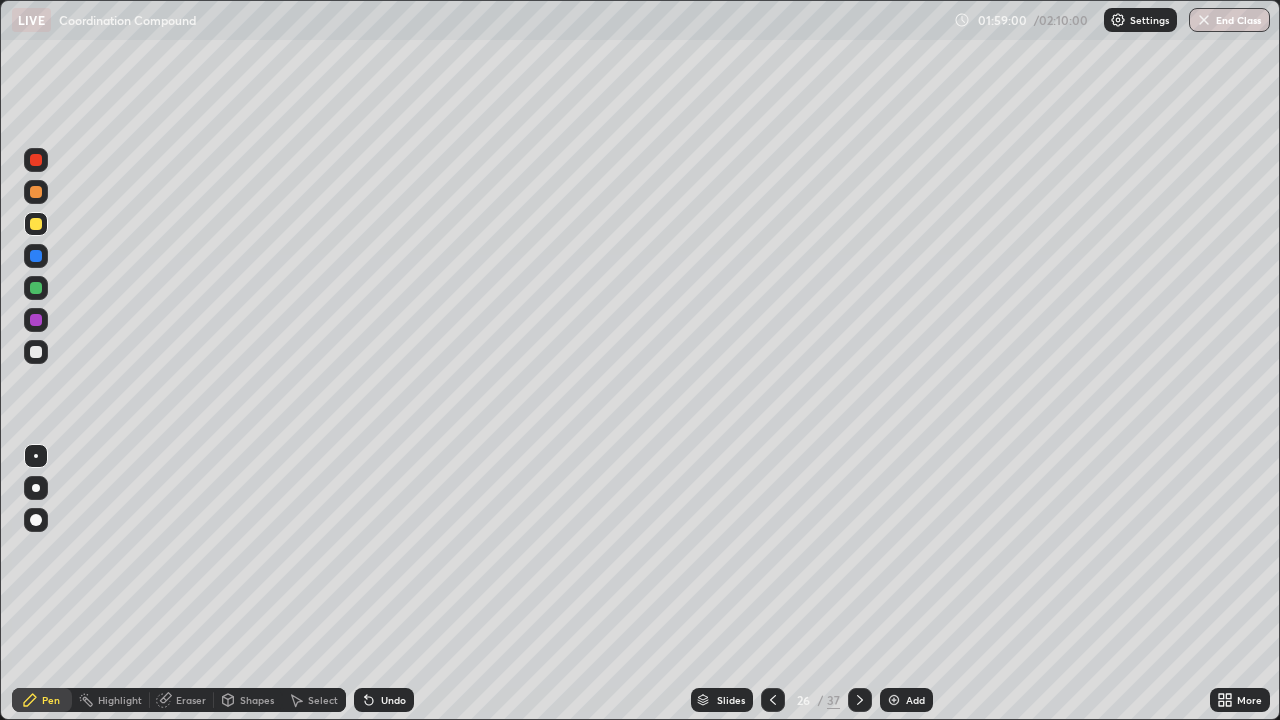click 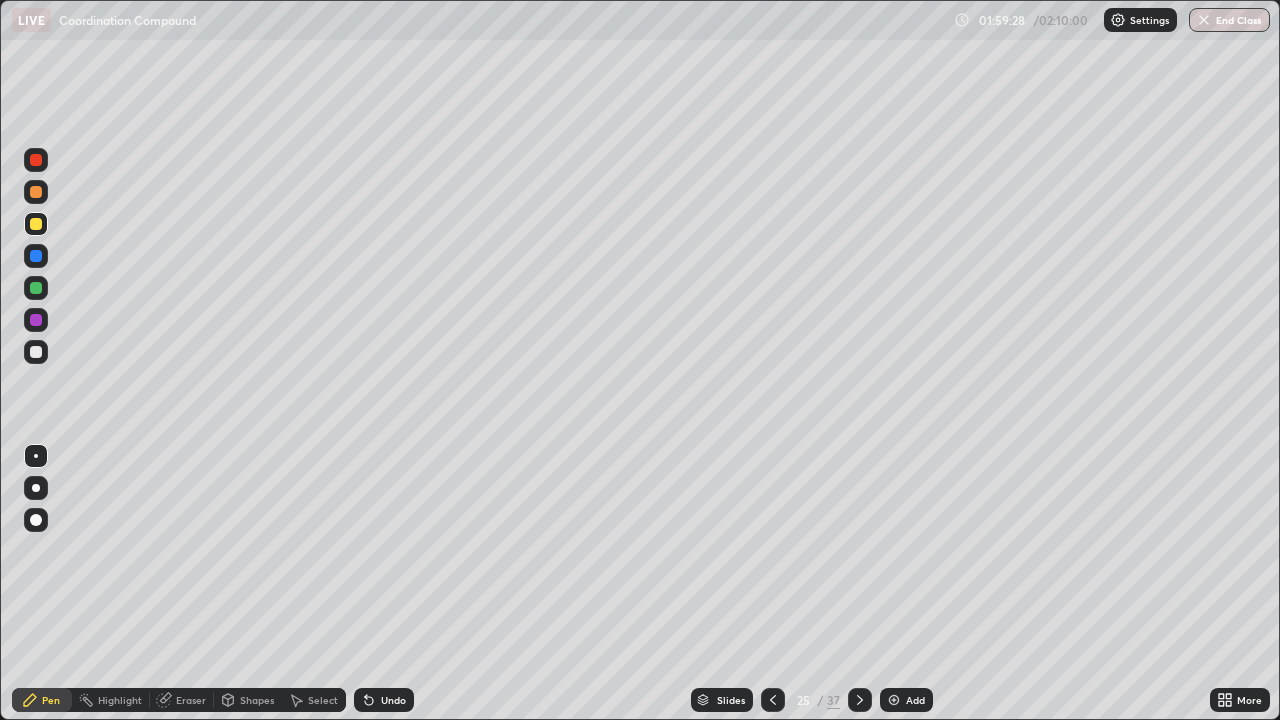 click 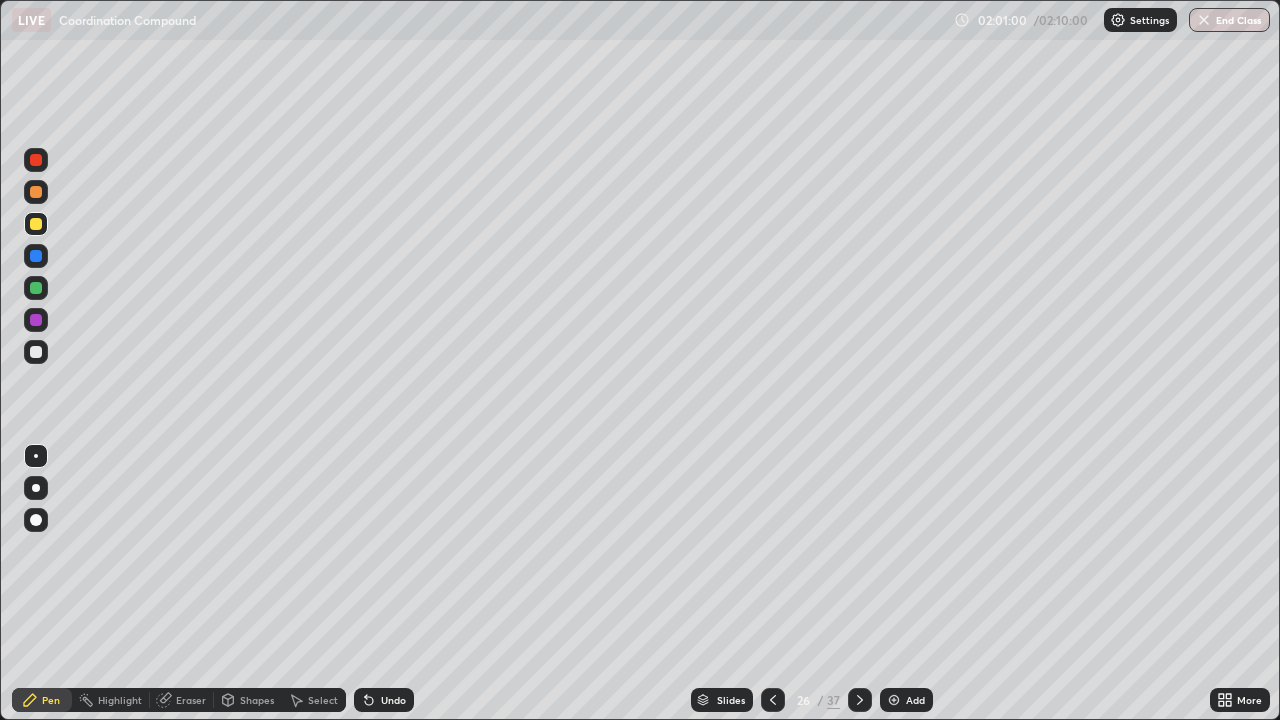 click 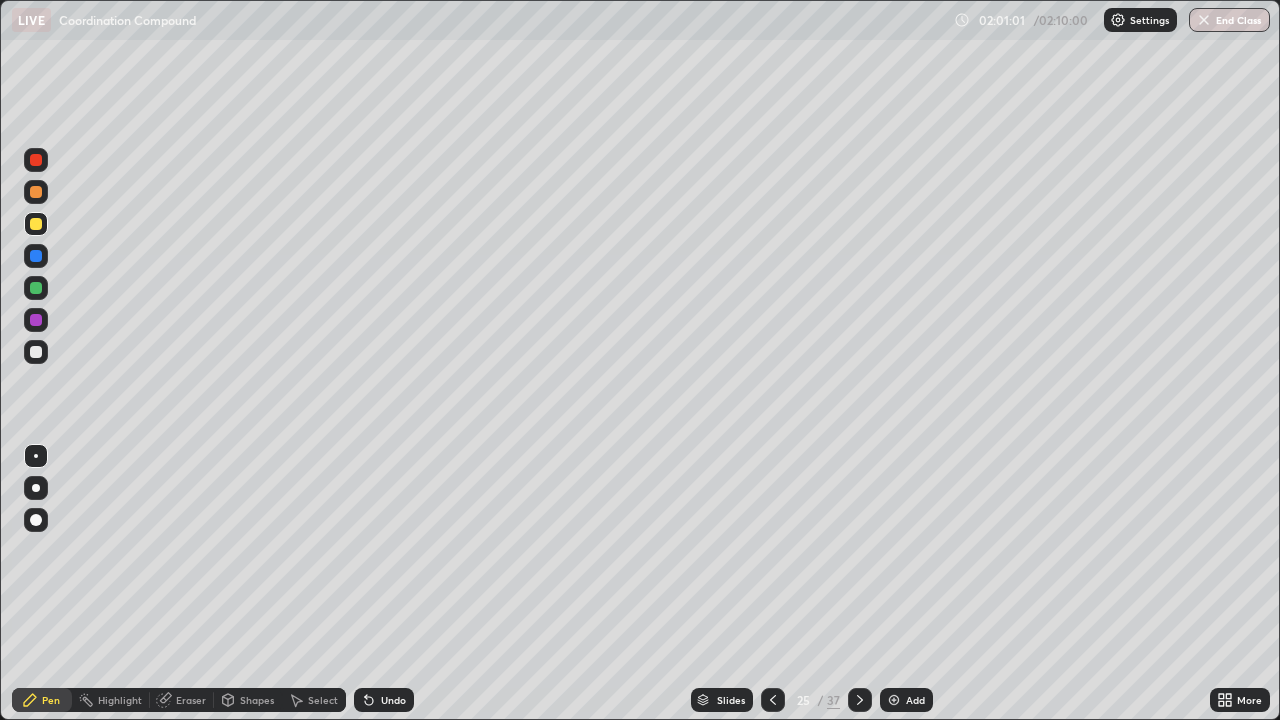 click 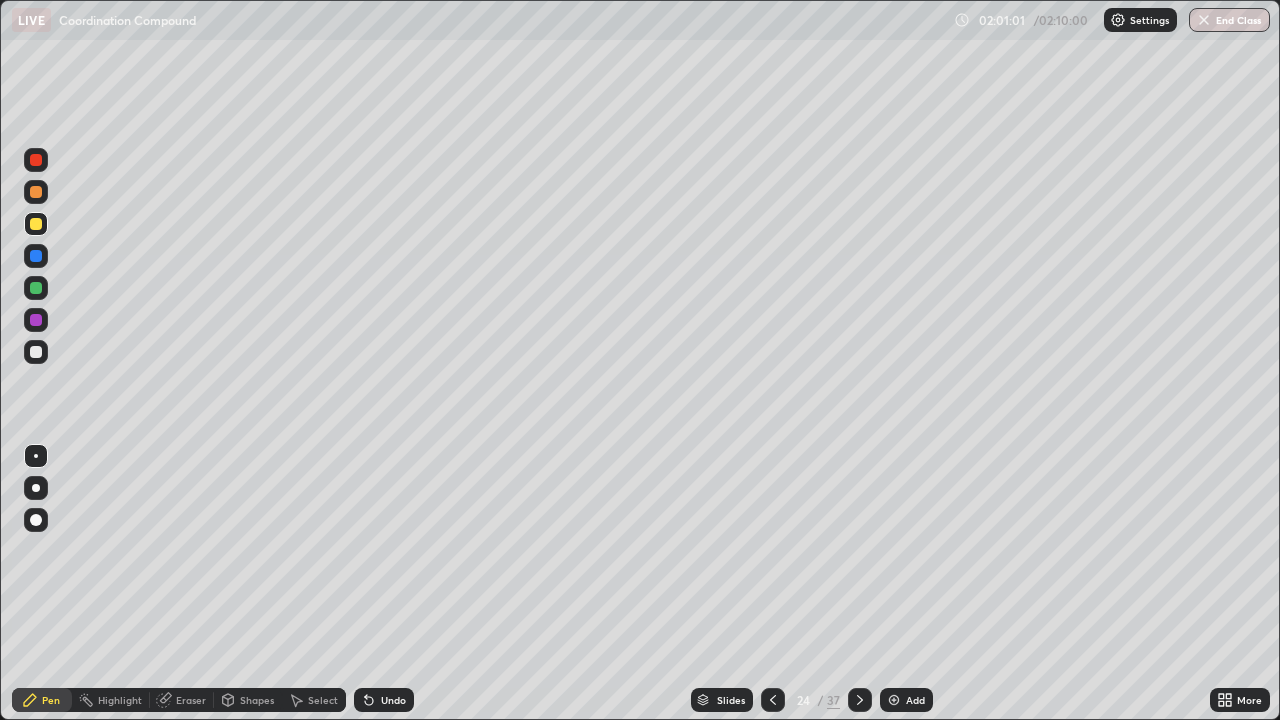 click 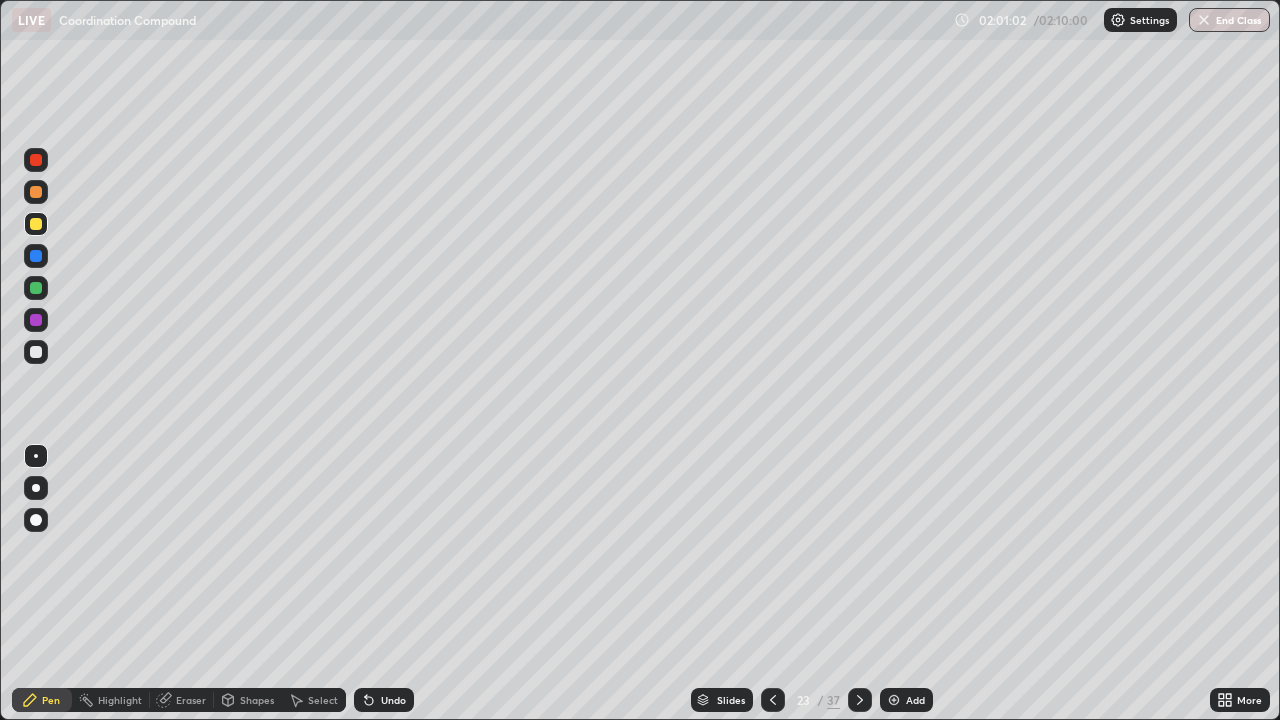 click 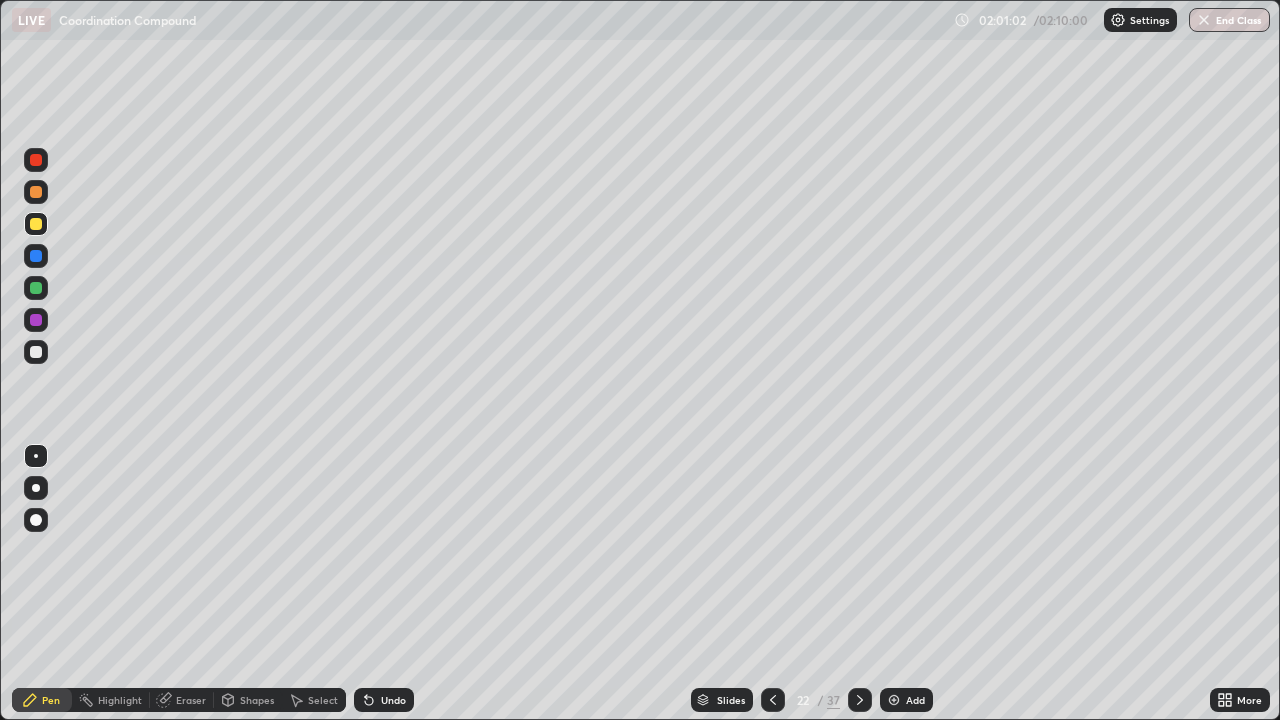 click 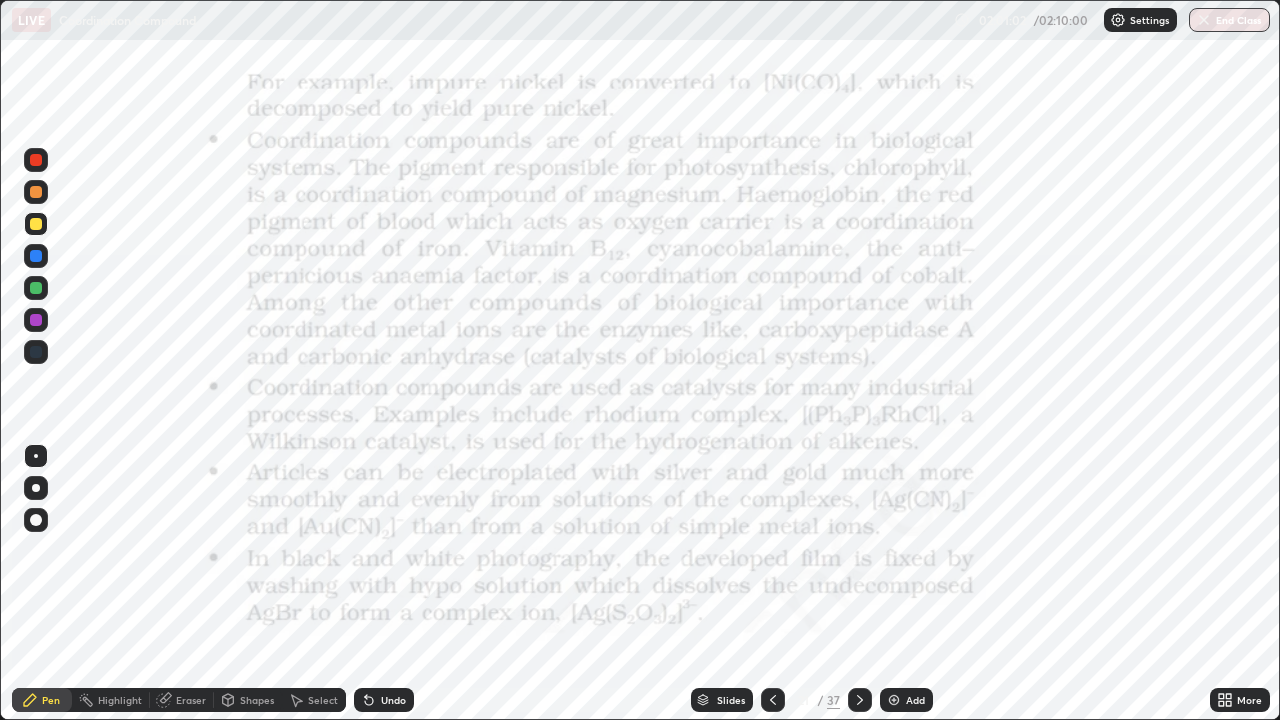 click 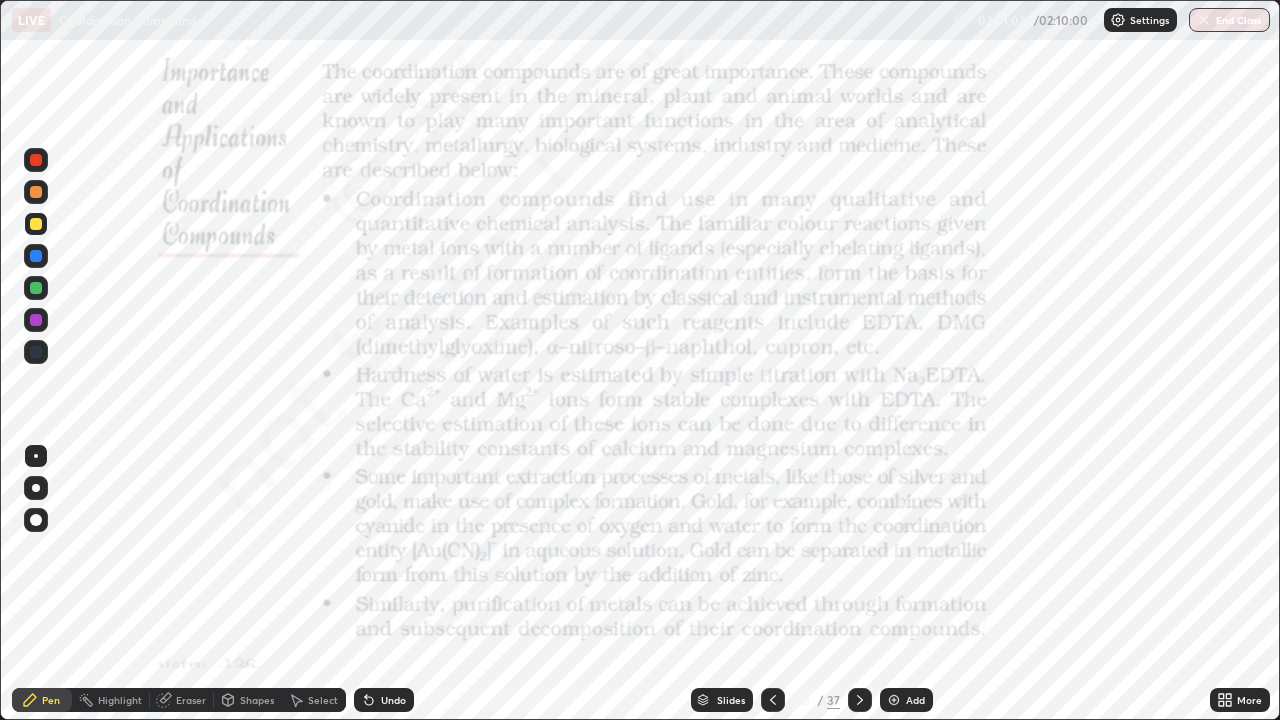 click at bounding box center (773, 700) 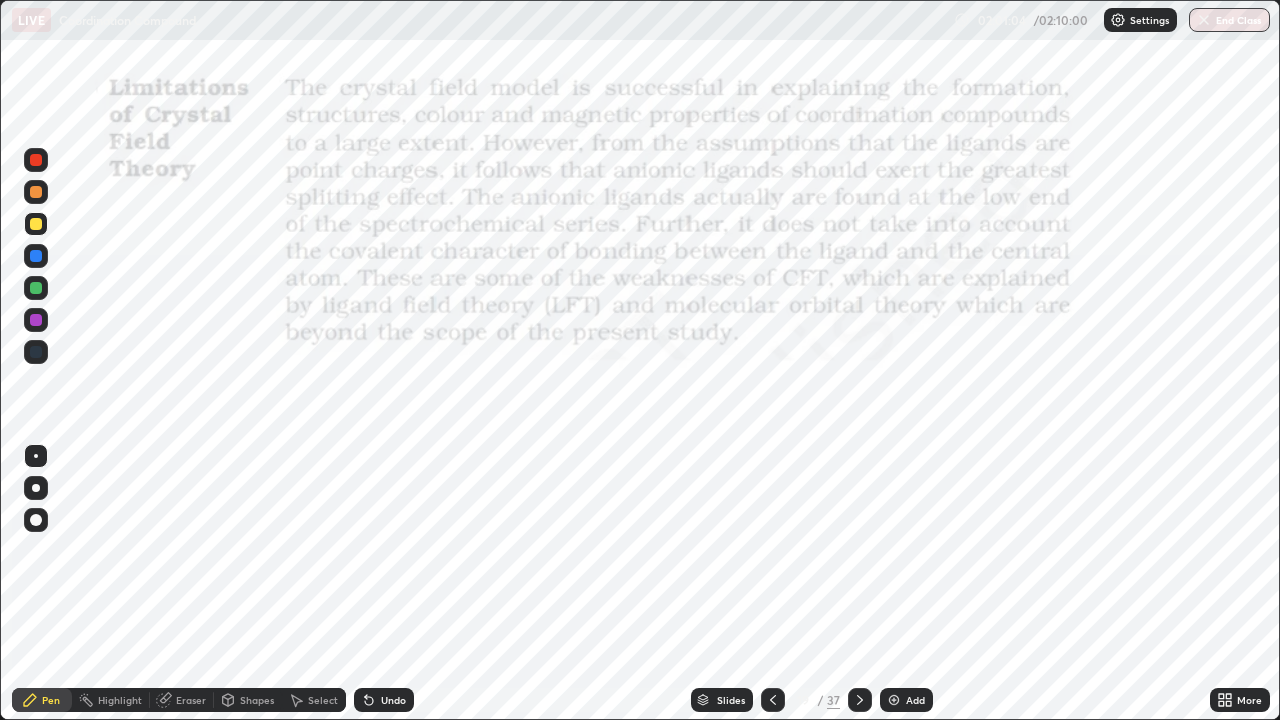 click at bounding box center (773, 700) 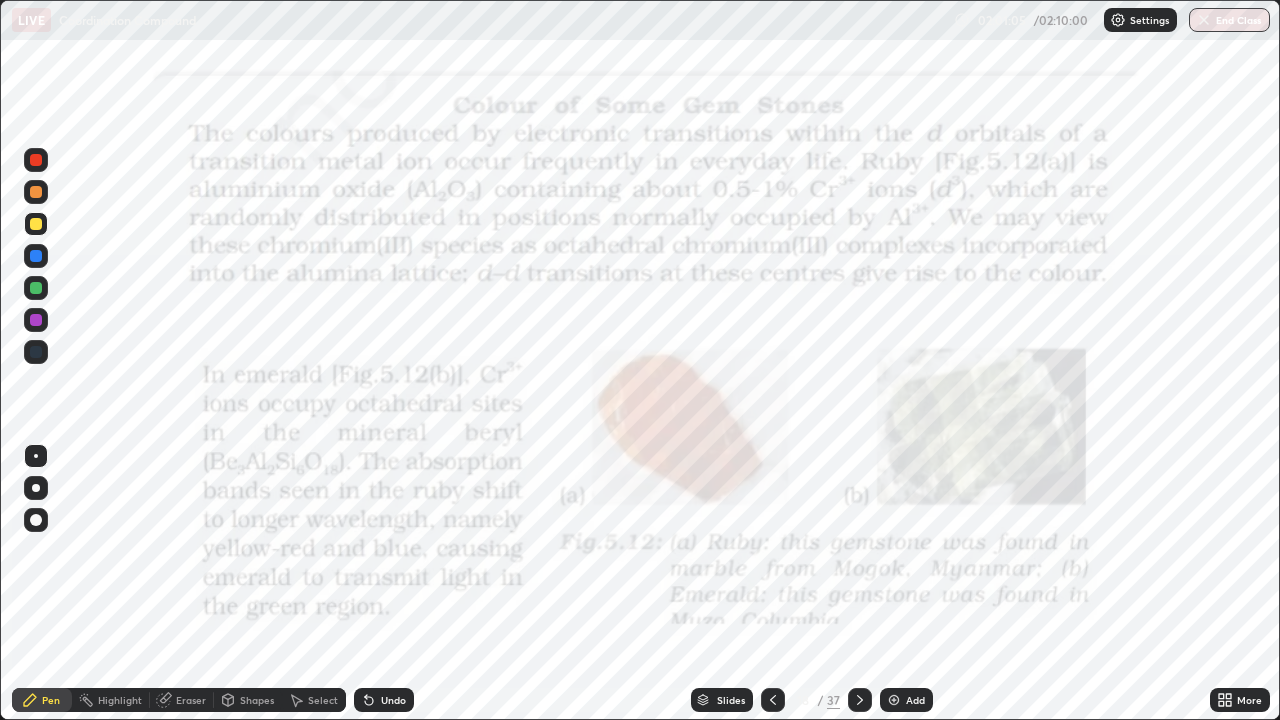 click 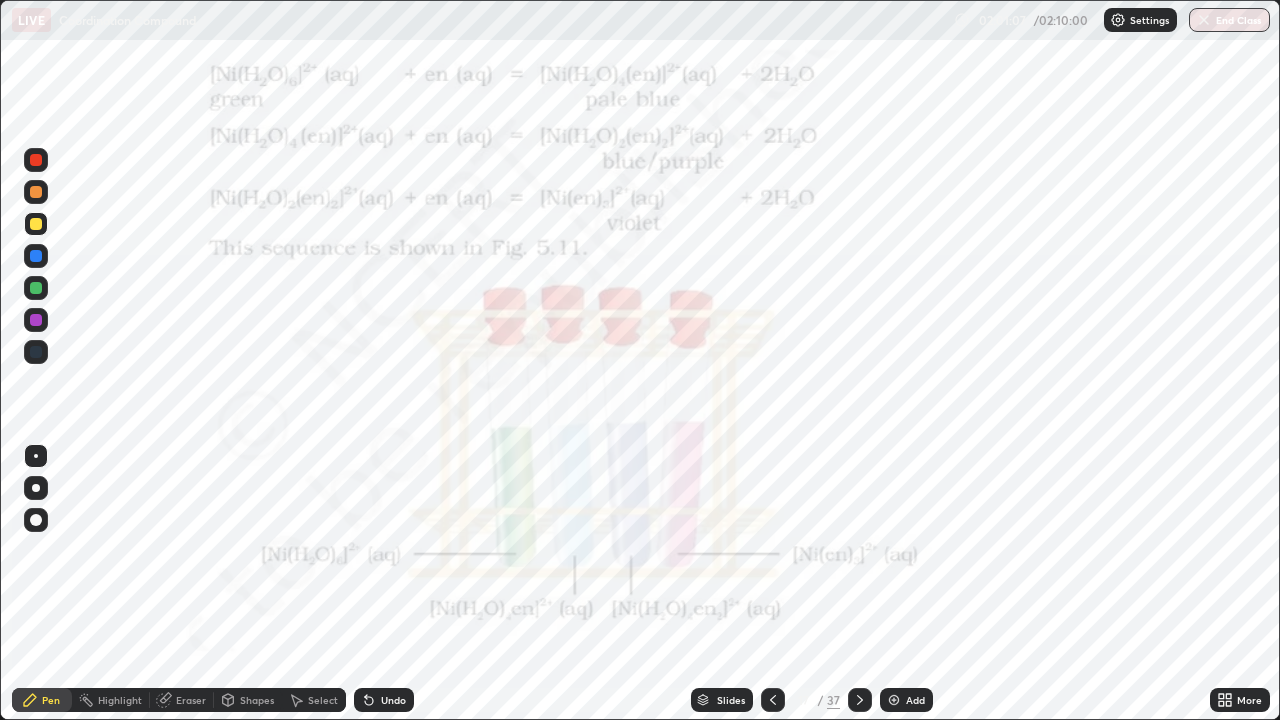 click 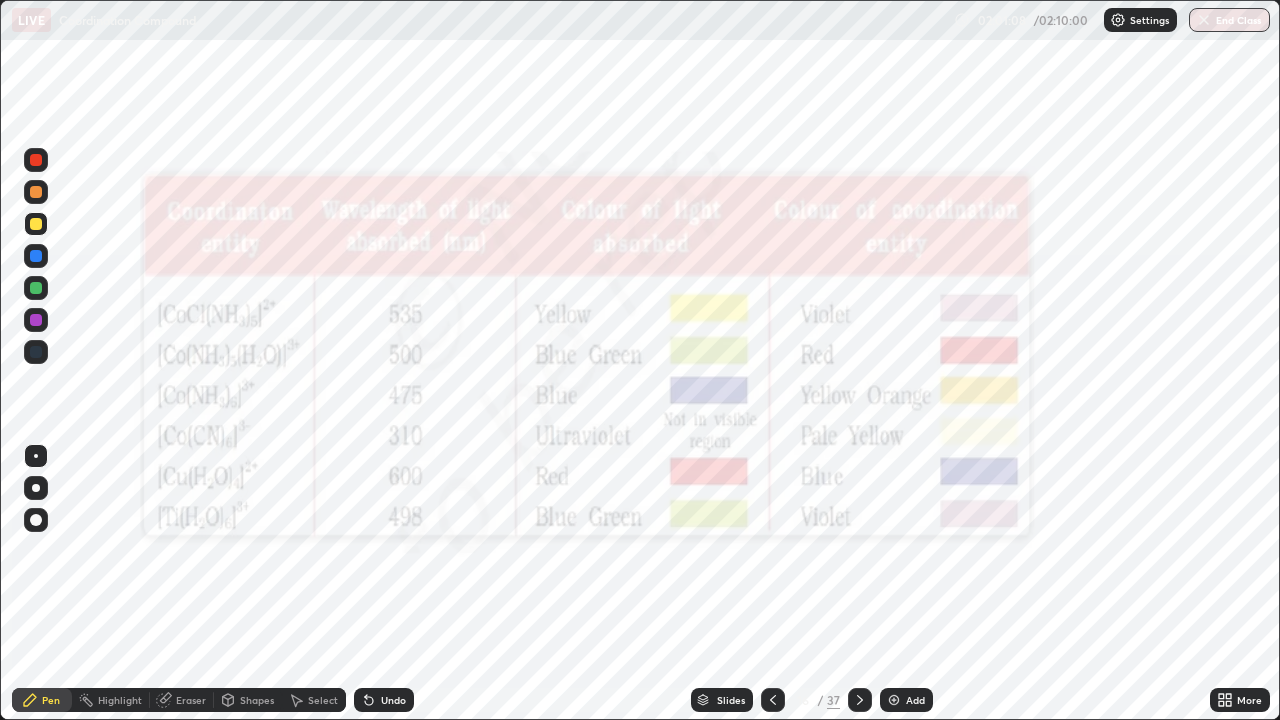 click 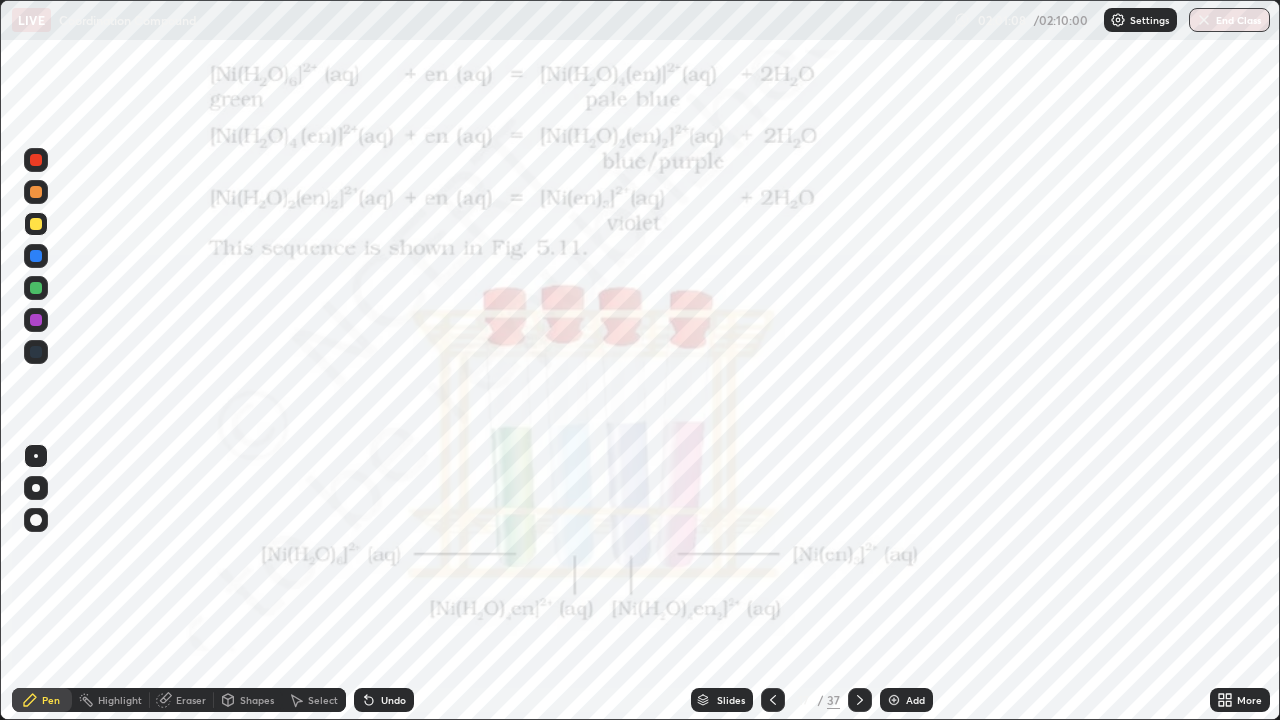 click 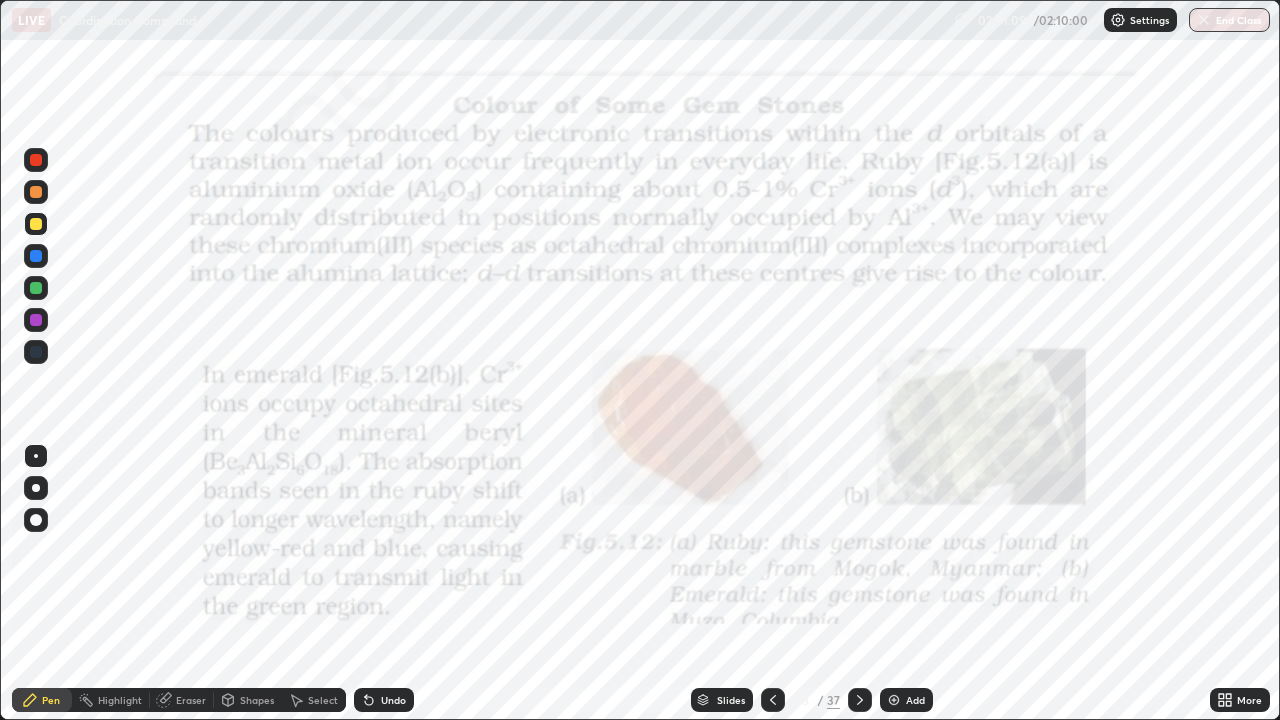 click 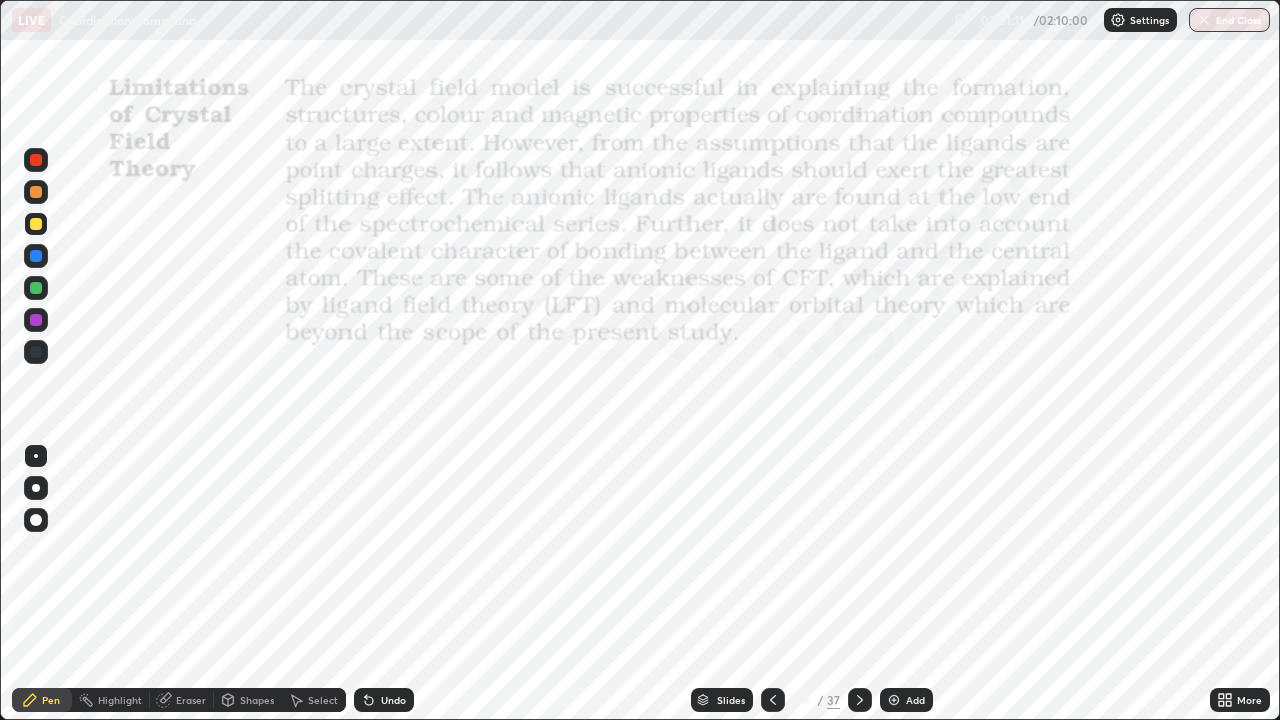 click 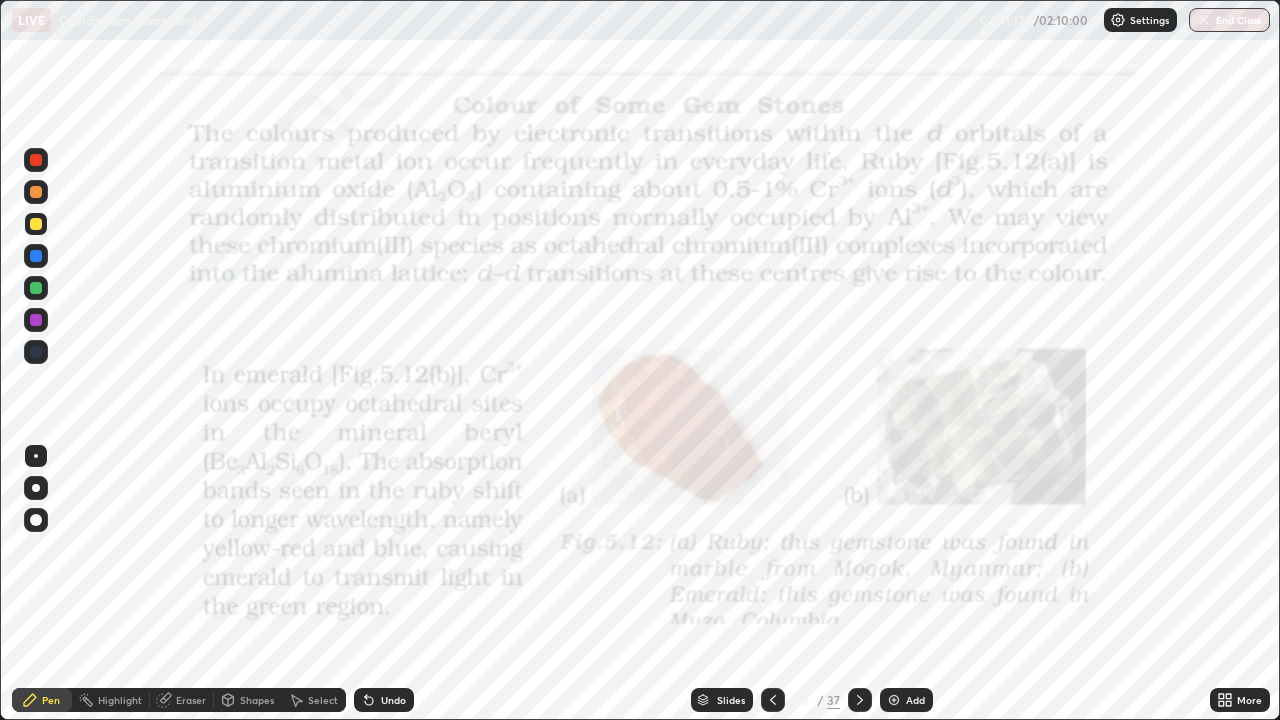 click 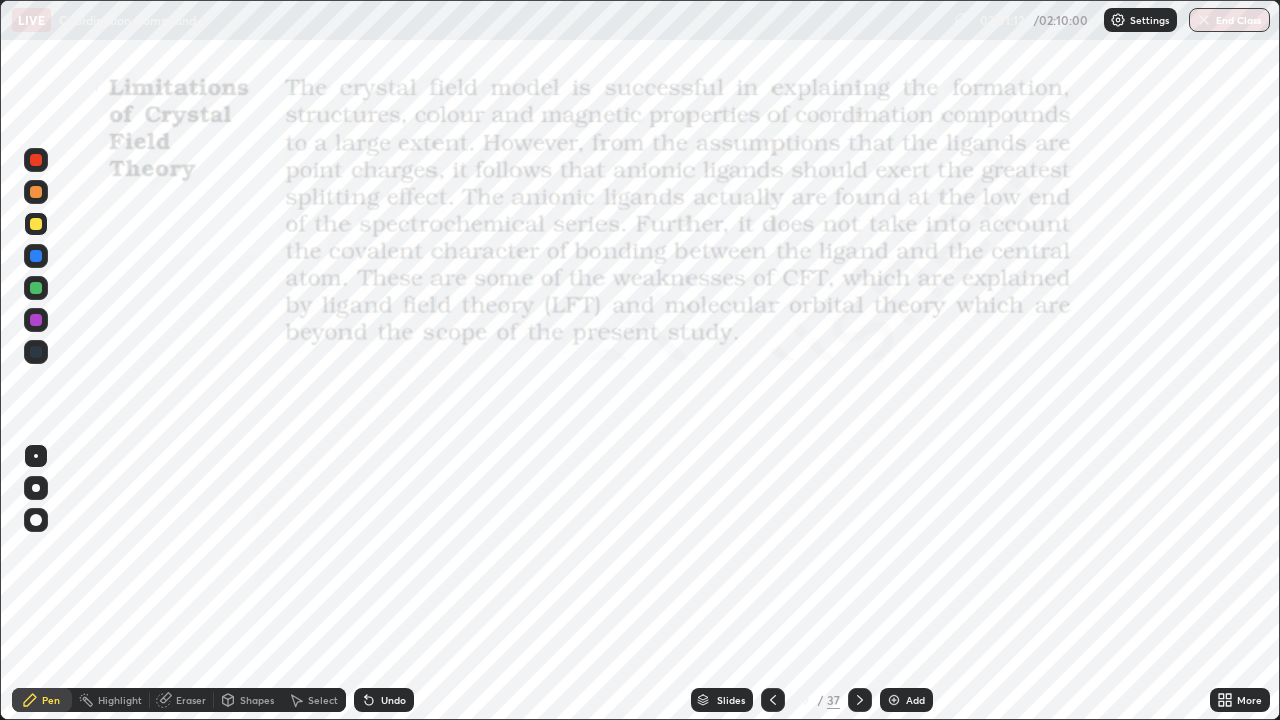 click 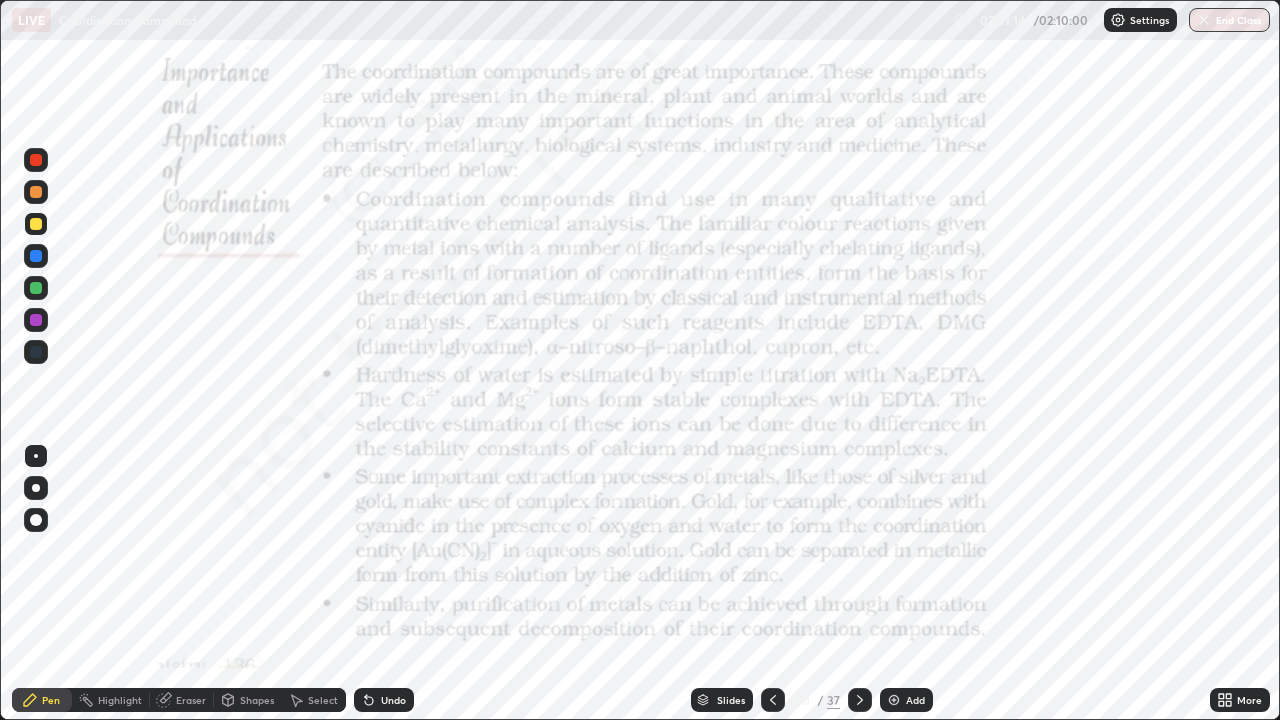 click 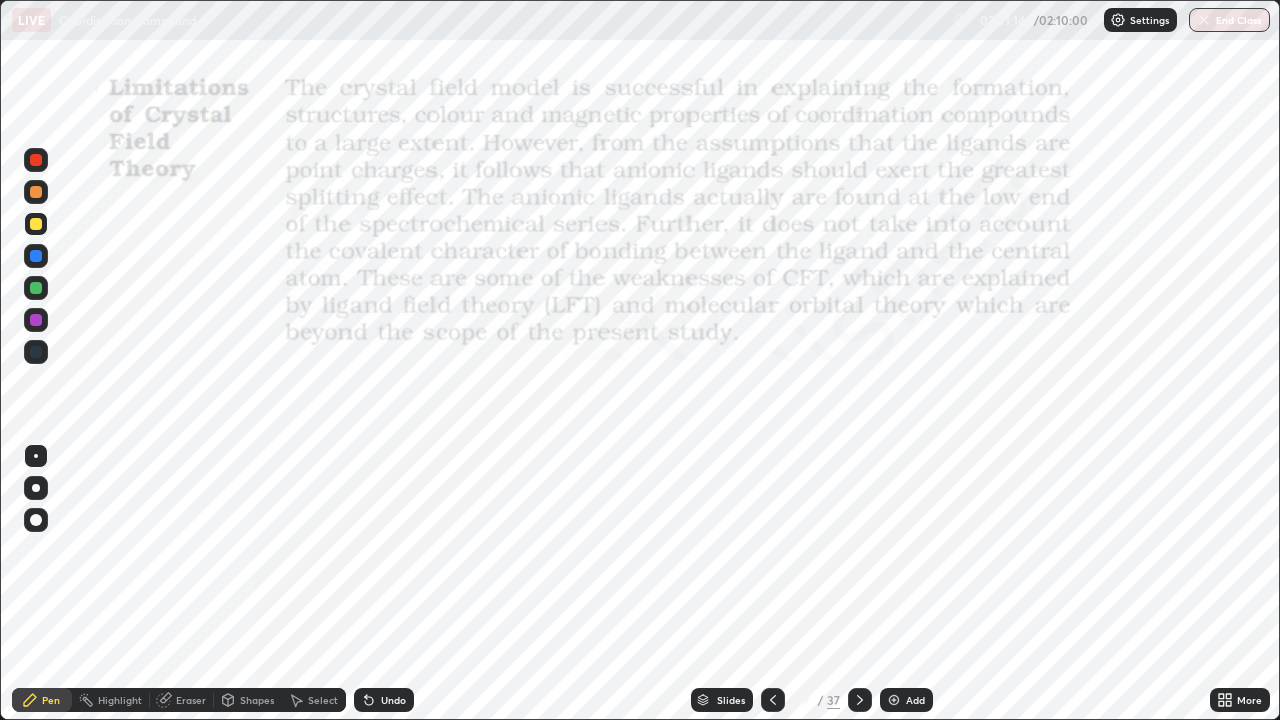click 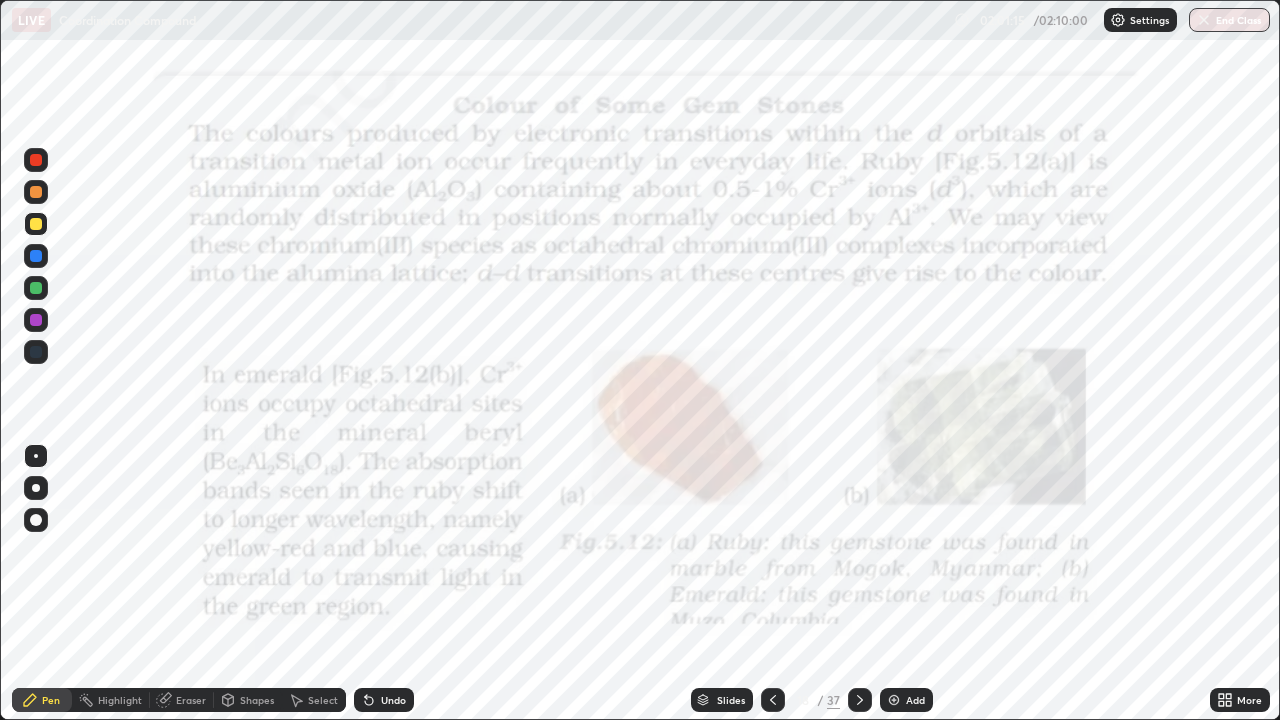 click 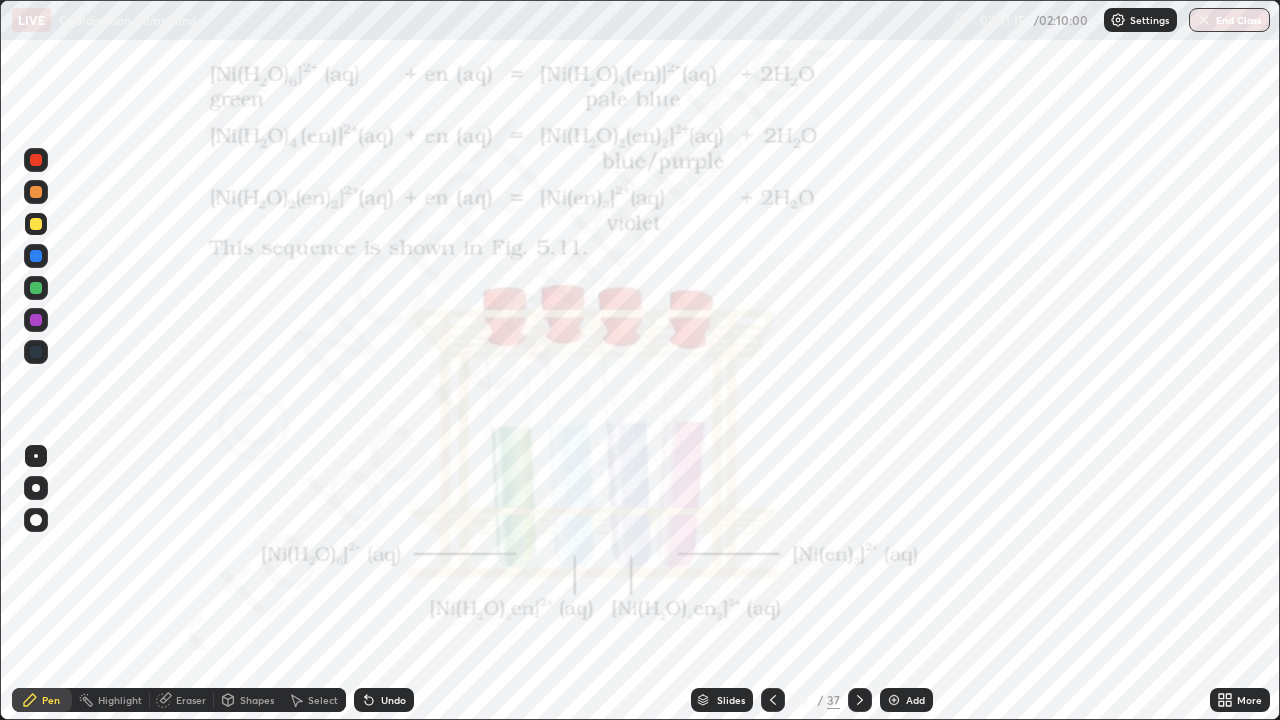 click 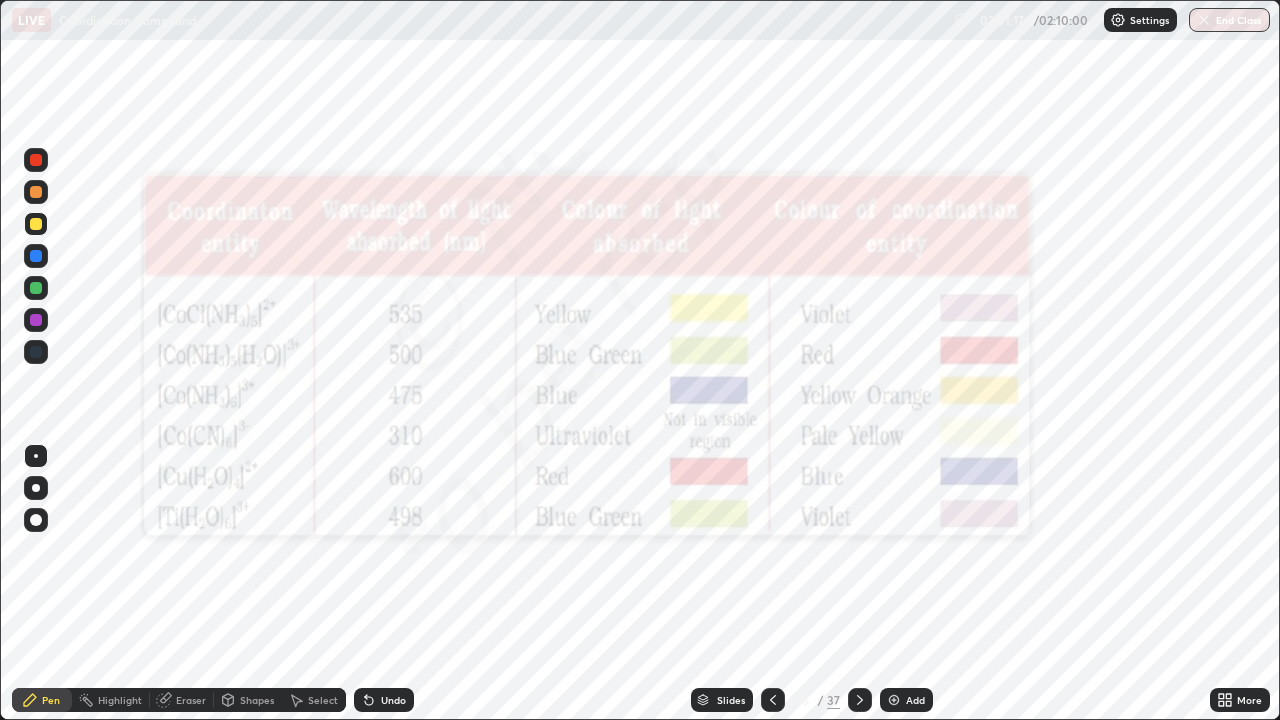 click 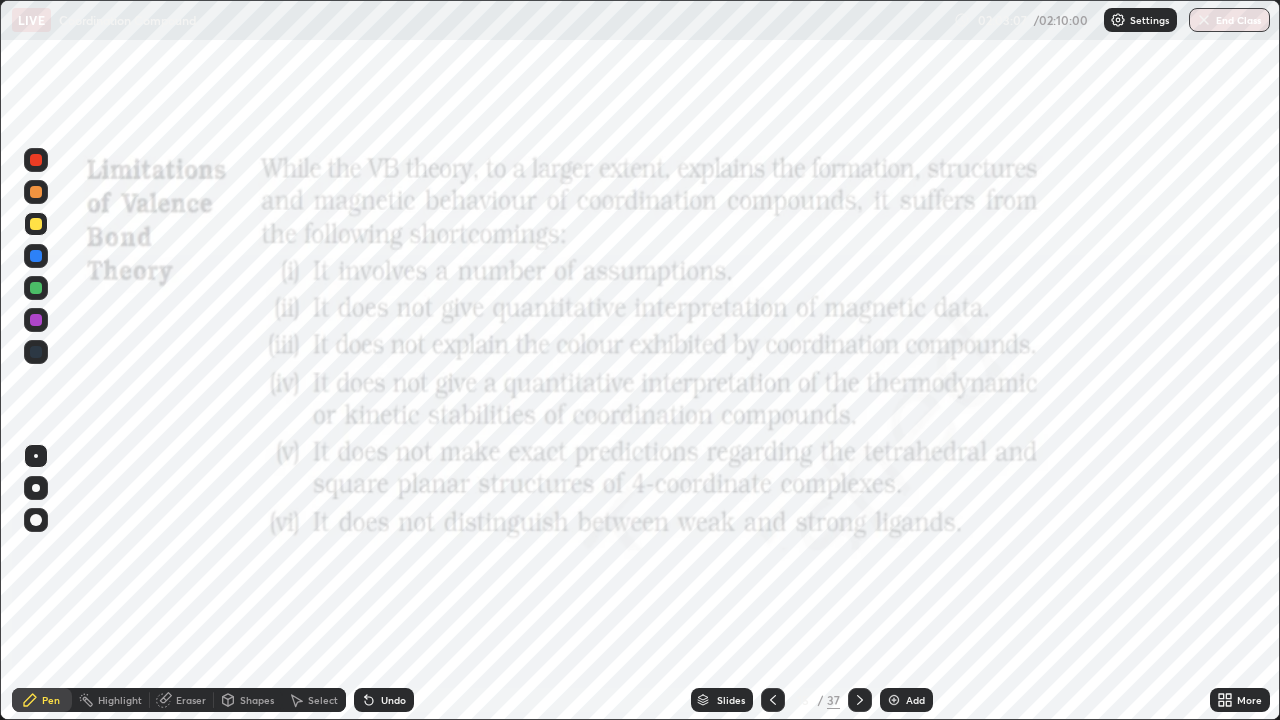 click 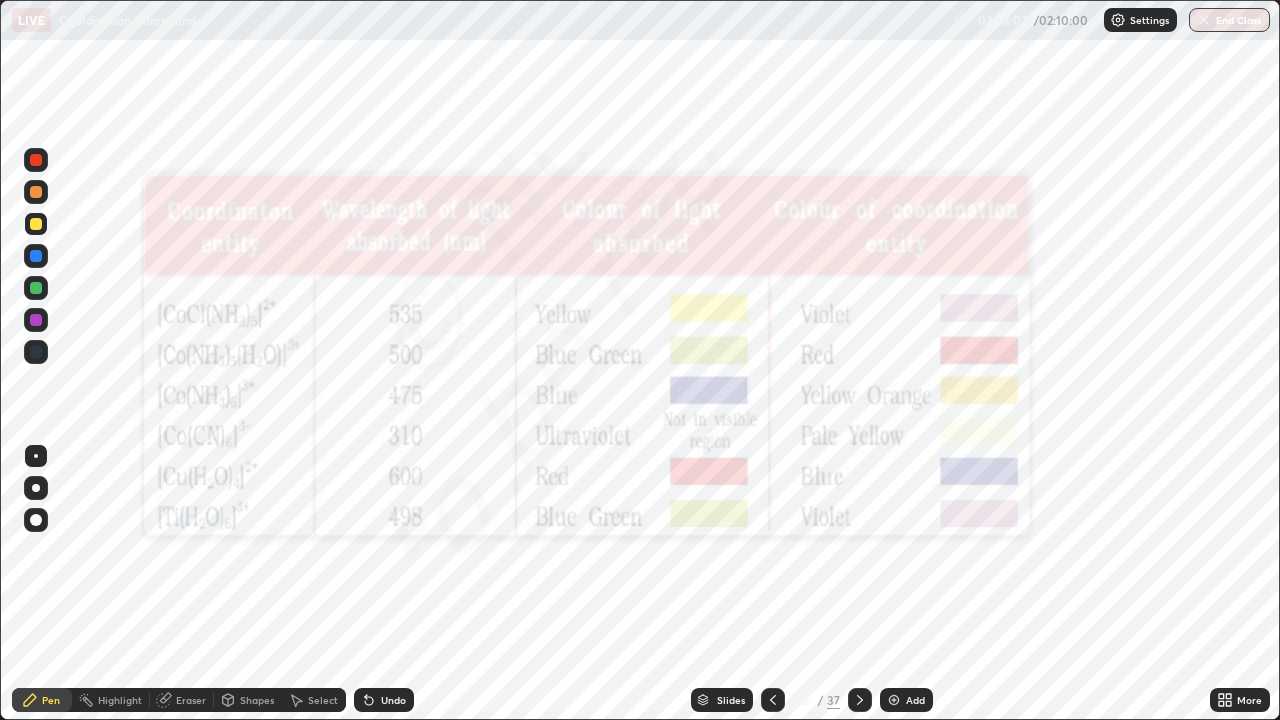 click 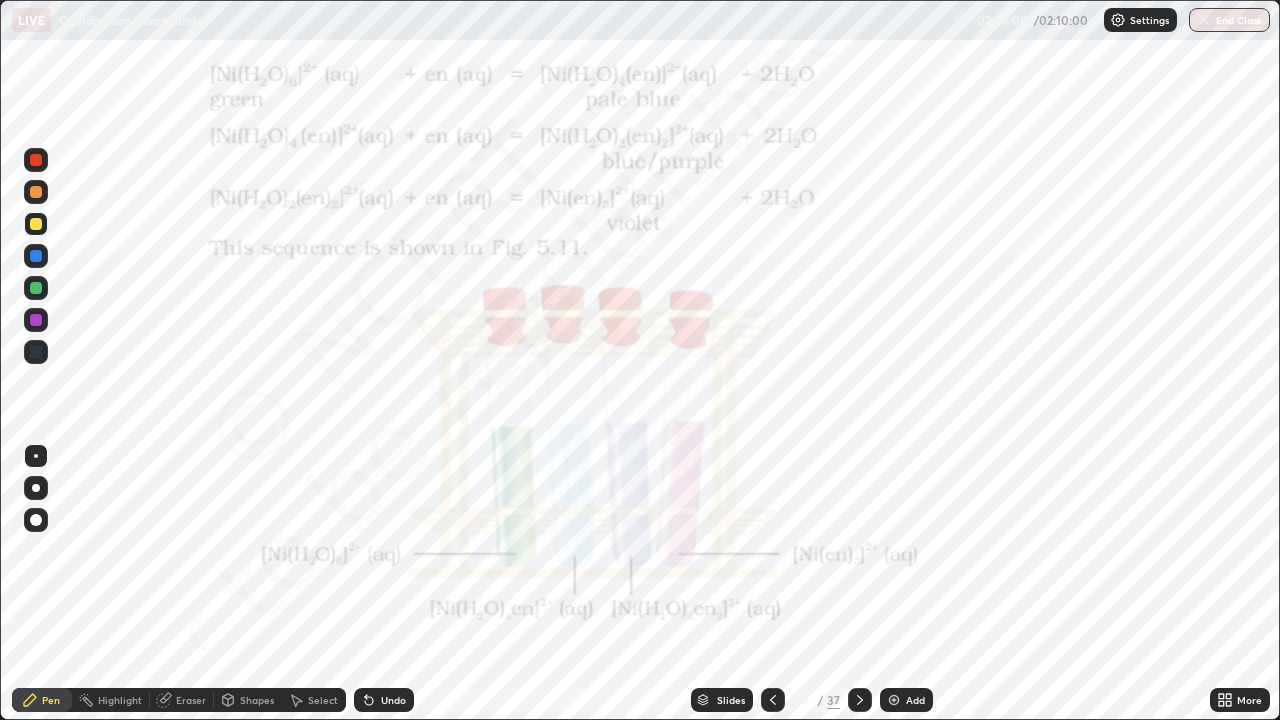 click 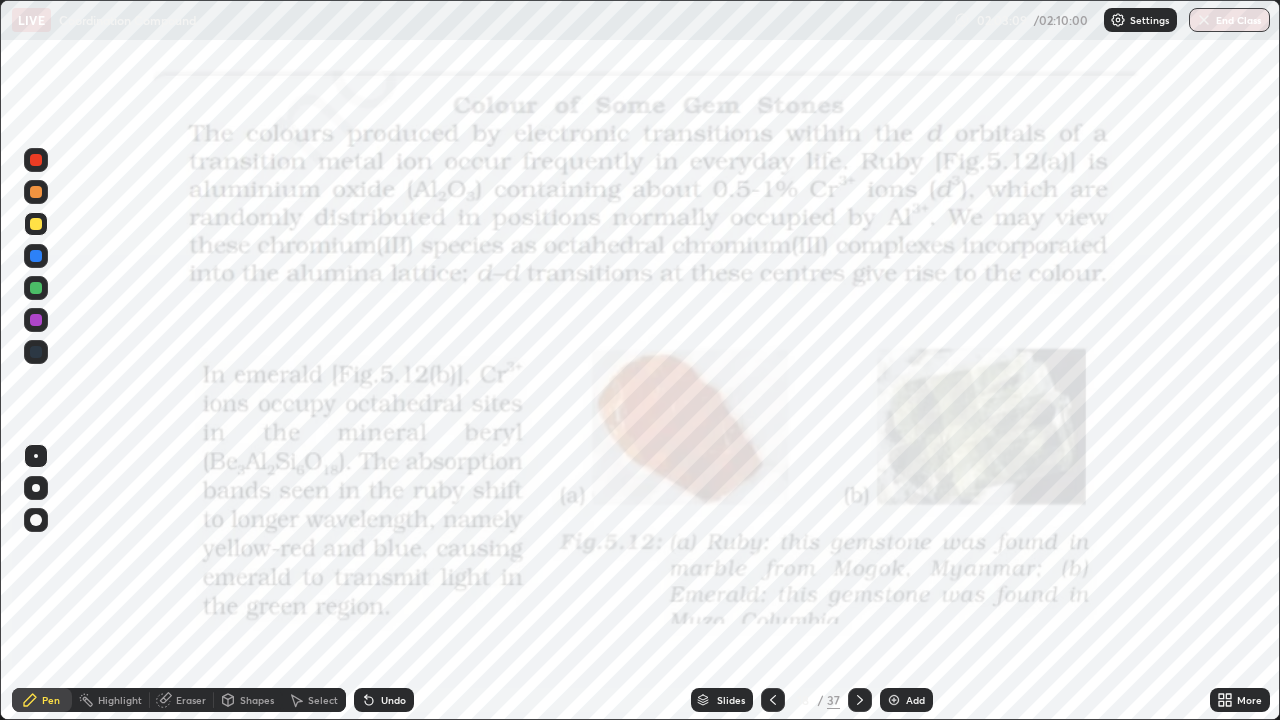 click 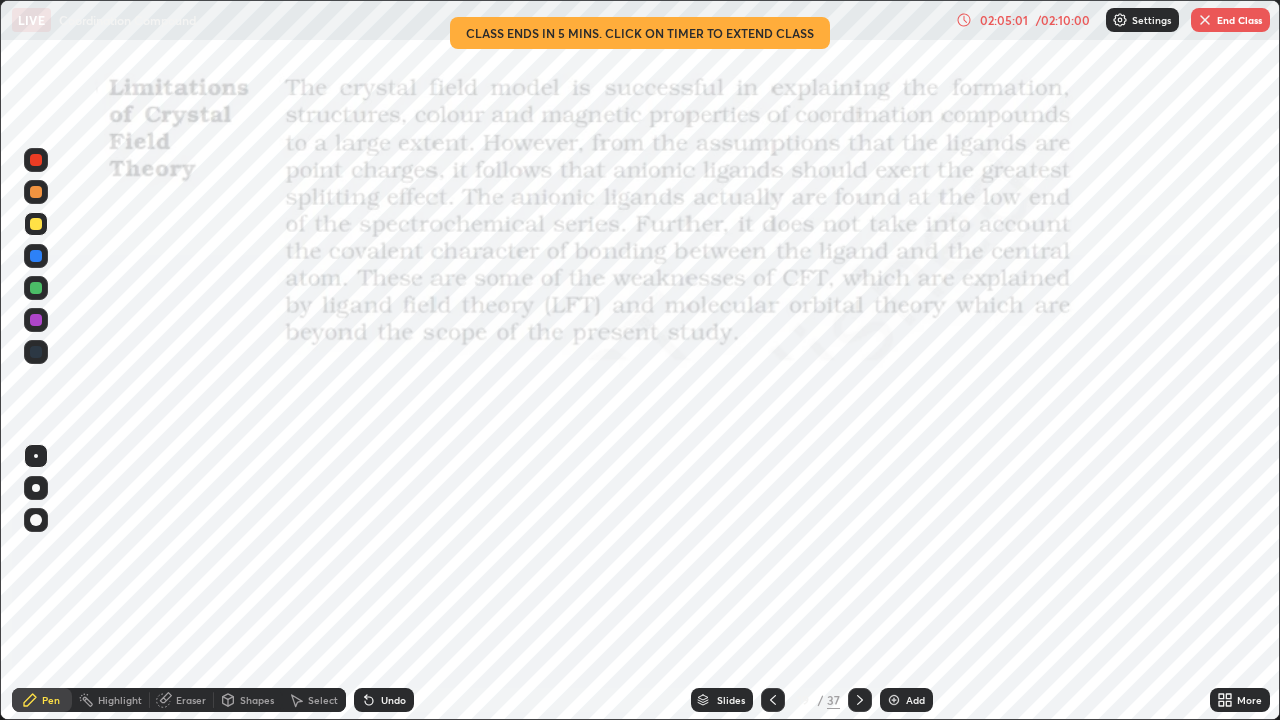 click 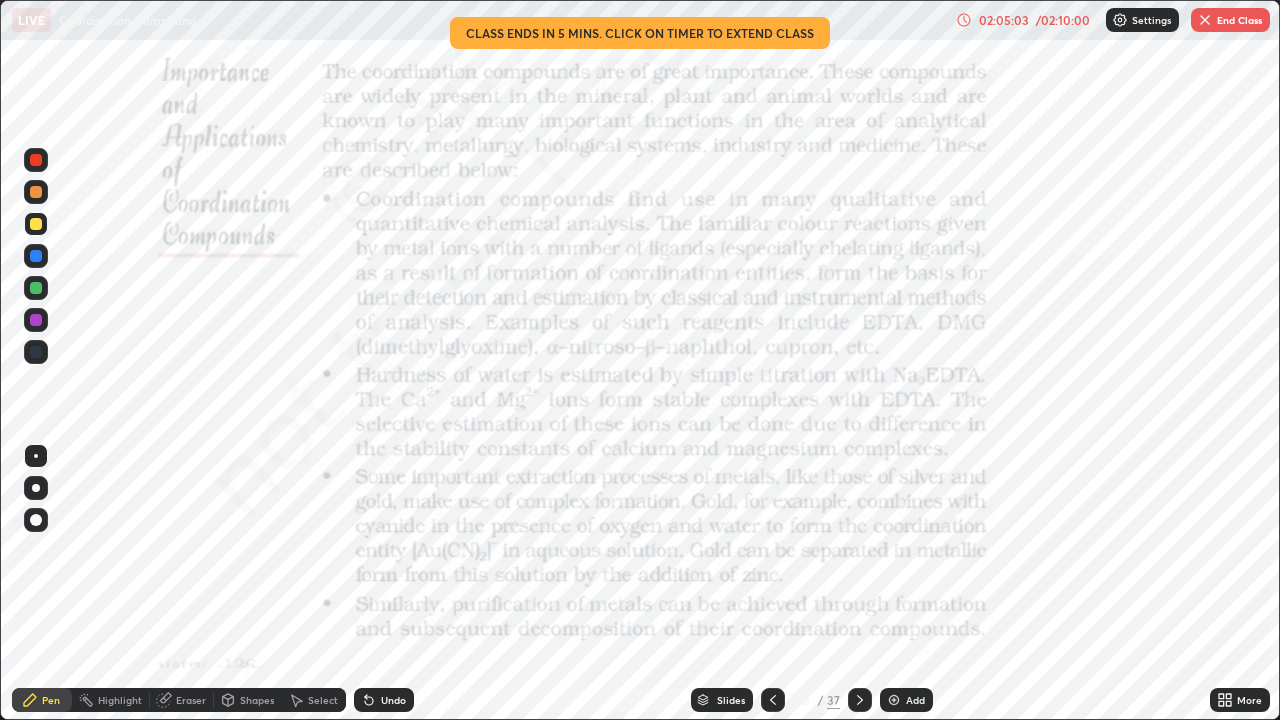 click on "Add" at bounding box center [906, 700] 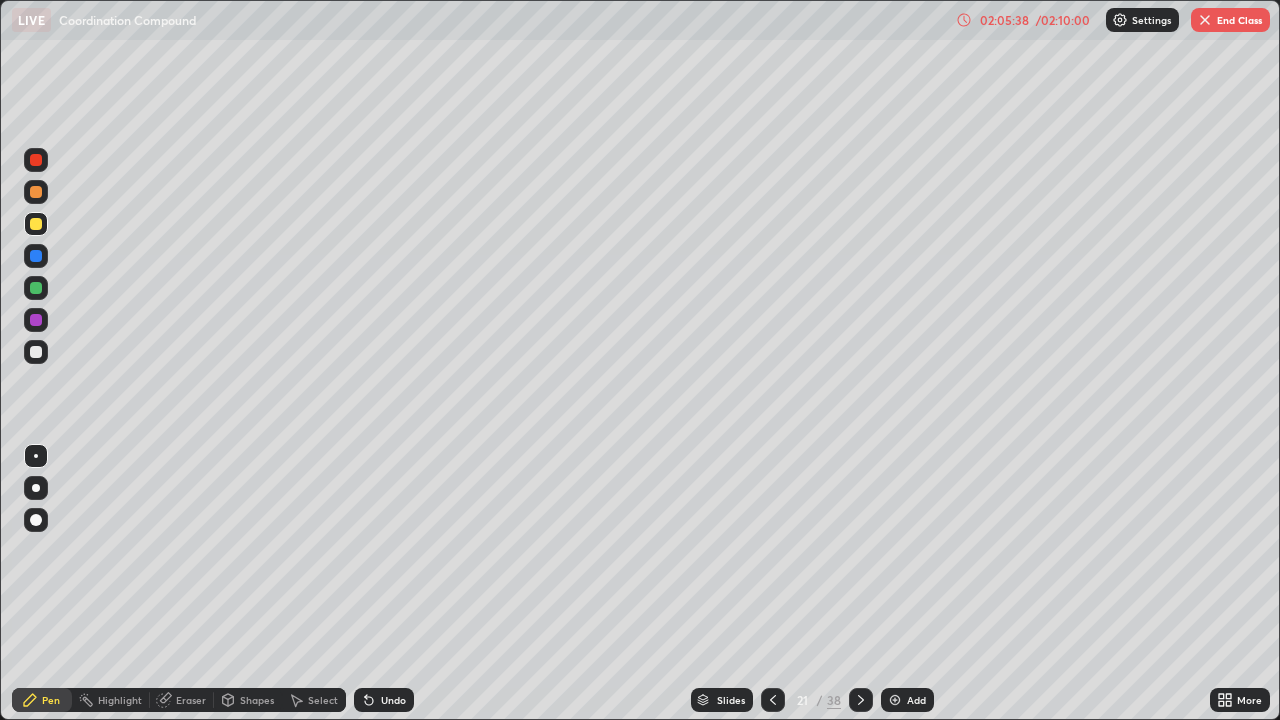 click 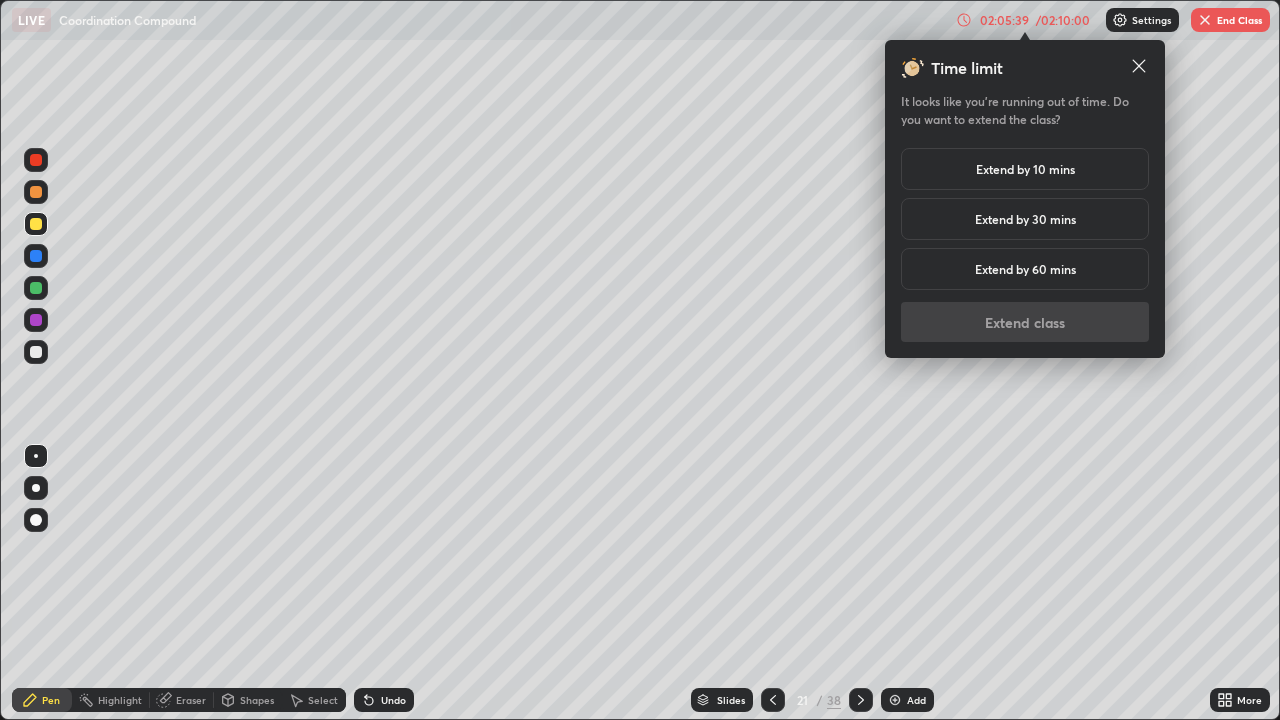 click on "Extend by 10 mins" at bounding box center (1025, 169) 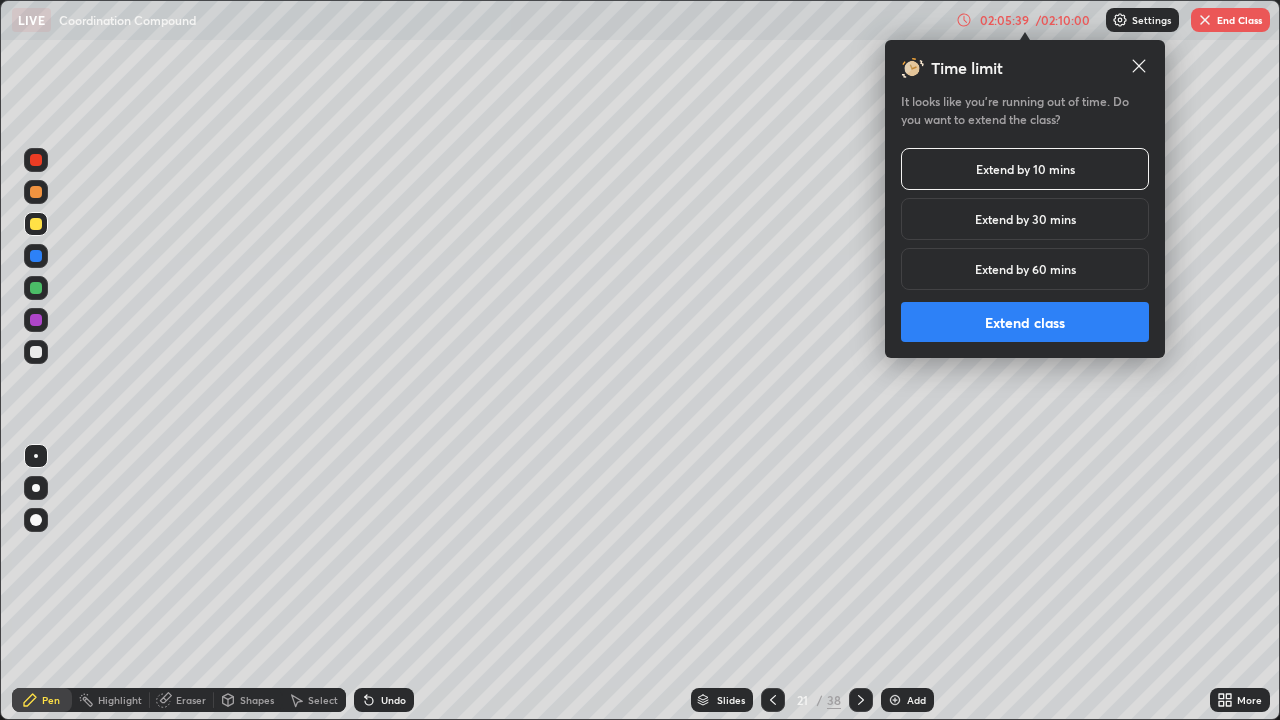 click on "Extend class" at bounding box center (1025, 322) 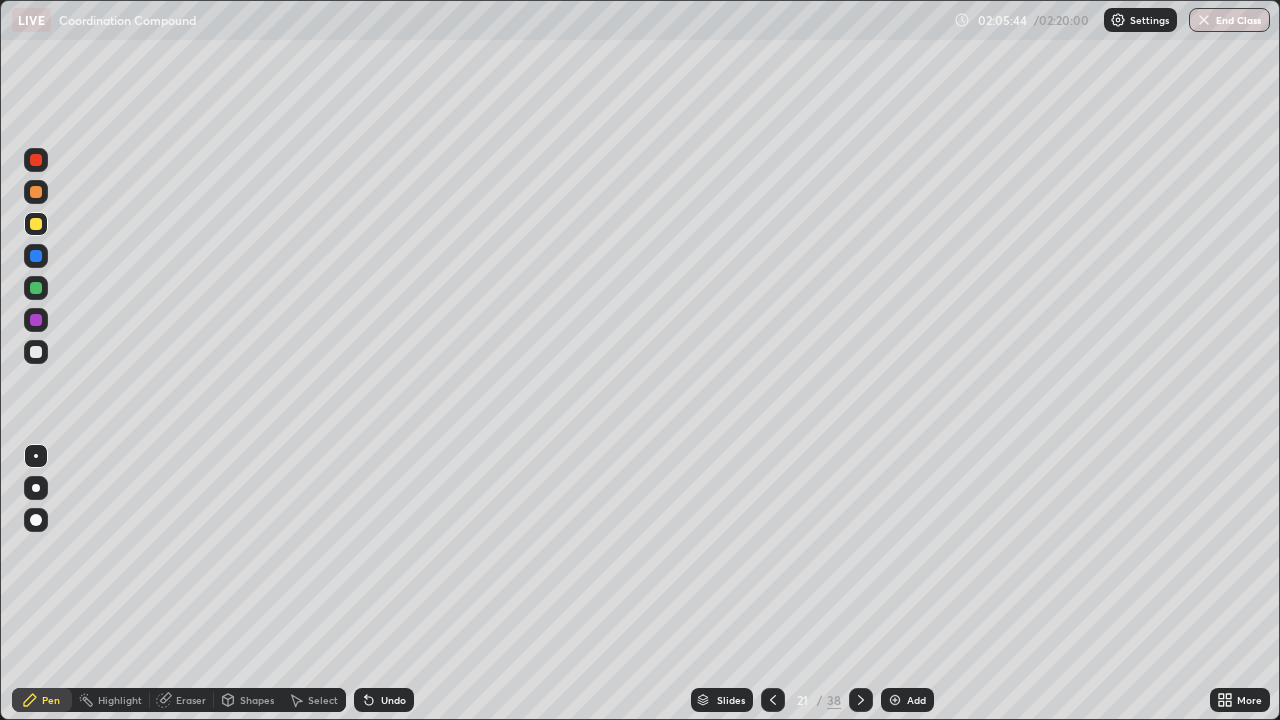 click at bounding box center [36, 160] 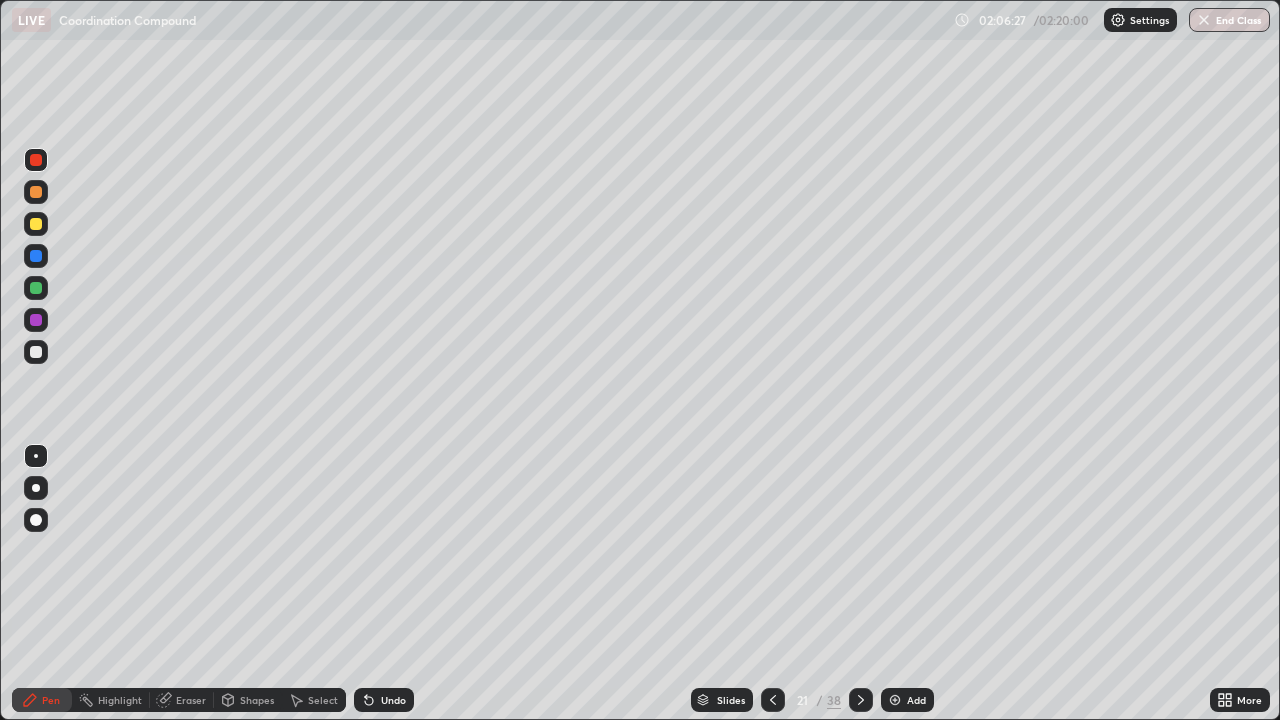click at bounding box center (36, 256) 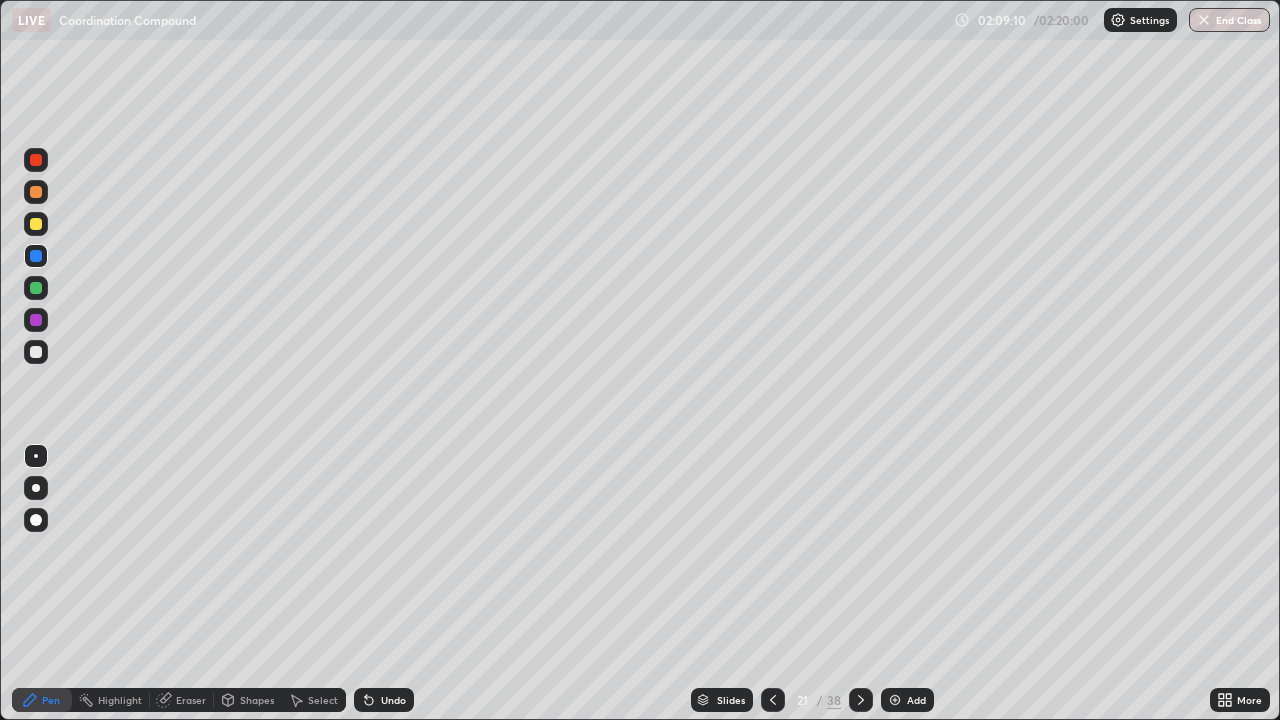 click at bounding box center (773, 700) 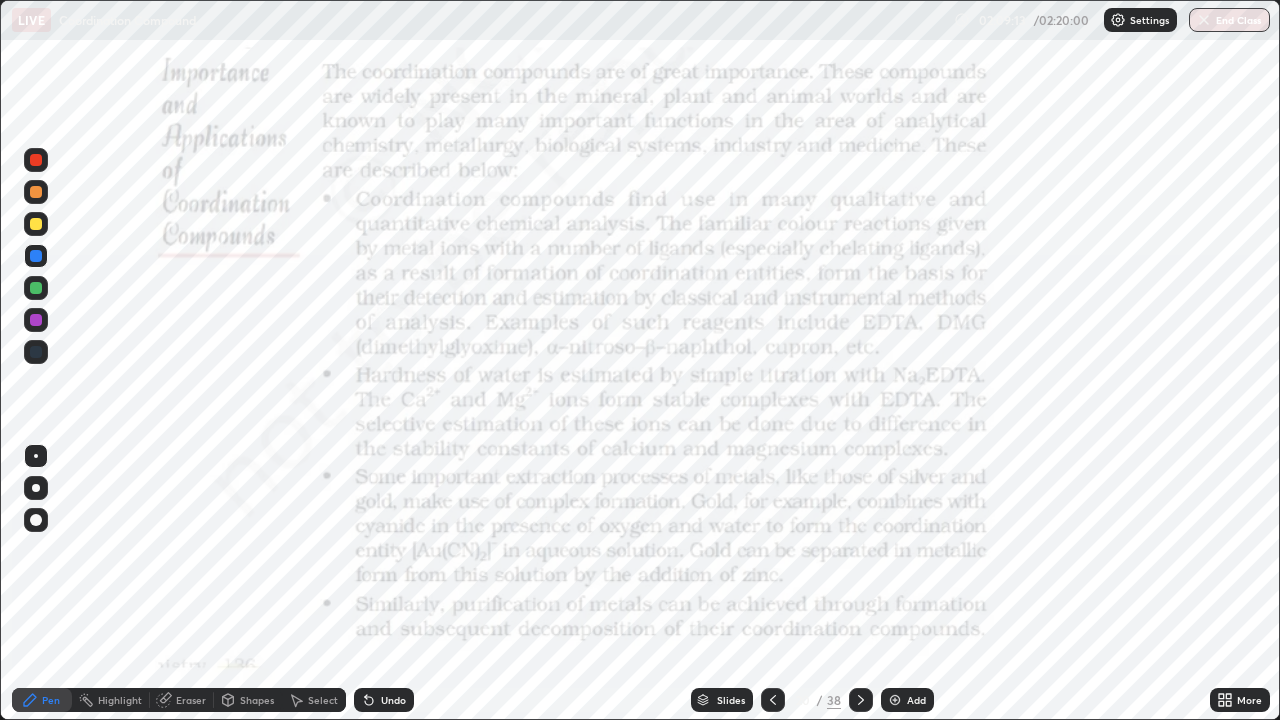click 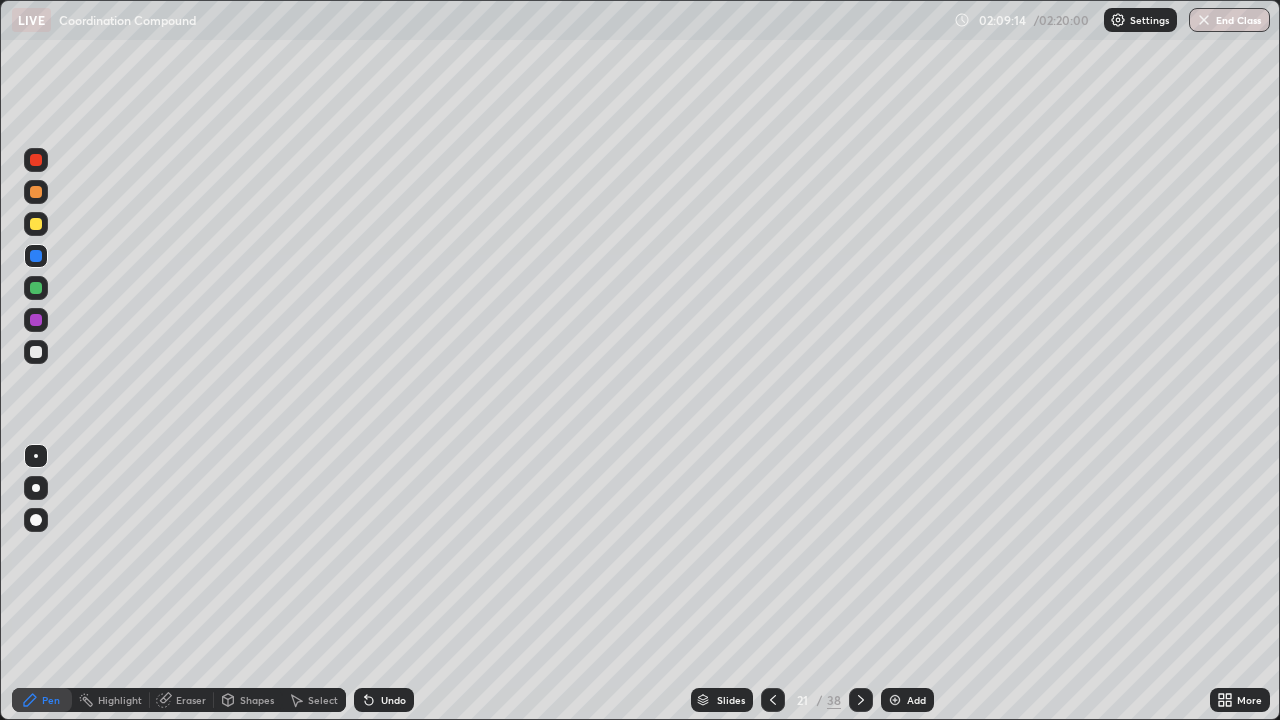 click 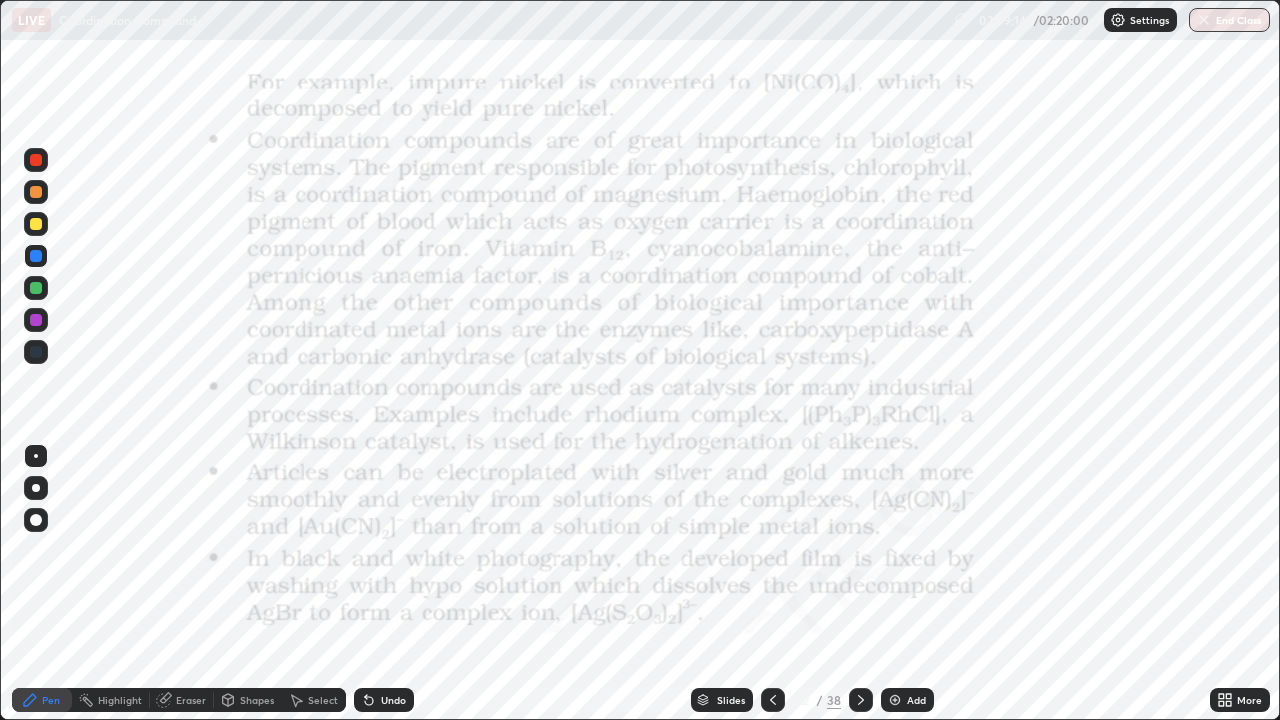 click 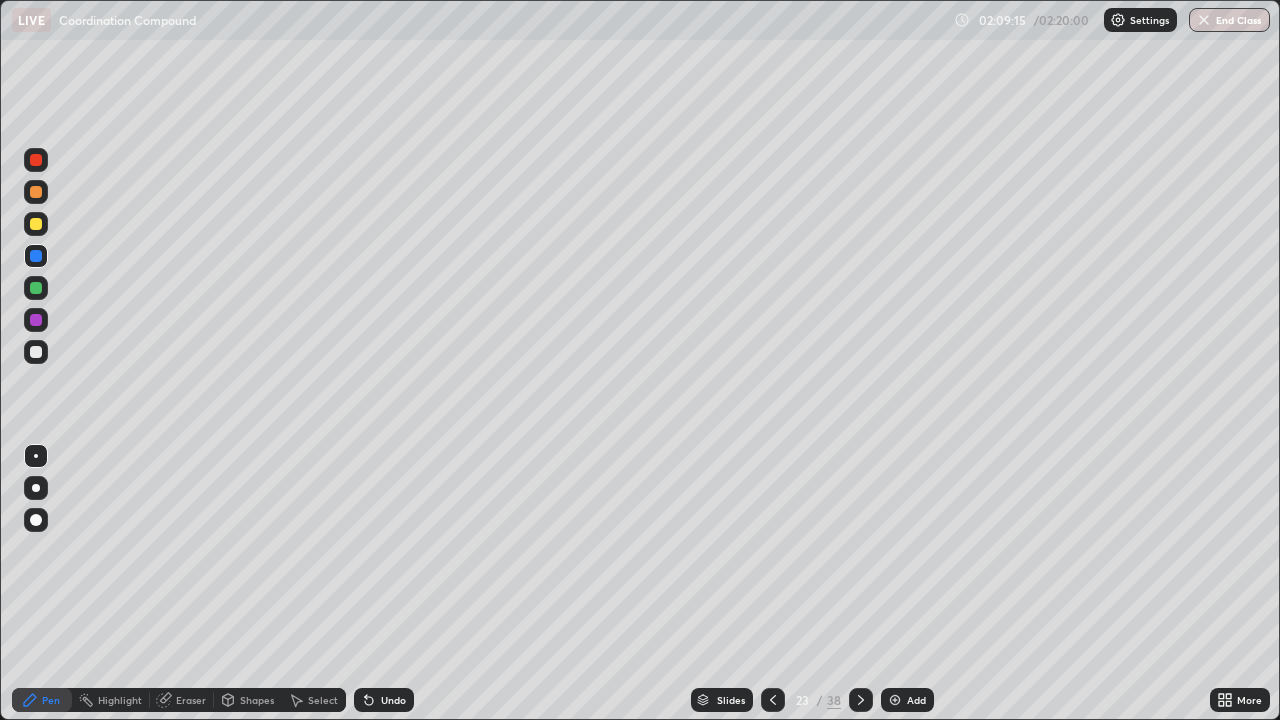 click 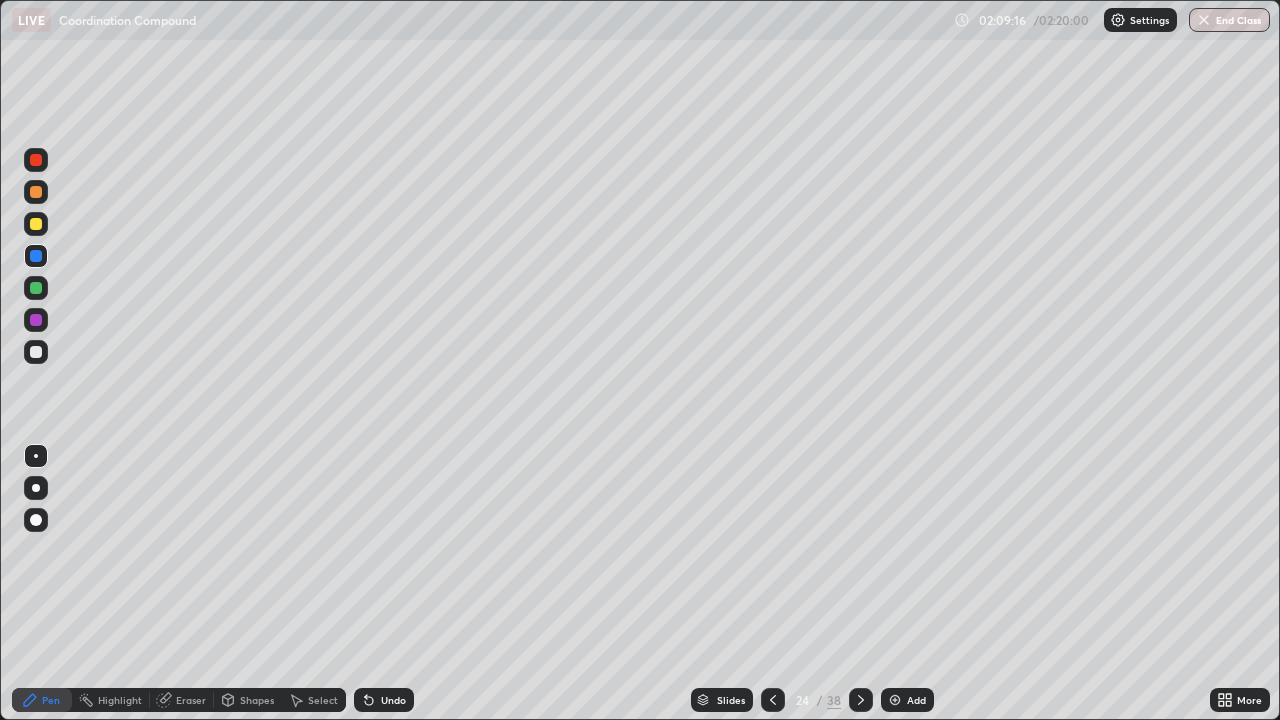 click at bounding box center (861, 700) 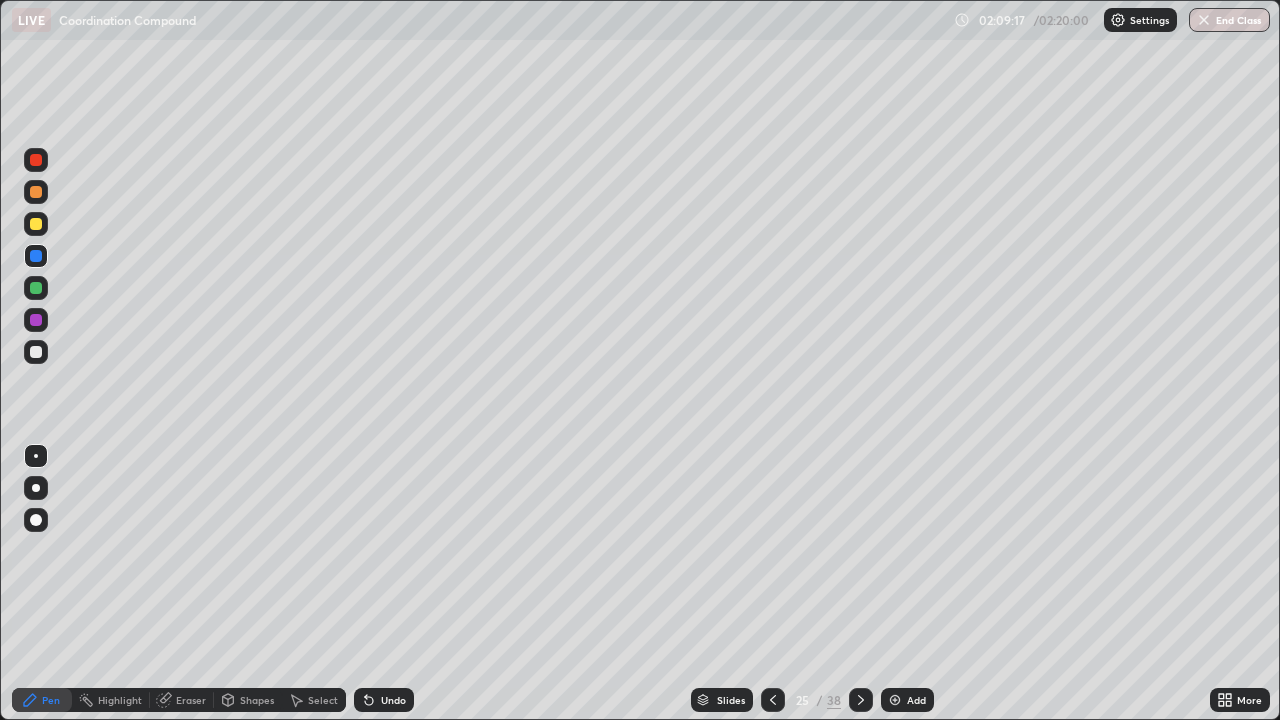 click at bounding box center (861, 700) 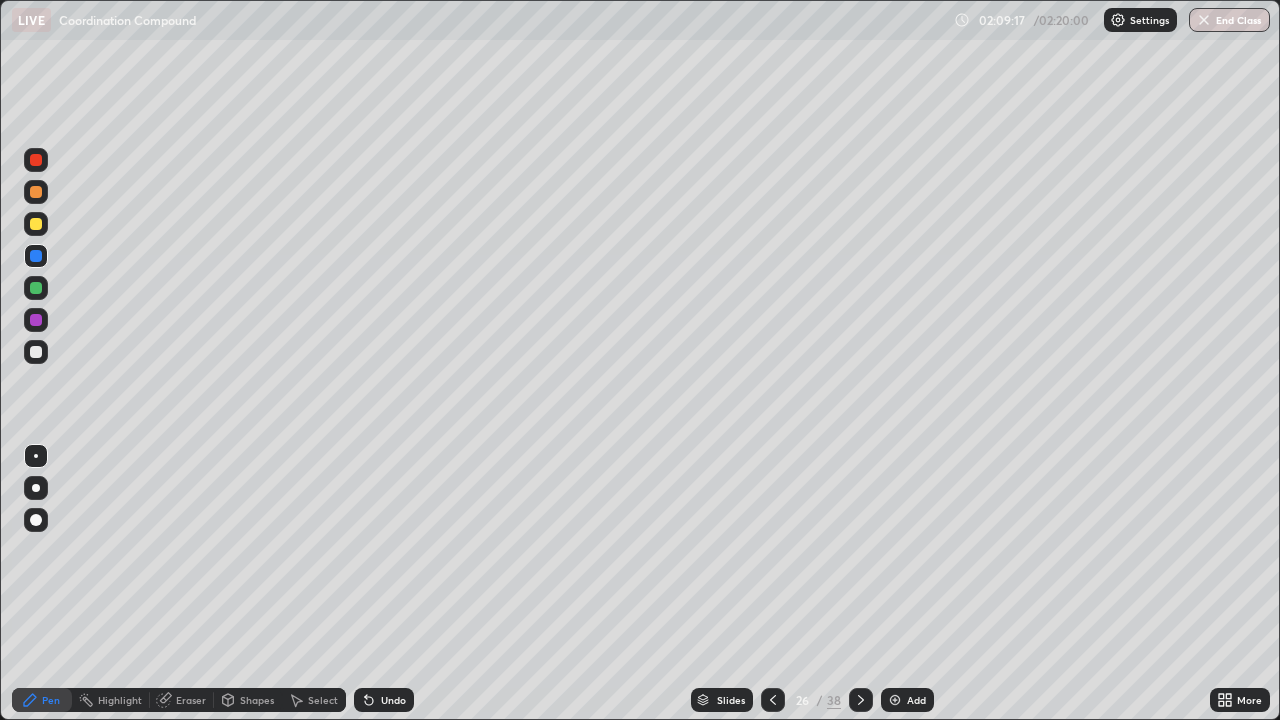 click 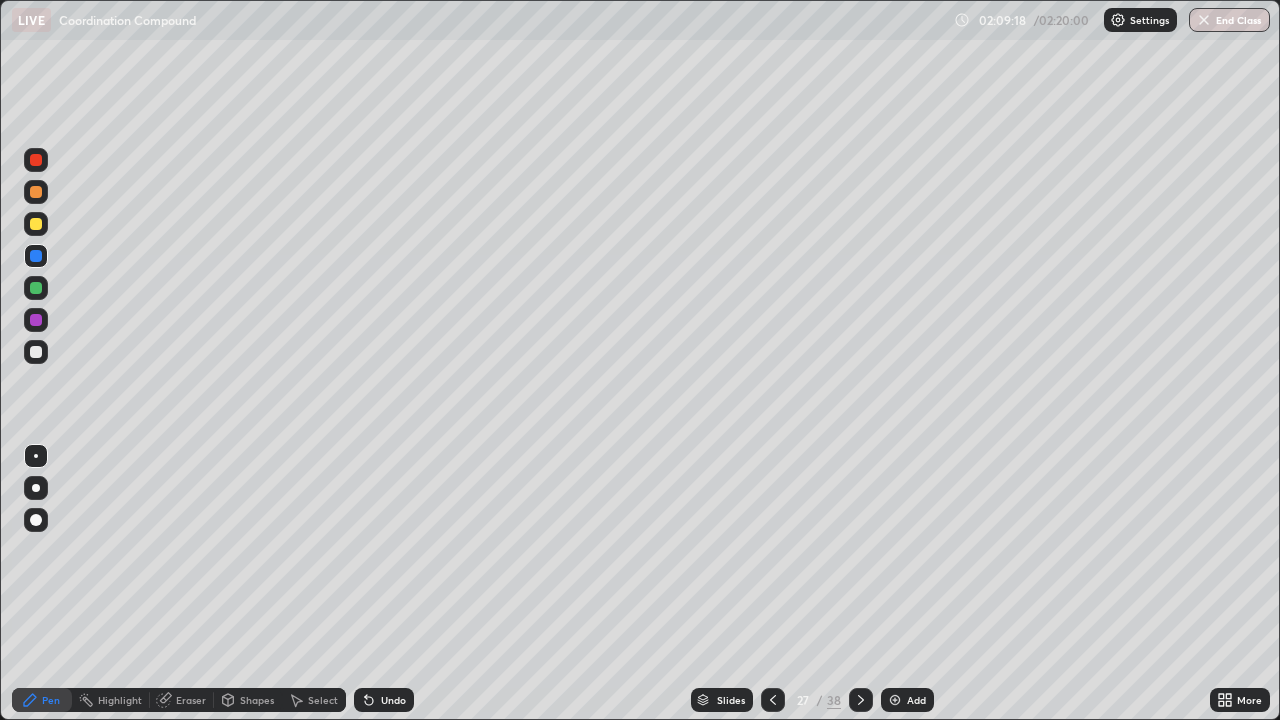 click 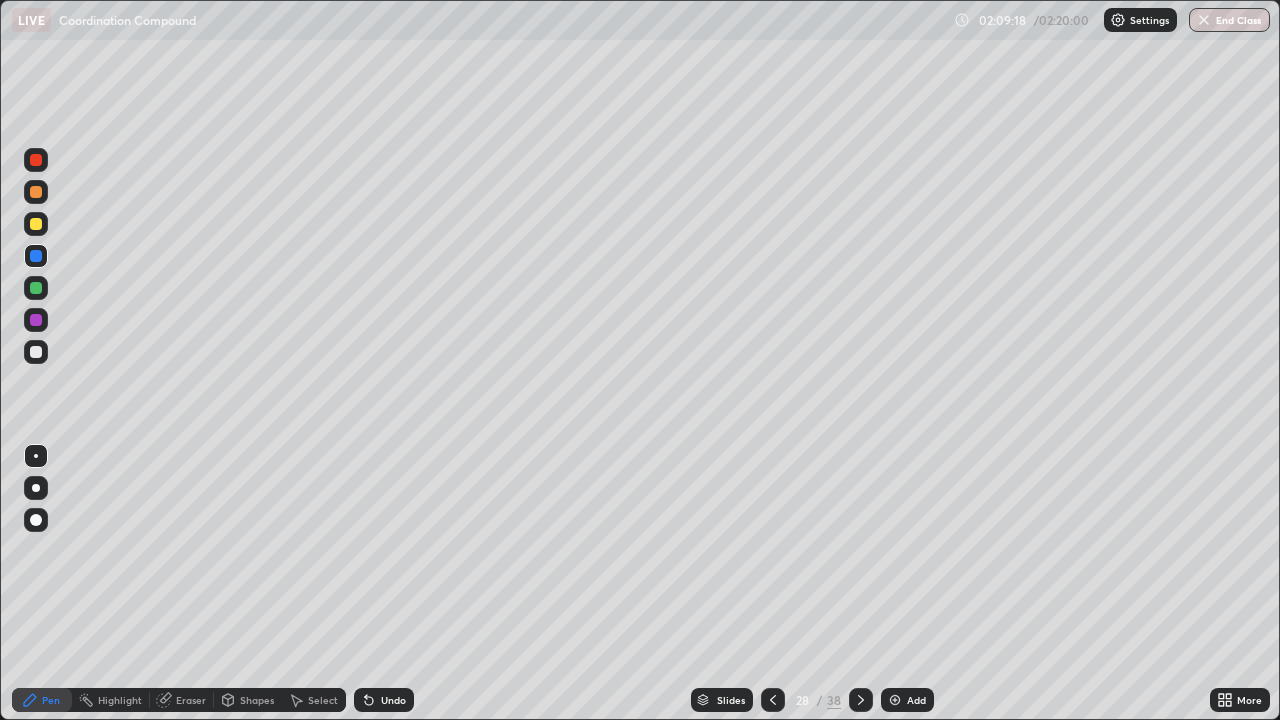 click 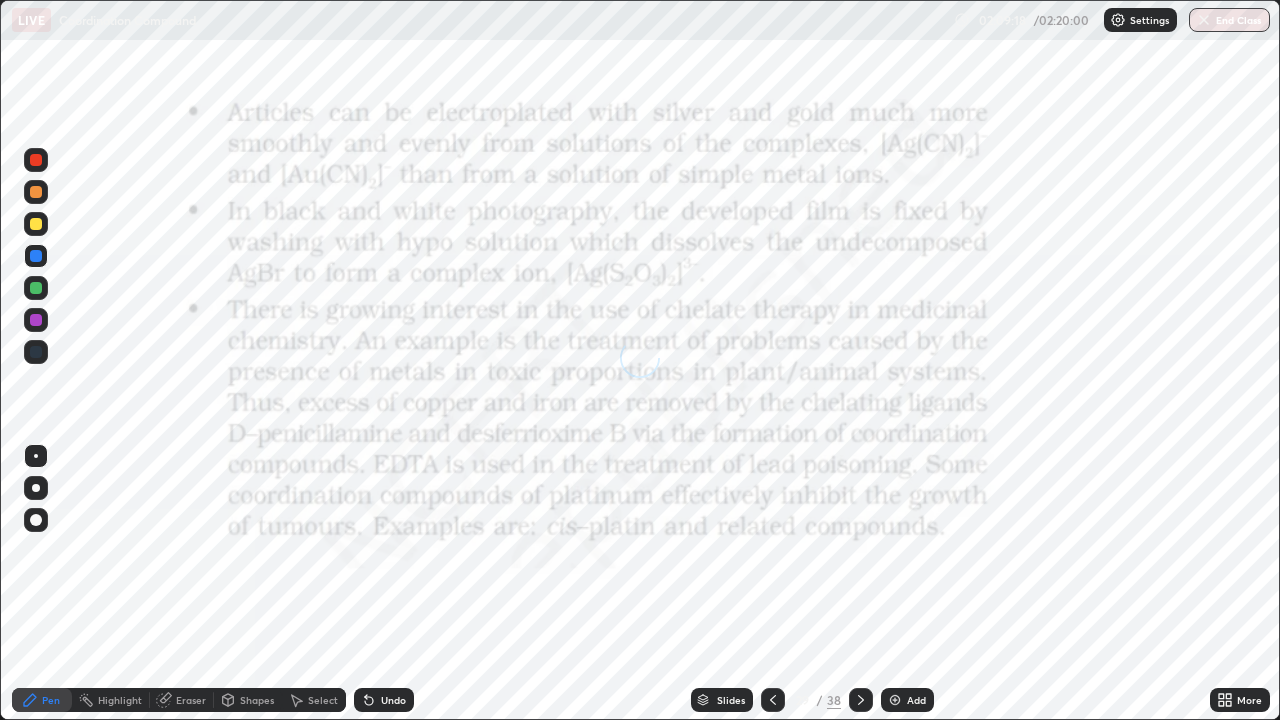 click 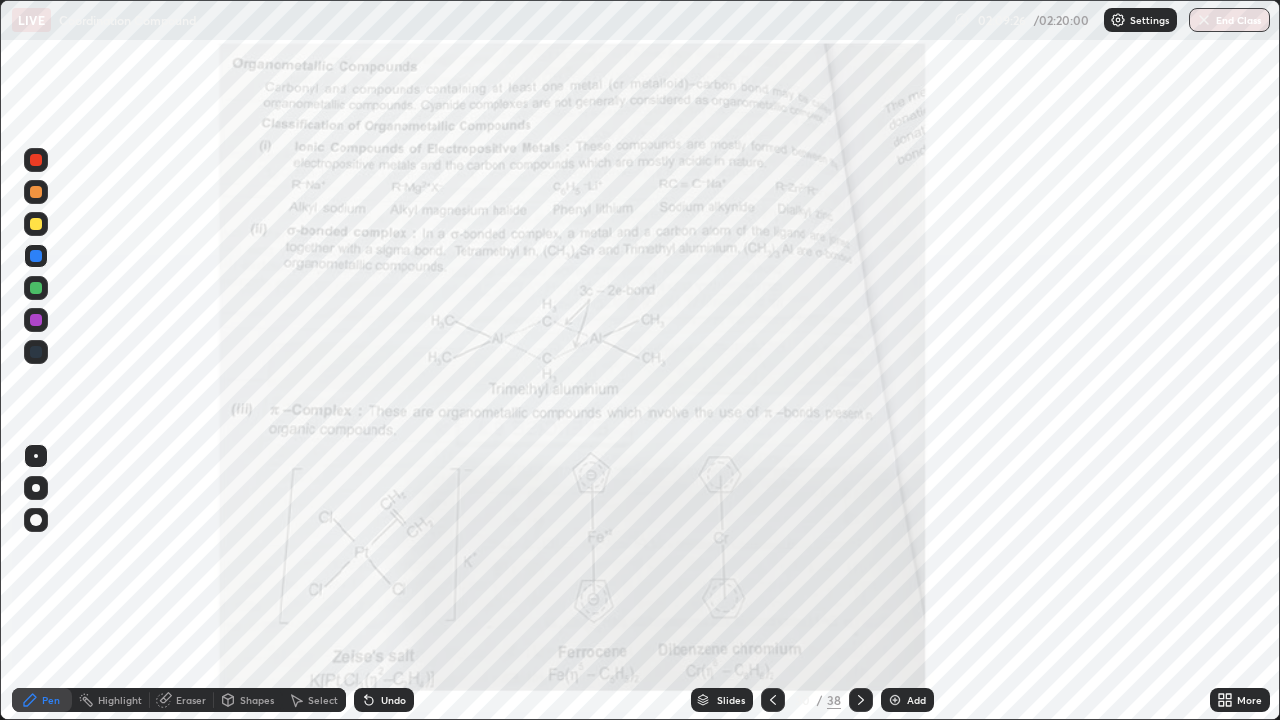 click 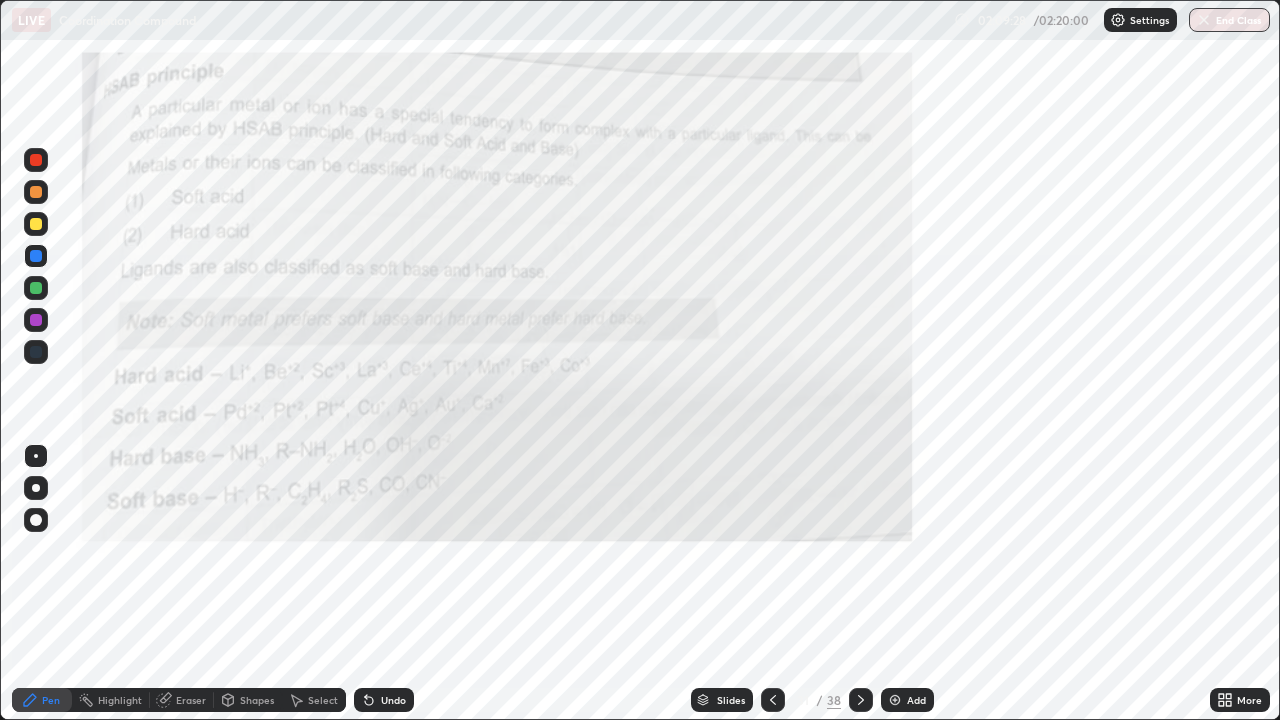 click 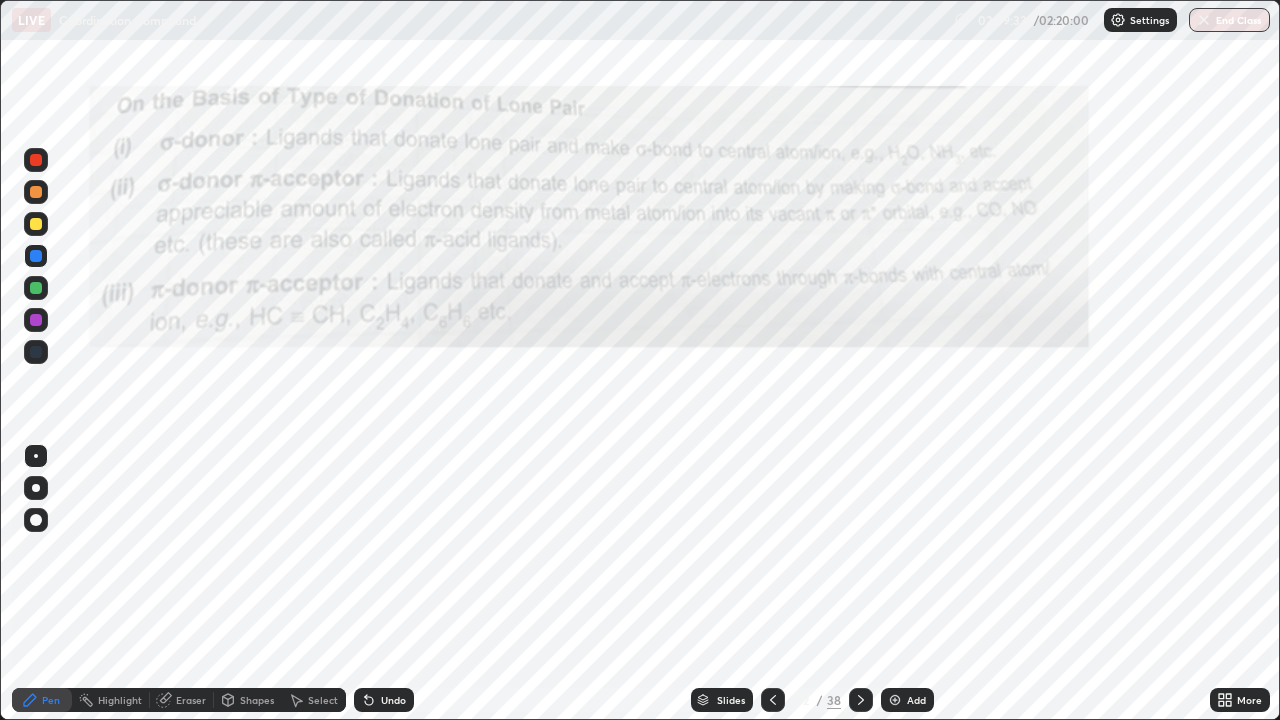 click 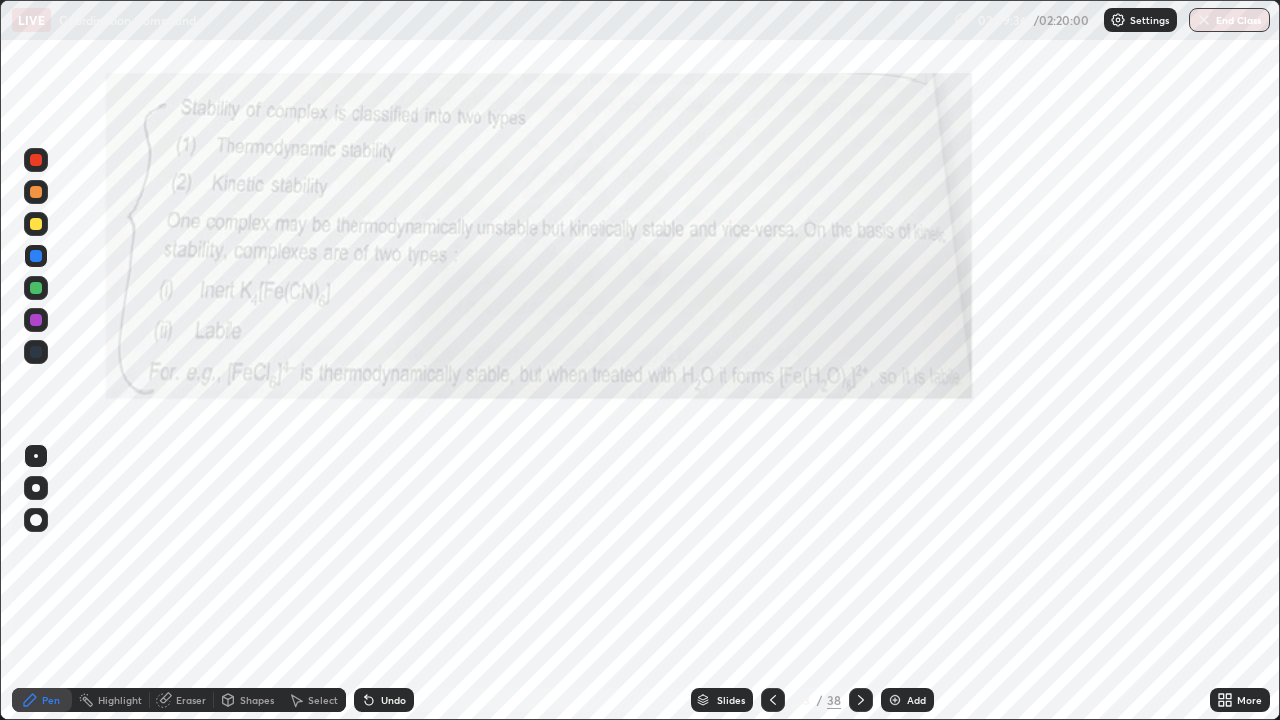 click 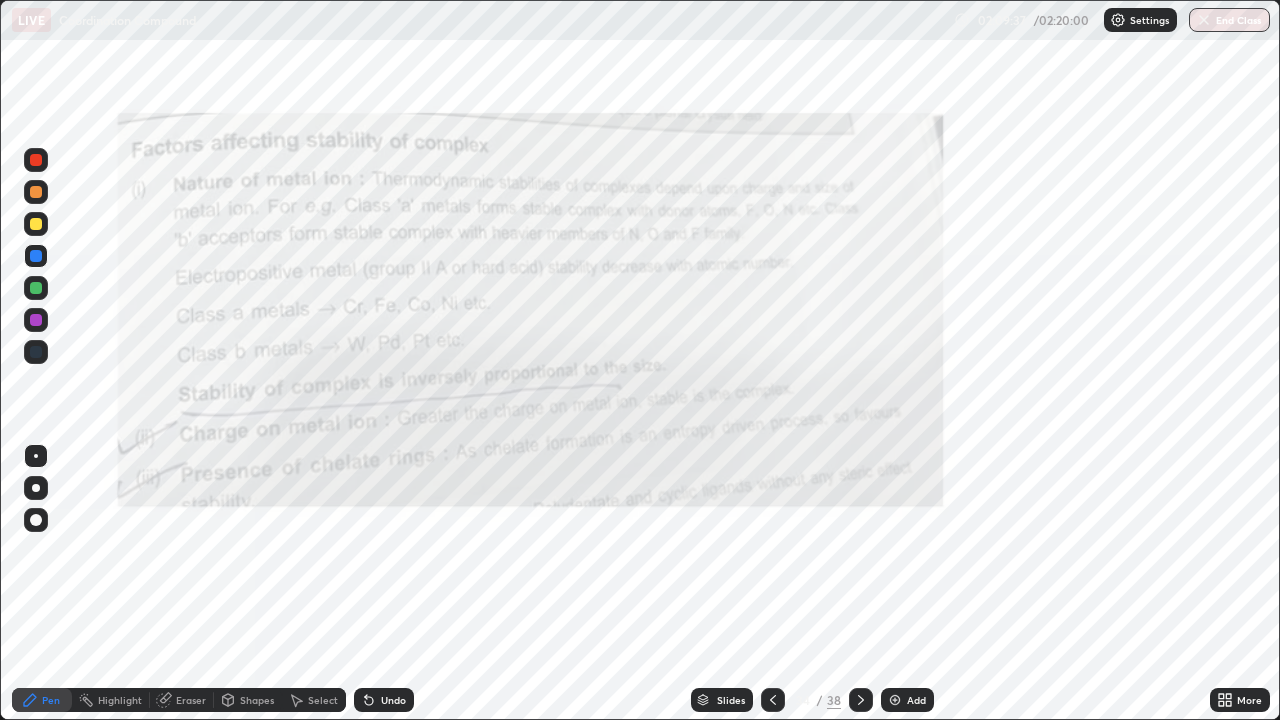 click 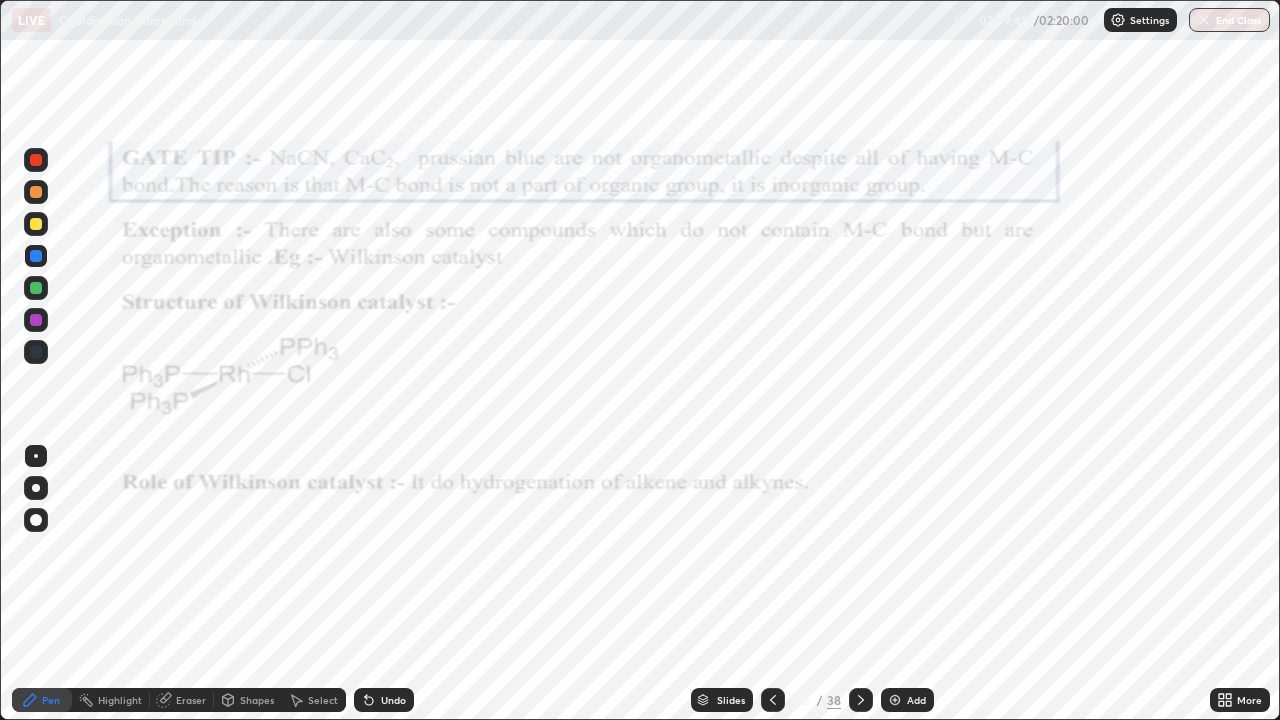 click 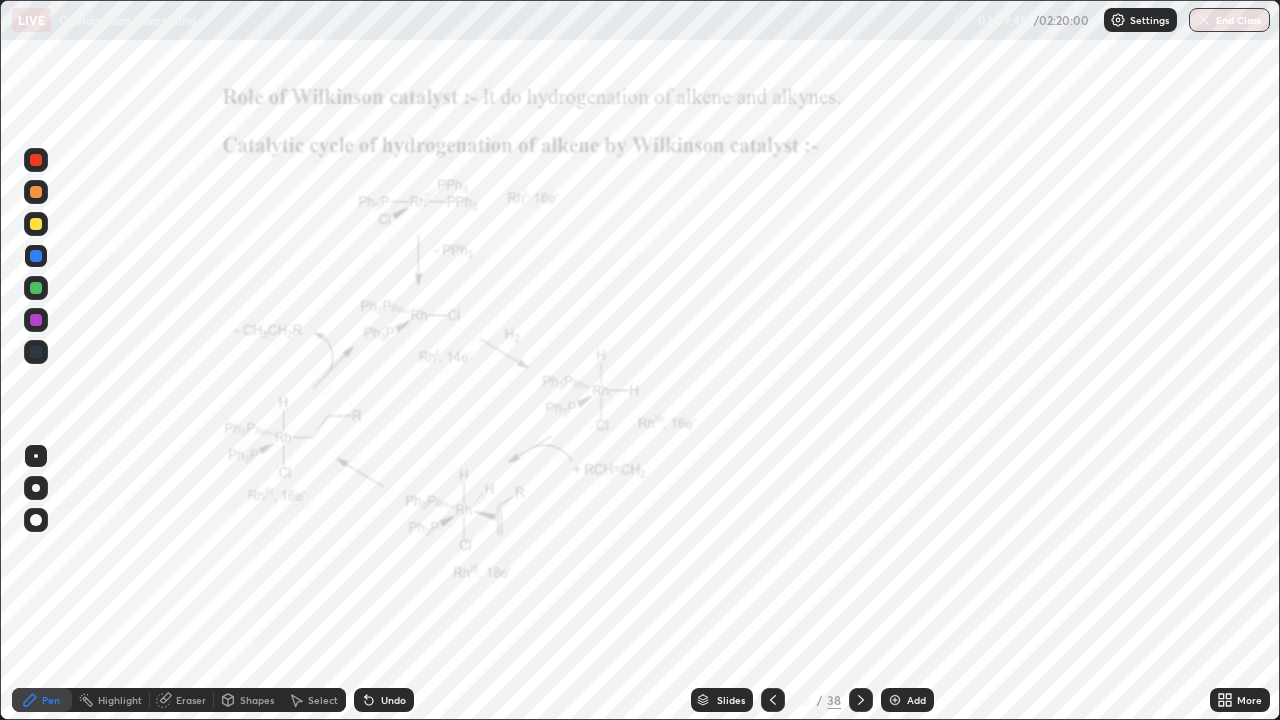 click 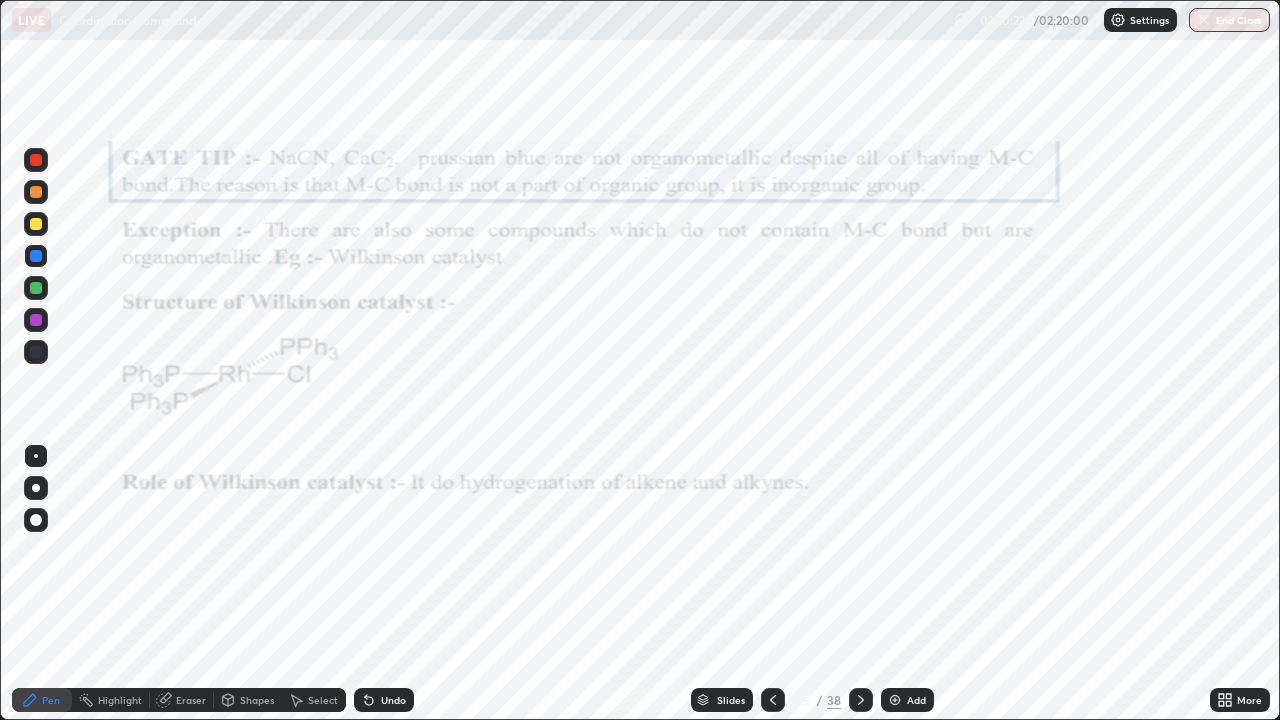 click on "End Class" at bounding box center (1229, 20) 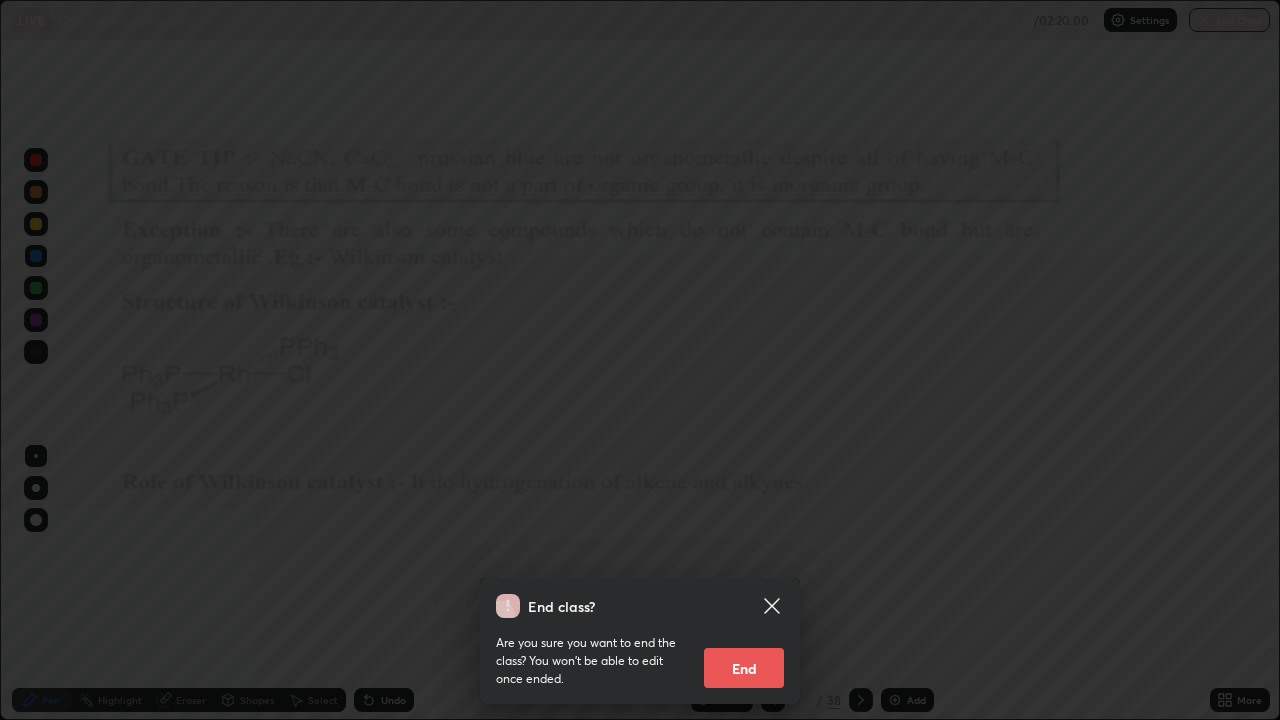 click on "End" at bounding box center [744, 668] 